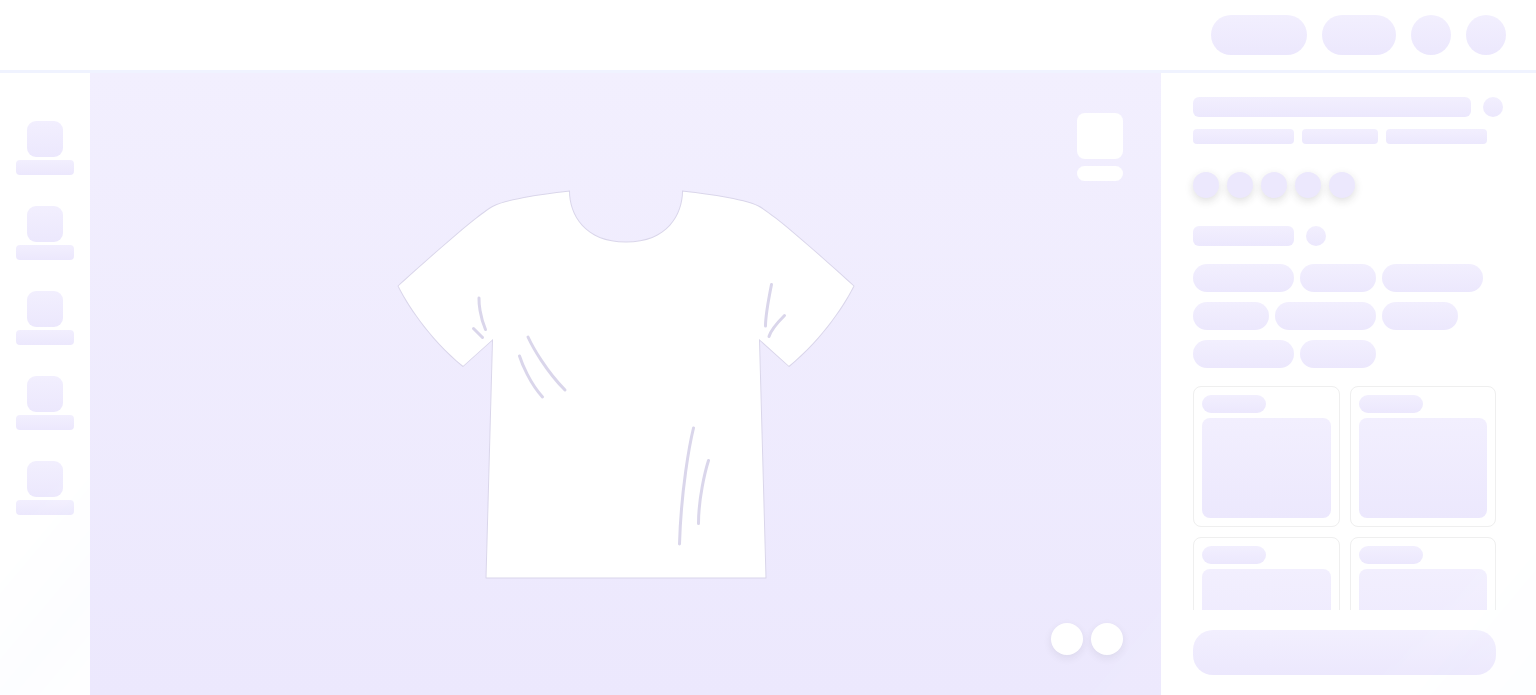 scroll, scrollTop: 0, scrollLeft: 0, axis: both 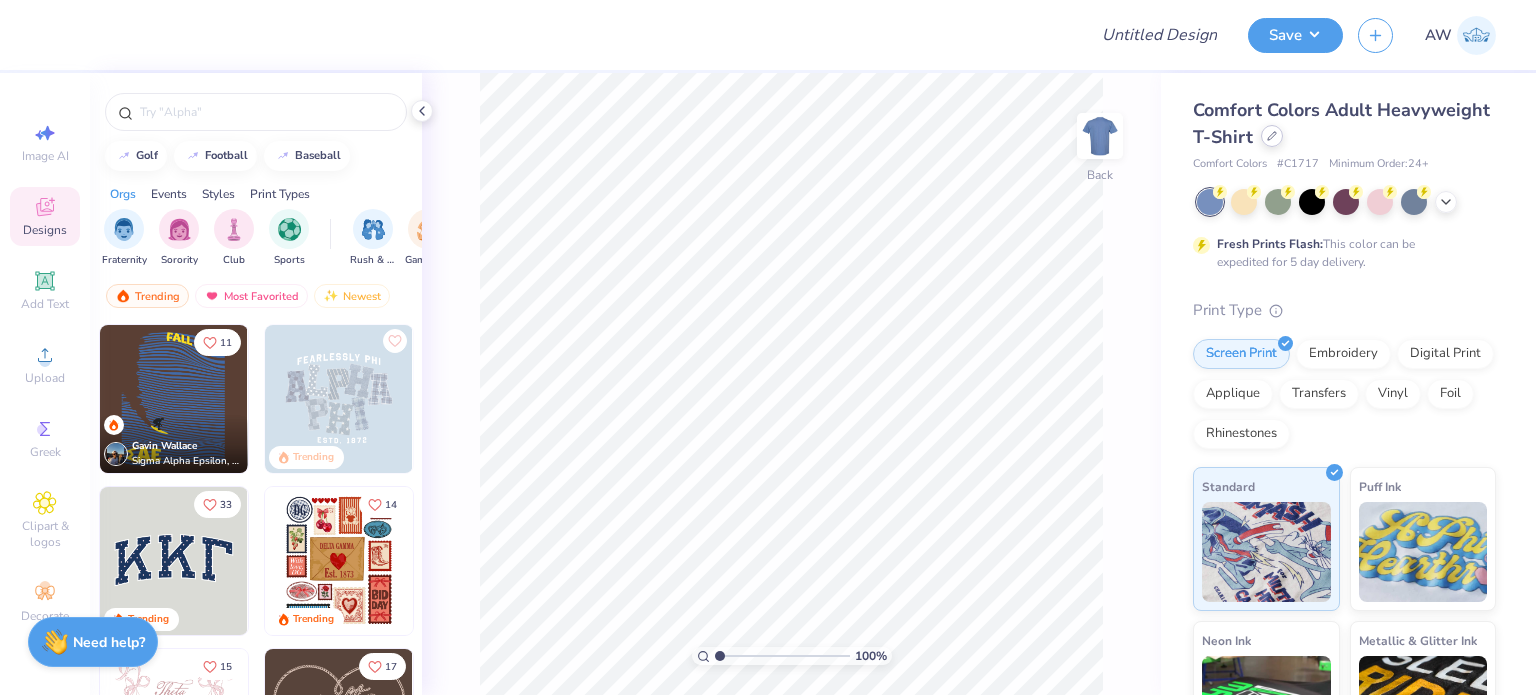 click 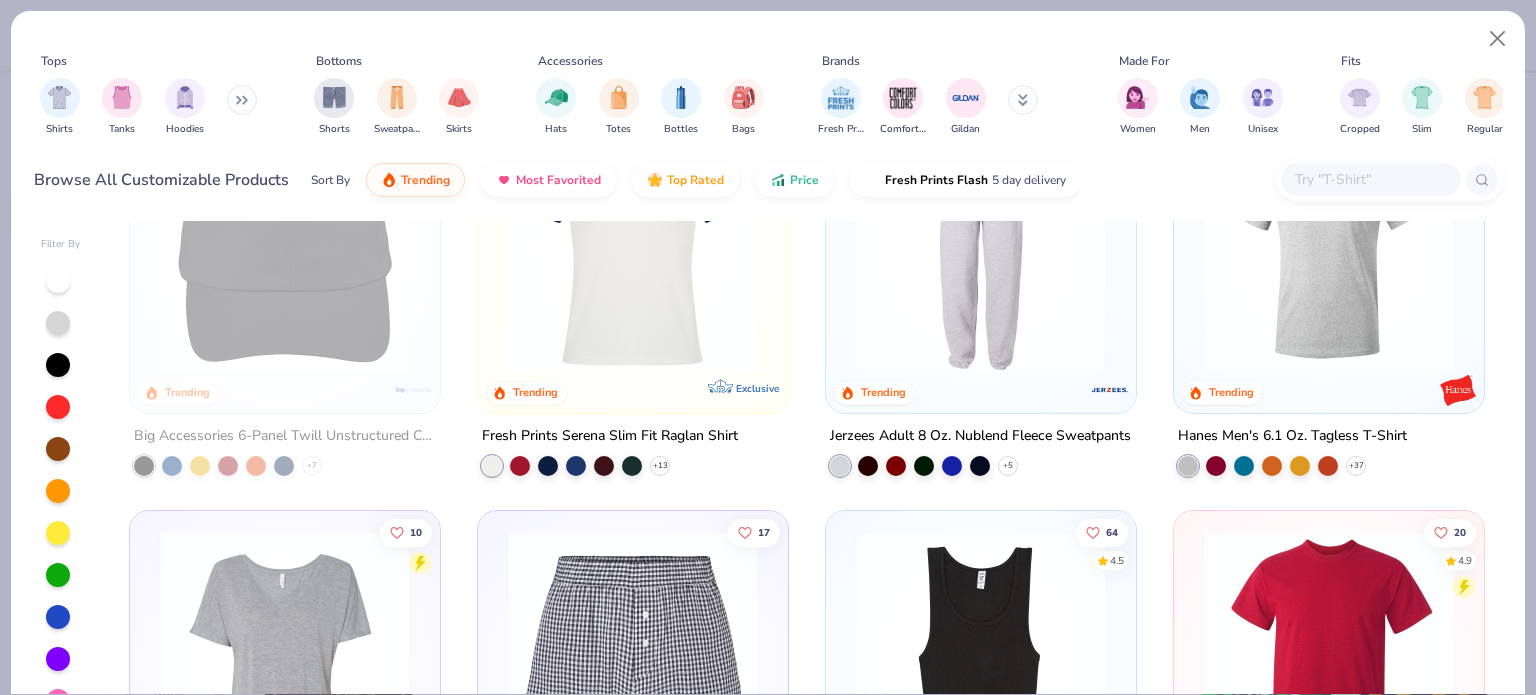scroll, scrollTop: 5848, scrollLeft: 0, axis: vertical 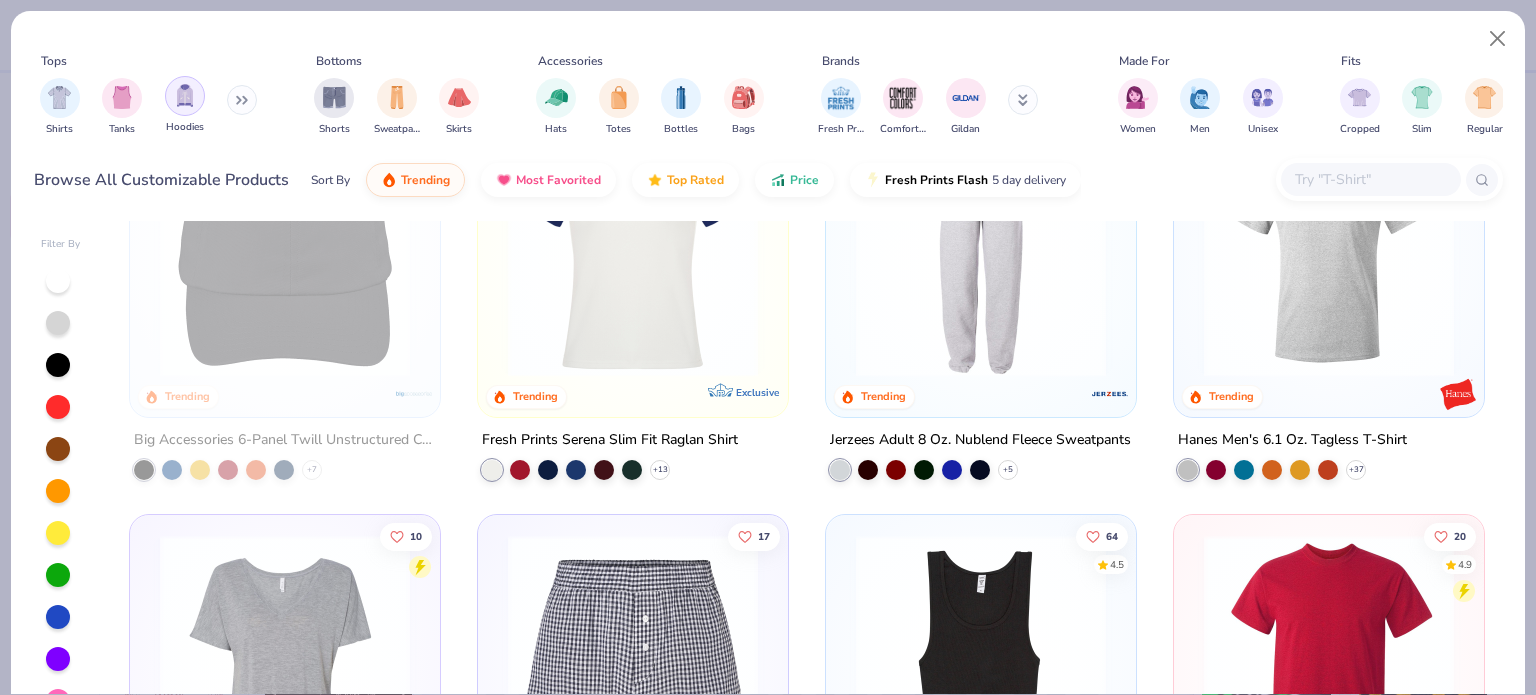 click at bounding box center [185, 96] 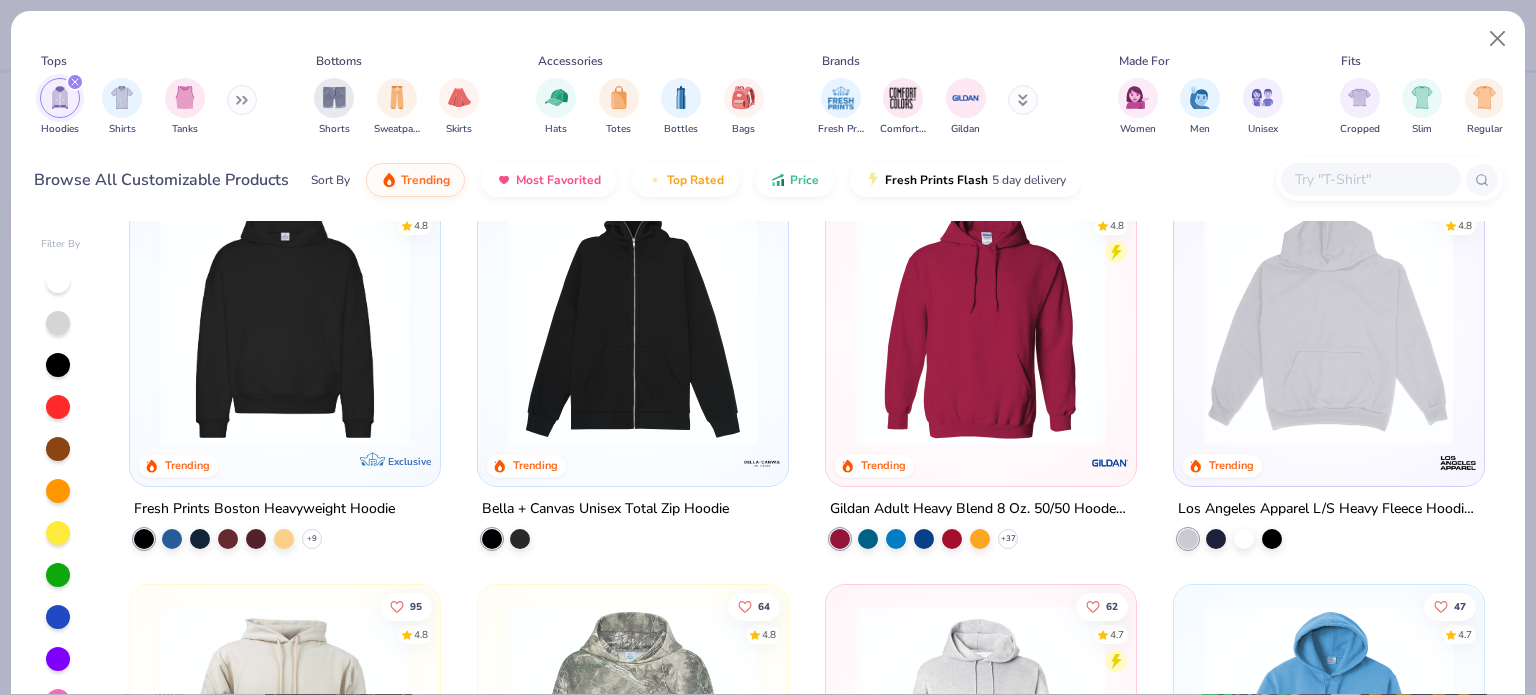 scroll, scrollTop: 0, scrollLeft: 0, axis: both 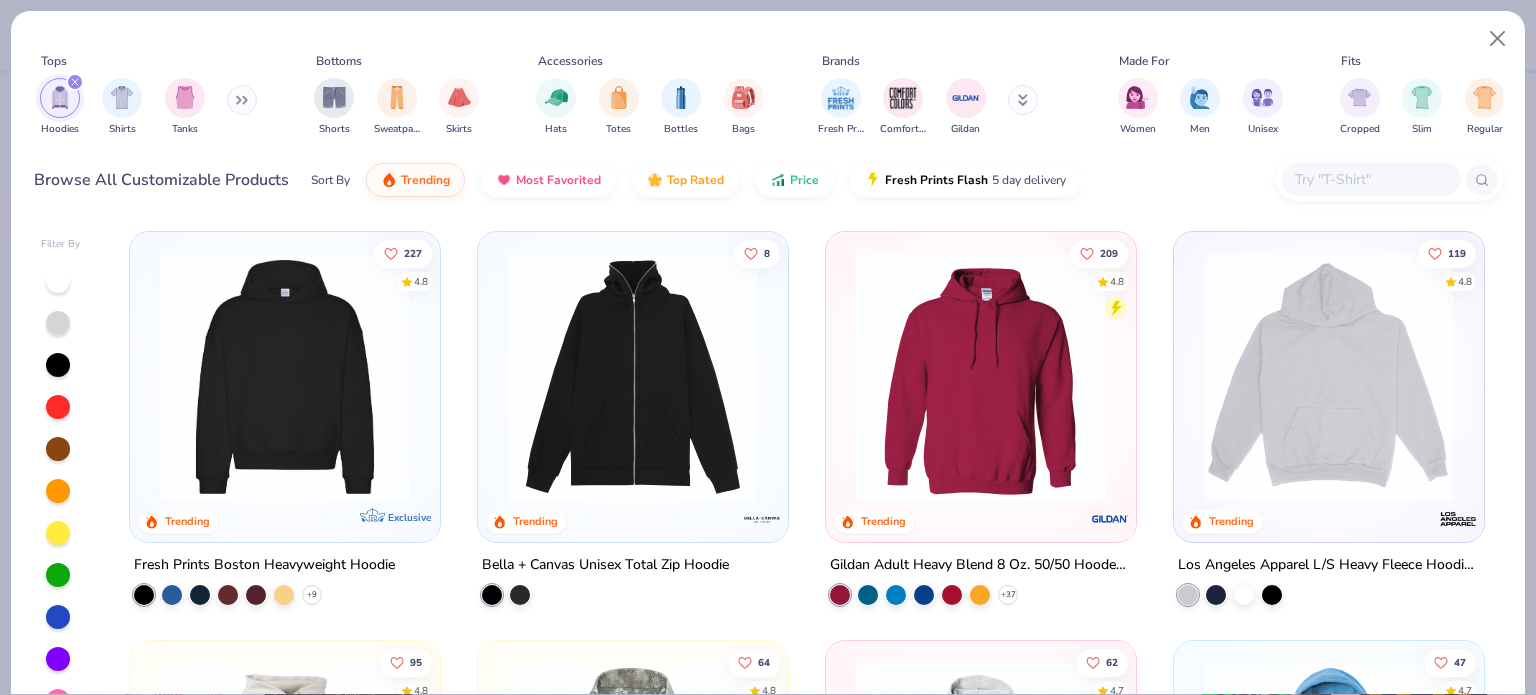 click at bounding box center [1329, 377] 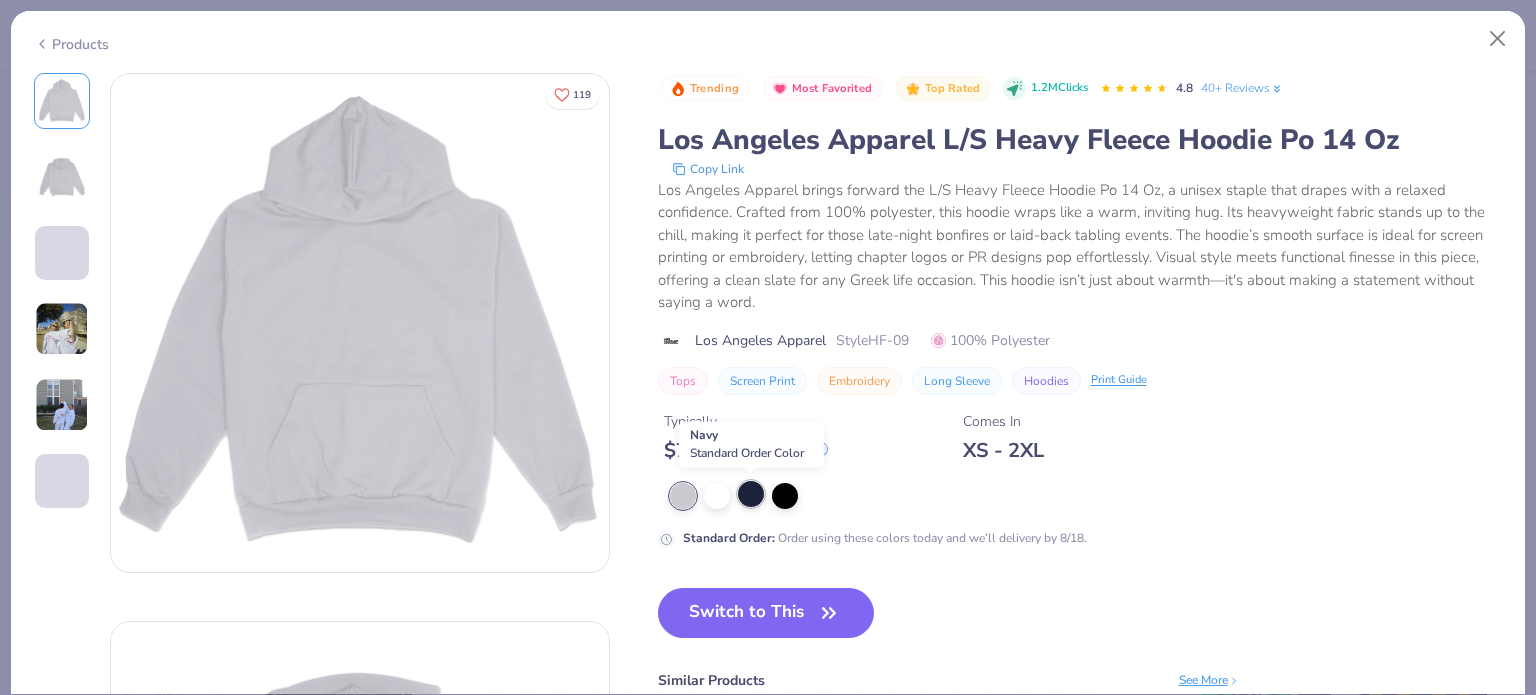 click at bounding box center (751, 494) 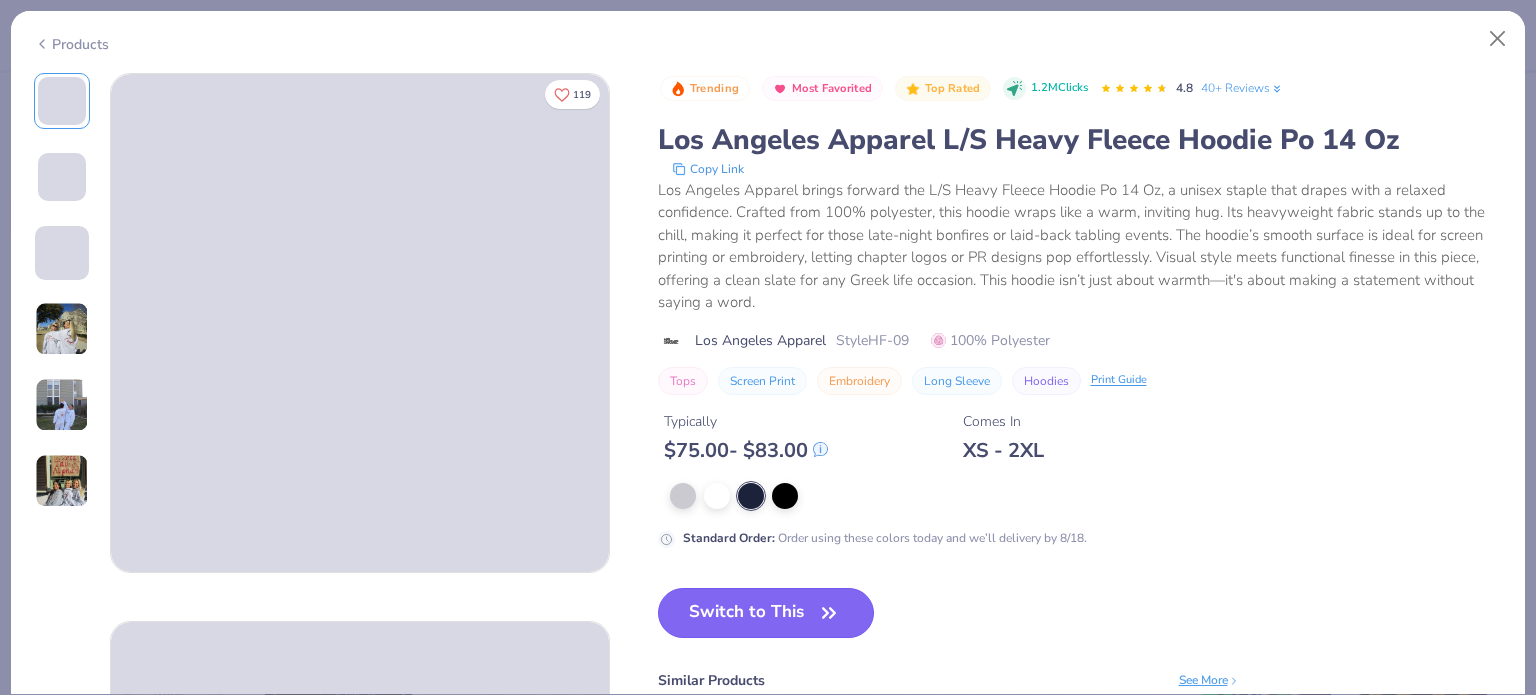 click on "Switch to This" at bounding box center [766, 613] 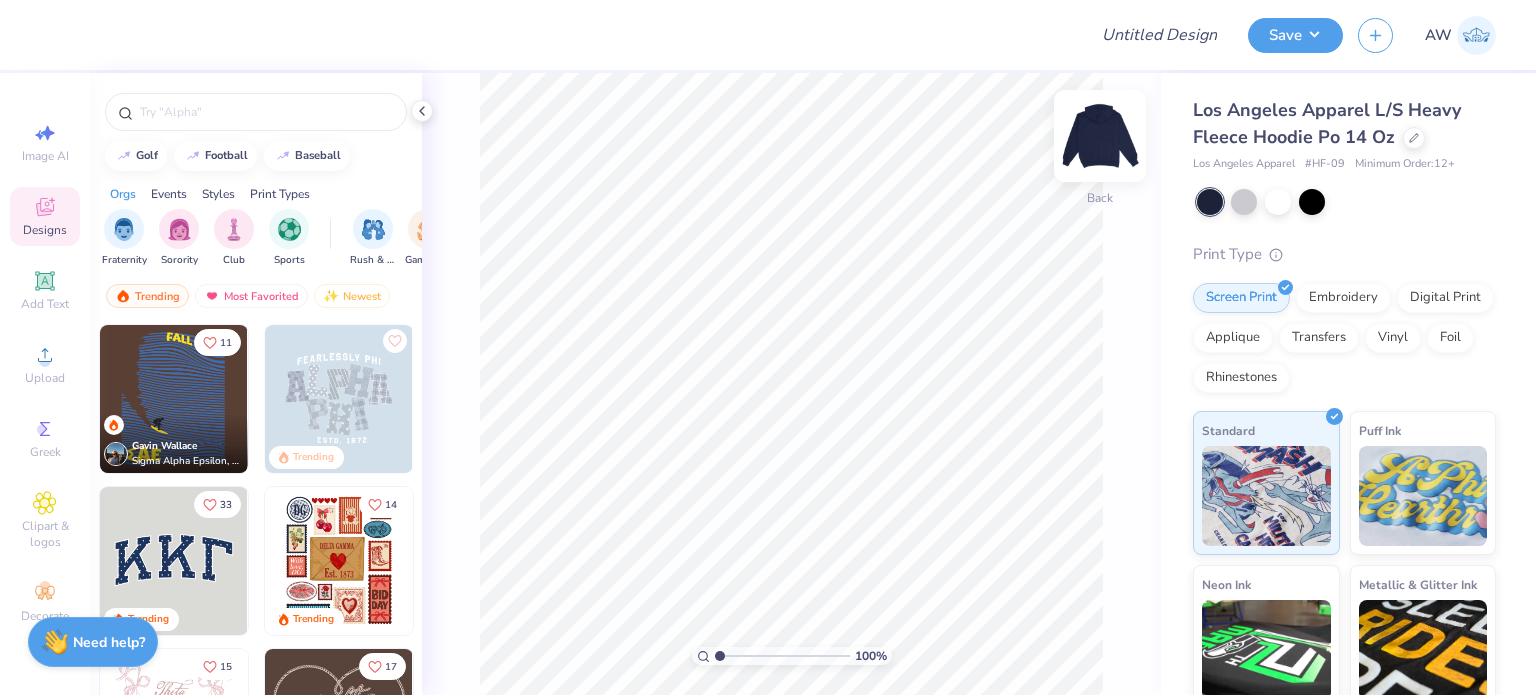 click at bounding box center (1100, 136) 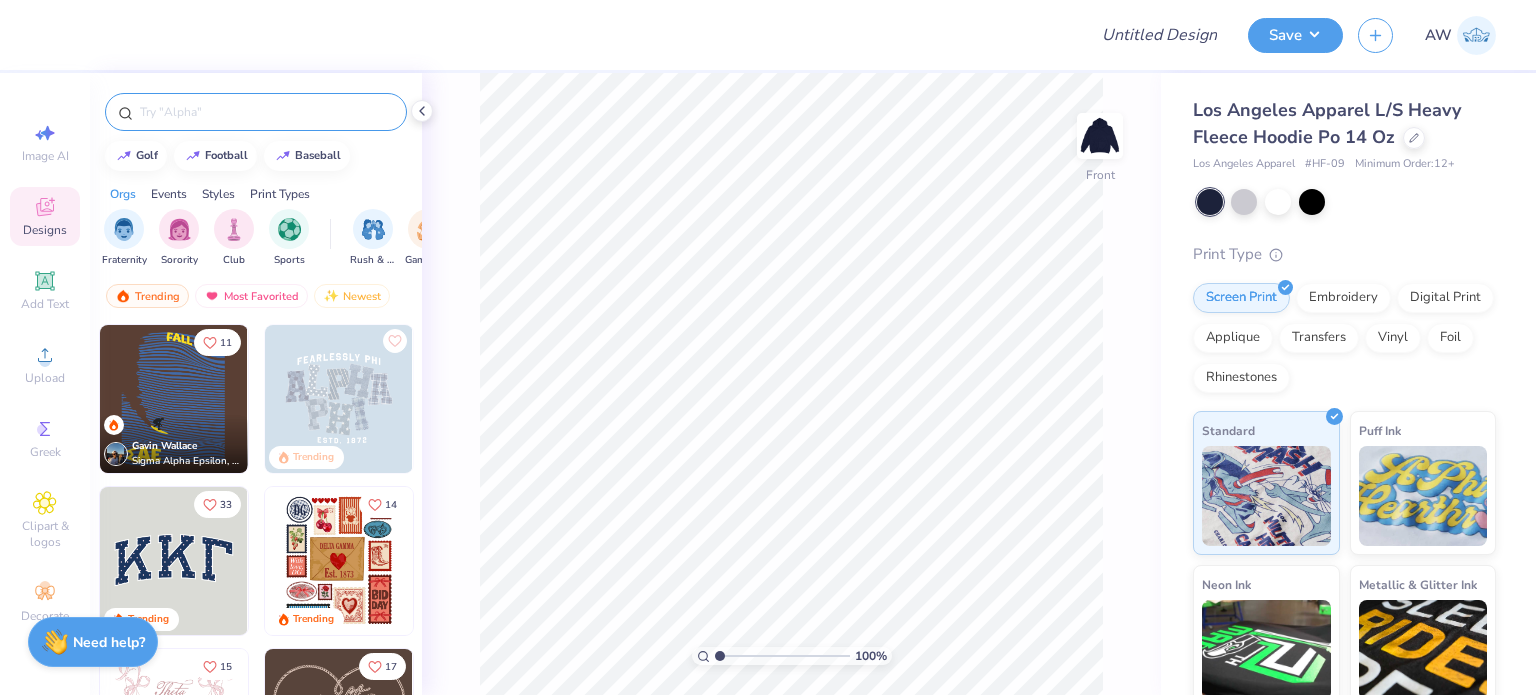 click at bounding box center [266, 112] 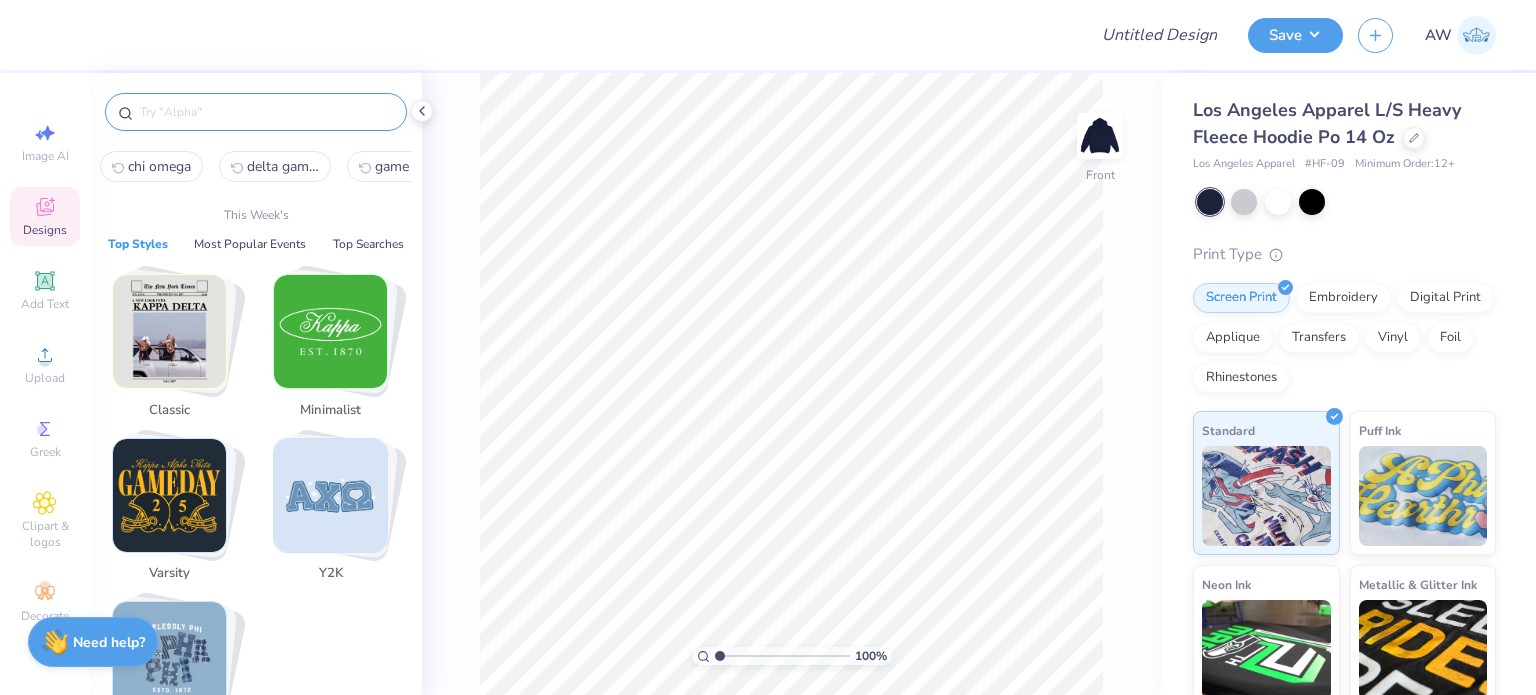 click at bounding box center (330, 495) 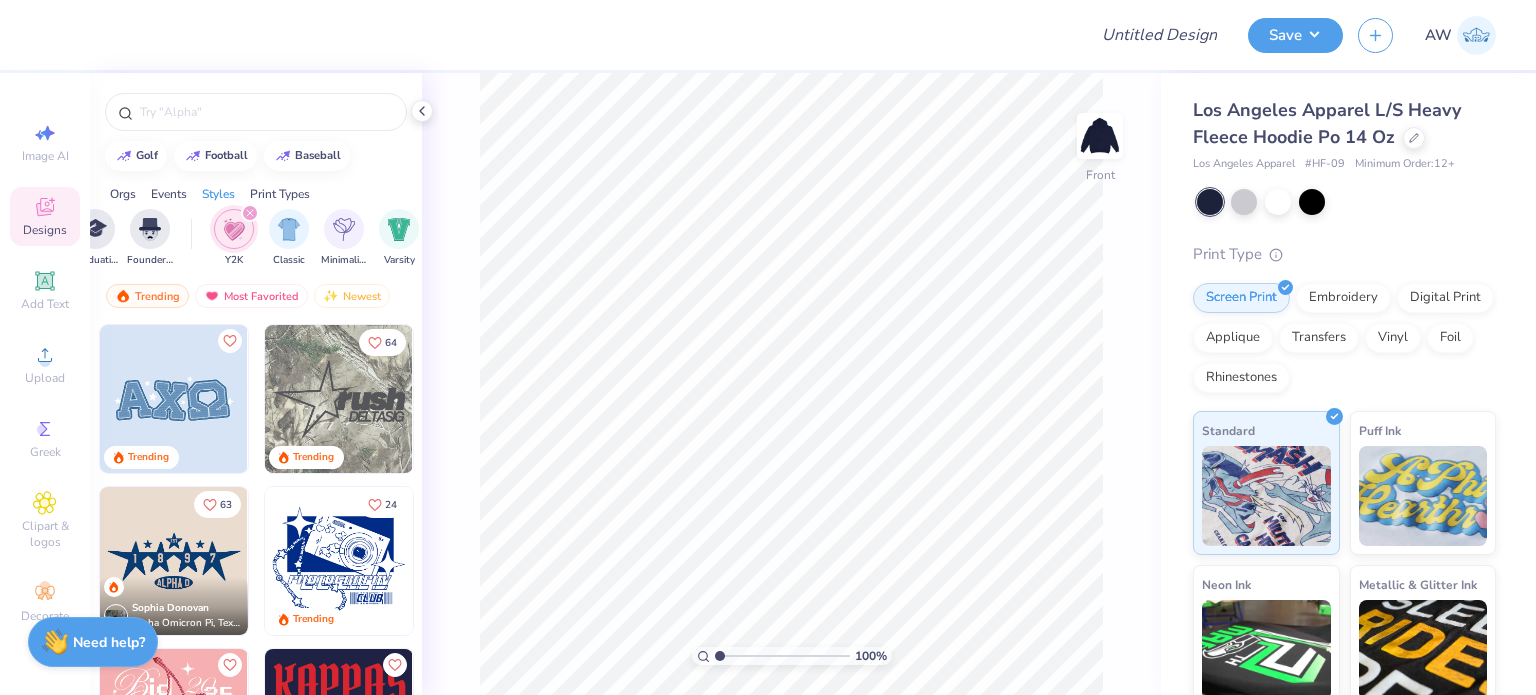 scroll, scrollTop: 0, scrollLeft: 1048, axis: horizontal 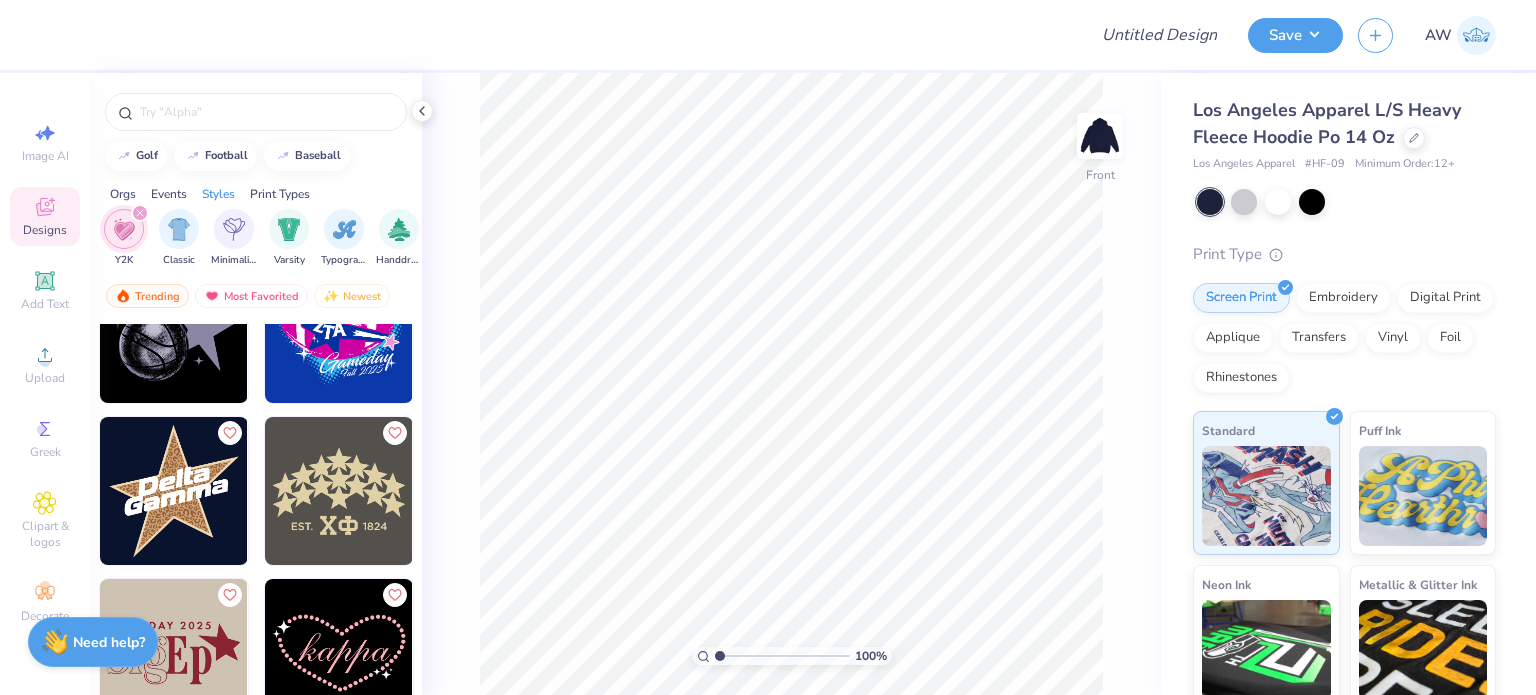 click at bounding box center [174, 491] 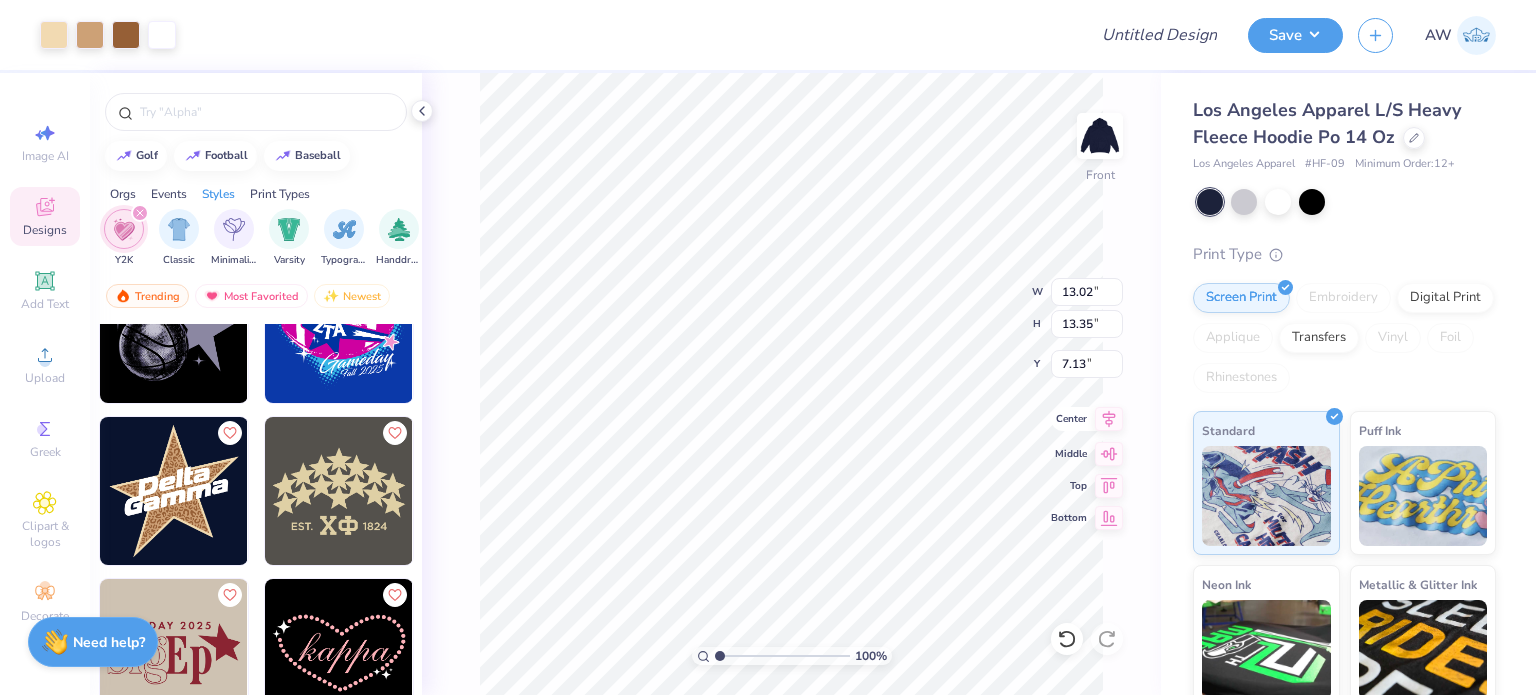 type on "7.13" 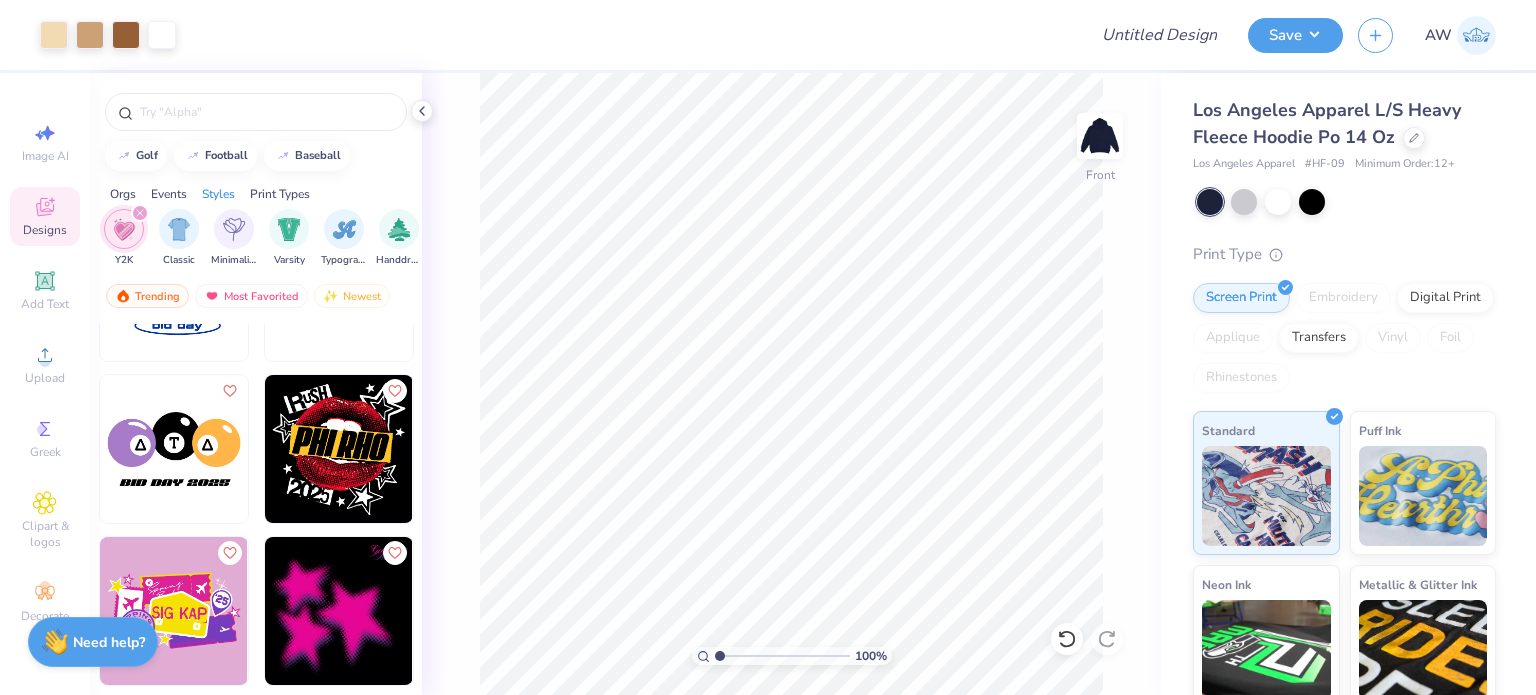 scroll, scrollTop: 11776, scrollLeft: 0, axis: vertical 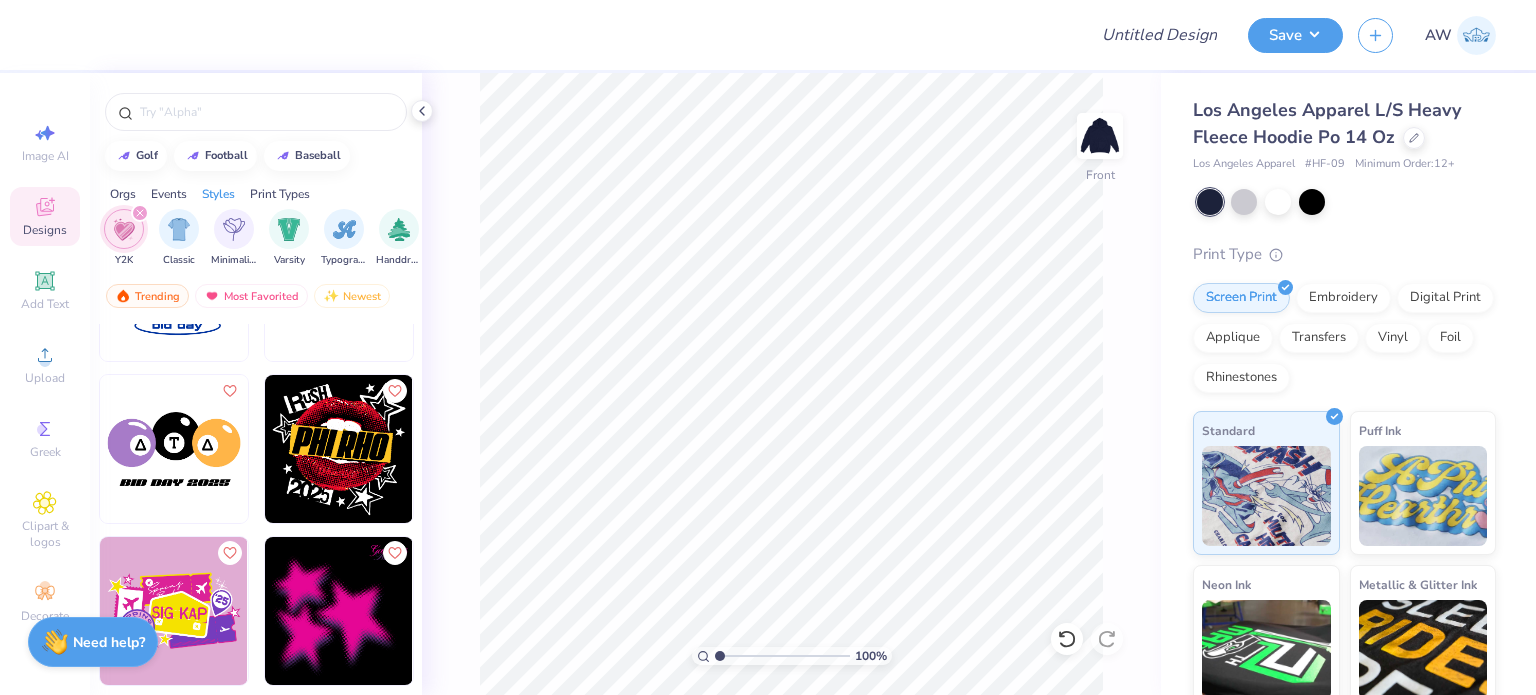 click at bounding box center [339, 449] 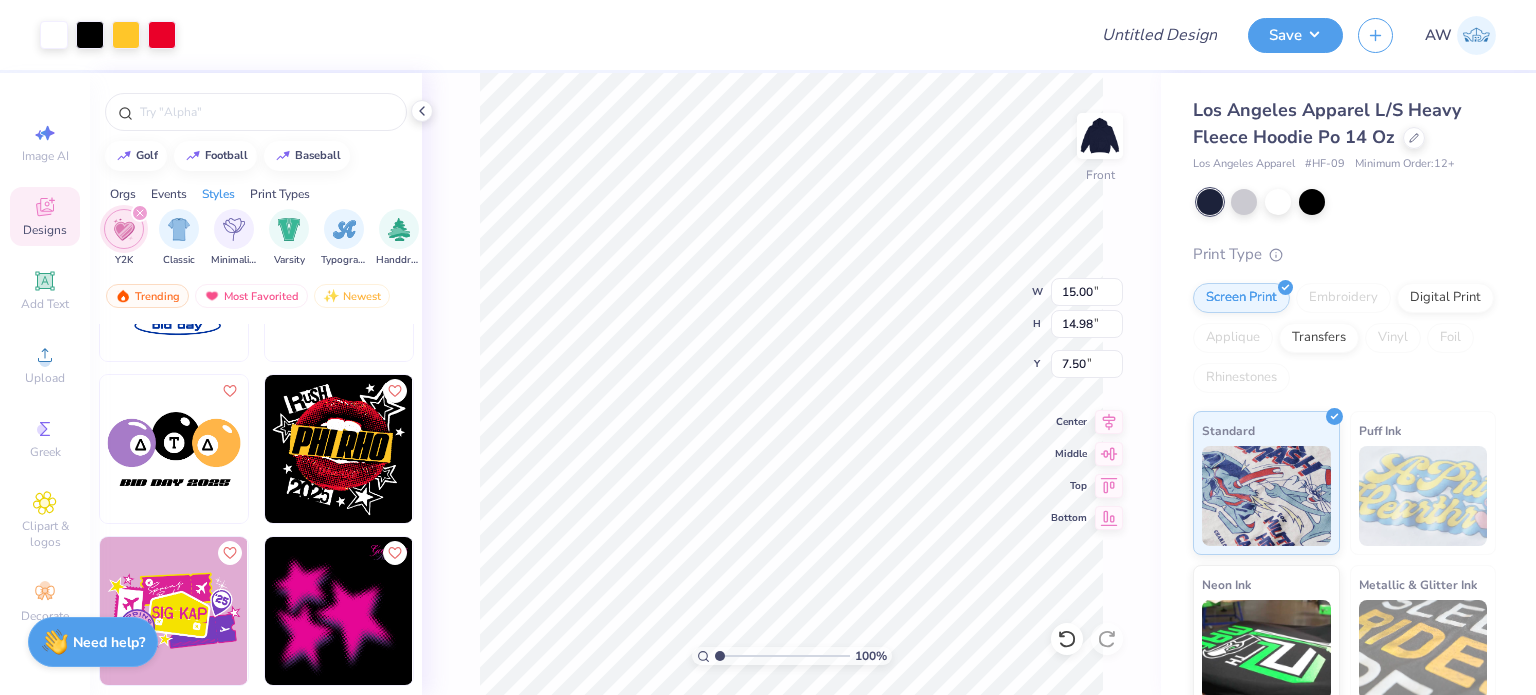 type on "7.50" 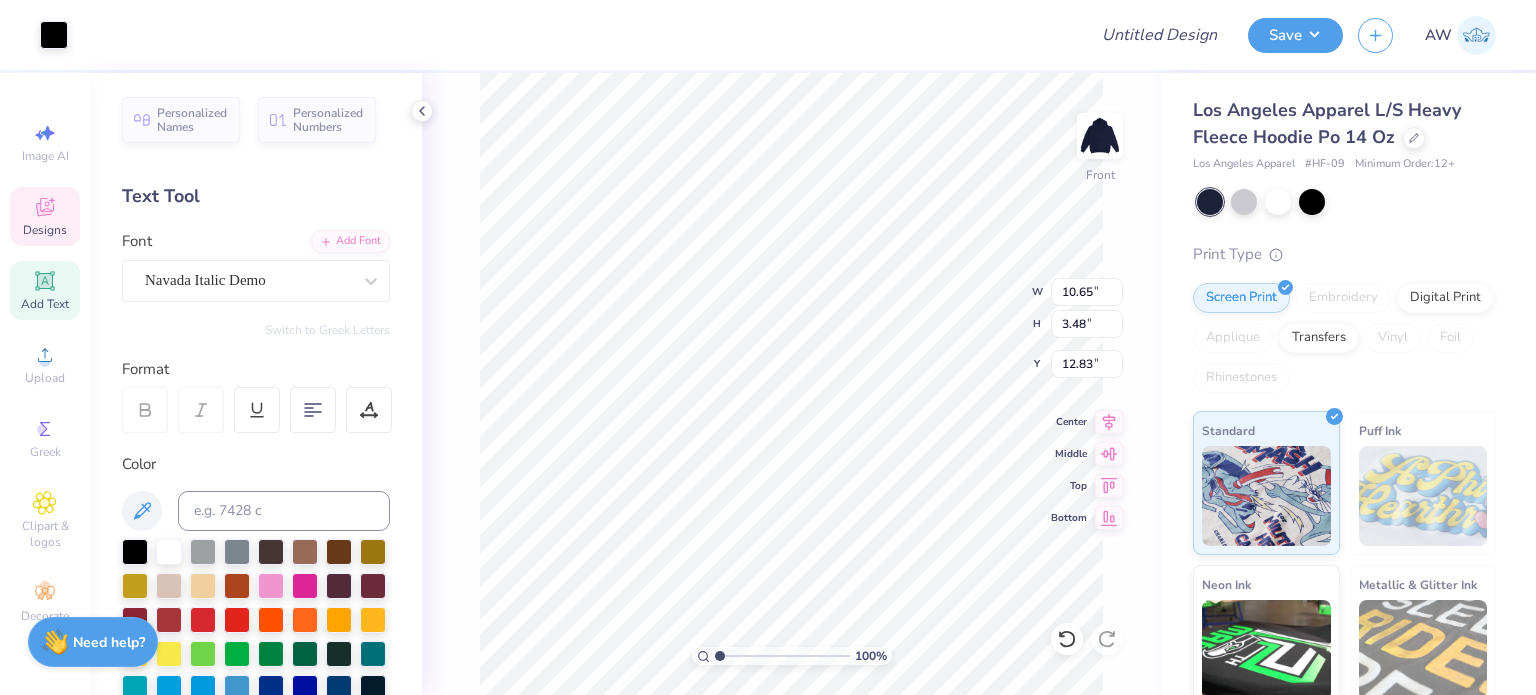 scroll, scrollTop: 16, scrollLeft: 2, axis: both 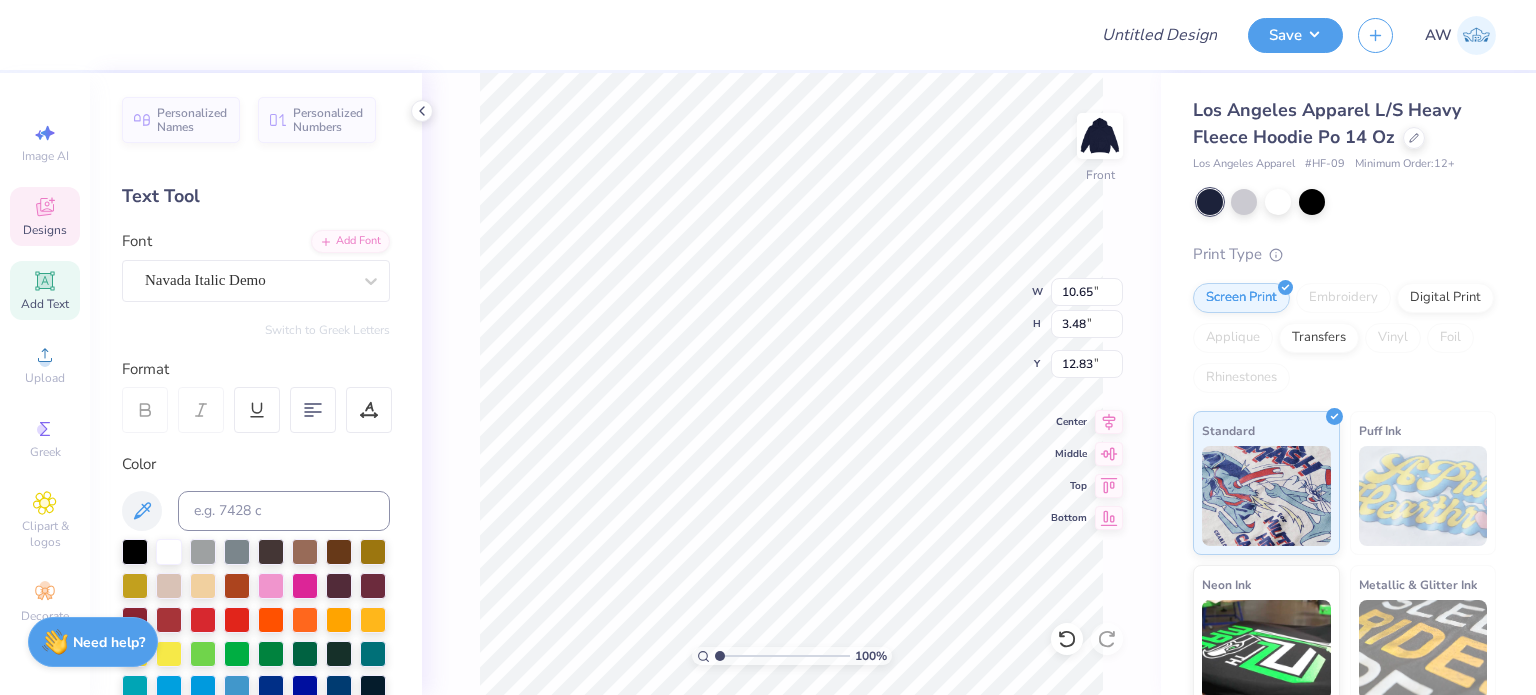 type on "P" 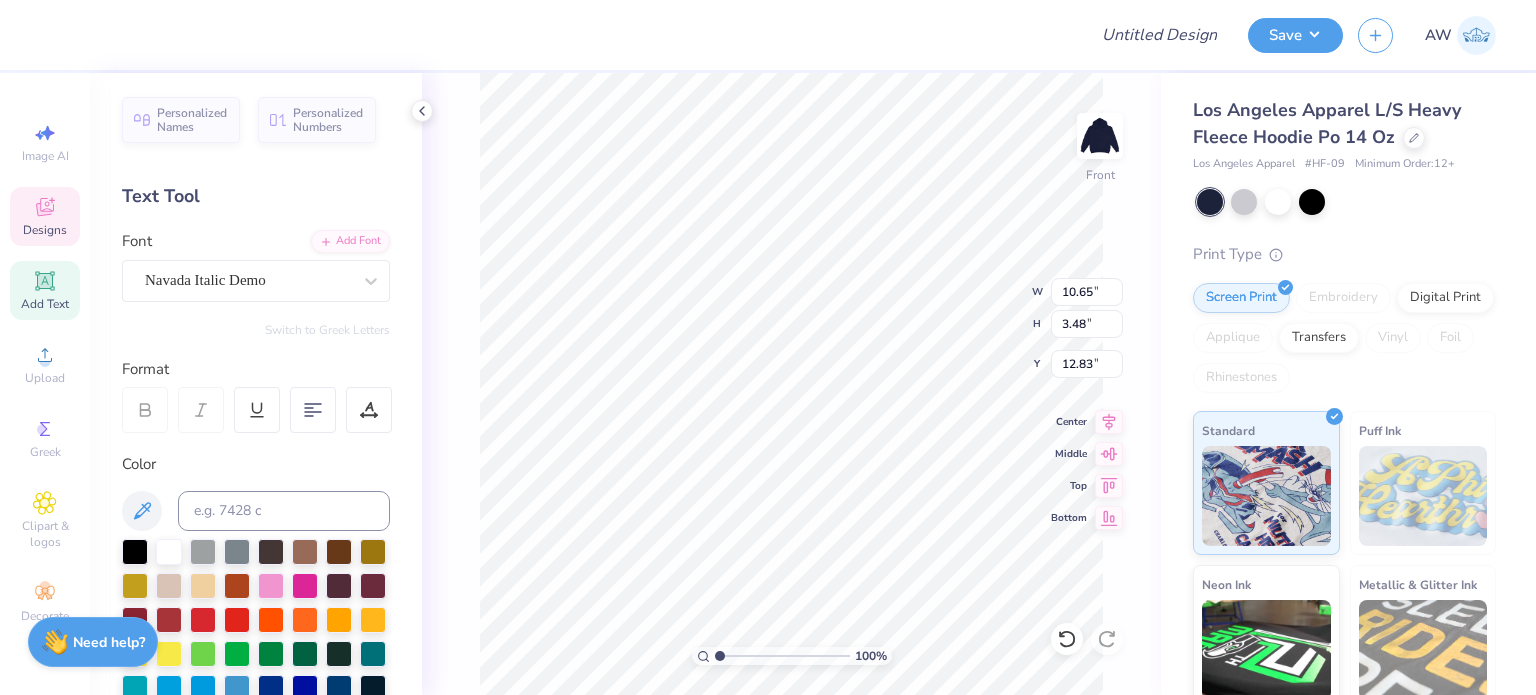 scroll, scrollTop: 16, scrollLeft: 4, axis: both 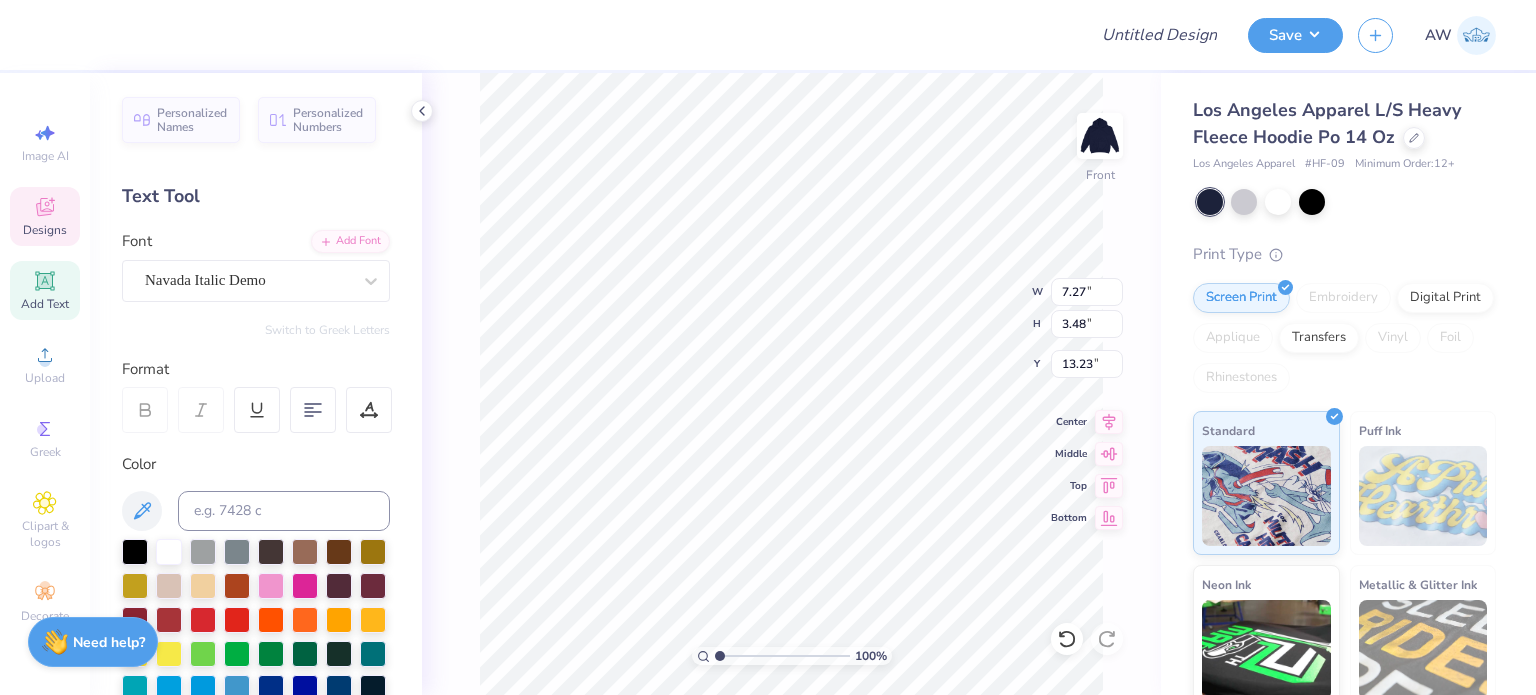 type on "12.67" 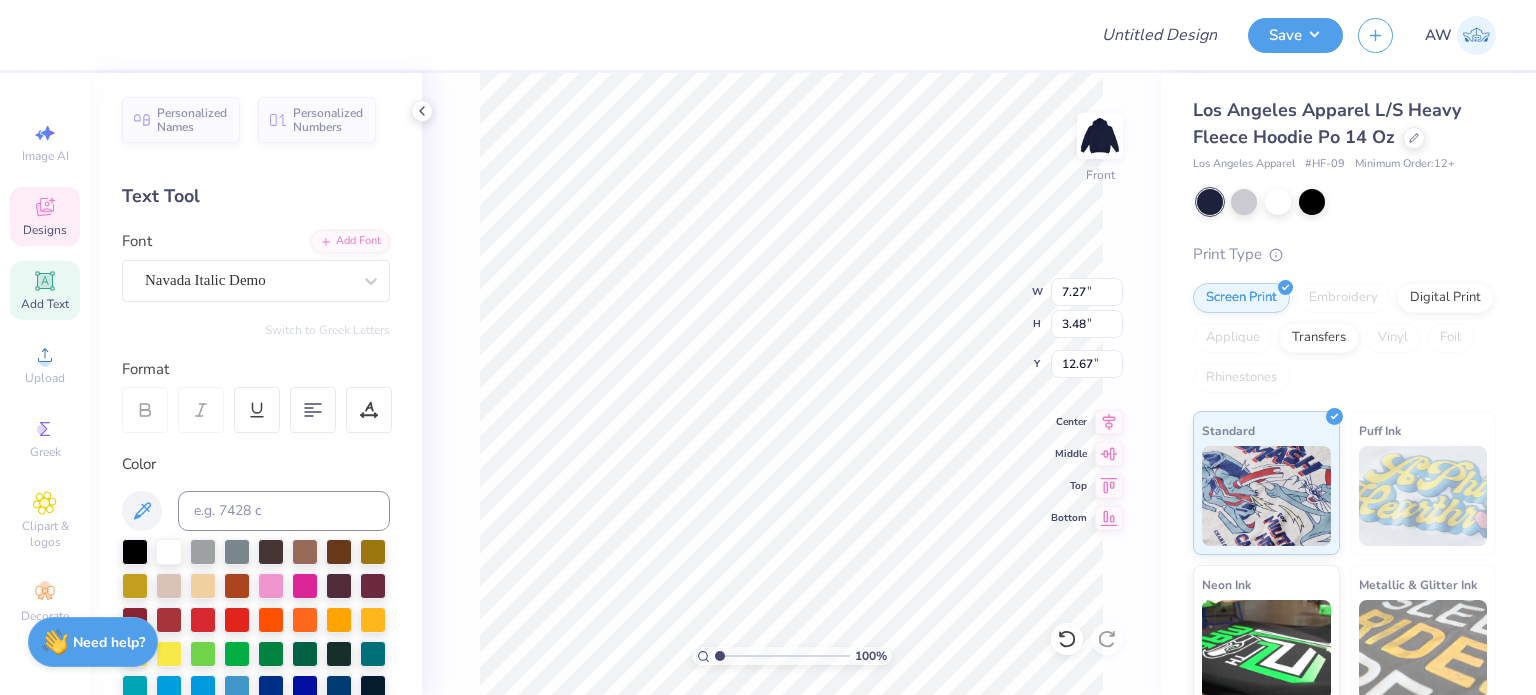 scroll, scrollTop: 16, scrollLeft: 4, axis: both 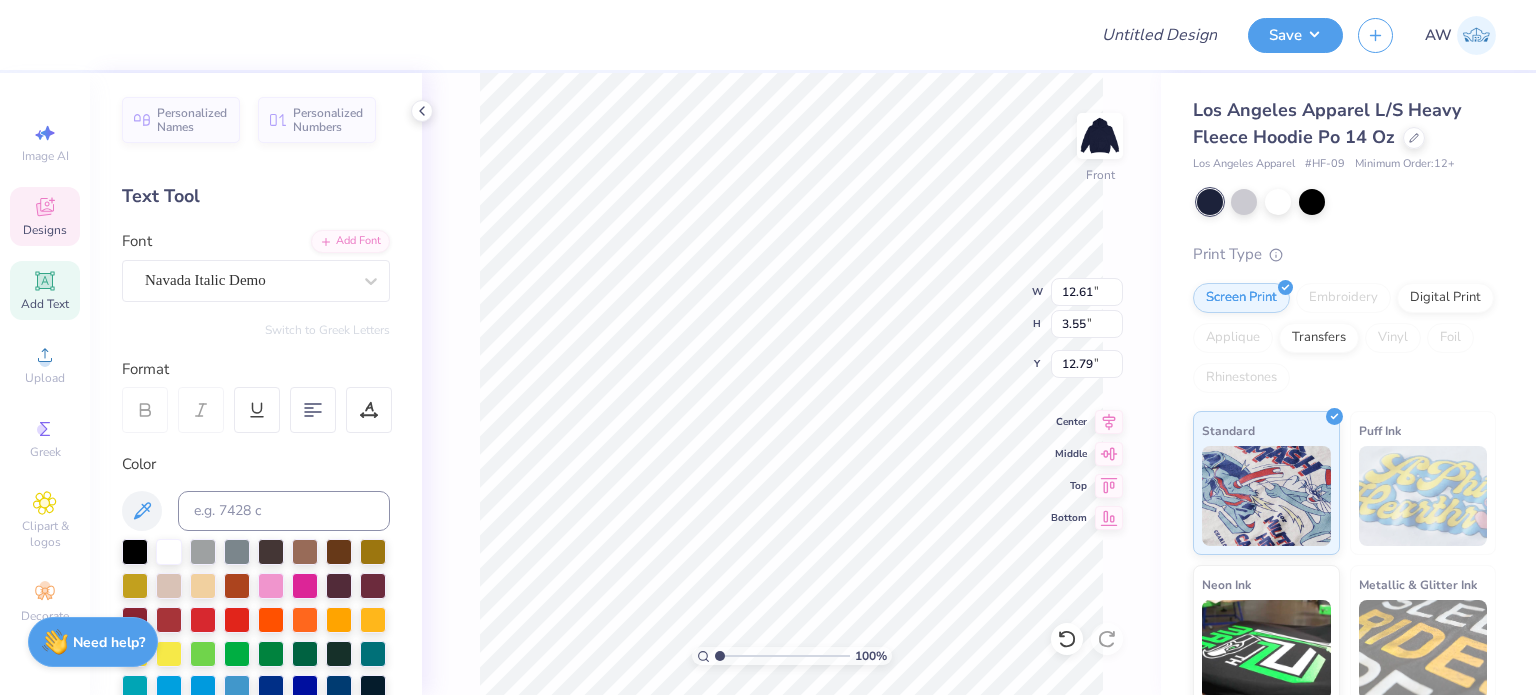 type on "12.61" 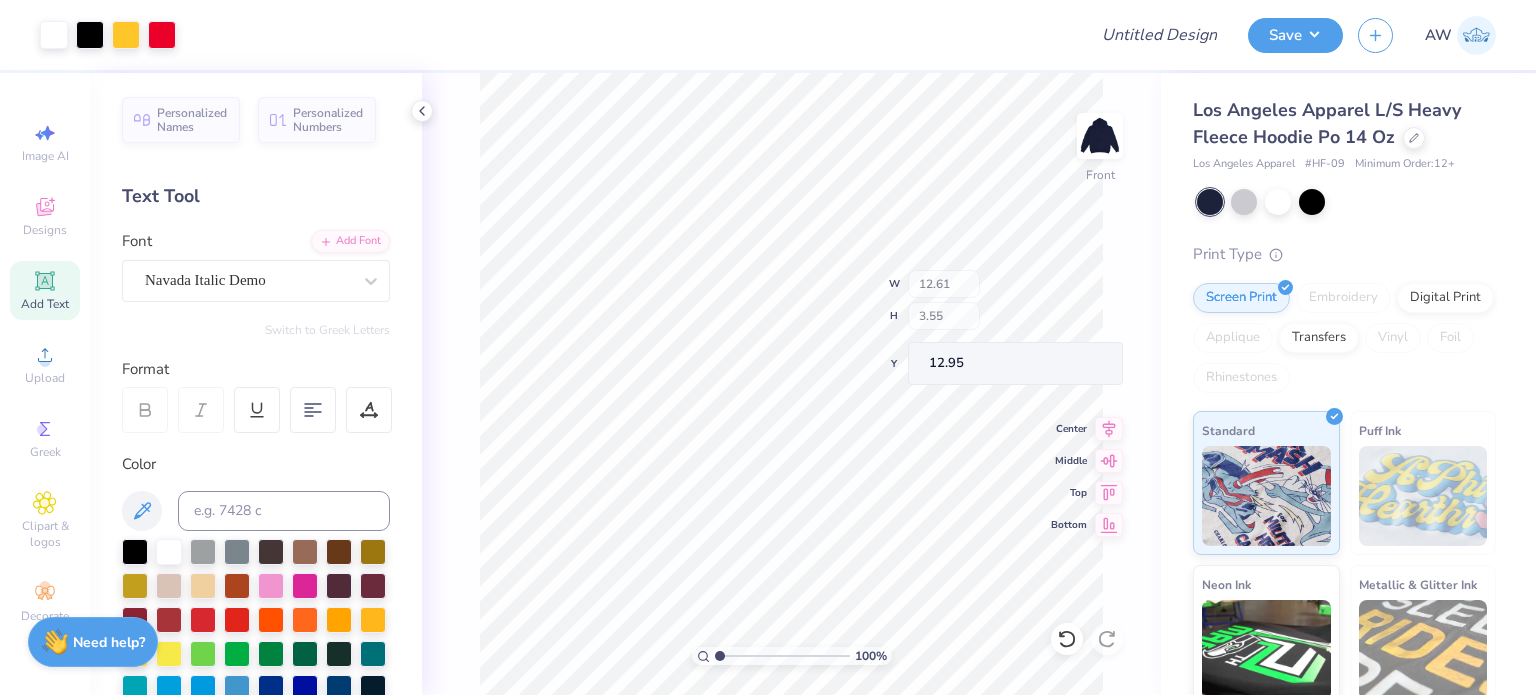 click on "100  % Front W 12.61 H 3.55 Y 12.95 Center Middle Top Bottom" at bounding box center [791, 384] 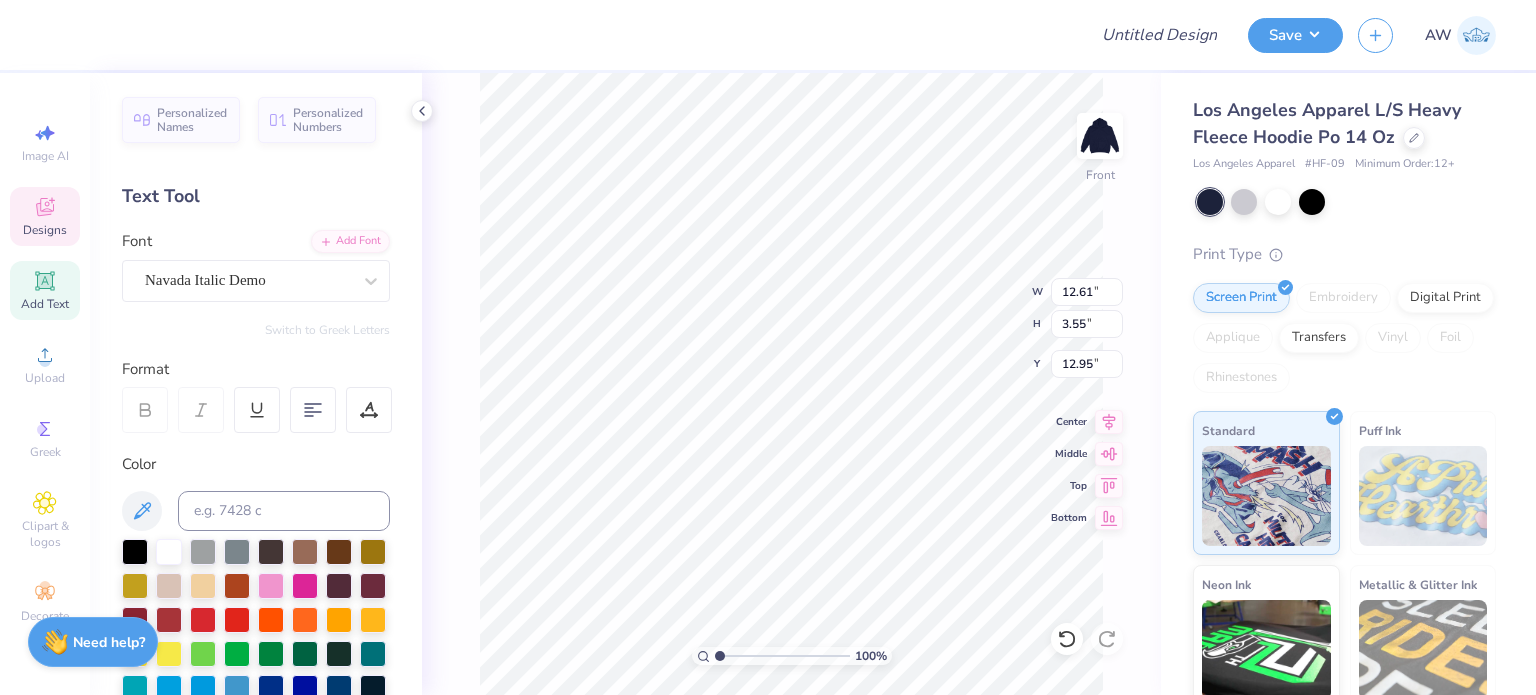 type on "11.47" 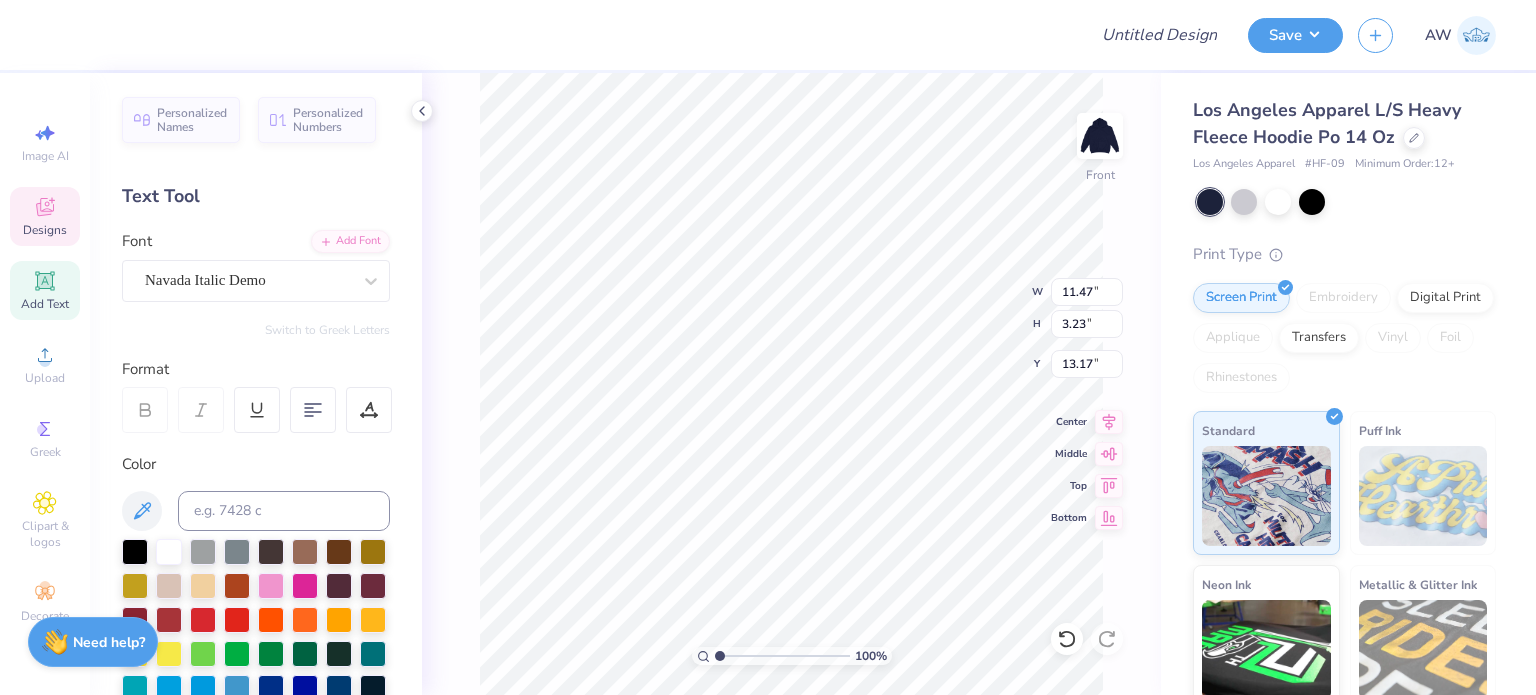type on "12.79" 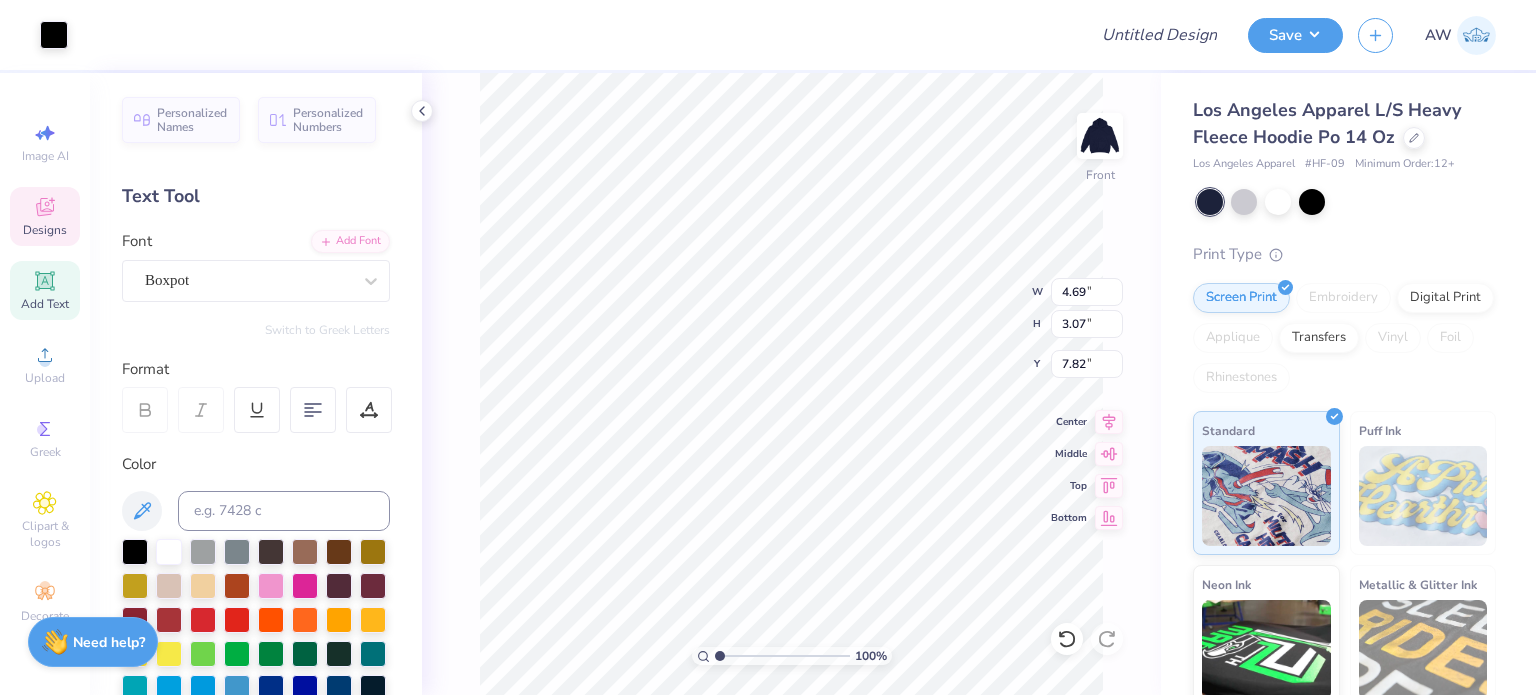 scroll, scrollTop: 16, scrollLeft: 2, axis: both 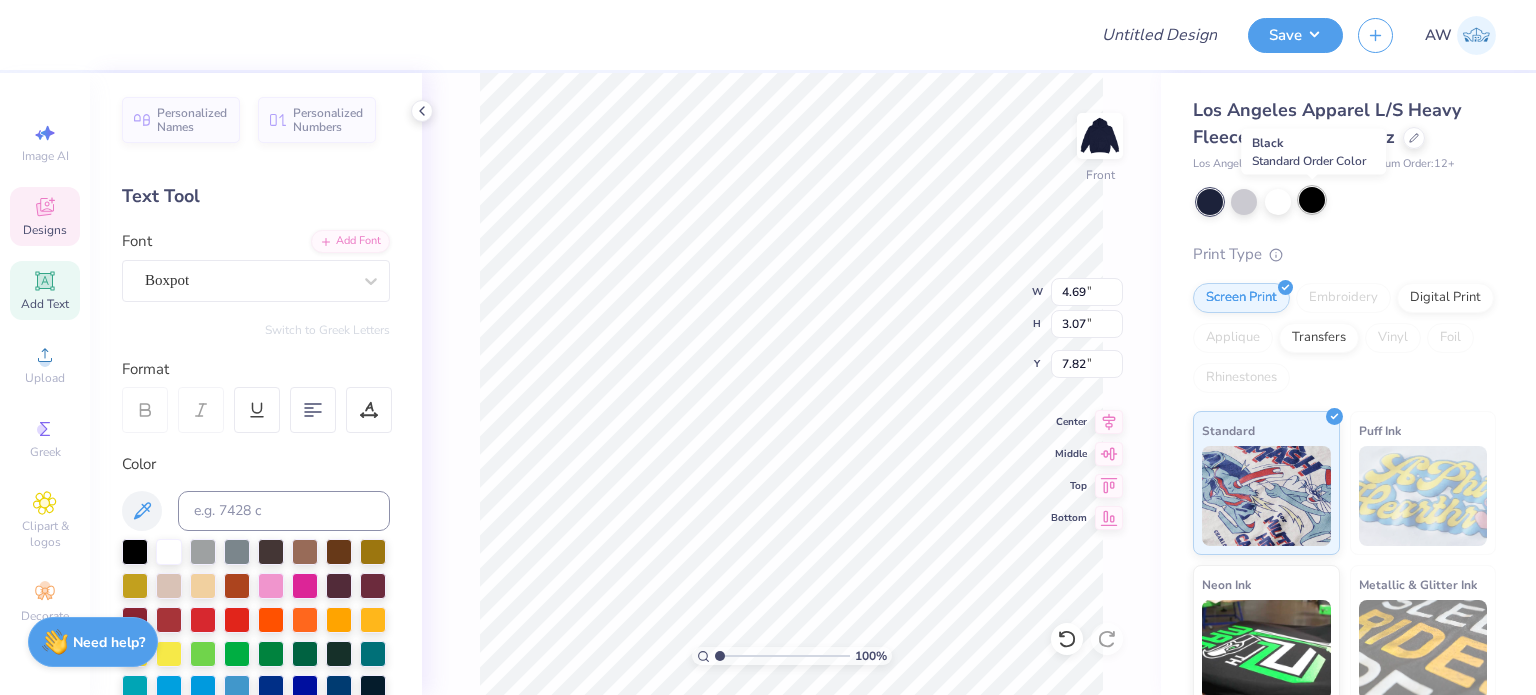 click at bounding box center (1312, 200) 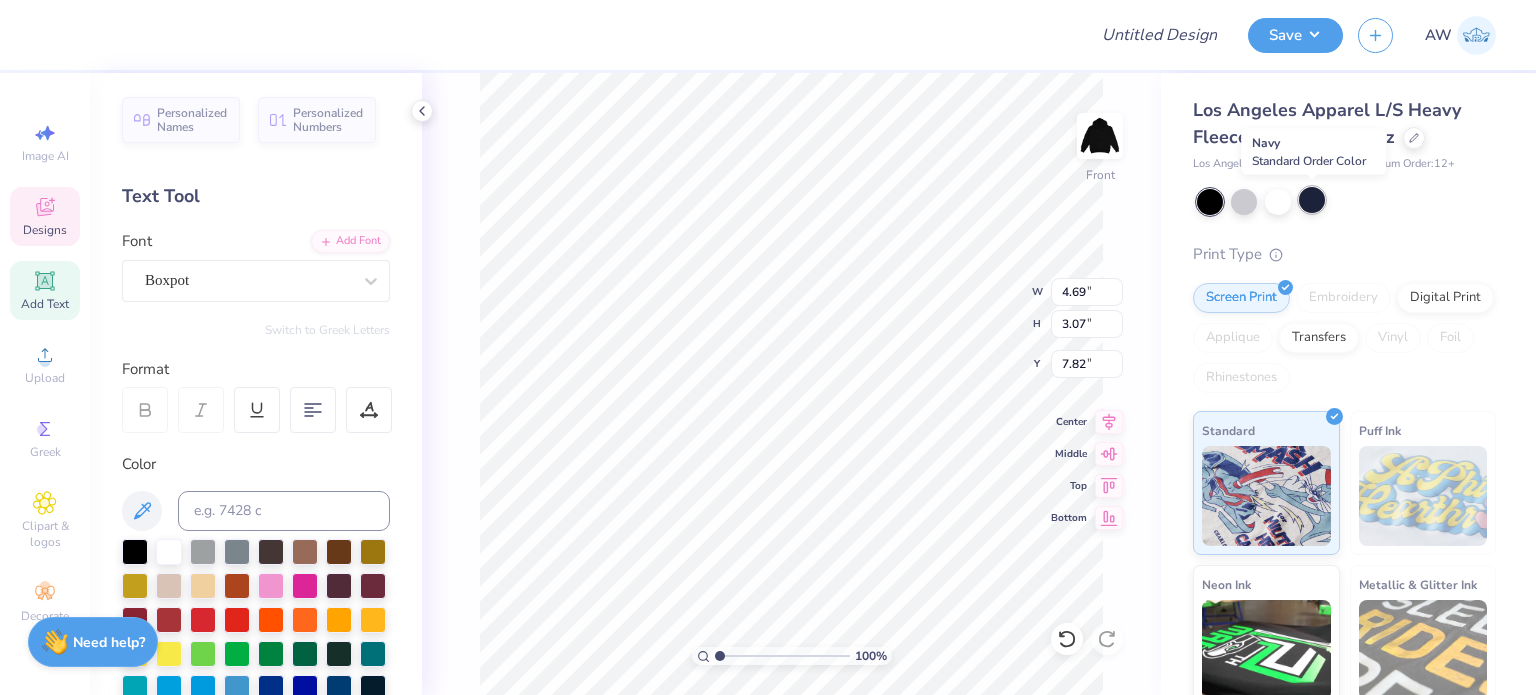 click at bounding box center [1312, 200] 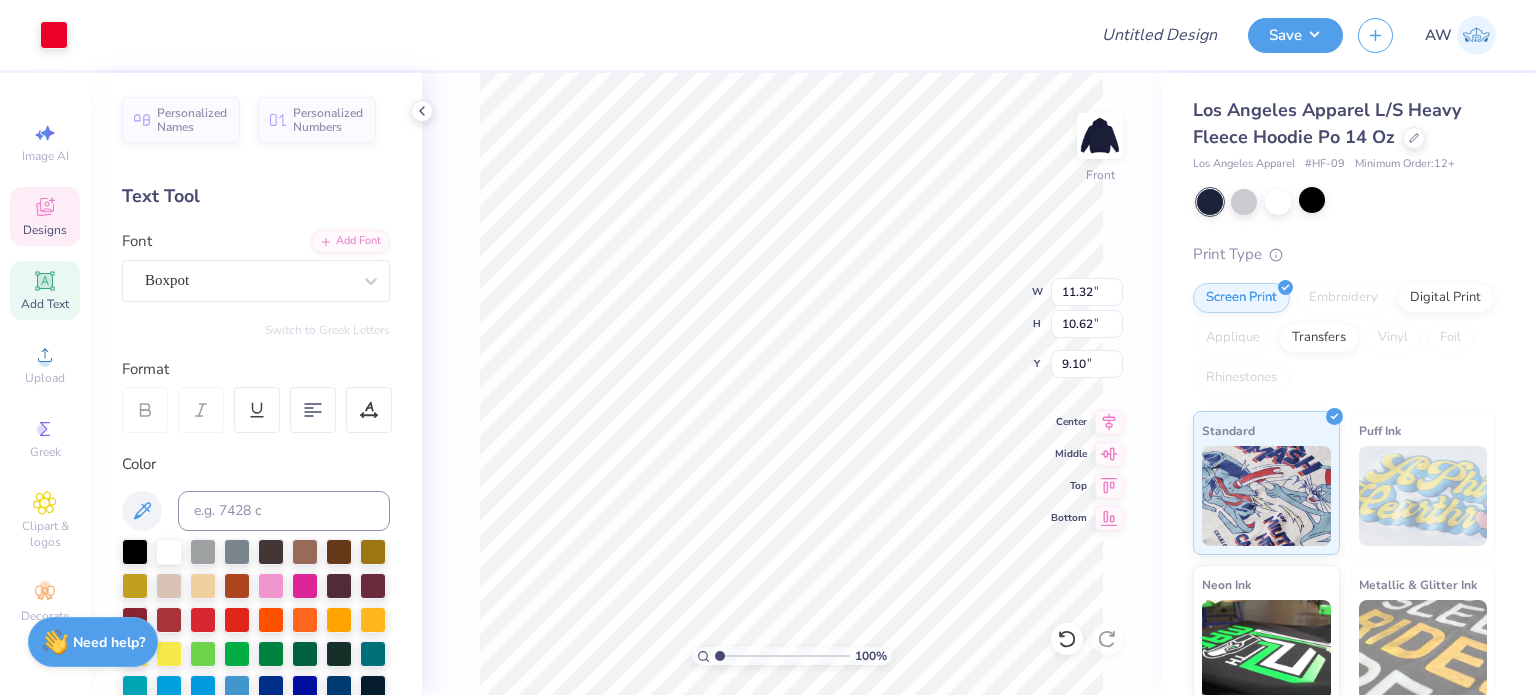 type on "11.32" 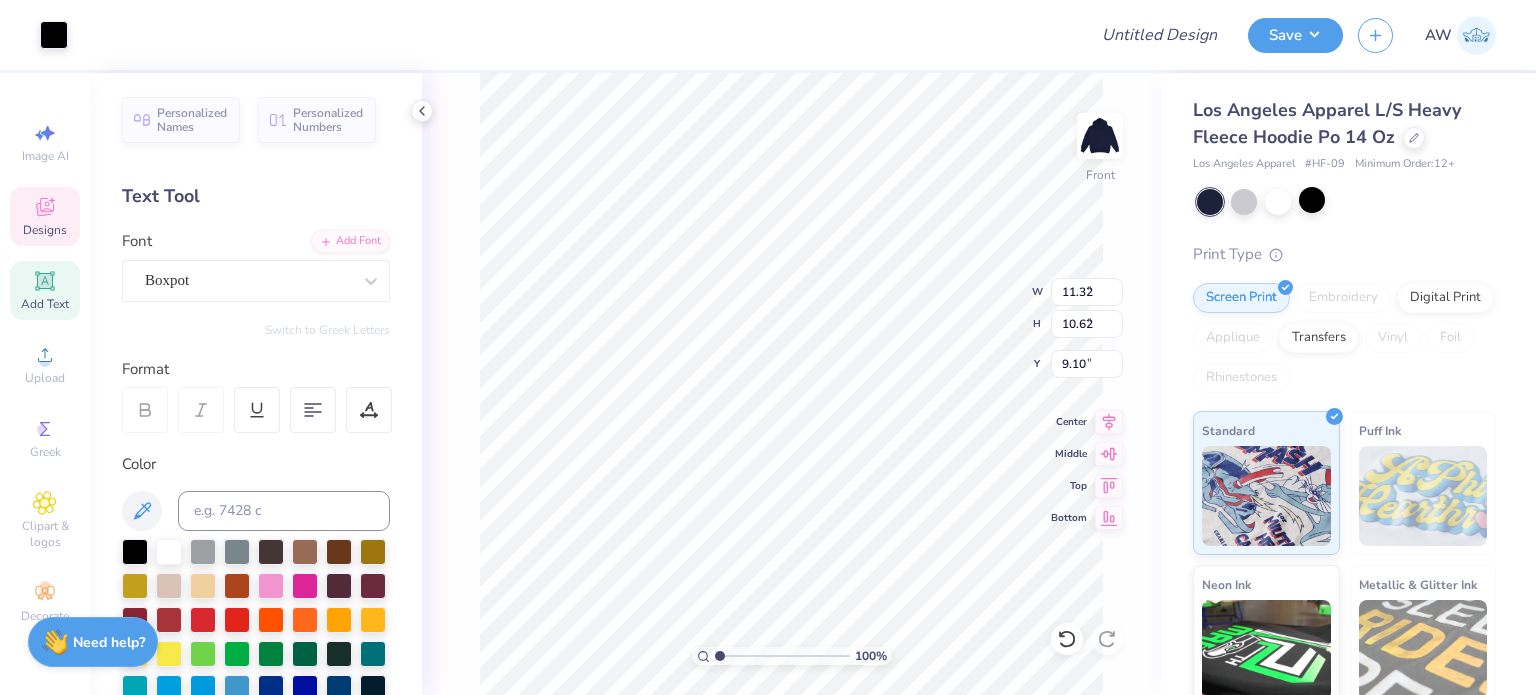 type on "4.69" 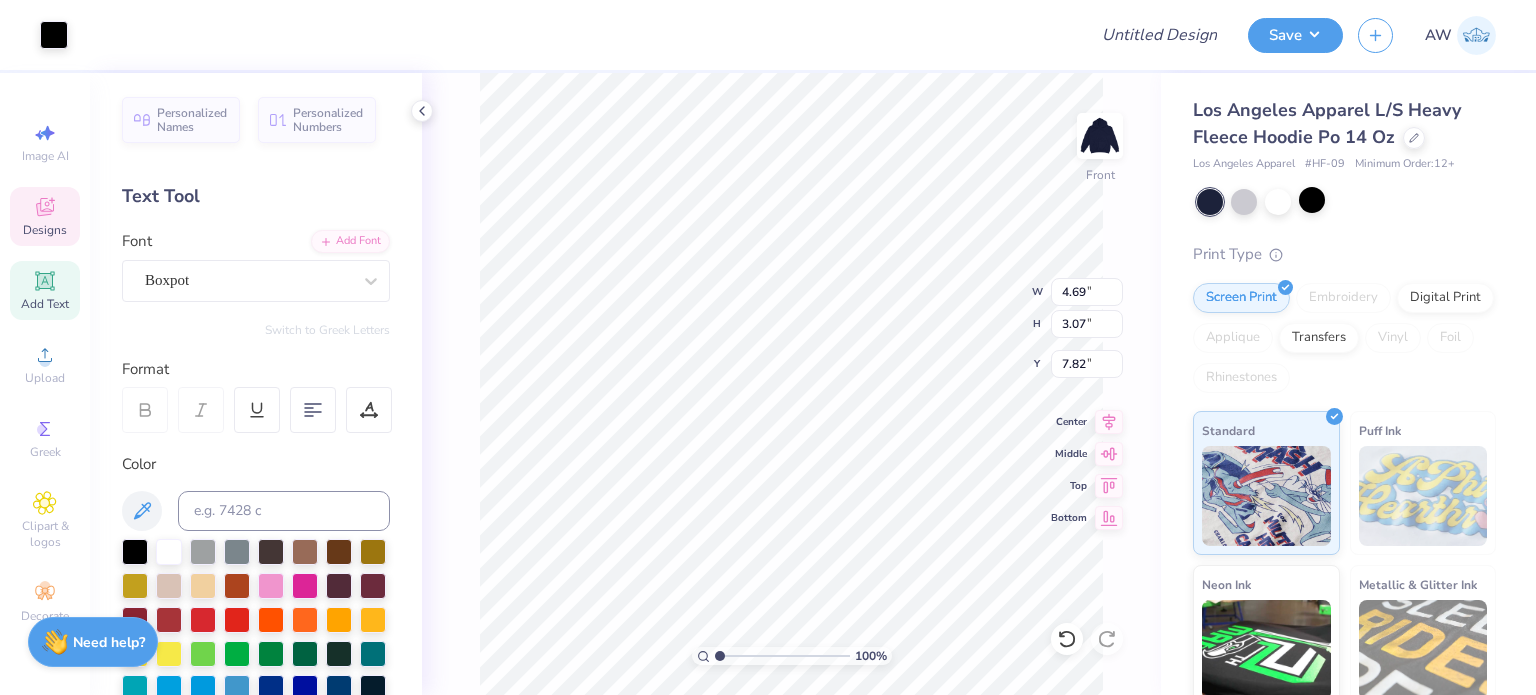 scroll, scrollTop: 16, scrollLeft: 2, axis: both 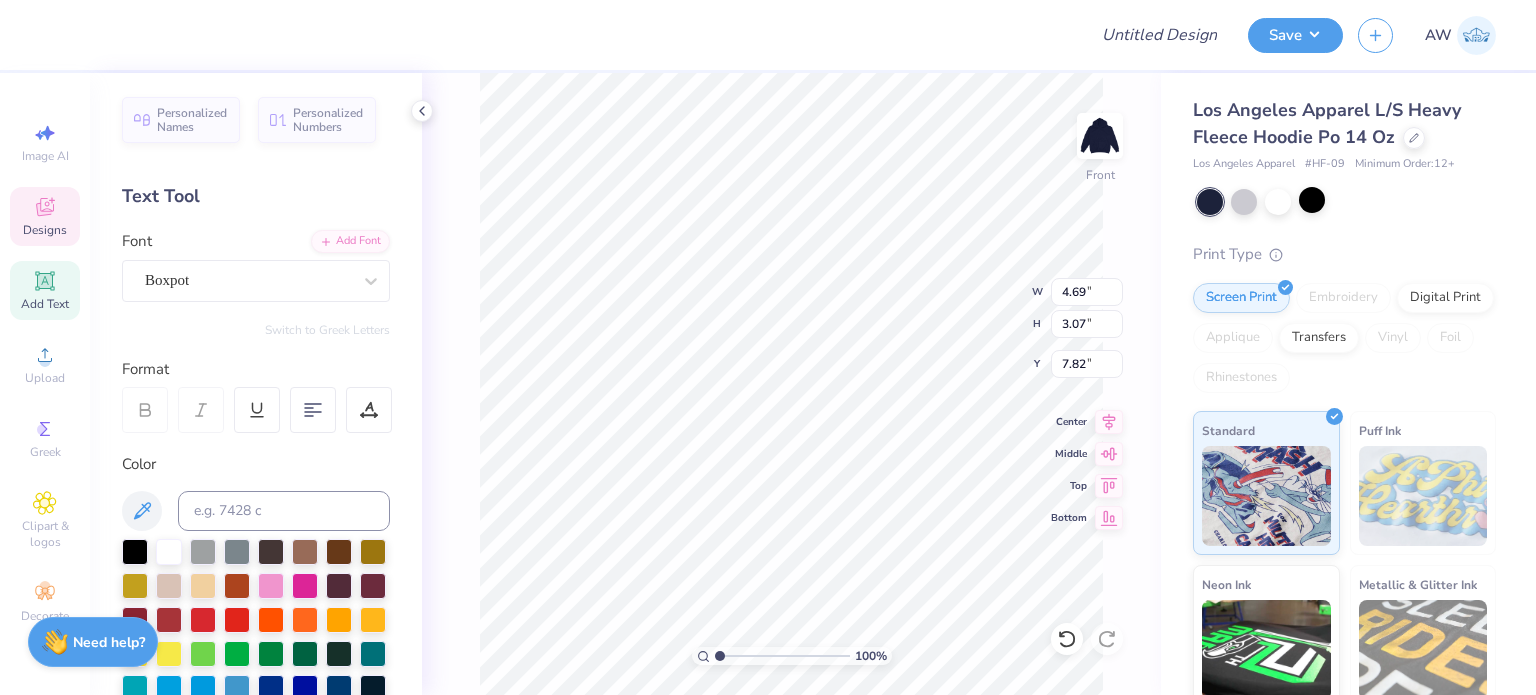 type on "fall" 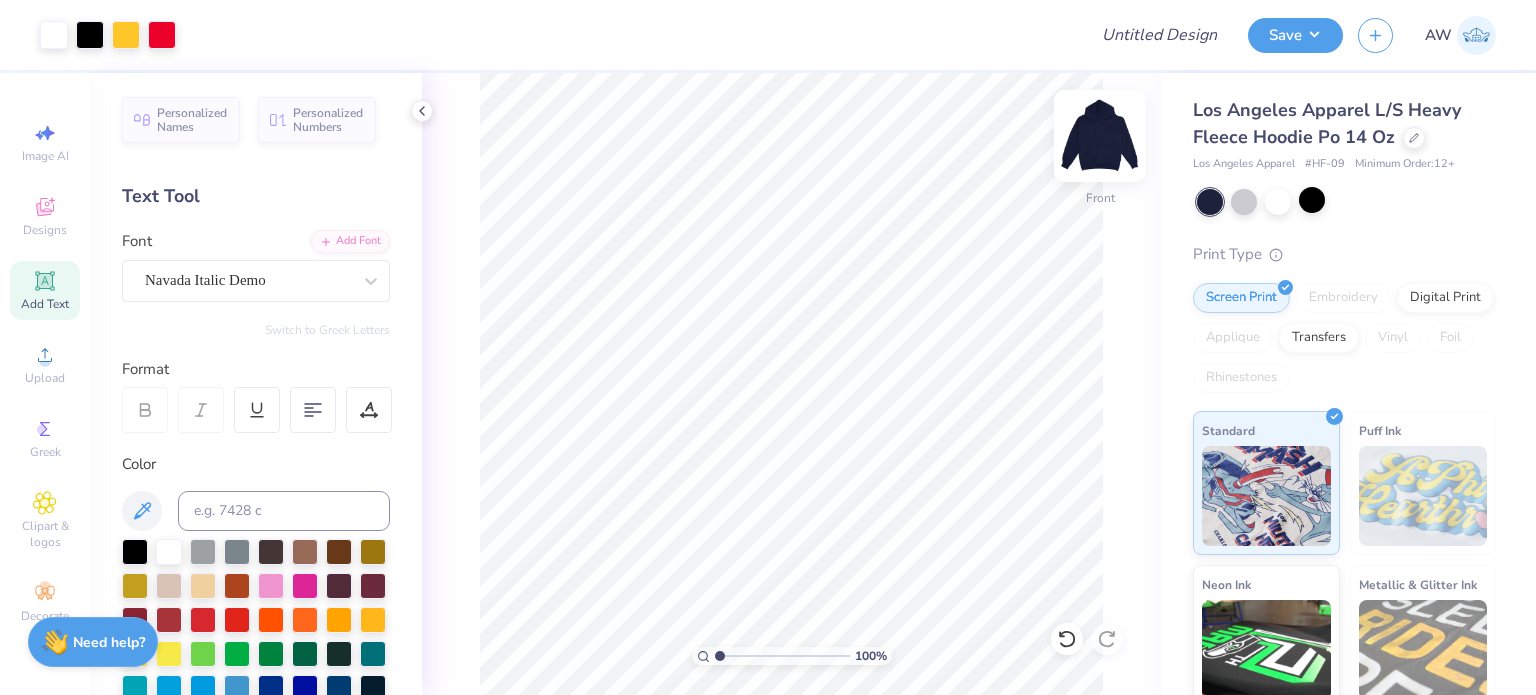 click at bounding box center [1100, 136] 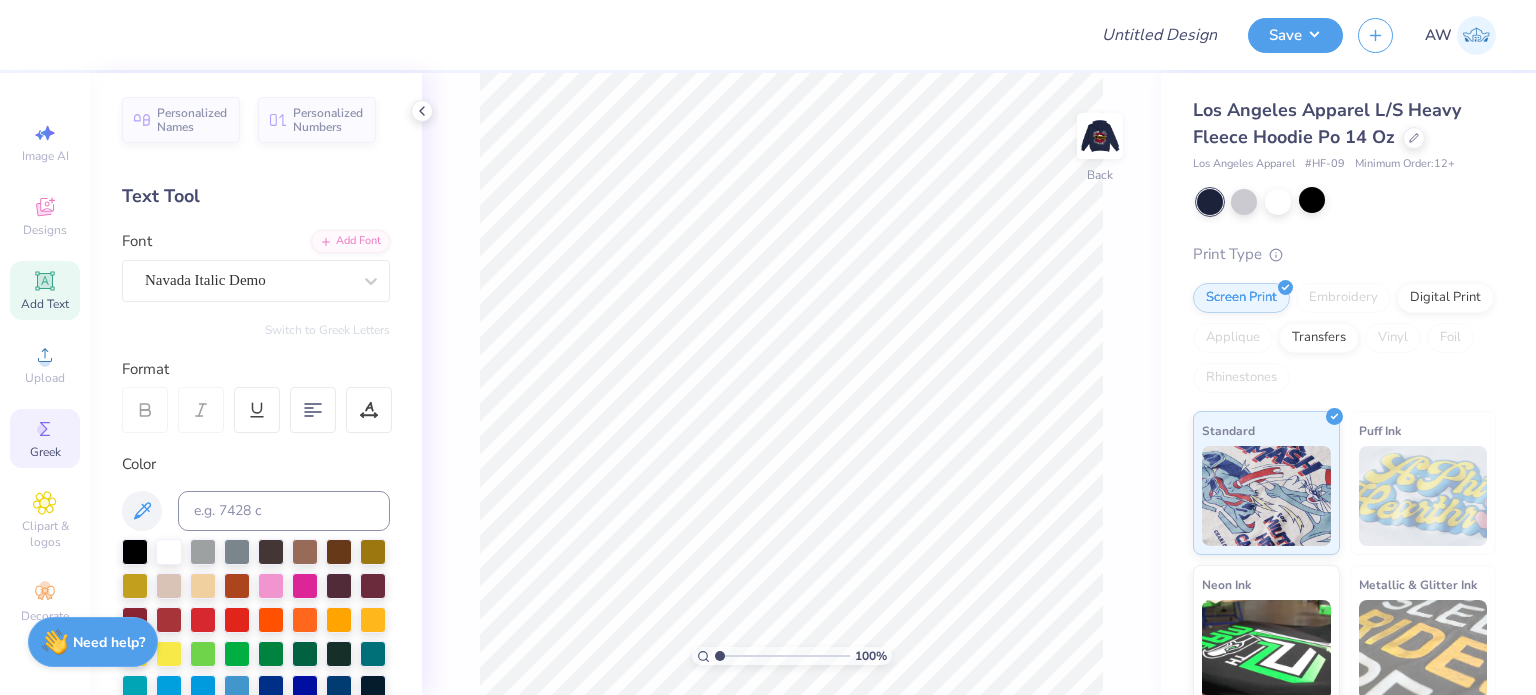 click on "Greek" at bounding box center (45, 452) 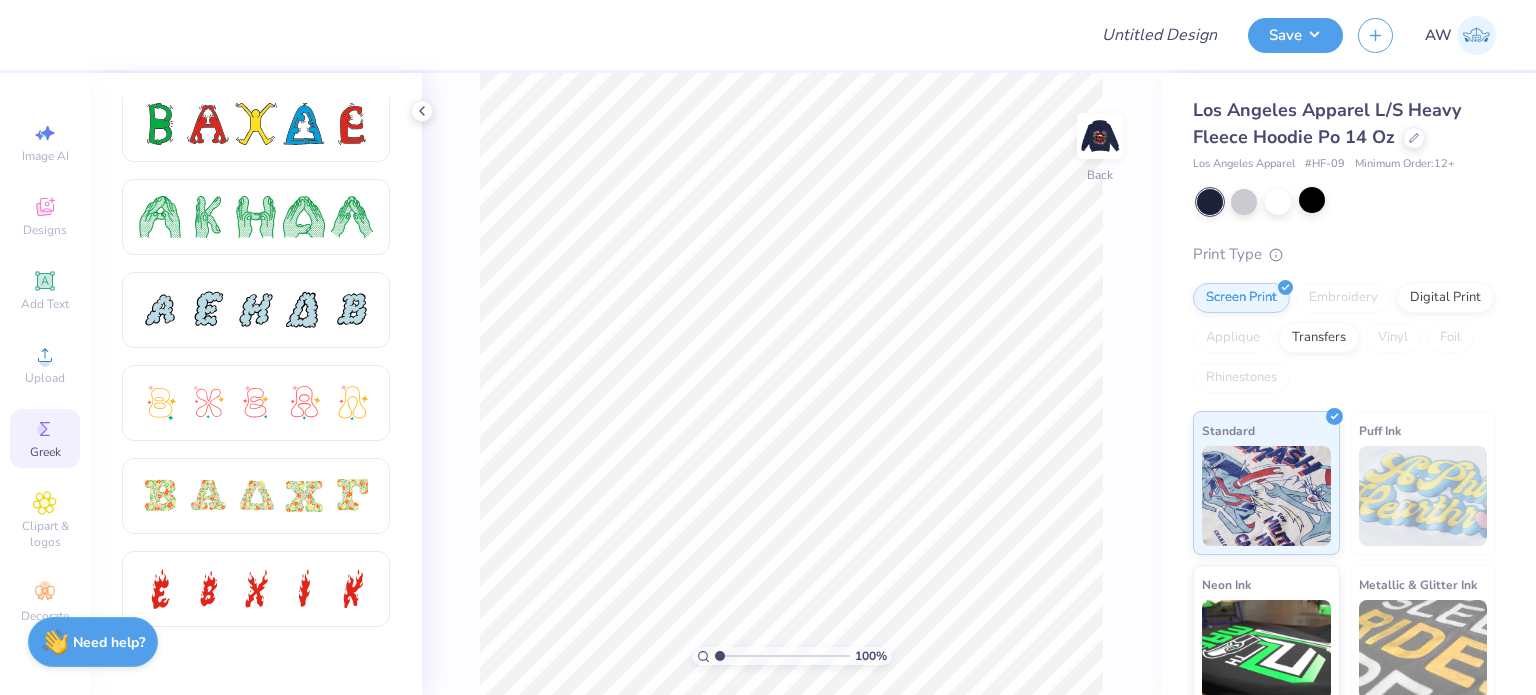 scroll, scrollTop: 0, scrollLeft: 0, axis: both 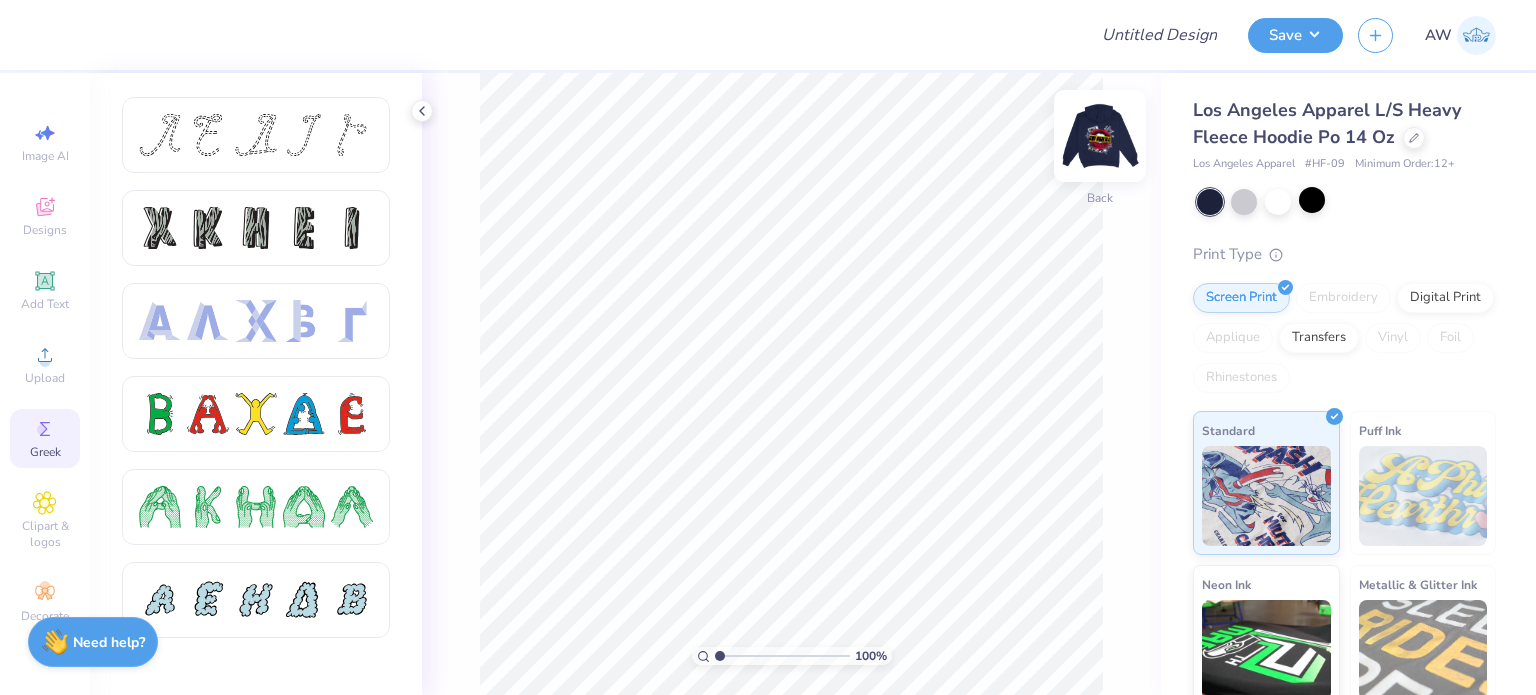 click at bounding box center (1100, 136) 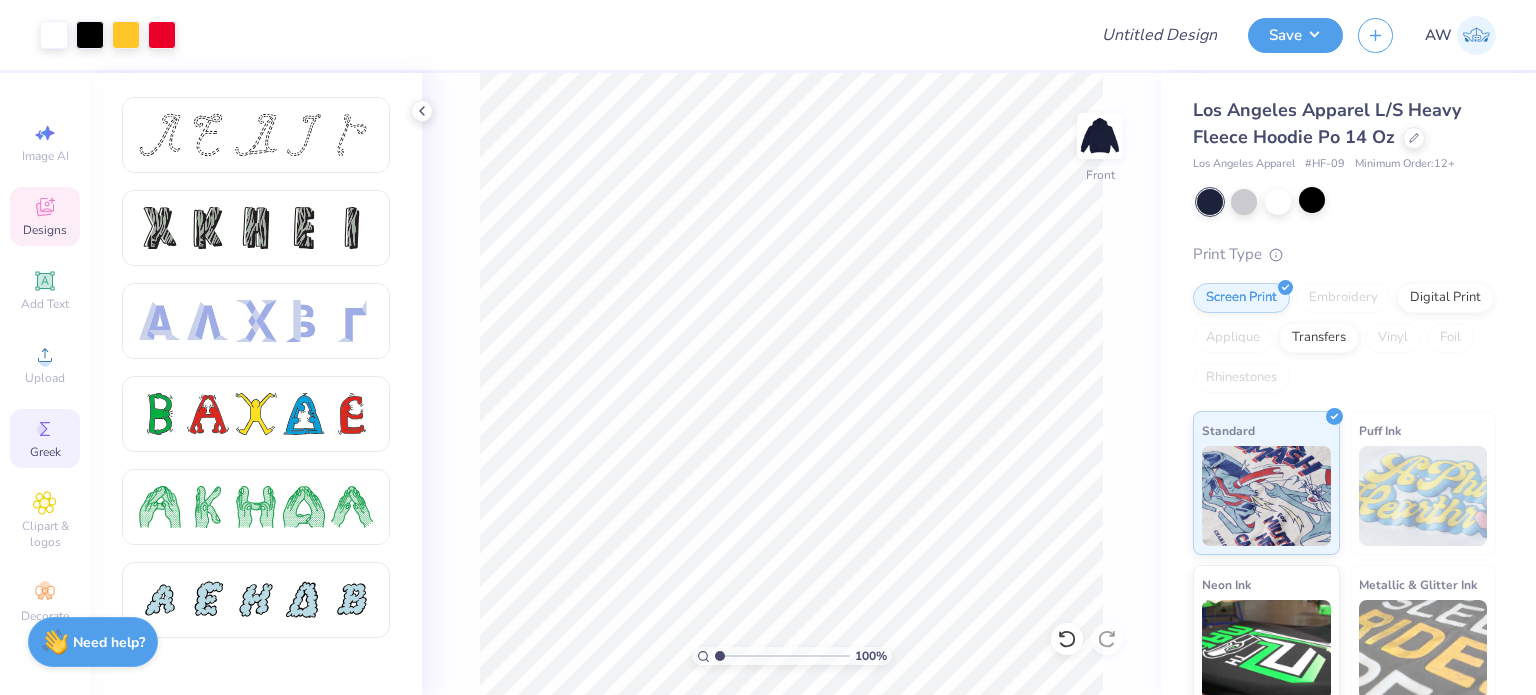 click 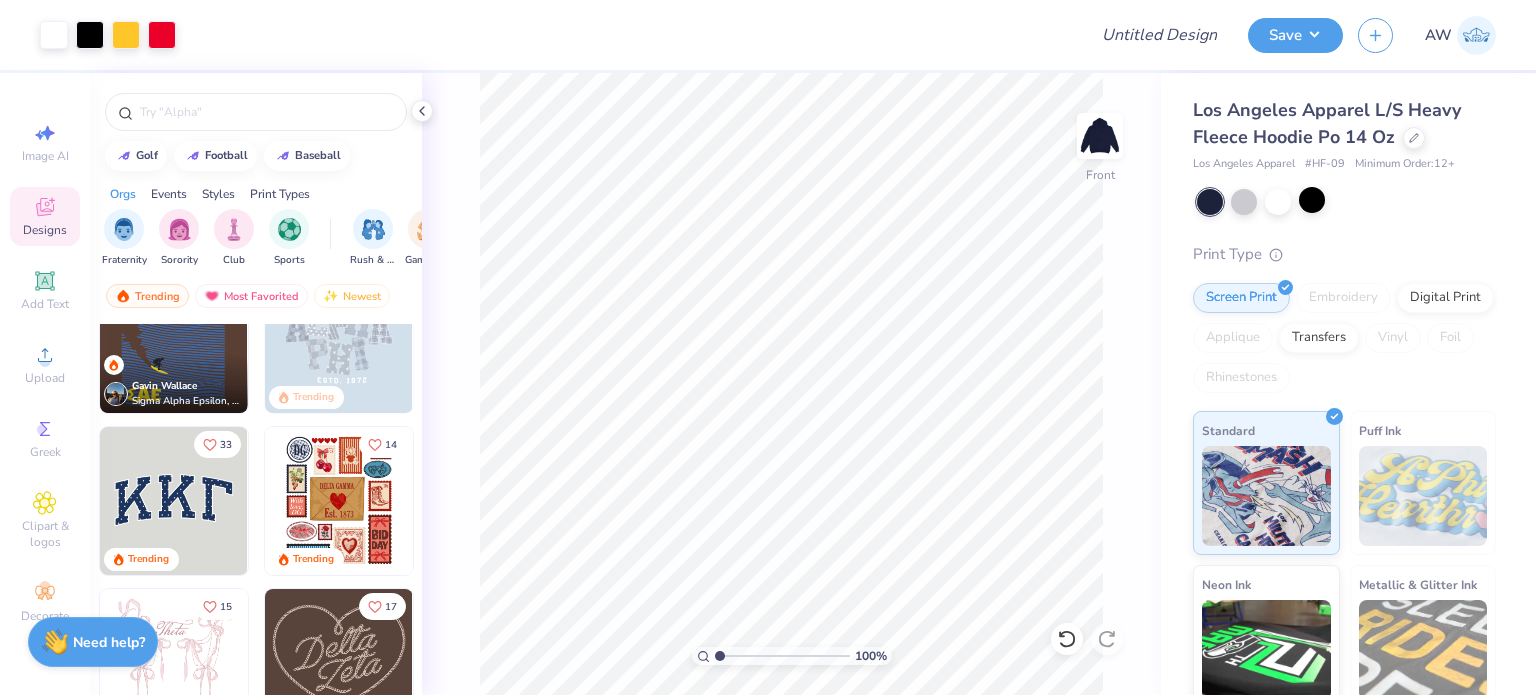 scroll, scrollTop: 0, scrollLeft: 0, axis: both 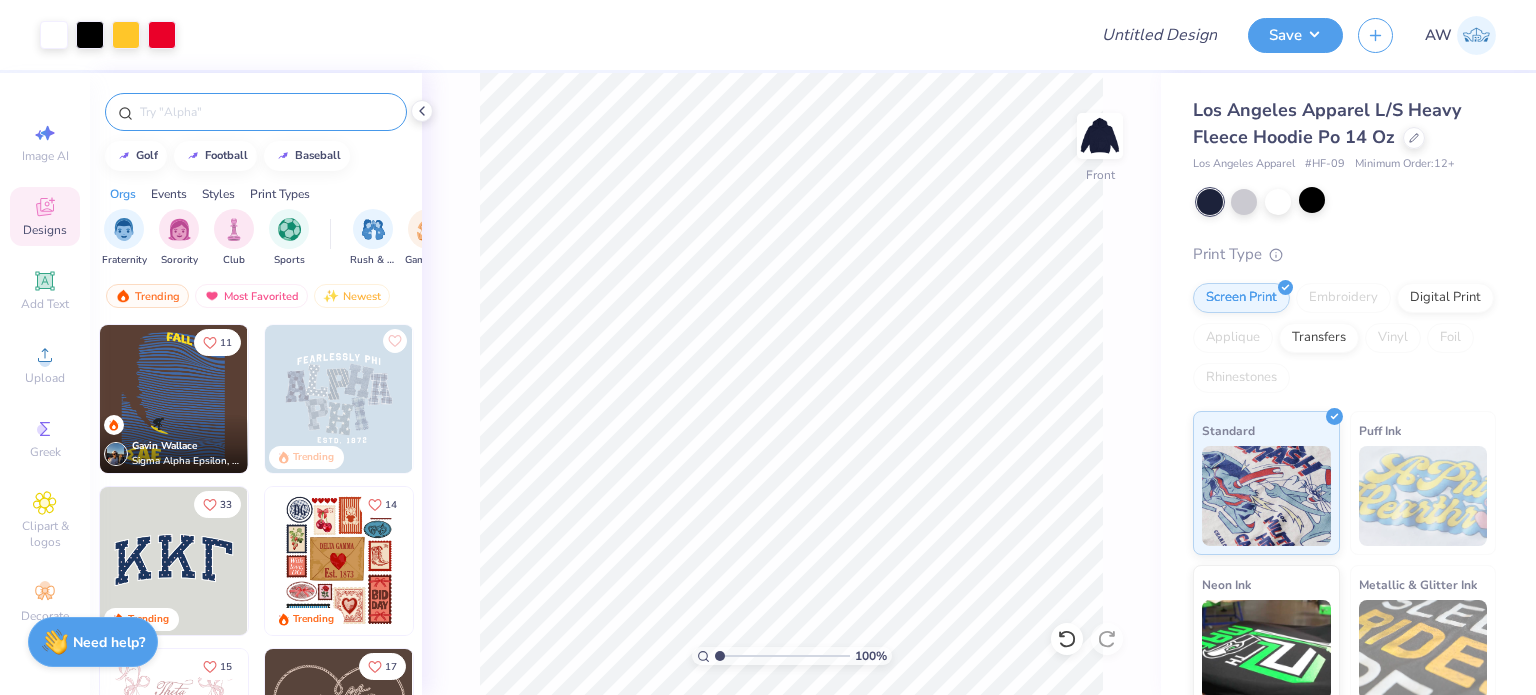 click at bounding box center [266, 112] 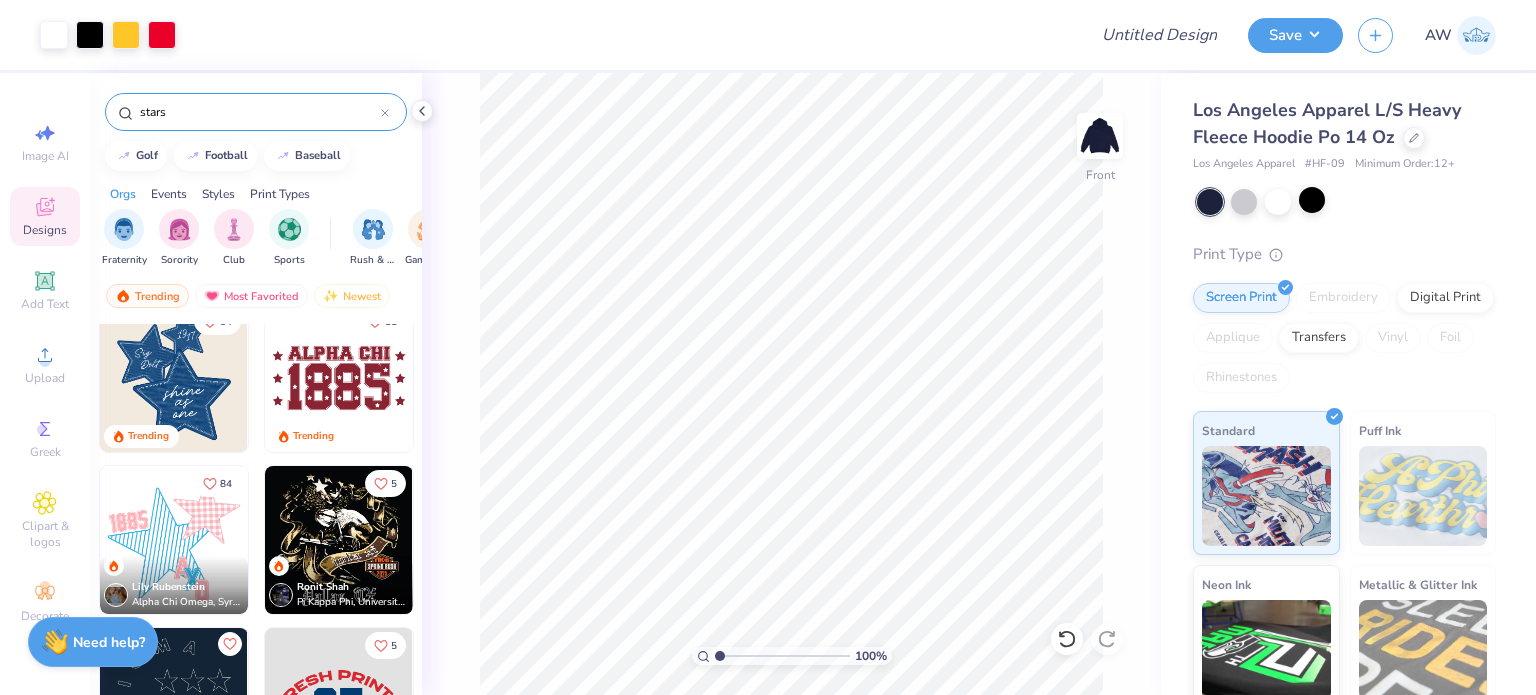 scroll, scrollTop: 184, scrollLeft: 0, axis: vertical 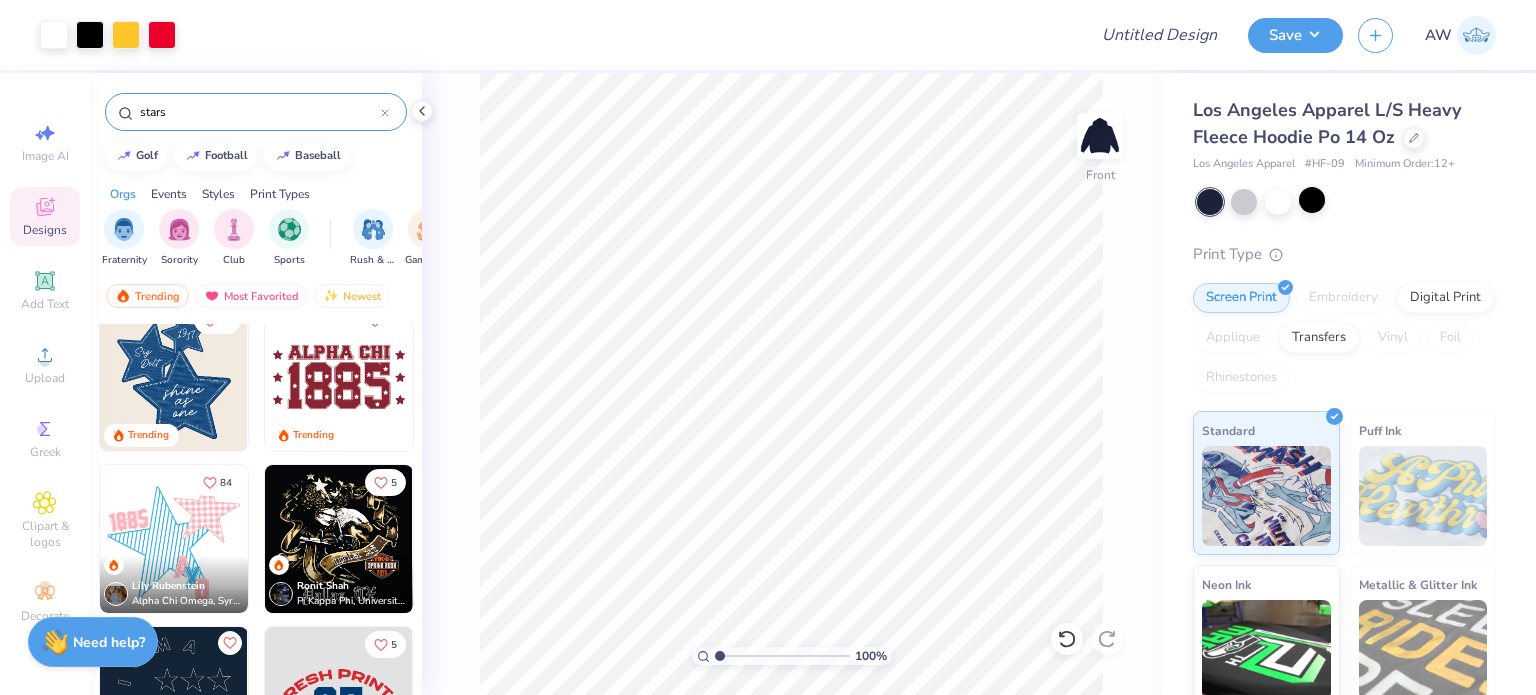 type on "stars" 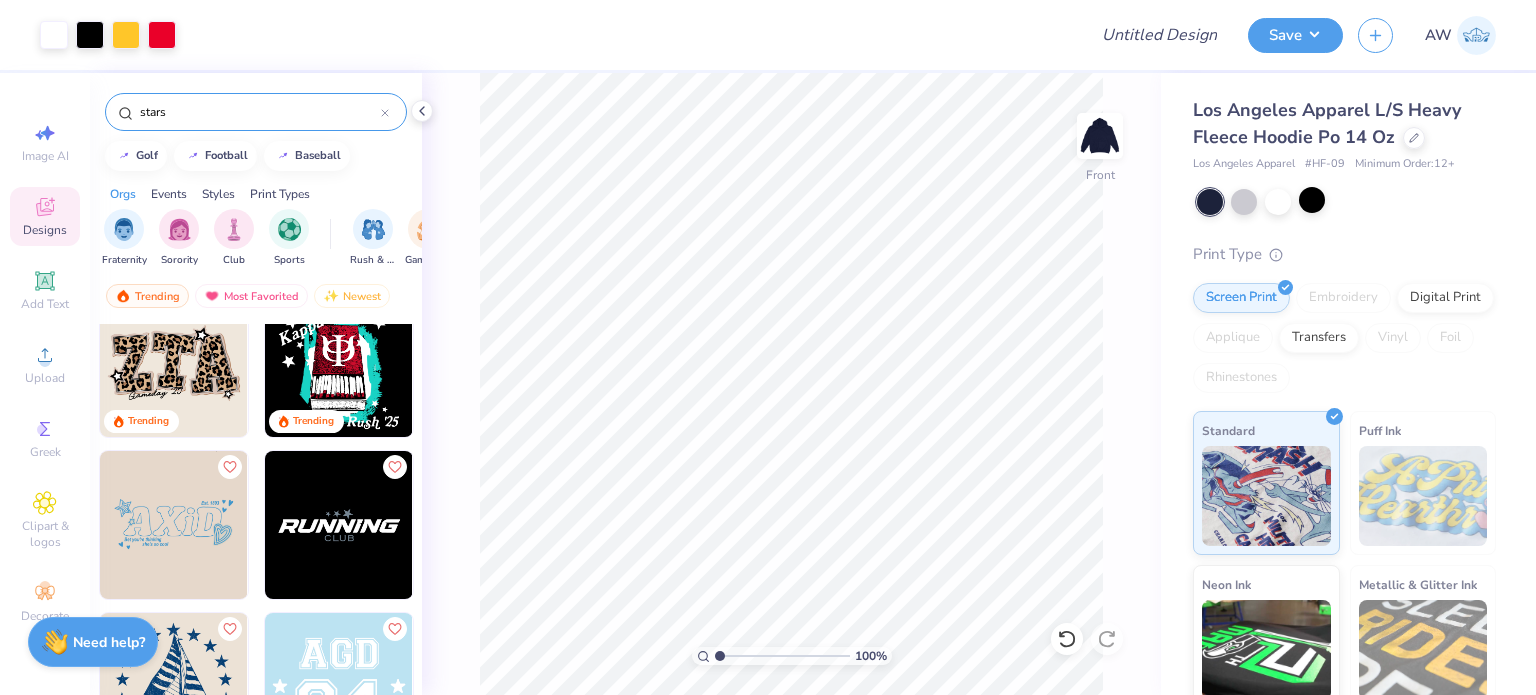 scroll, scrollTop: 1171, scrollLeft: 0, axis: vertical 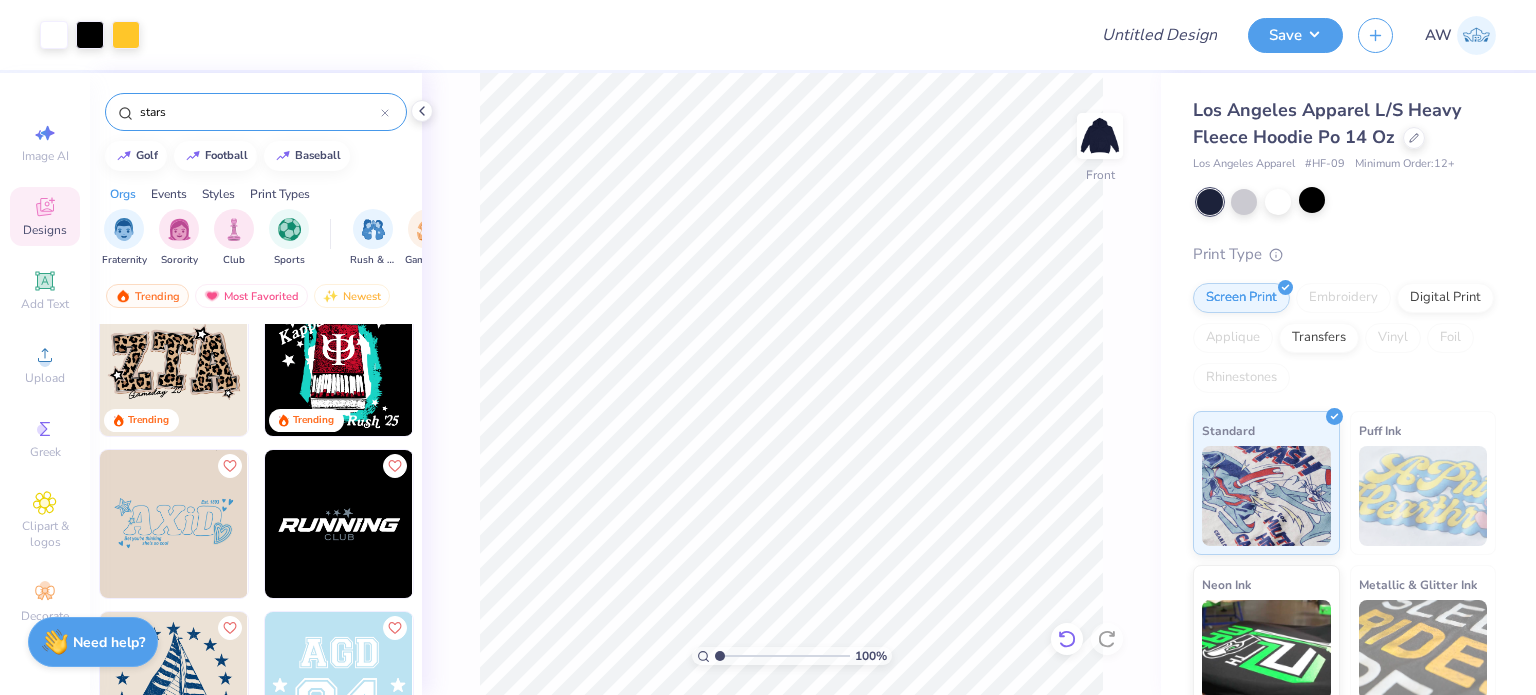 click 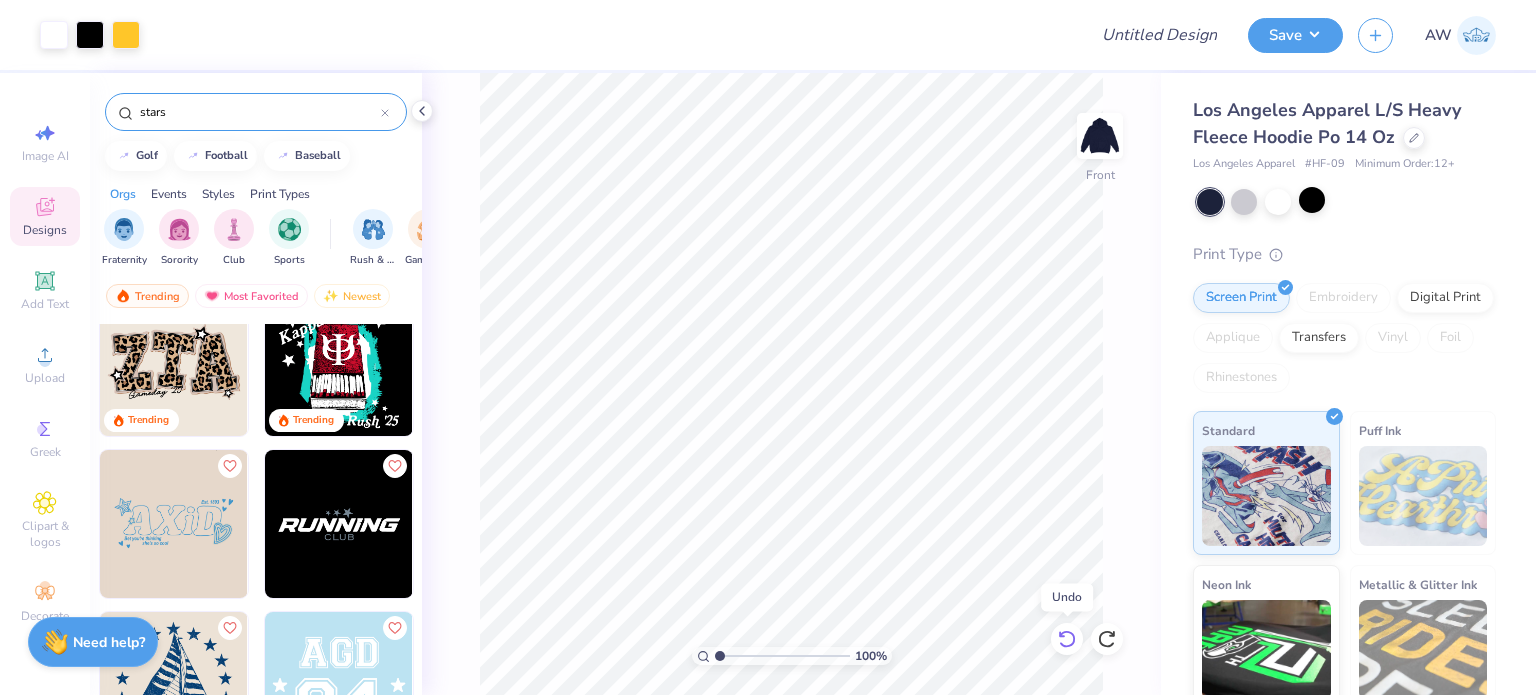 click 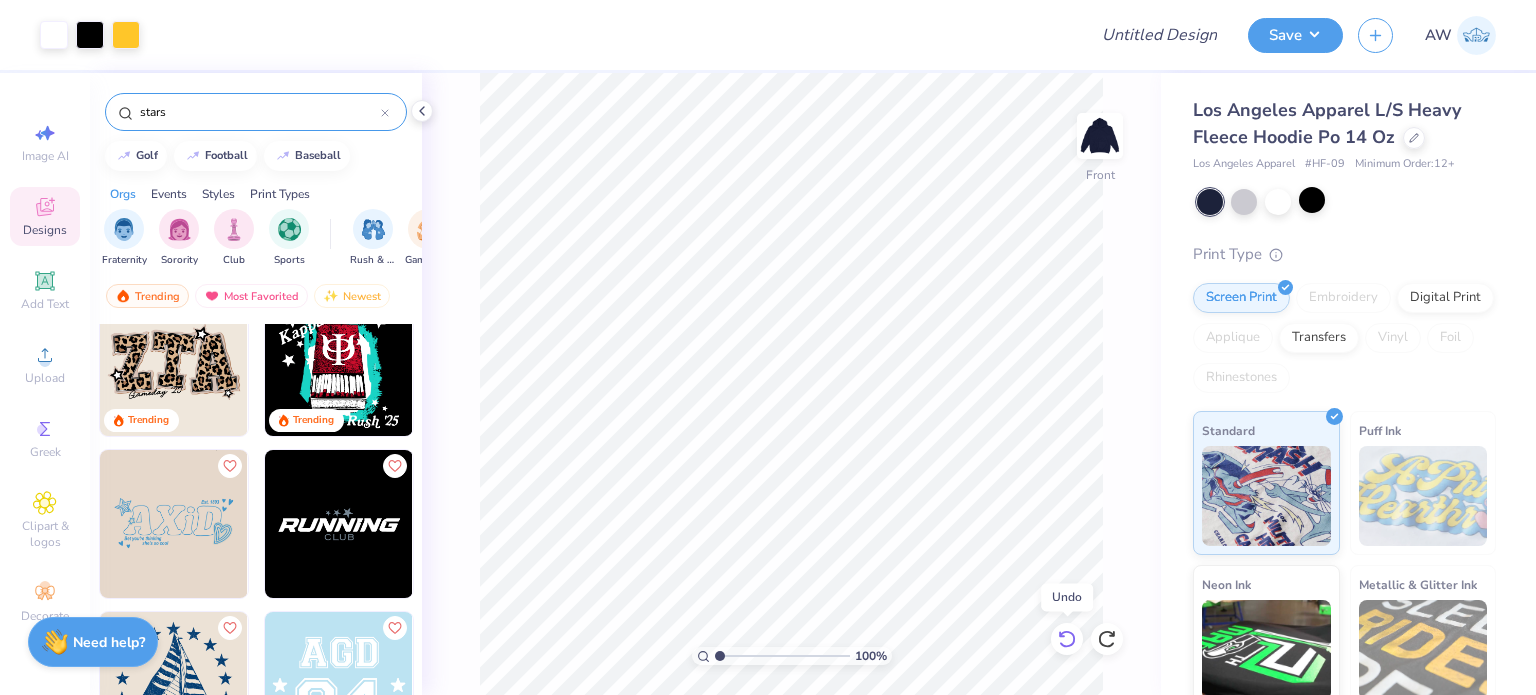 click 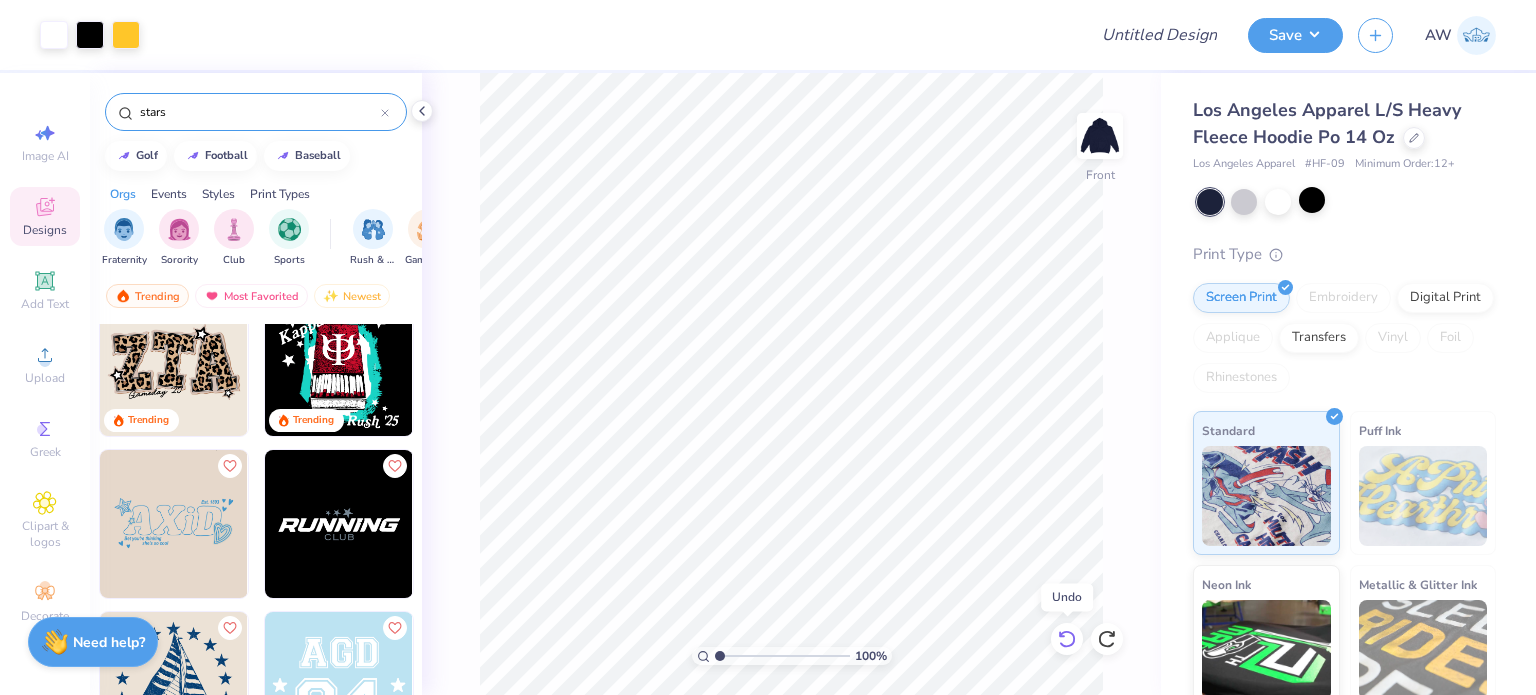 click 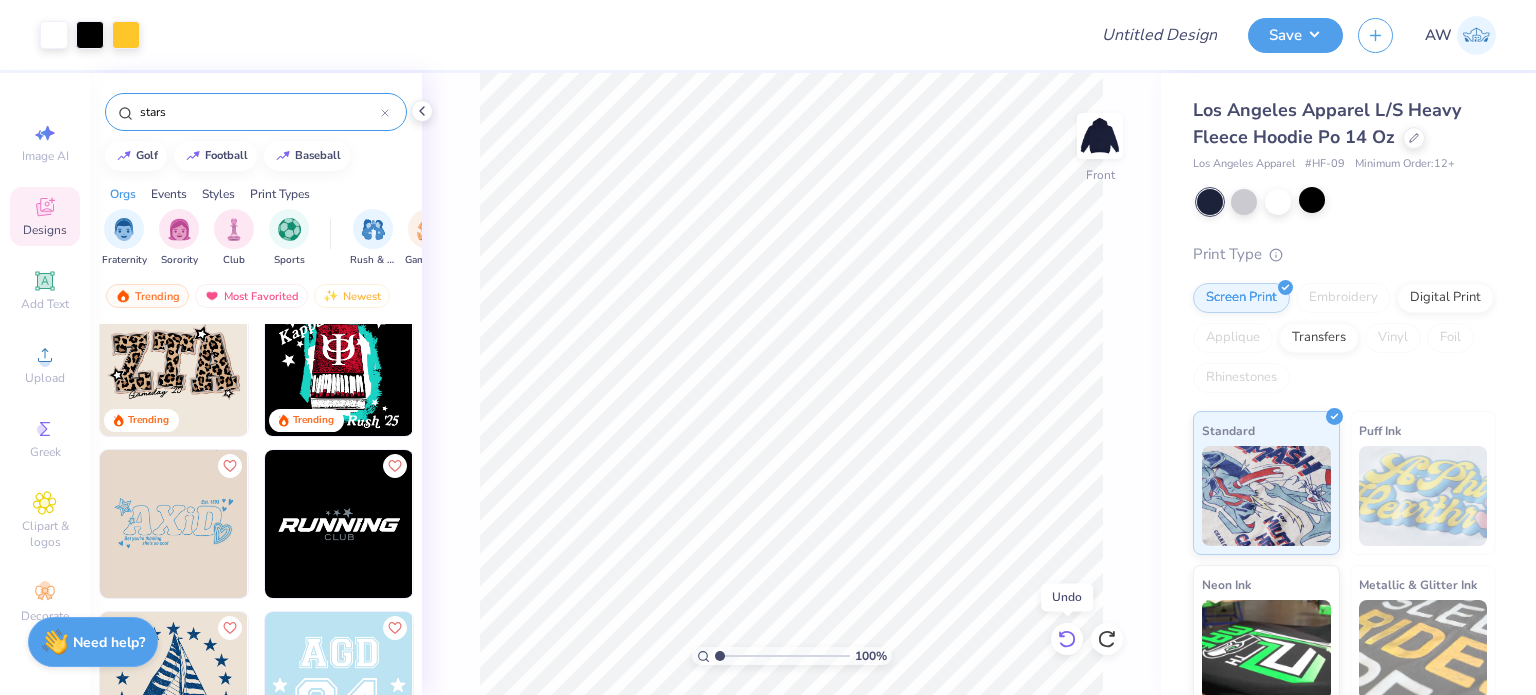 click 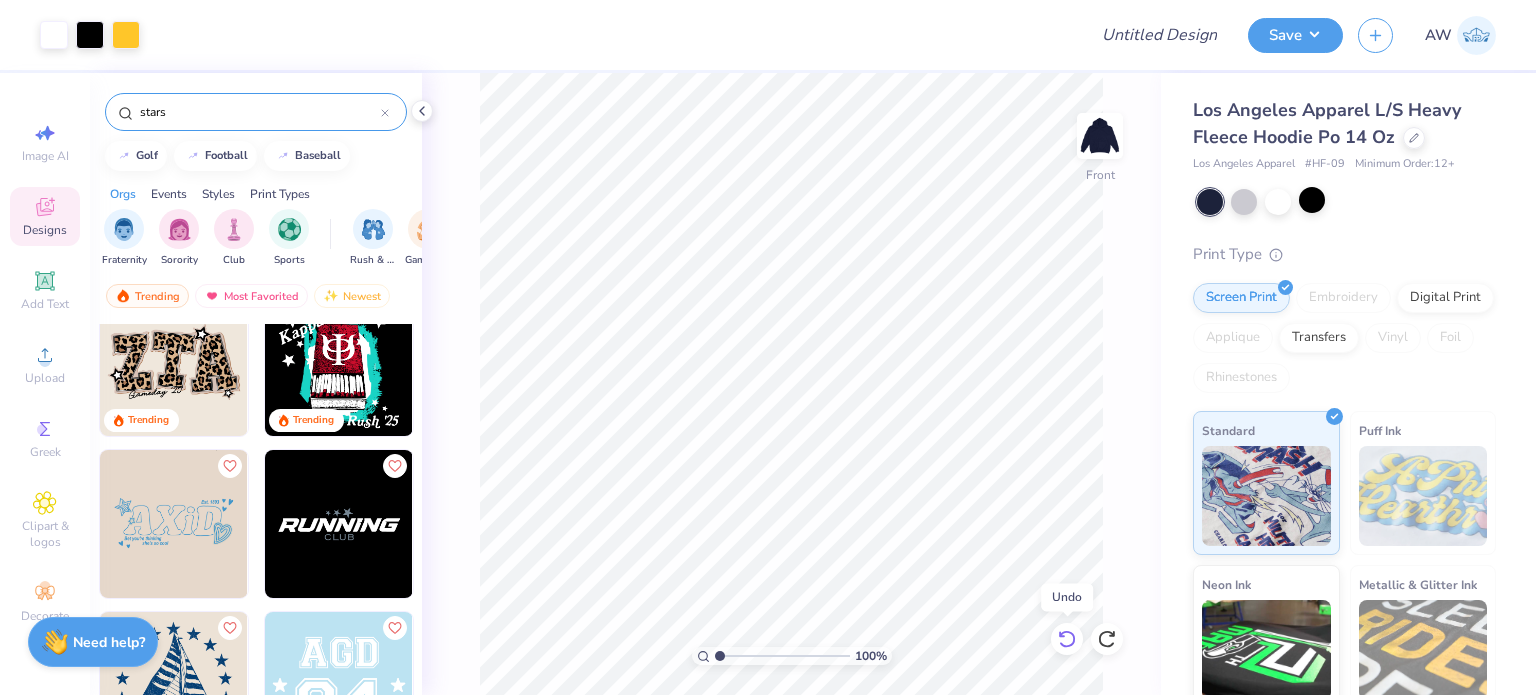click 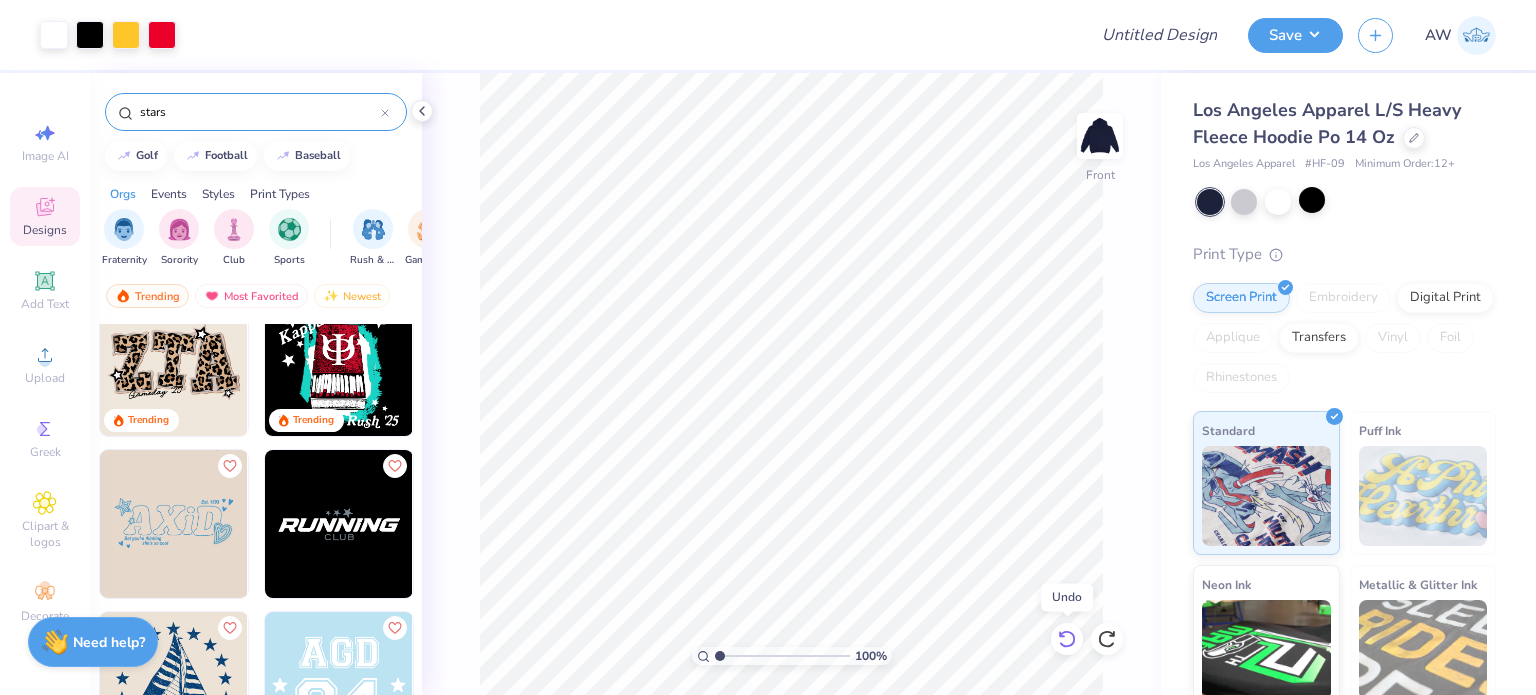 click 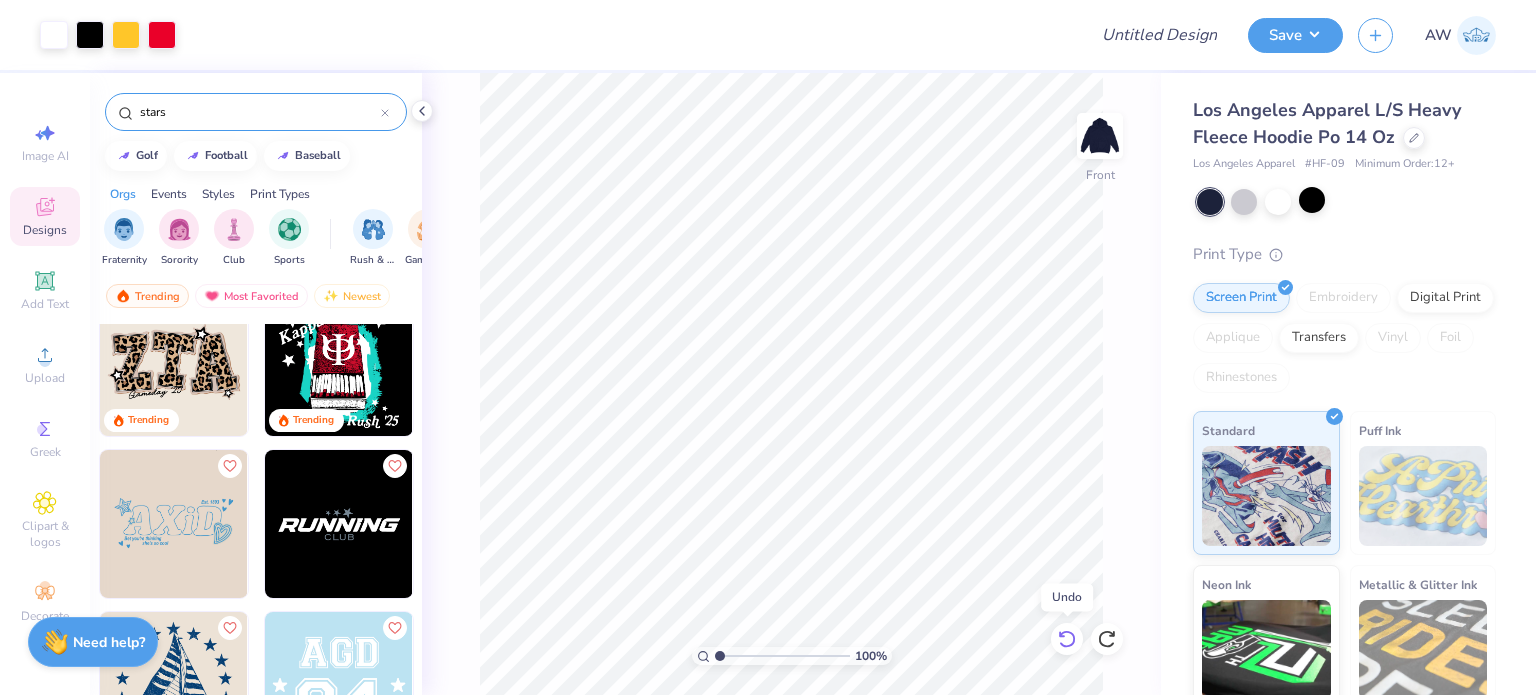 click 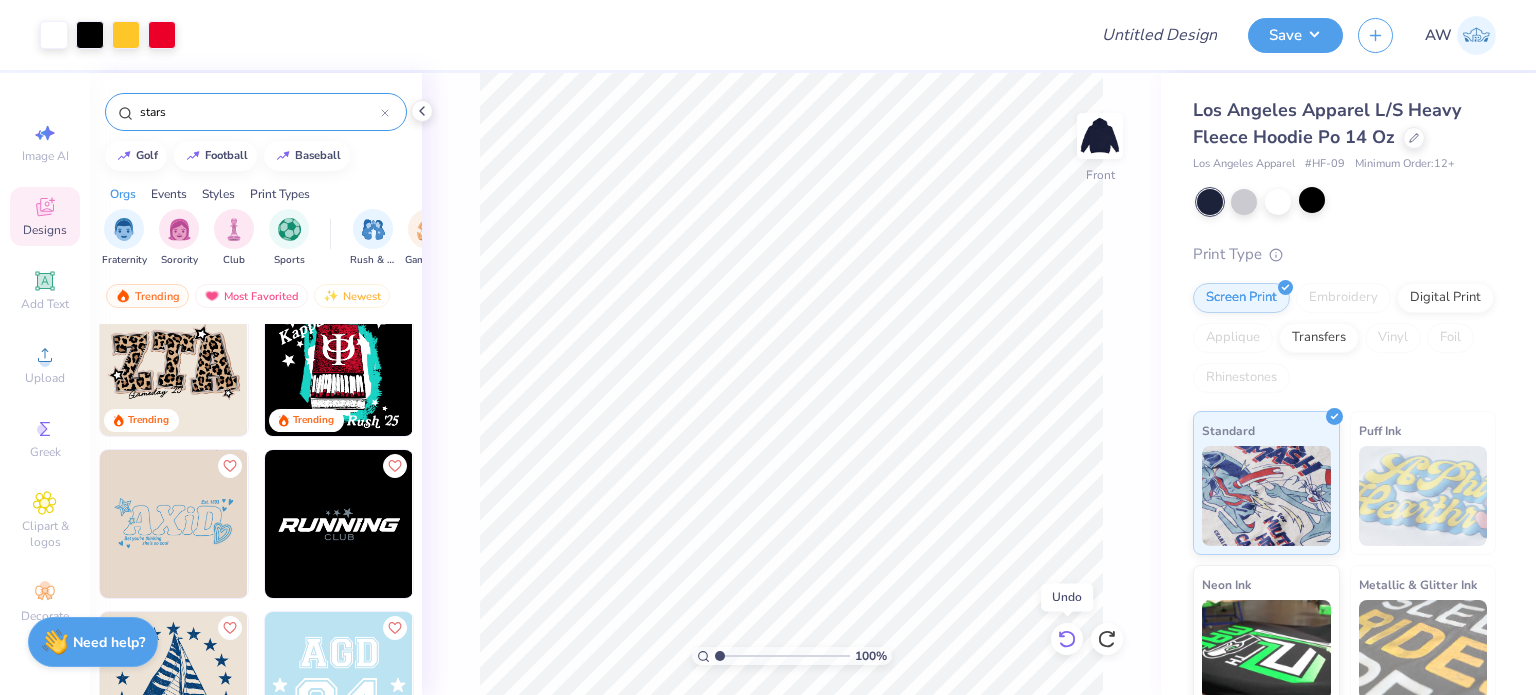 click 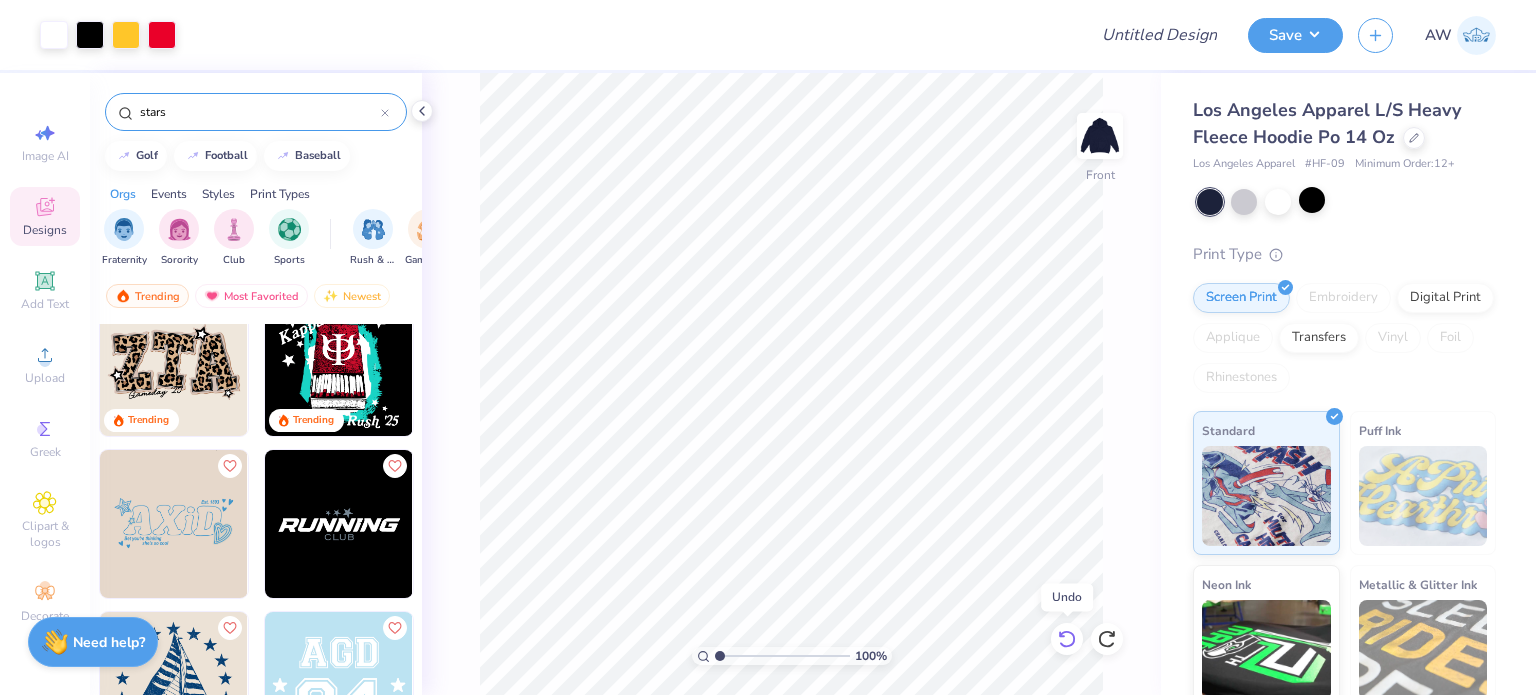 click 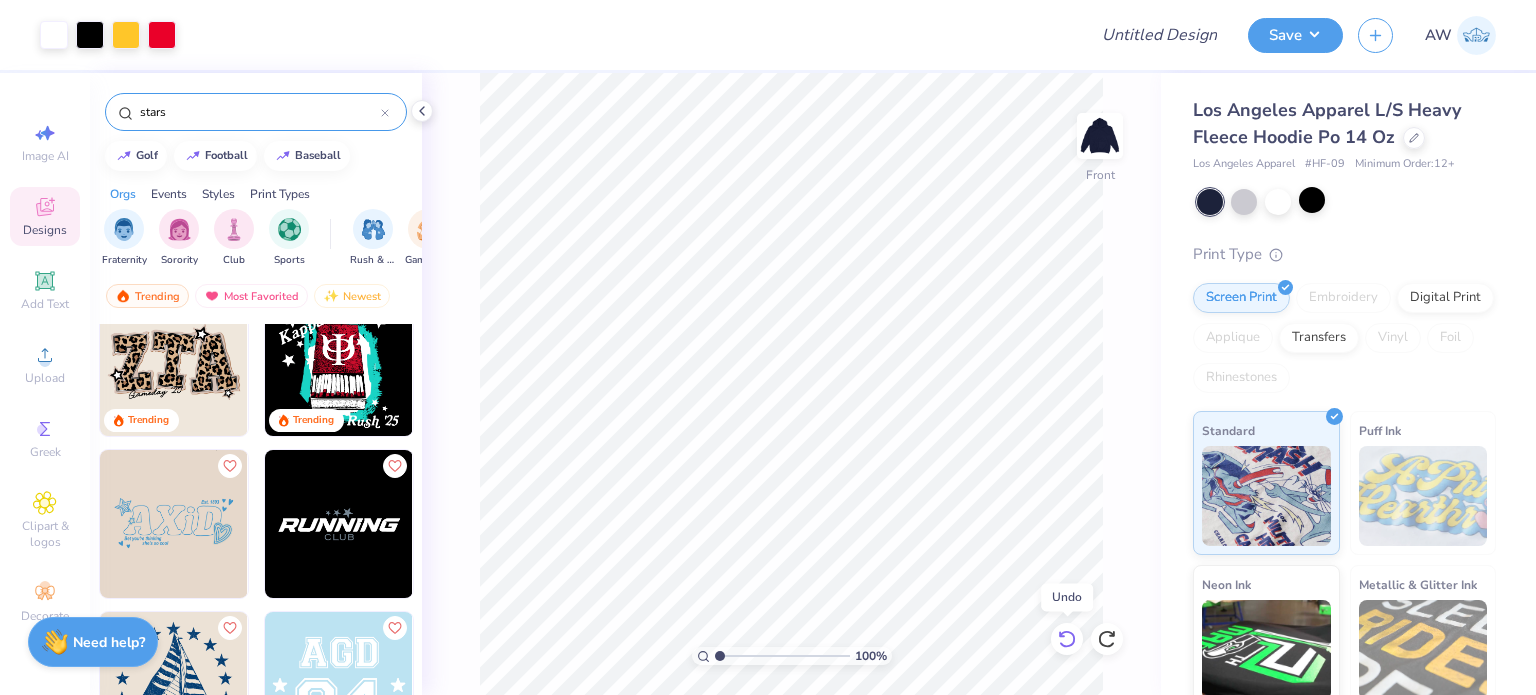 click 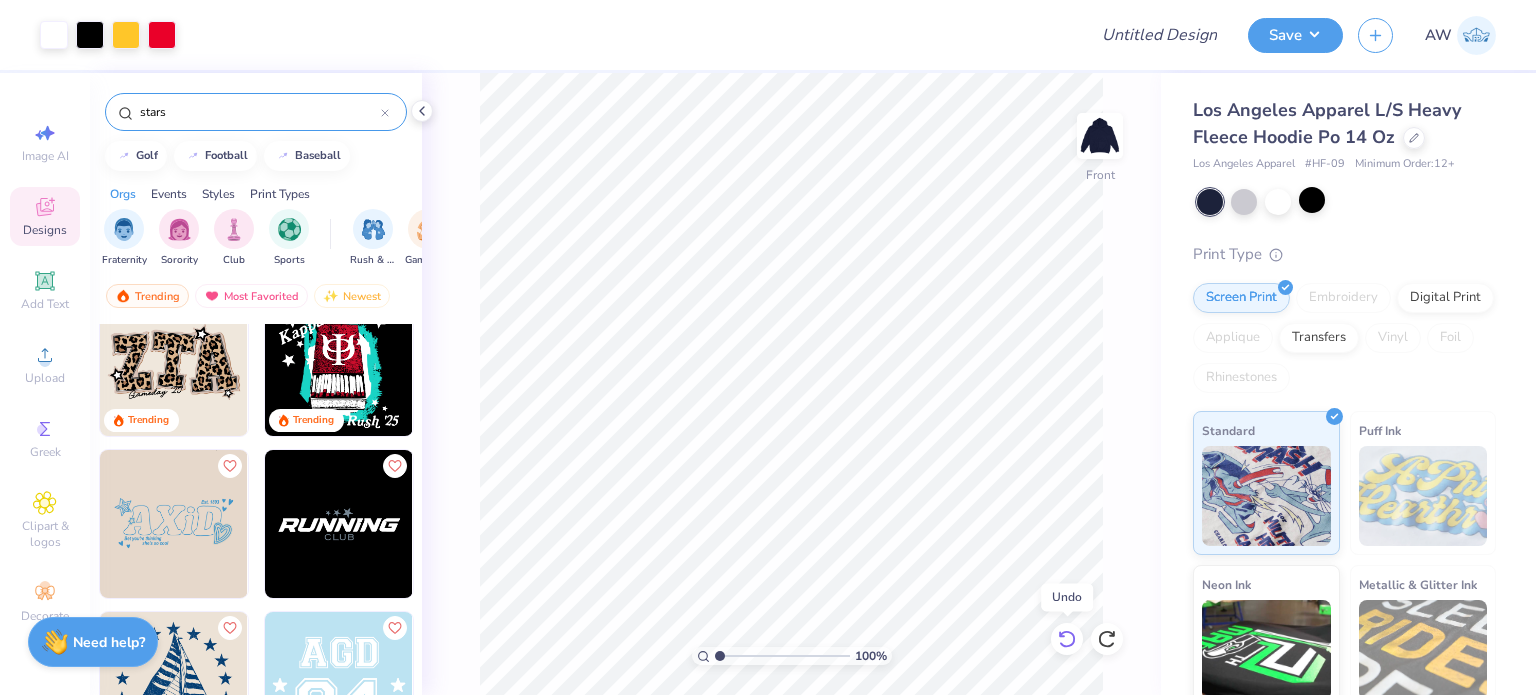 click 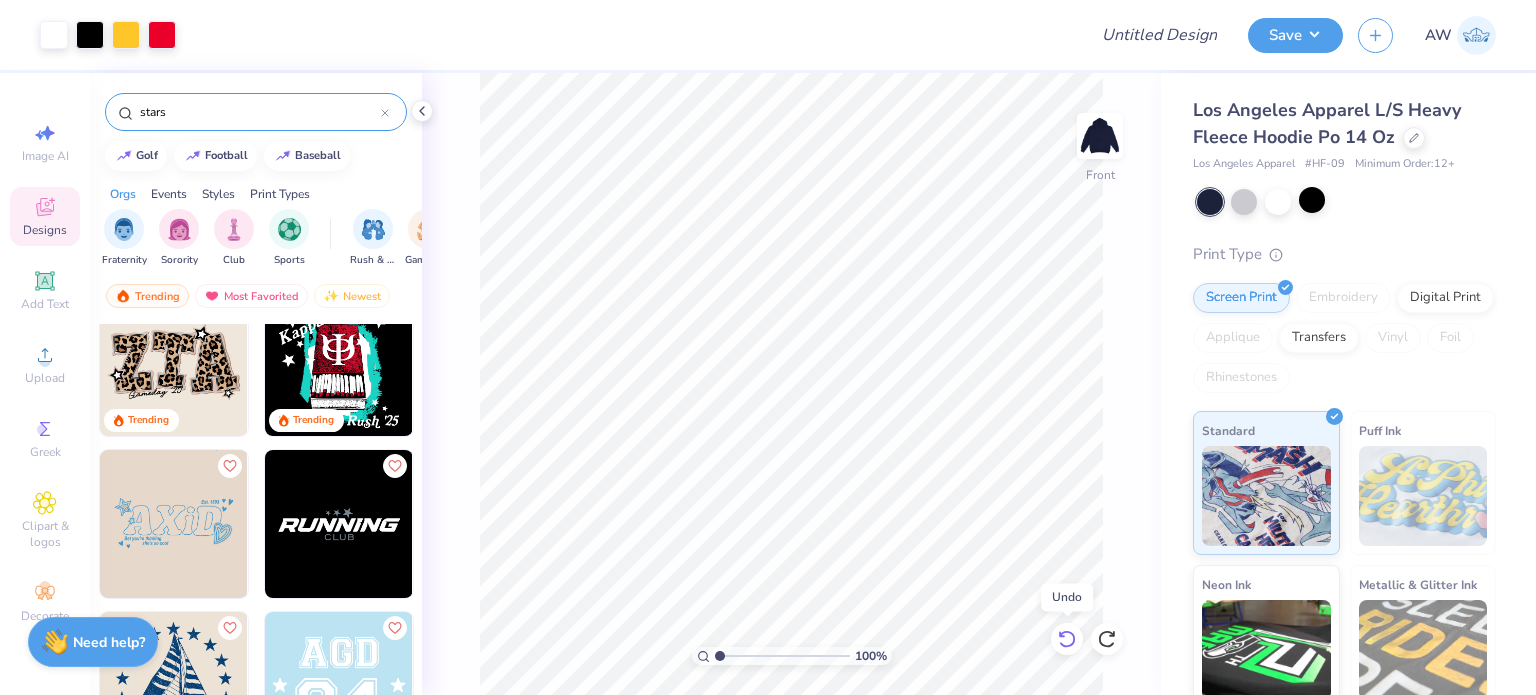 click 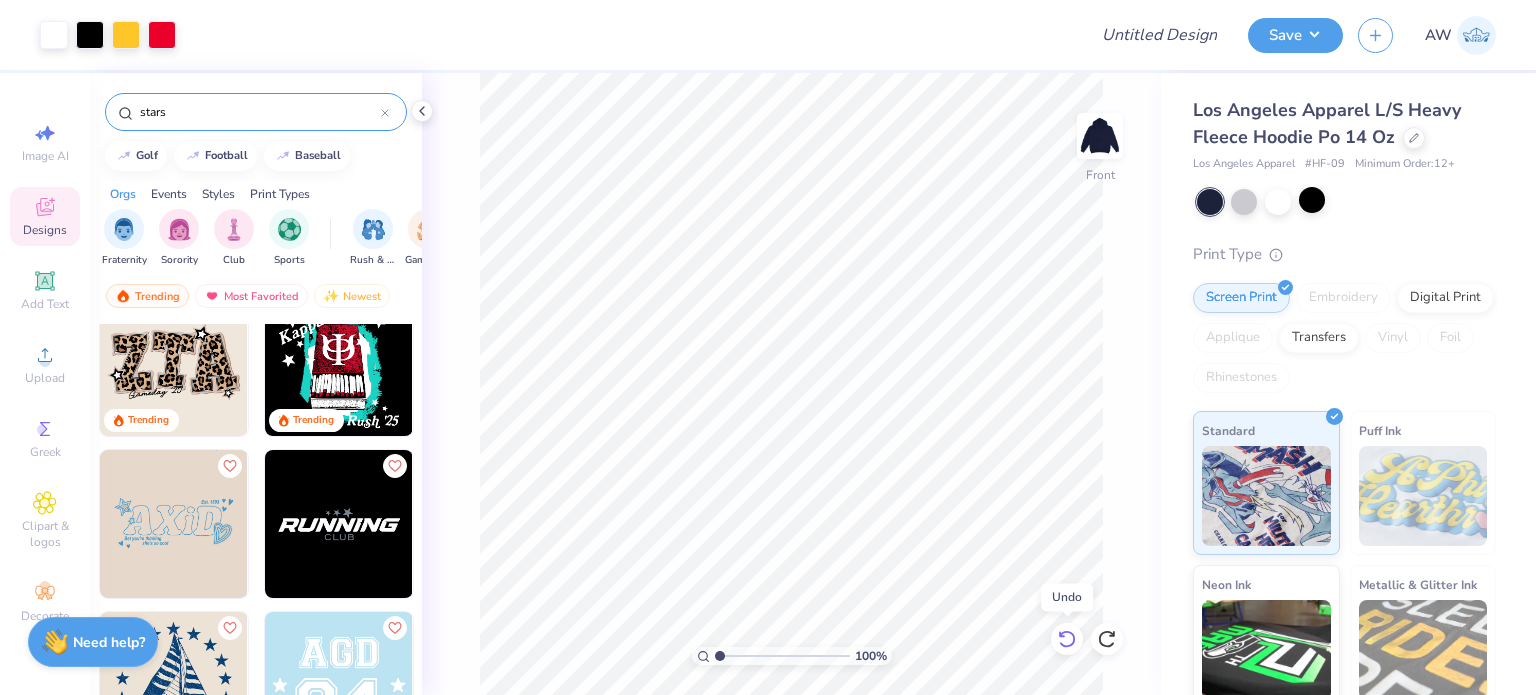 click 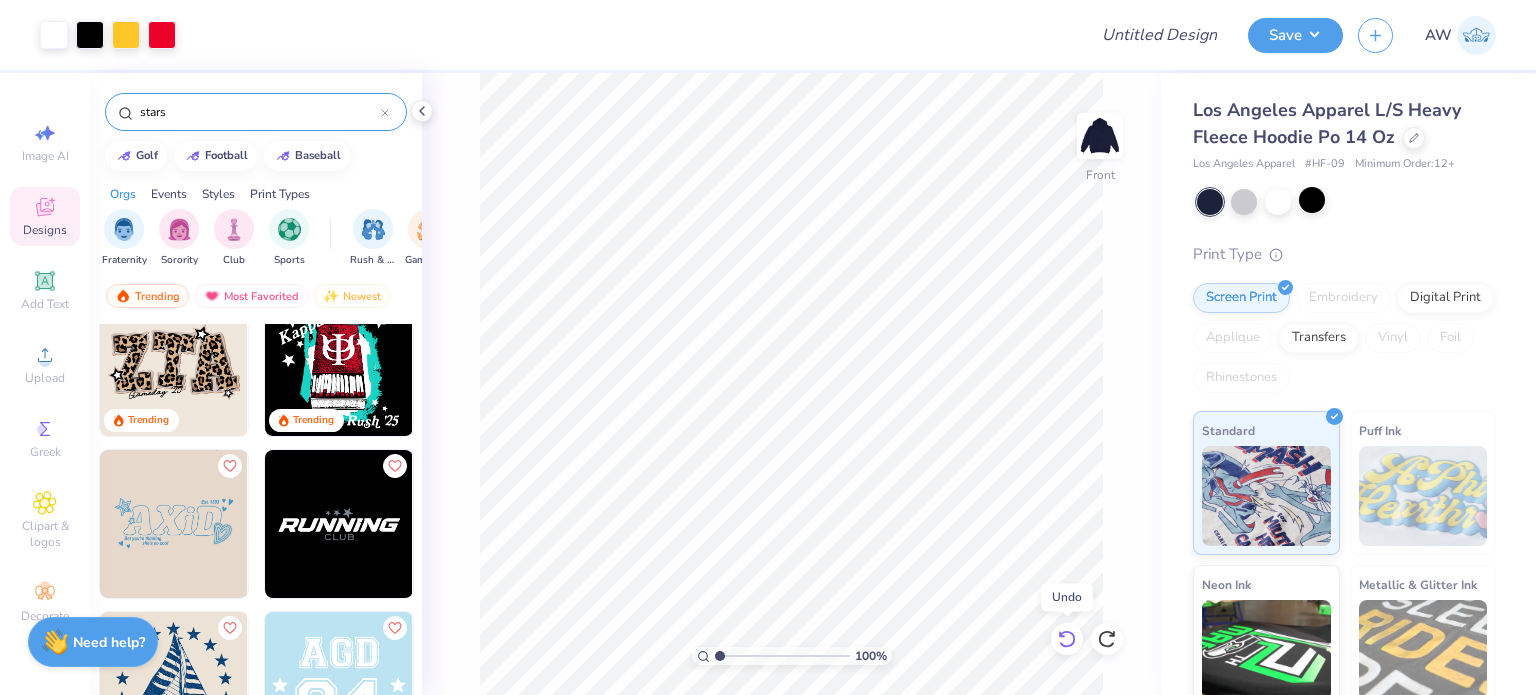 click 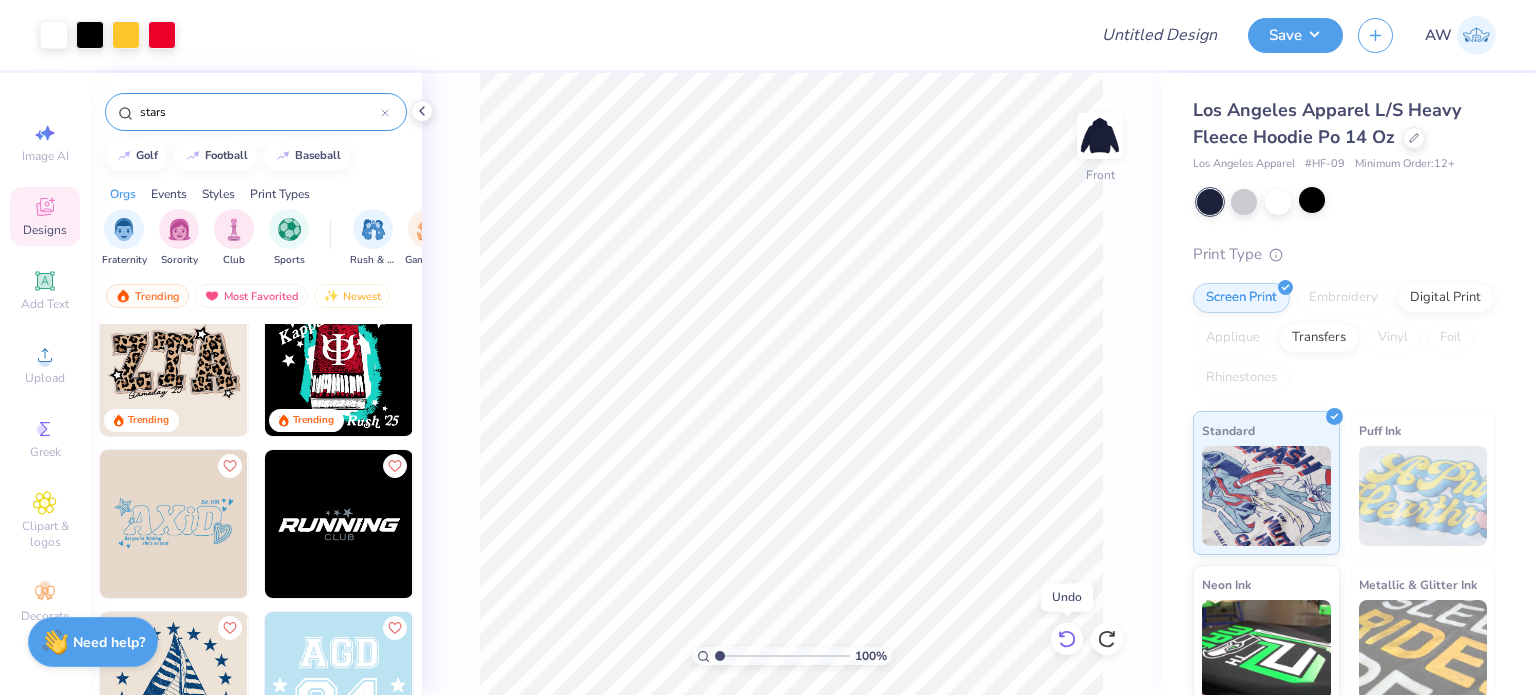 click 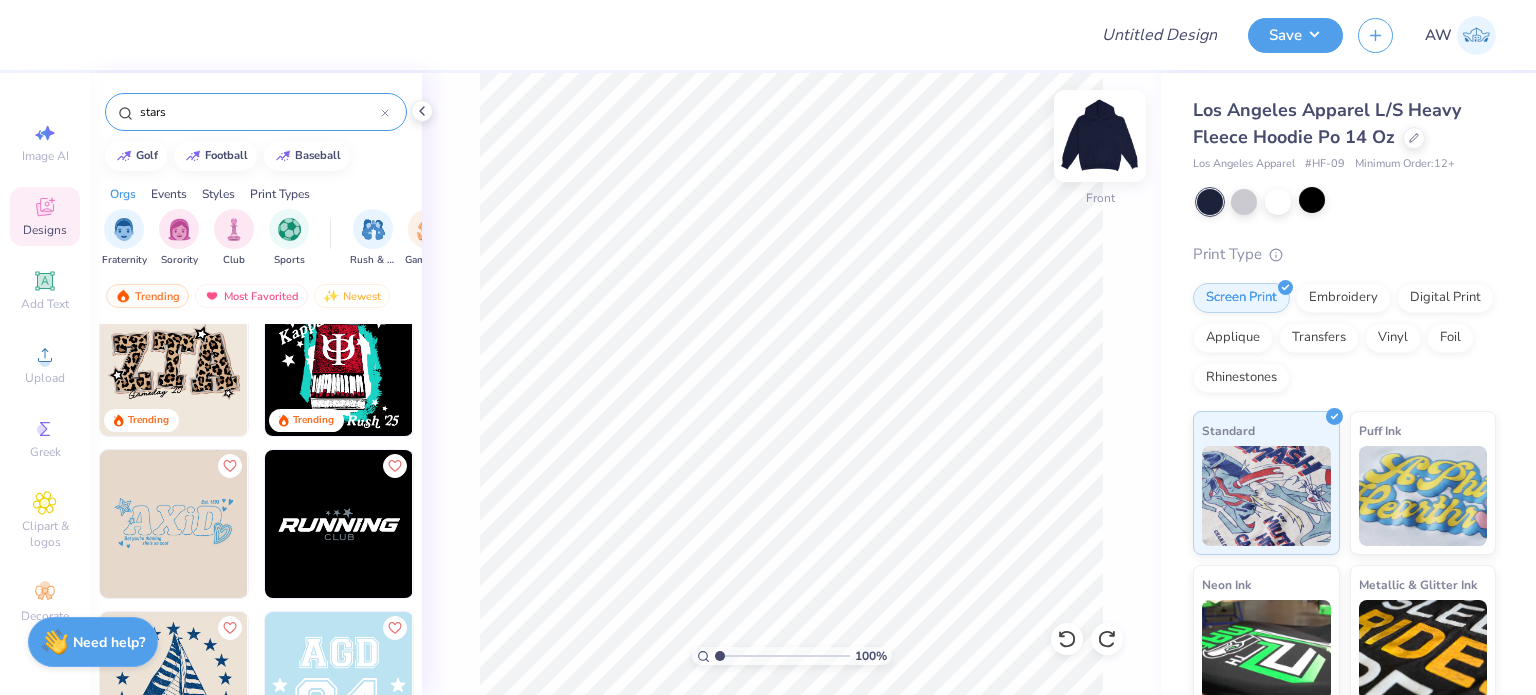 click at bounding box center [1100, 136] 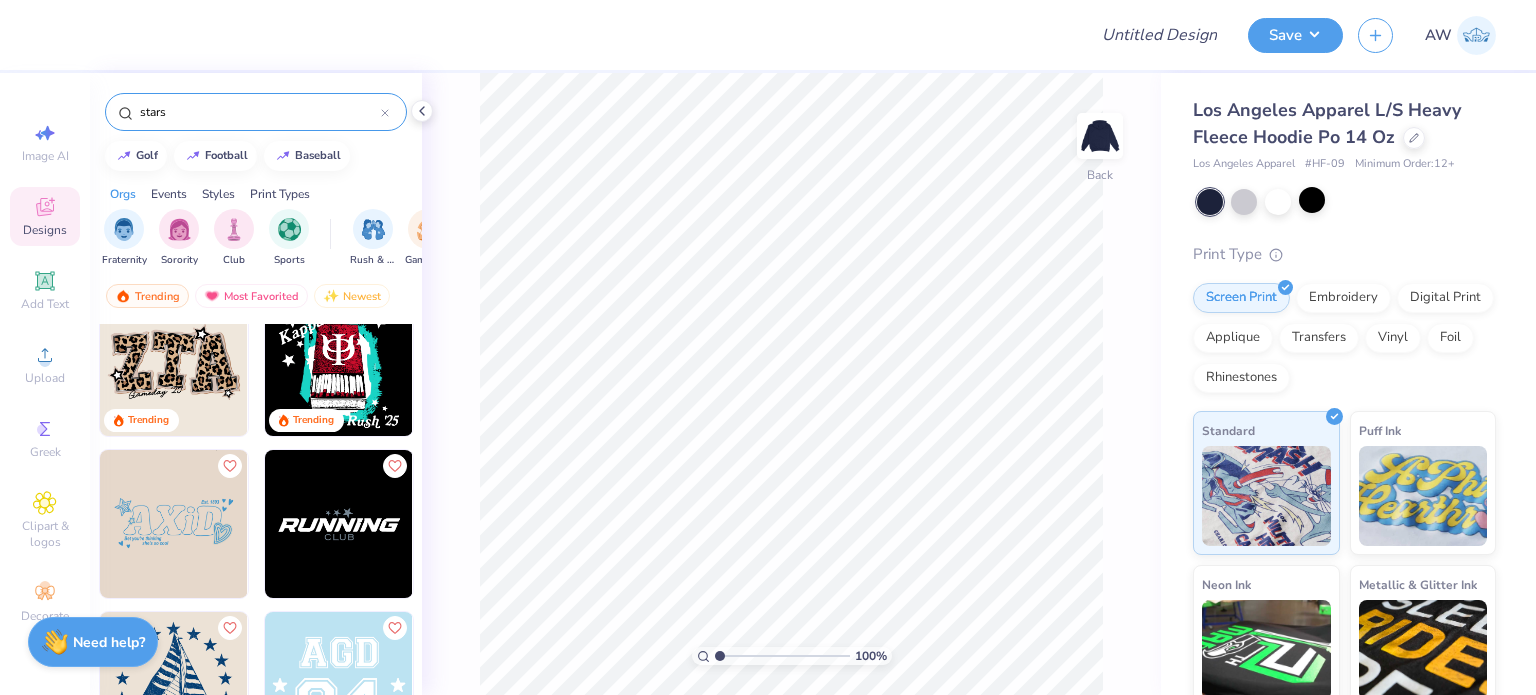 click at bounding box center [174, 362] 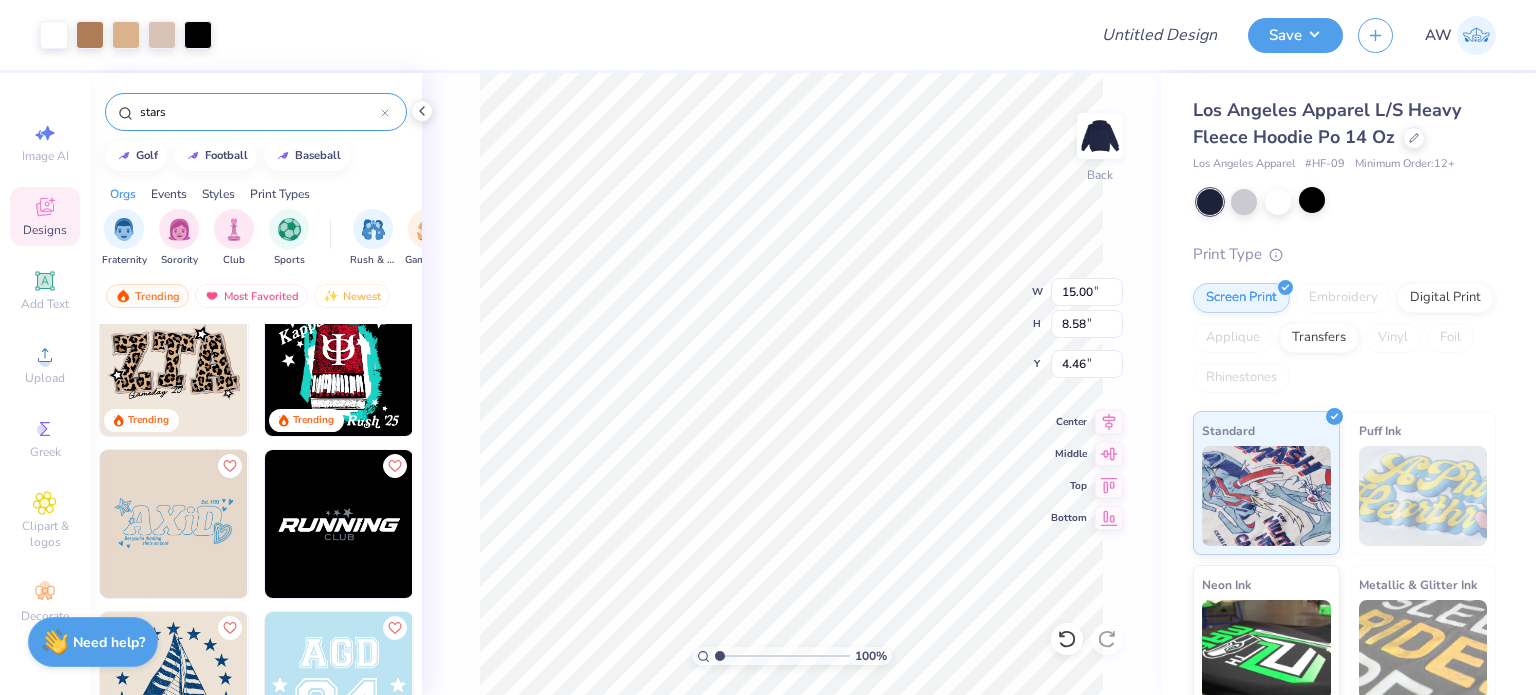 type on "4.46" 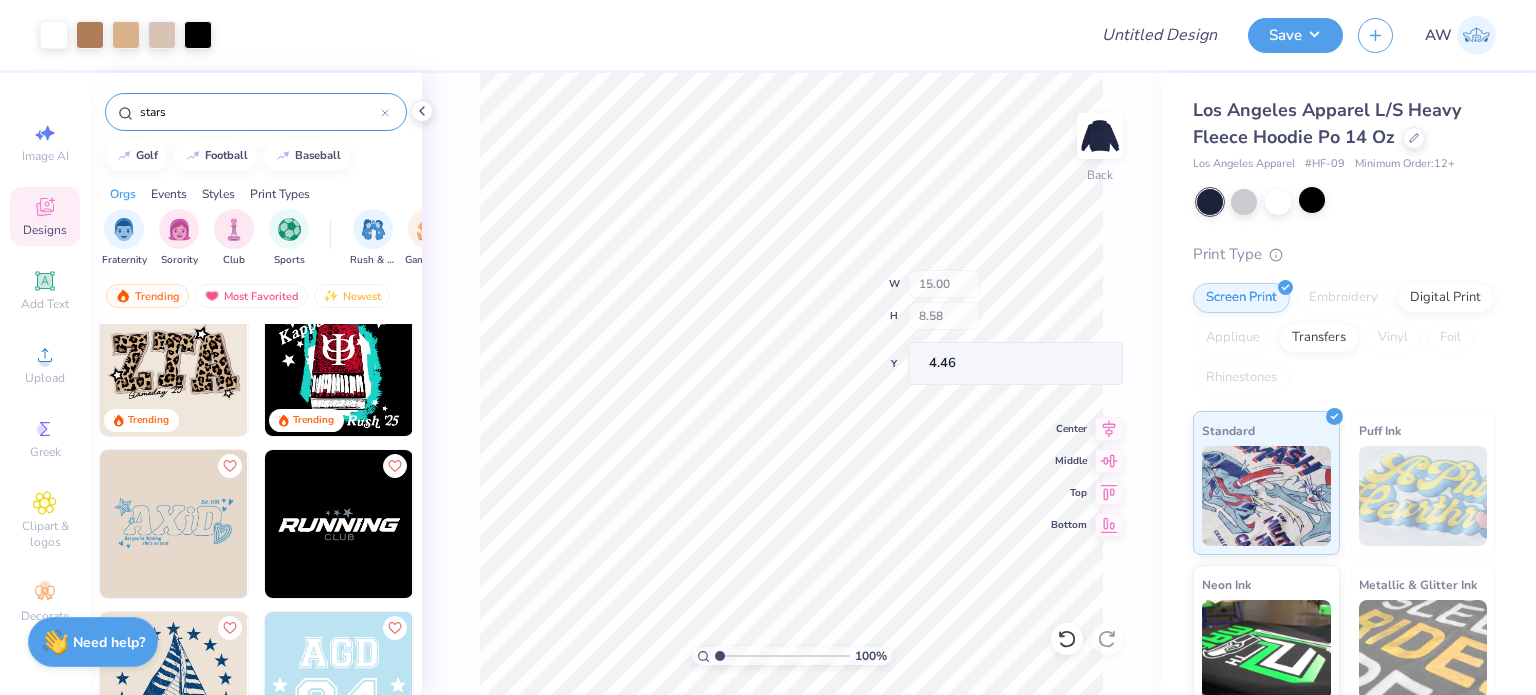 click on "100  % Back W 15.00 H 8.58 Y 4.46 Center Middle Top Bottom" at bounding box center [791, 384] 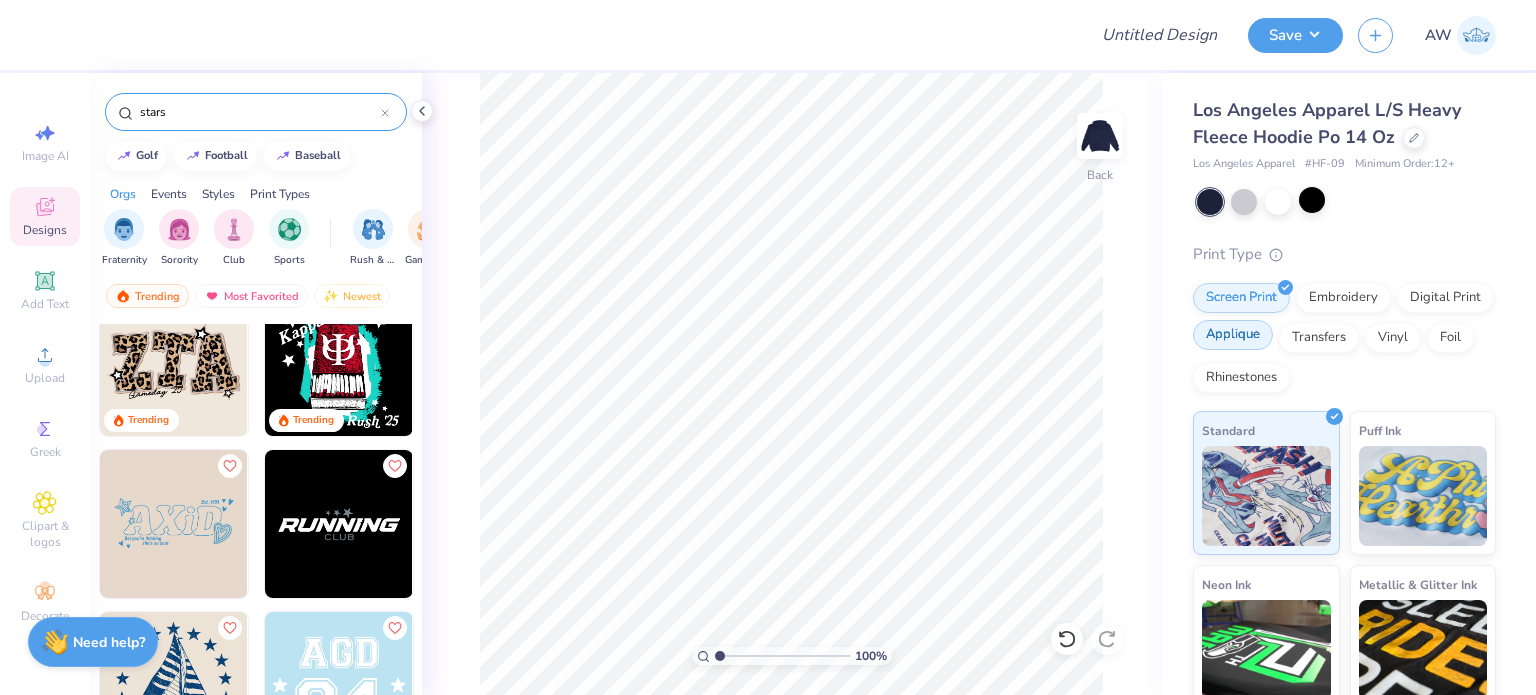 click on "Applique" at bounding box center [1233, 335] 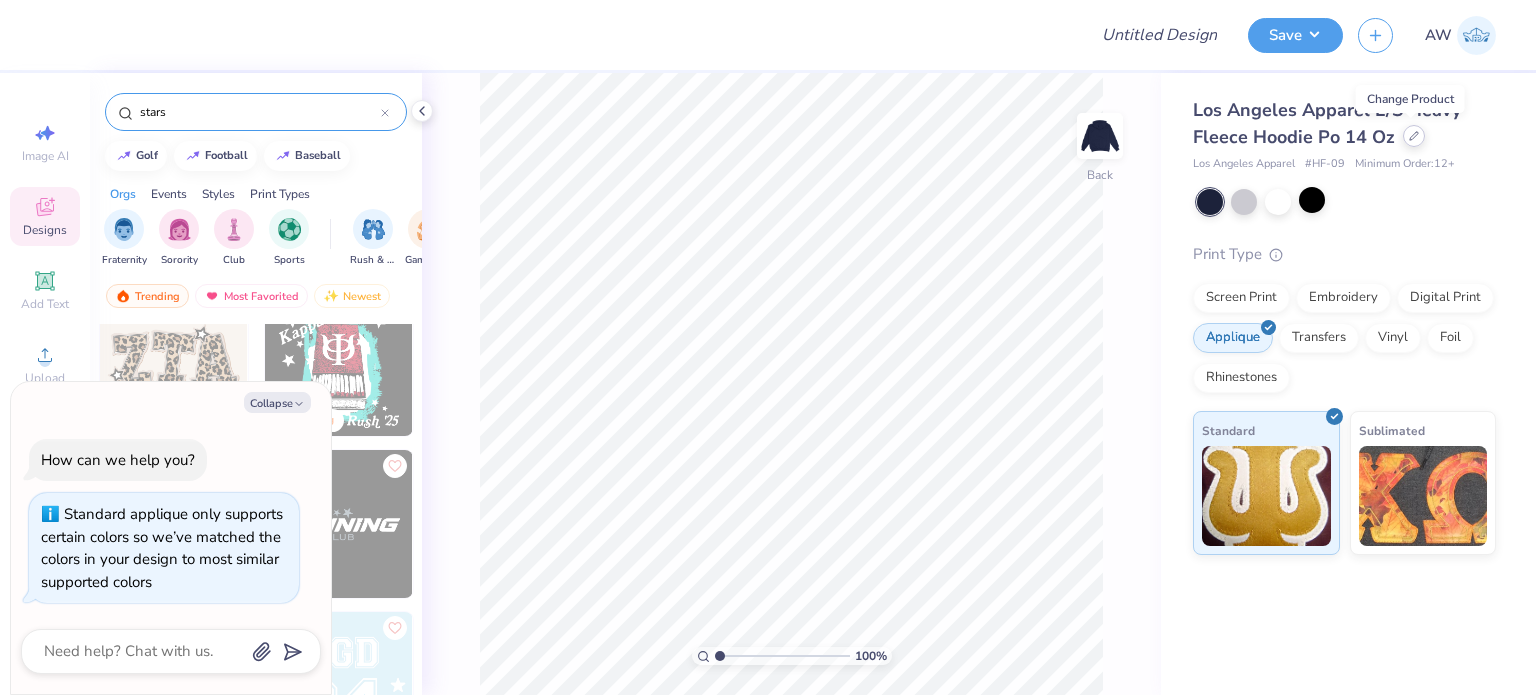 click 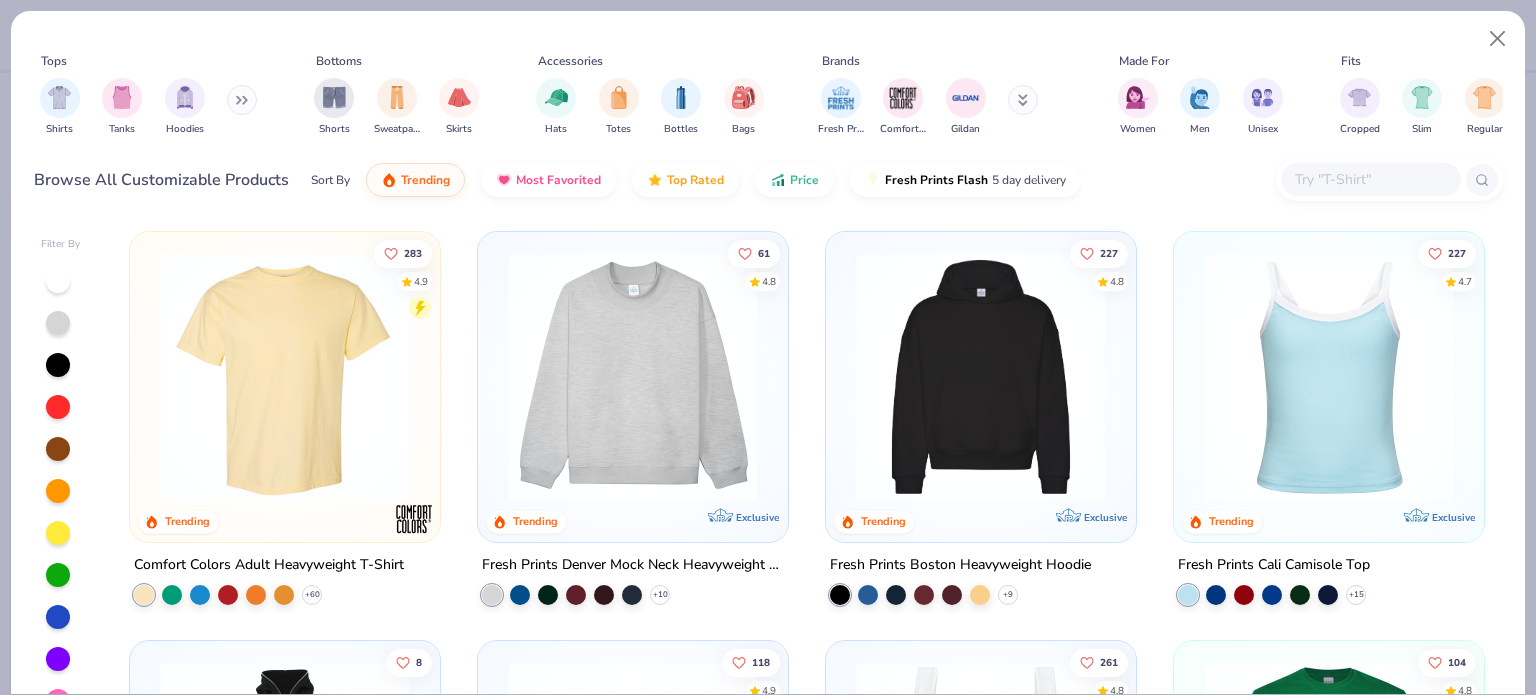 click at bounding box center [981, 377] 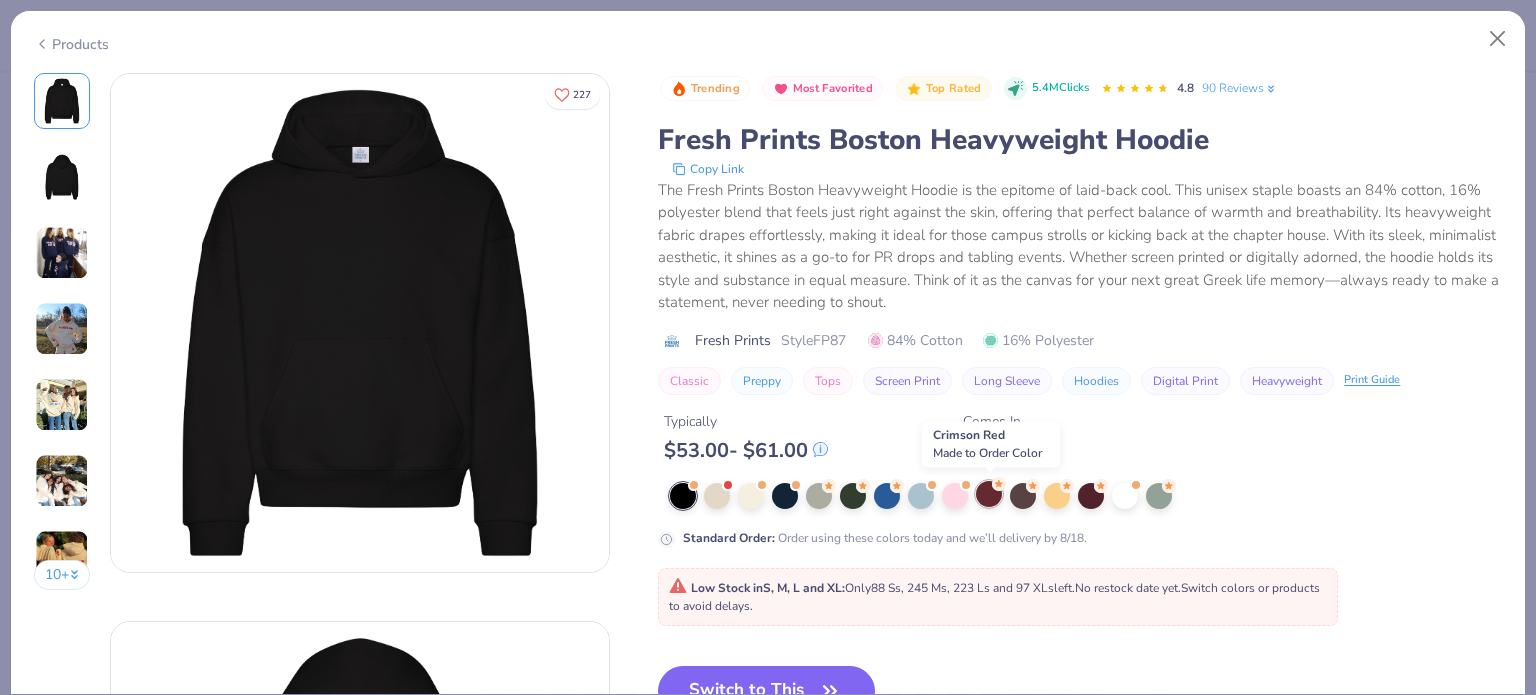 click at bounding box center (989, 494) 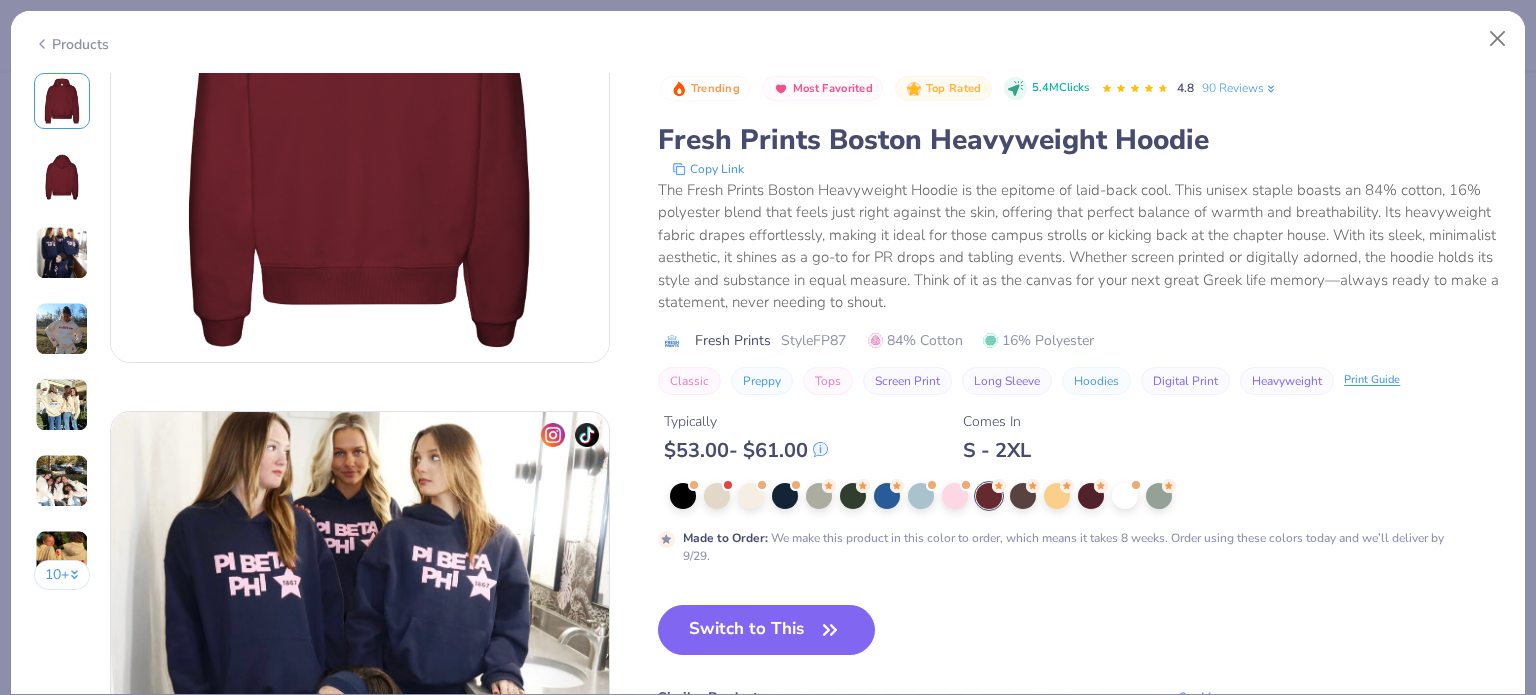 scroll, scrollTop: 0, scrollLeft: 0, axis: both 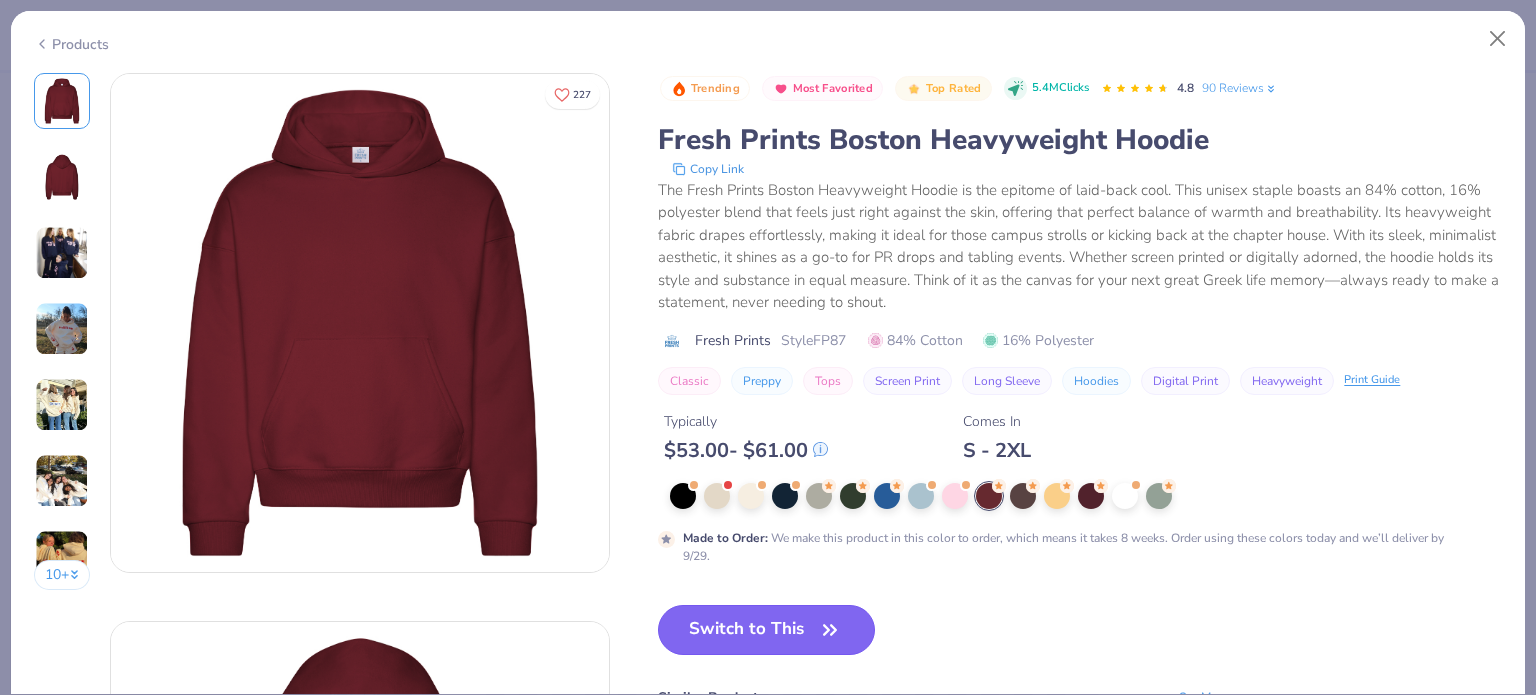 click 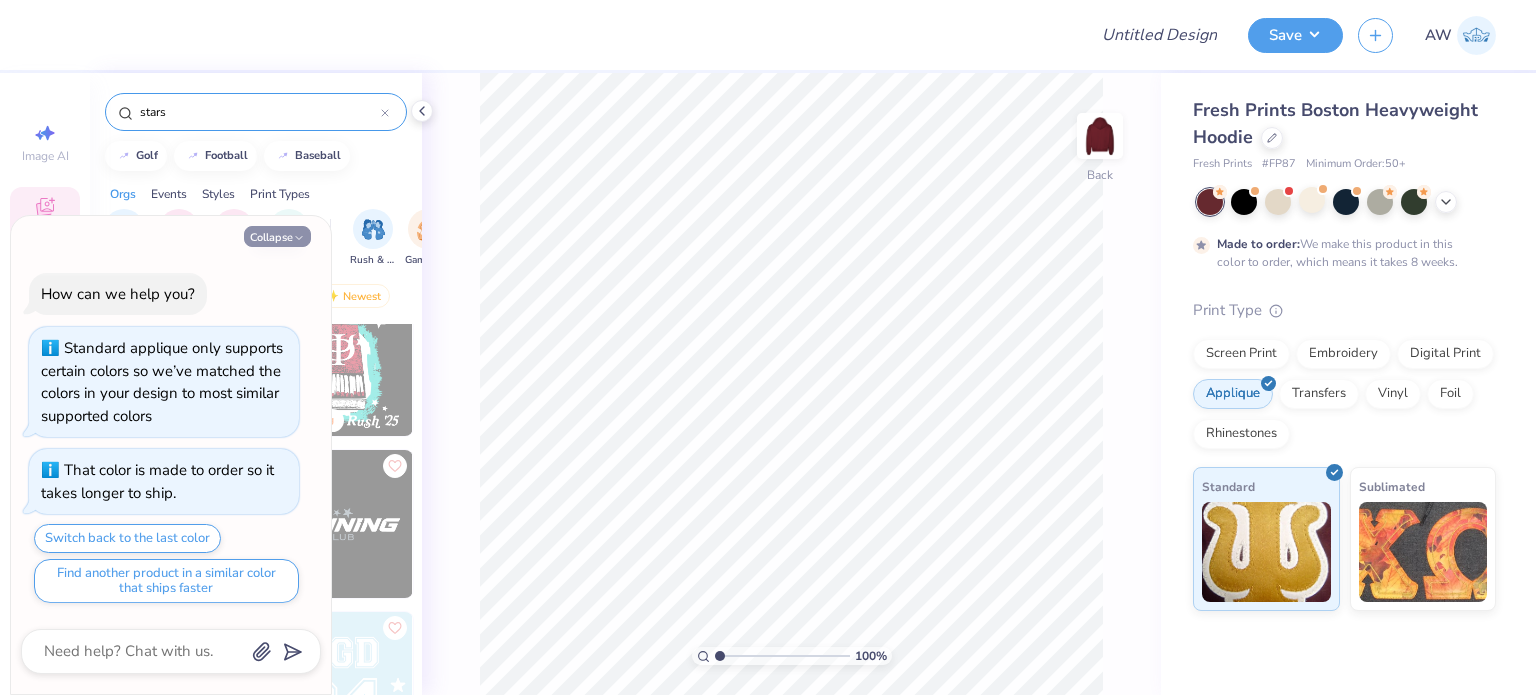 click on "Collapse" at bounding box center (277, 236) 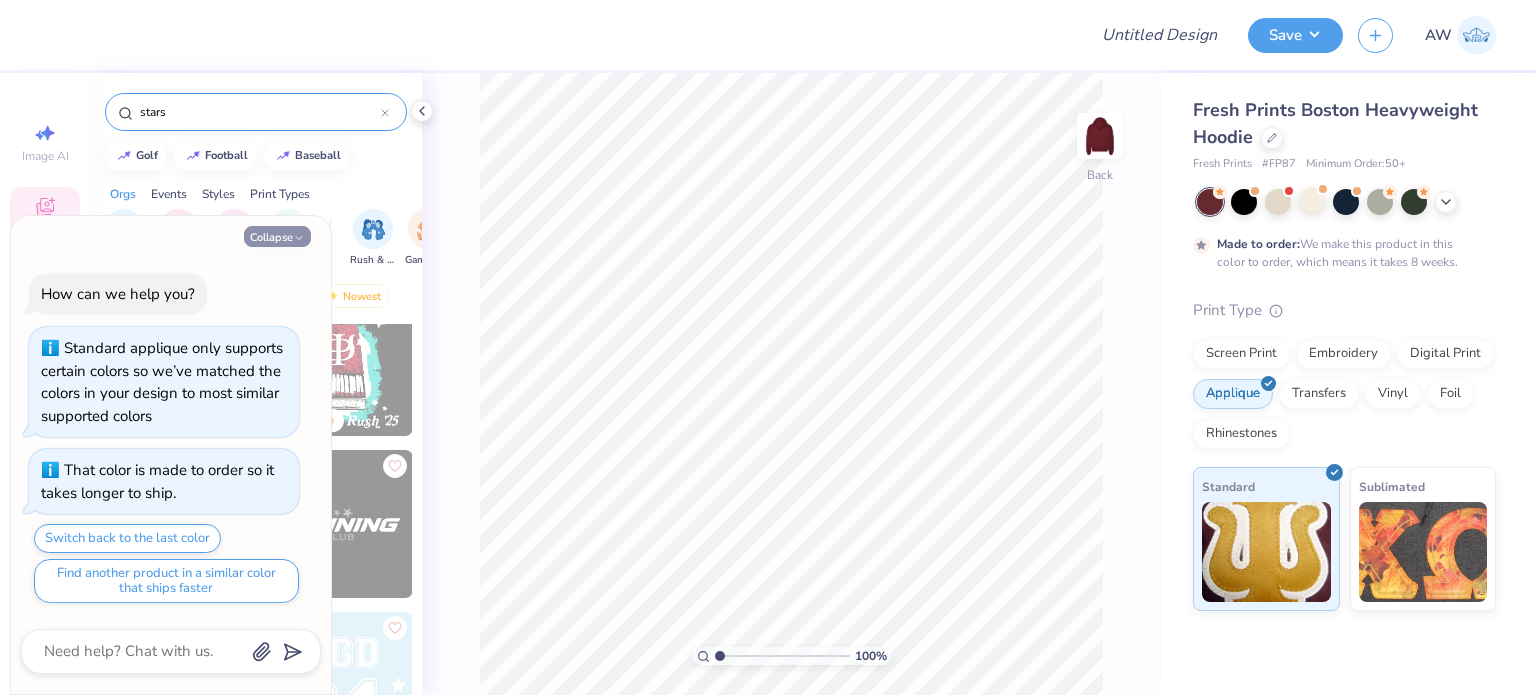 type on "x" 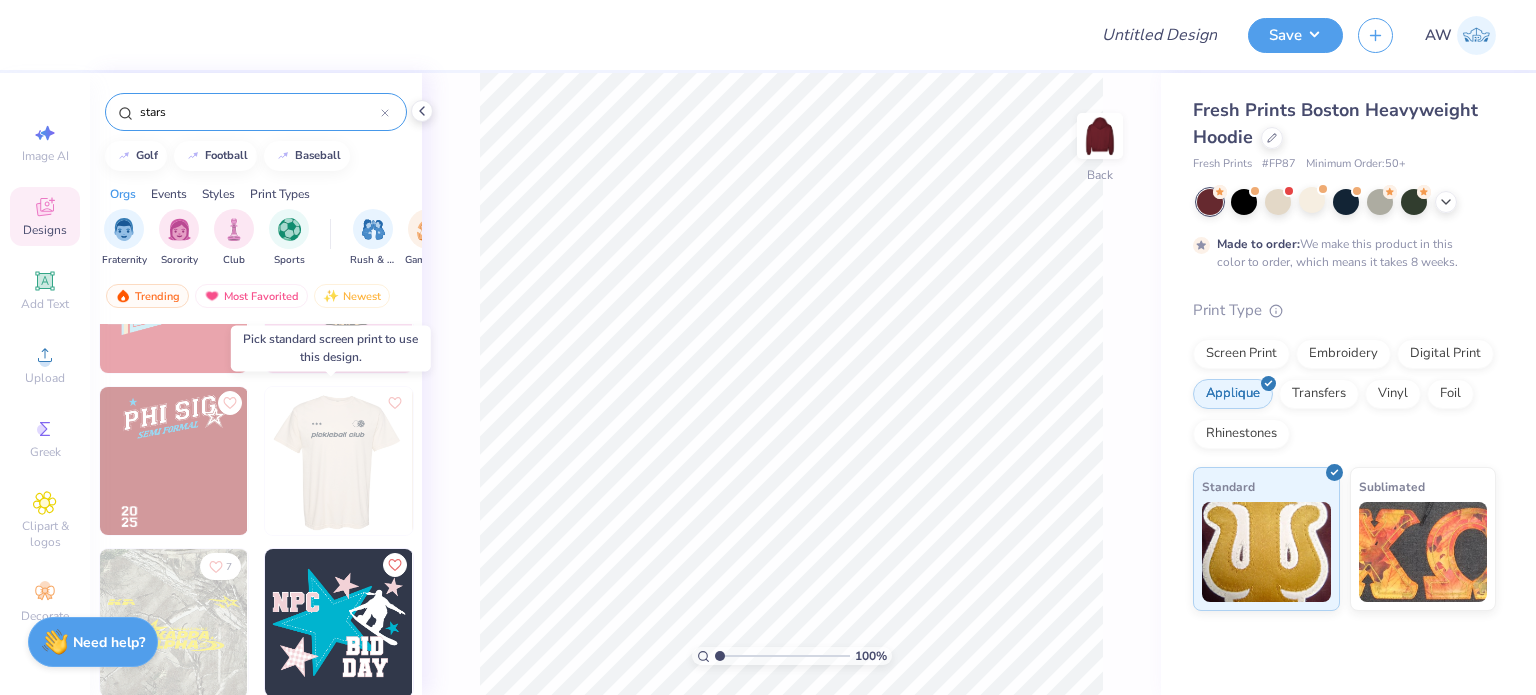 scroll, scrollTop: 7068, scrollLeft: 0, axis: vertical 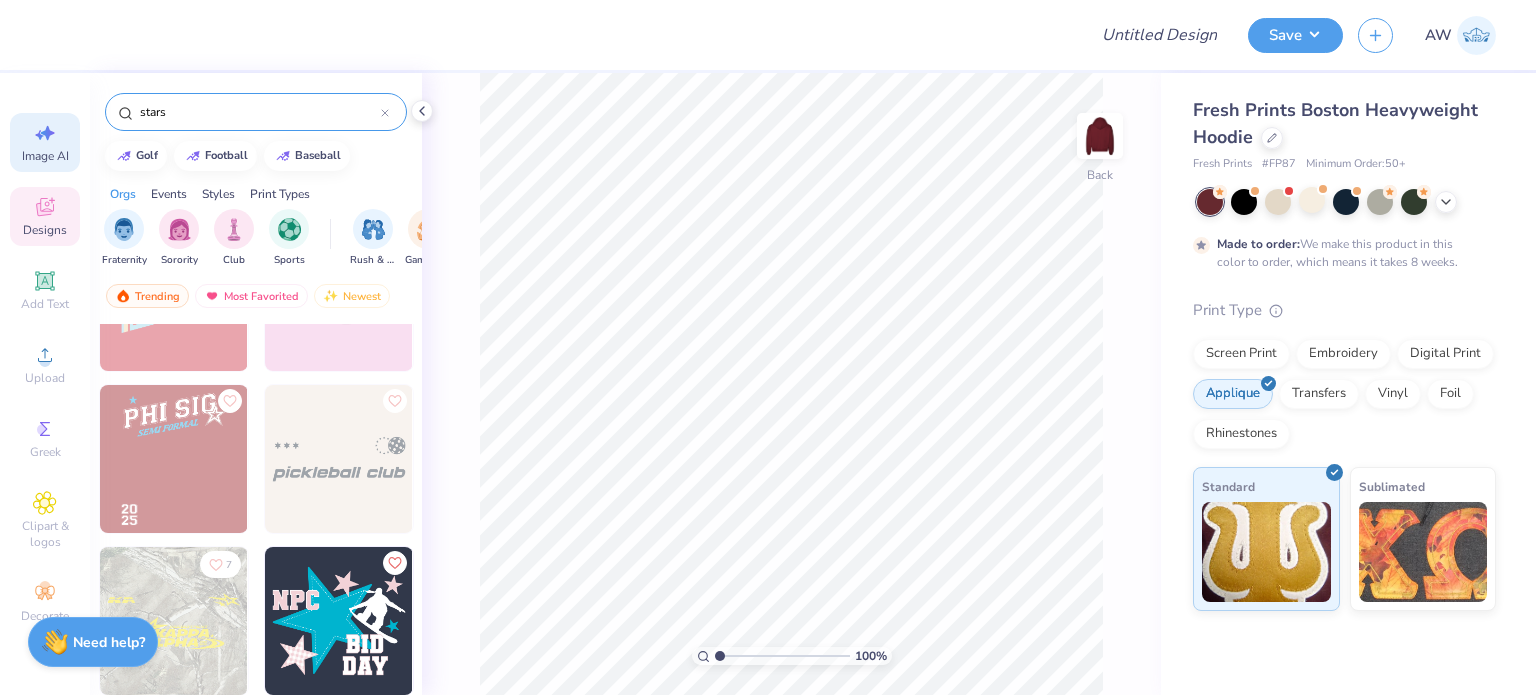 click 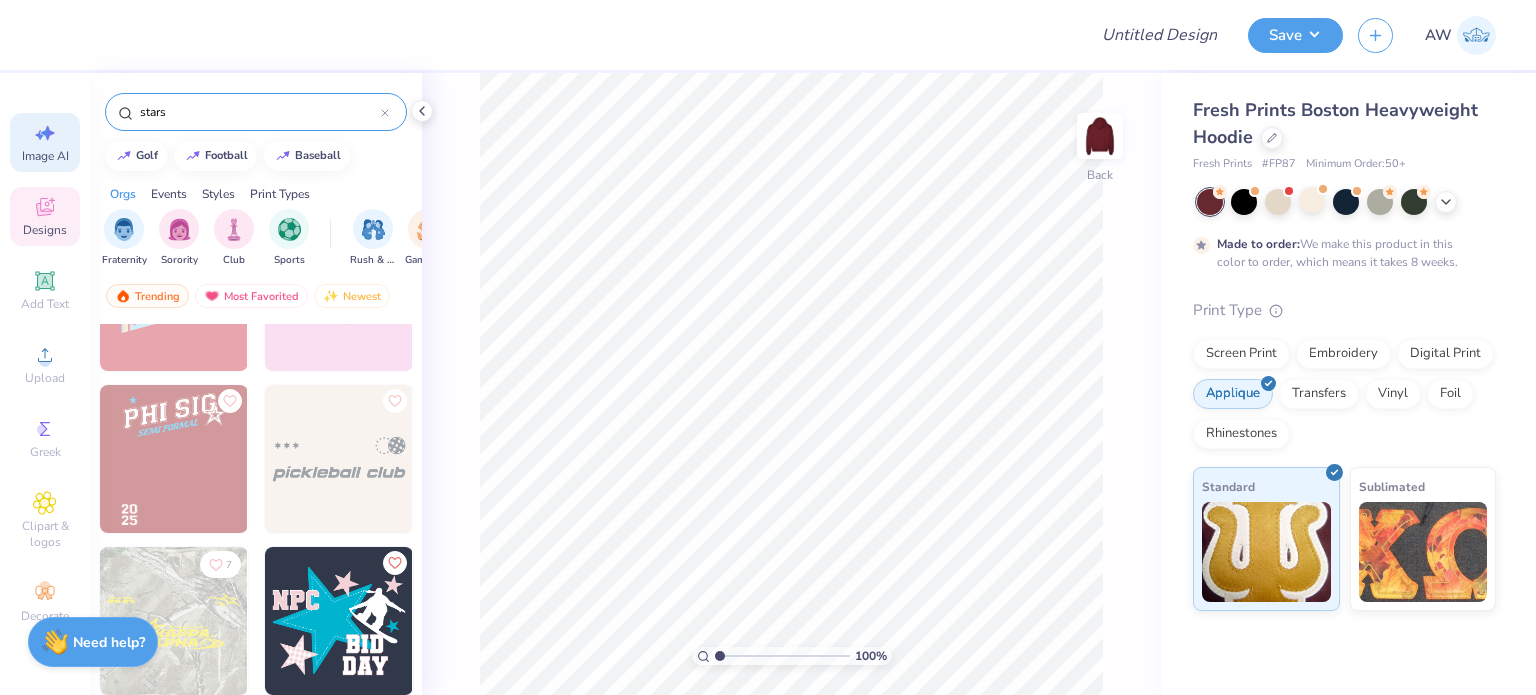 select on "4" 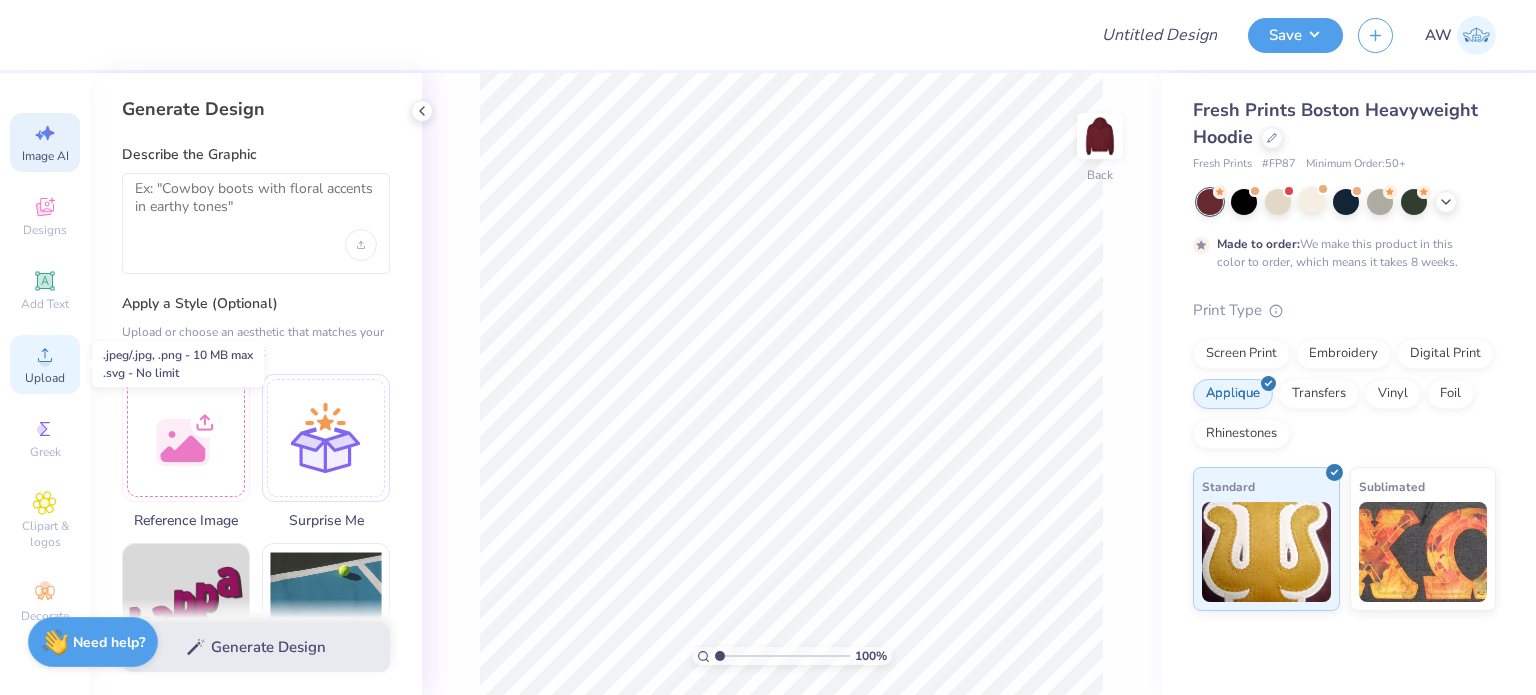 click 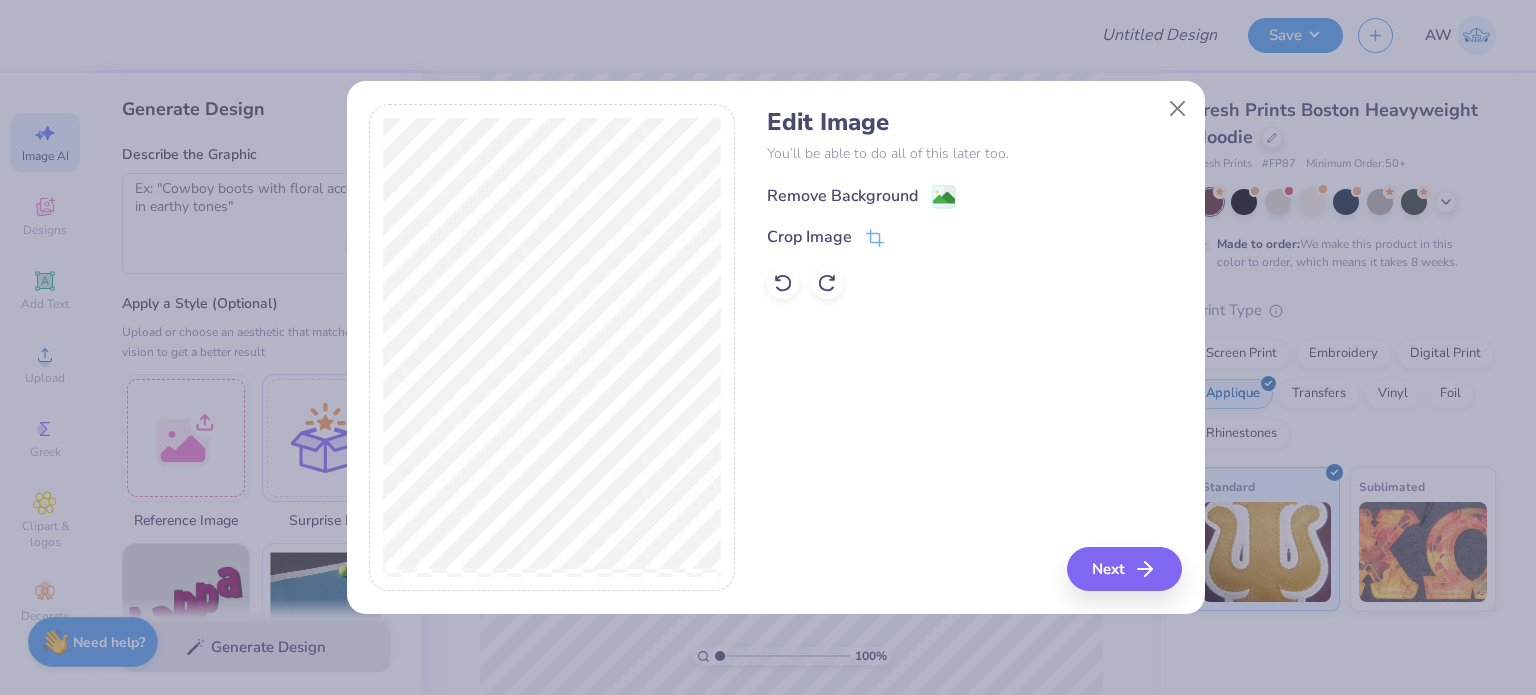 click on "Remove Background" at bounding box center [842, 196] 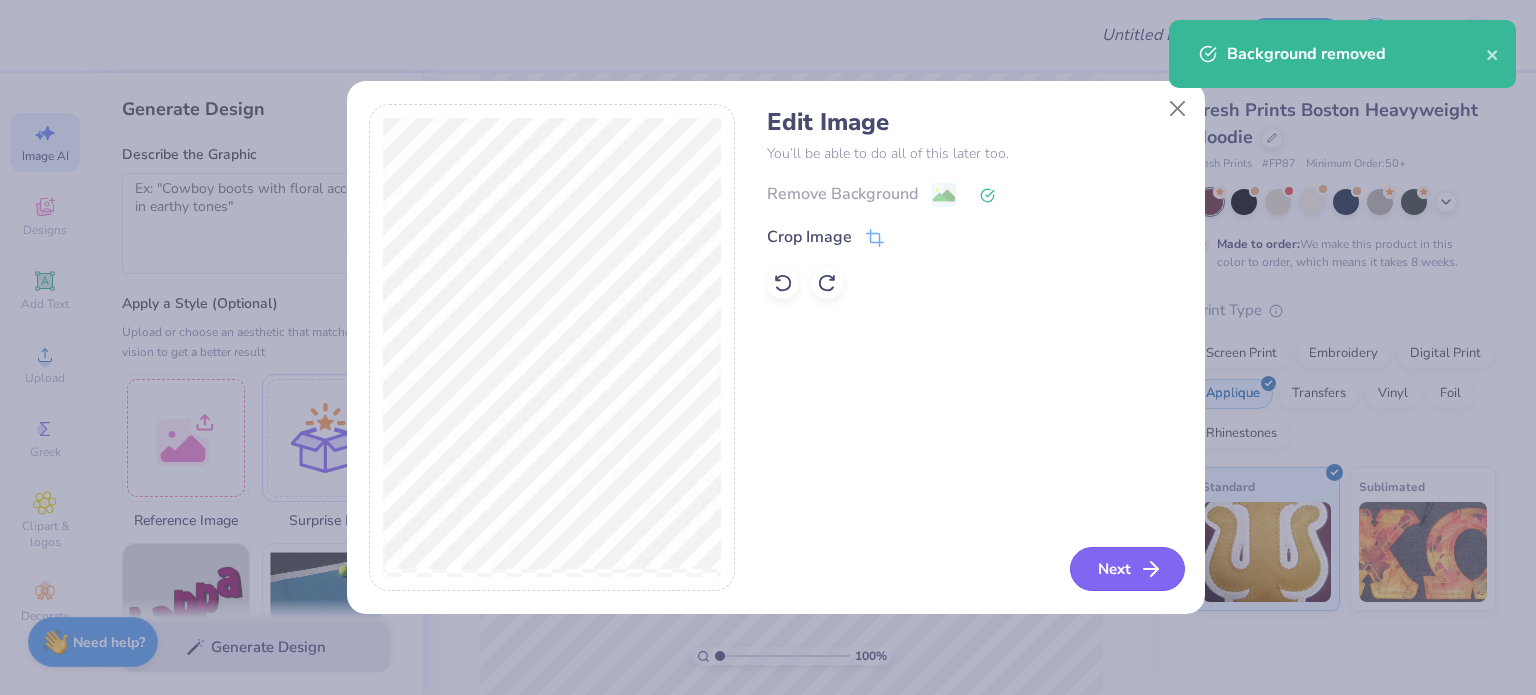 click on "Next" at bounding box center [1127, 569] 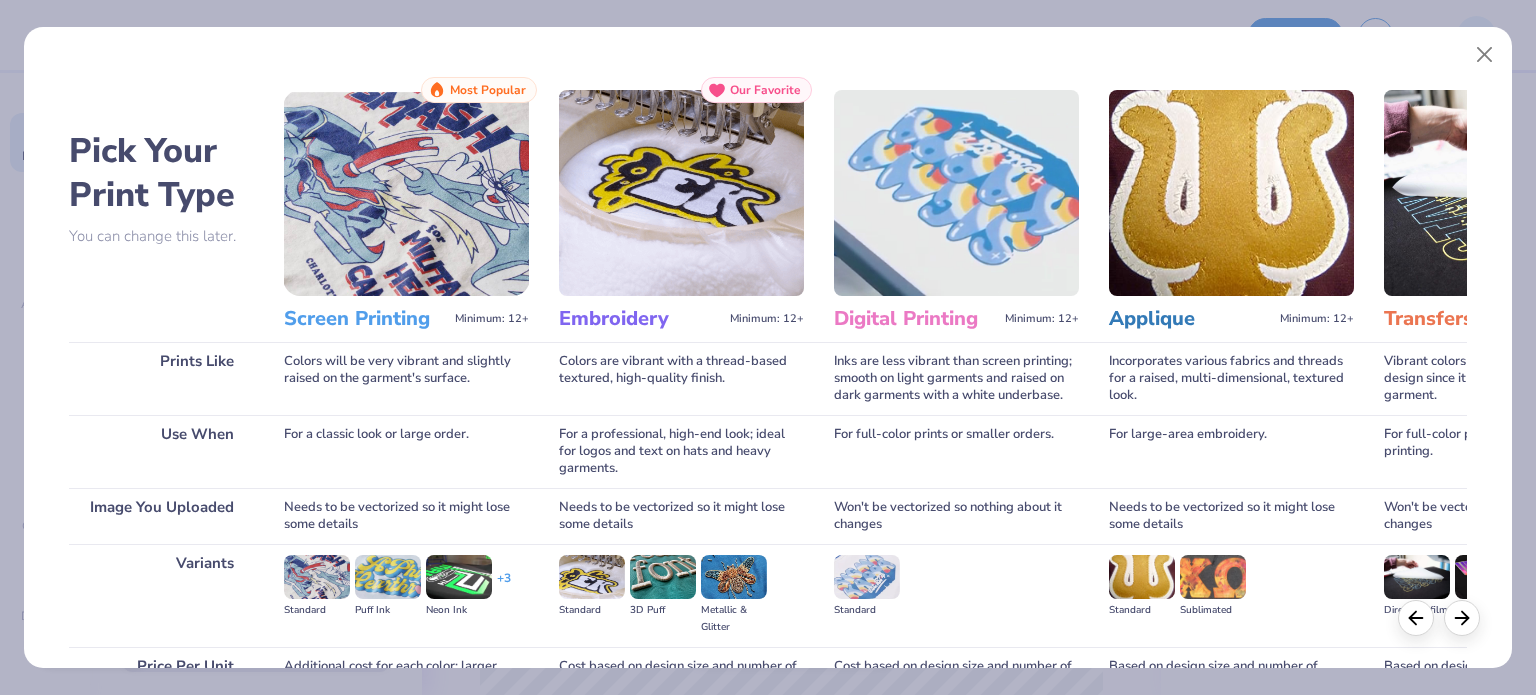 scroll, scrollTop: 201, scrollLeft: 0, axis: vertical 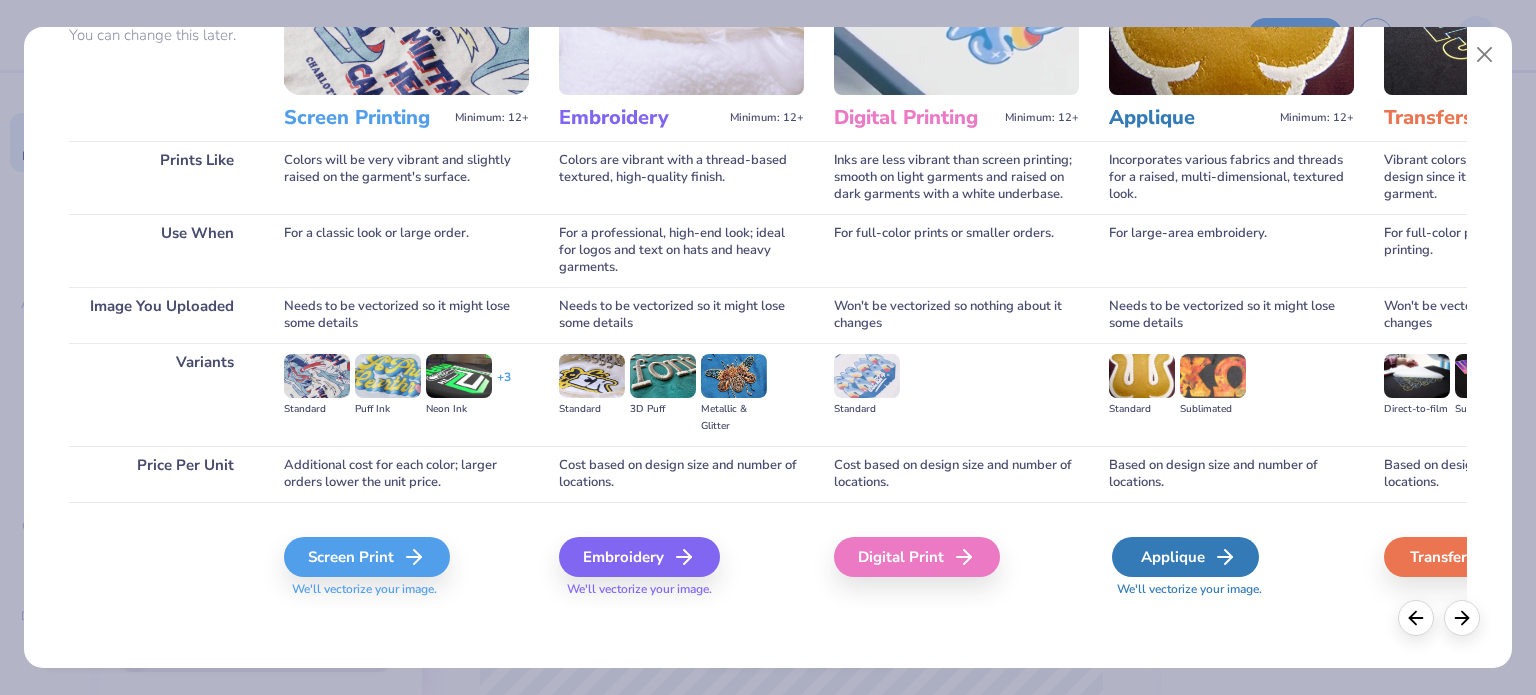 click on "Applique" at bounding box center (1185, 557) 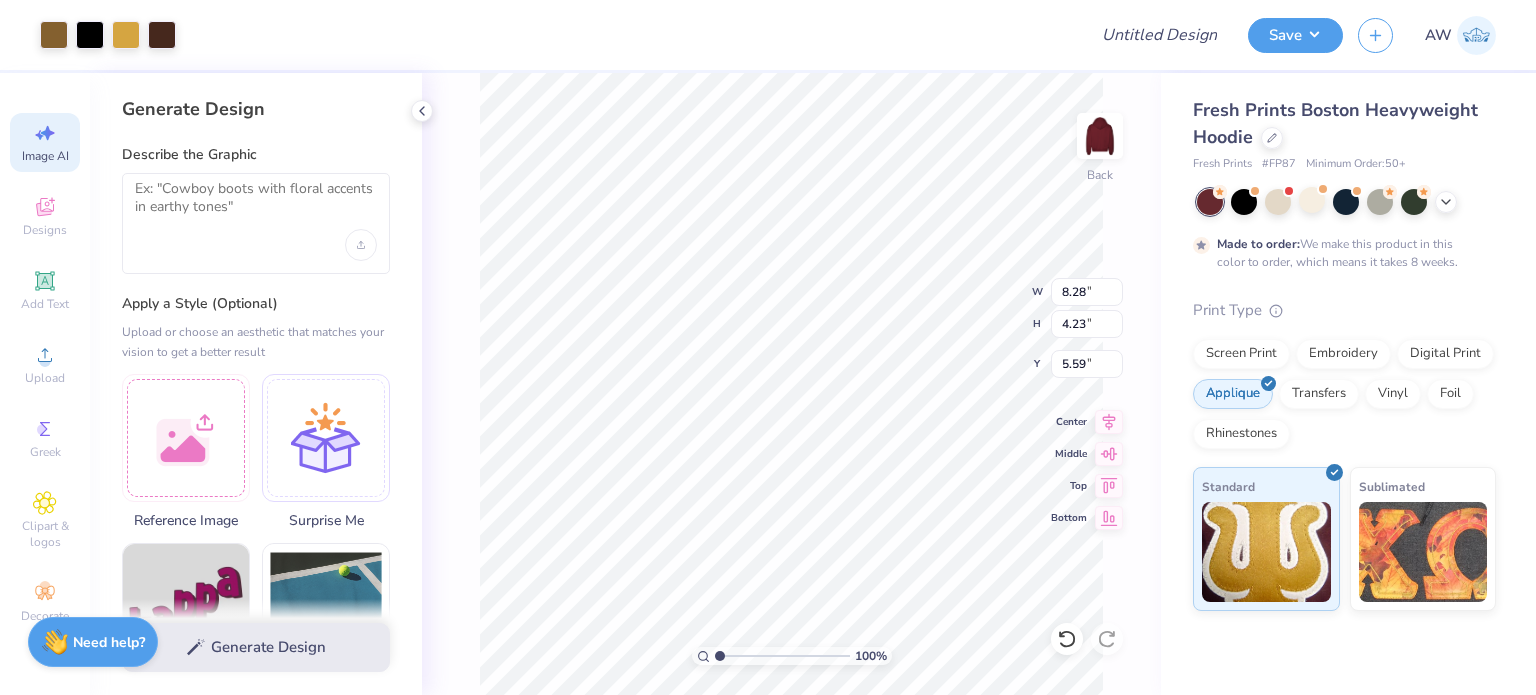 type on "8.28" 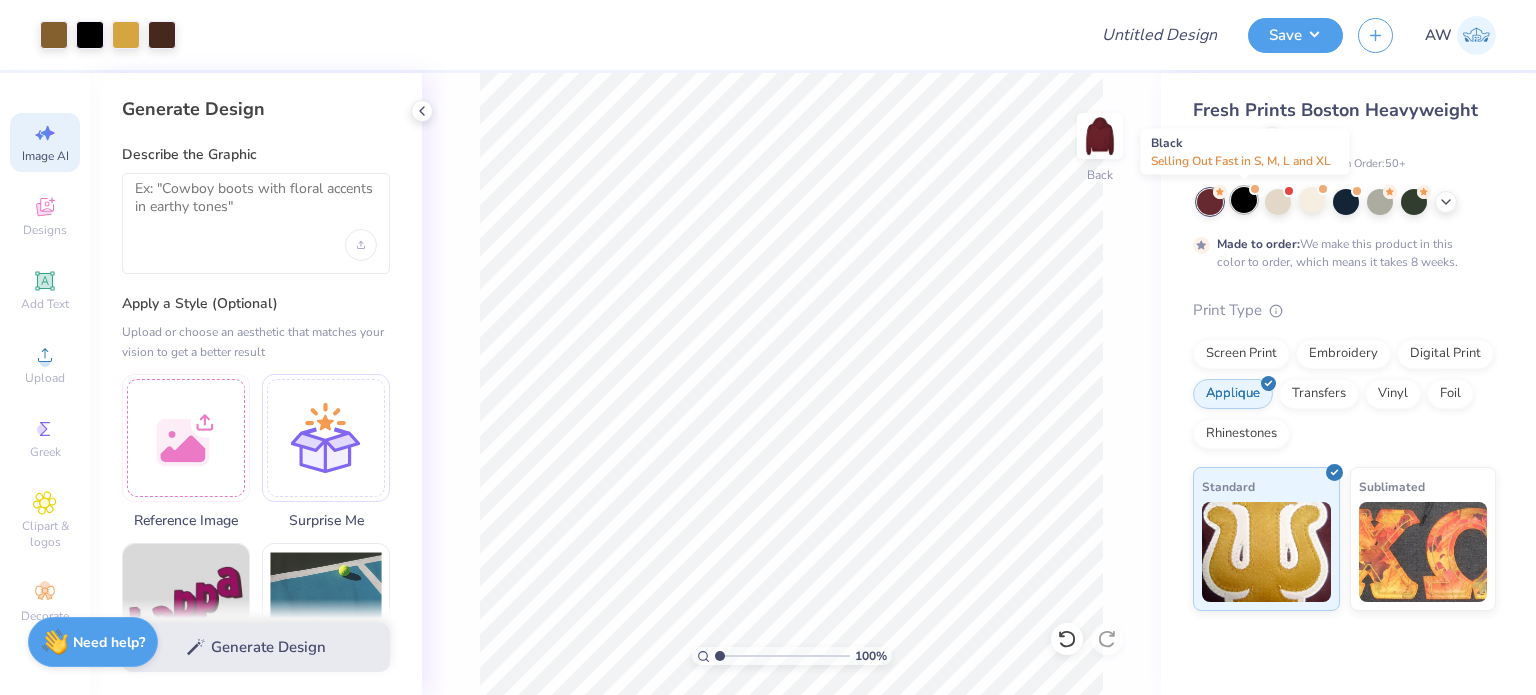 click at bounding box center [1244, 200] 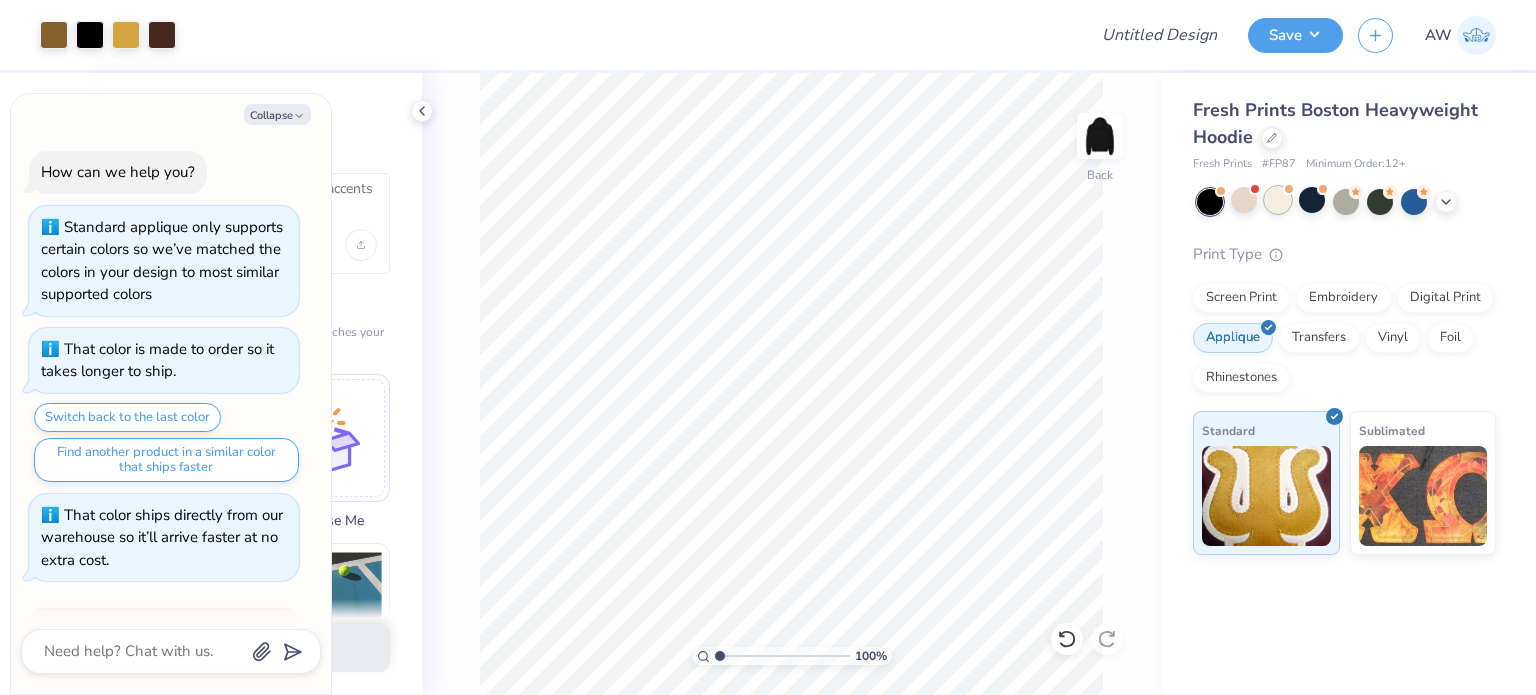 scroll, scrollTop: 281, scrollLeft: 0, axis: vertical 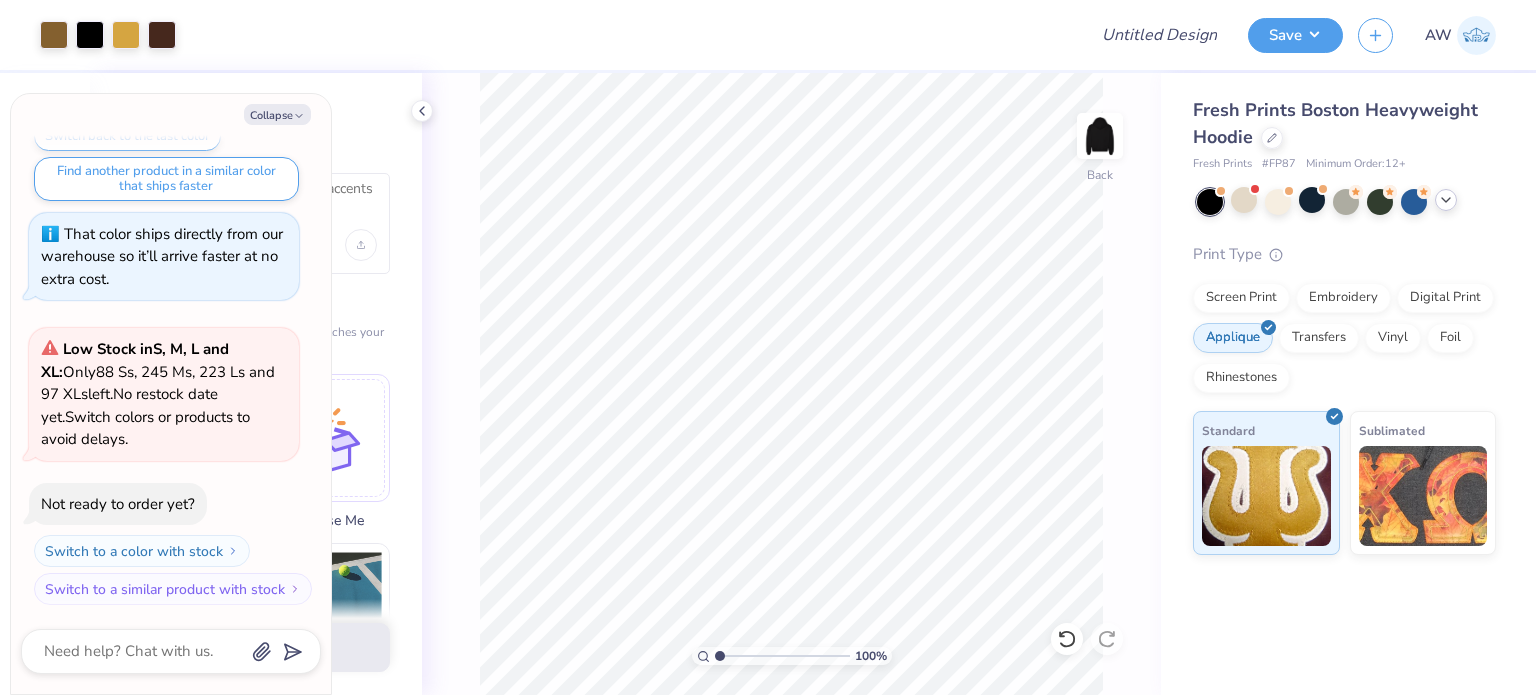 click 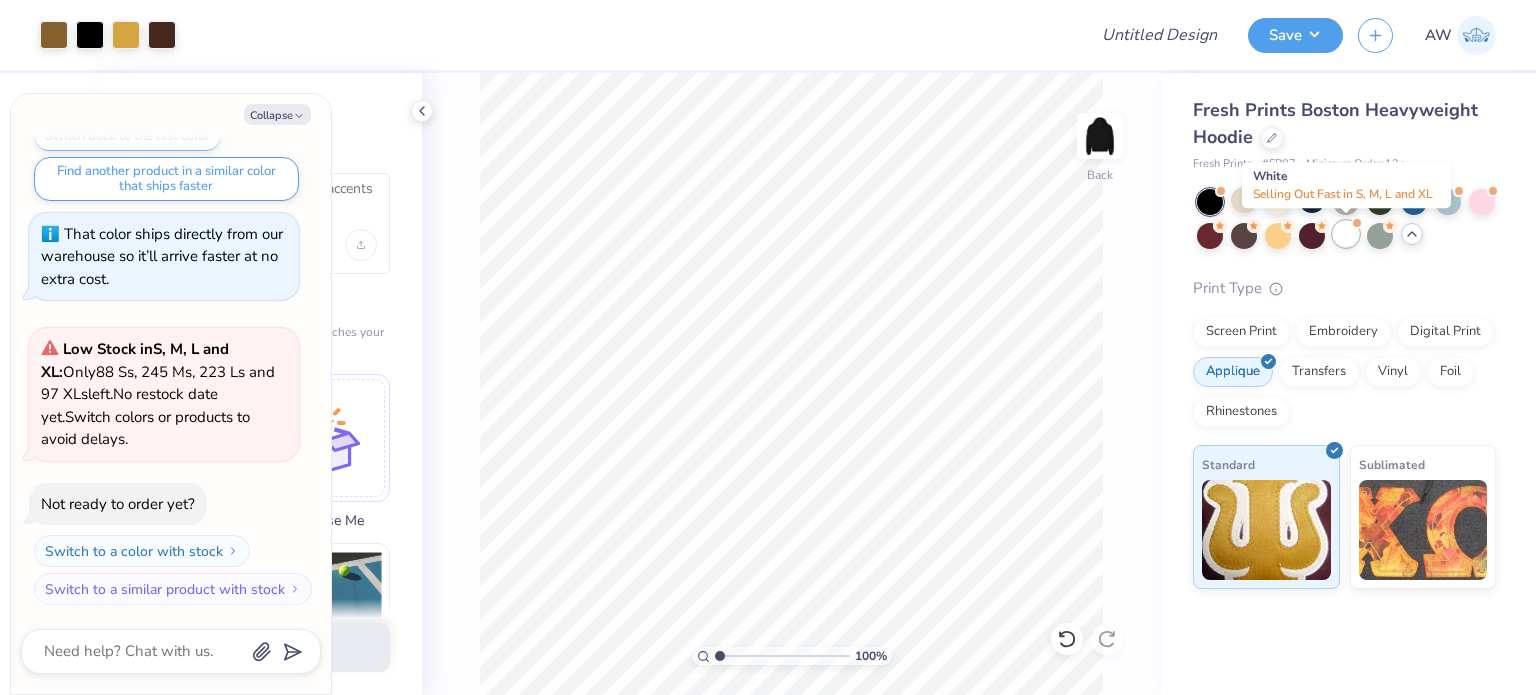 click at bounding box center [1346, 234] 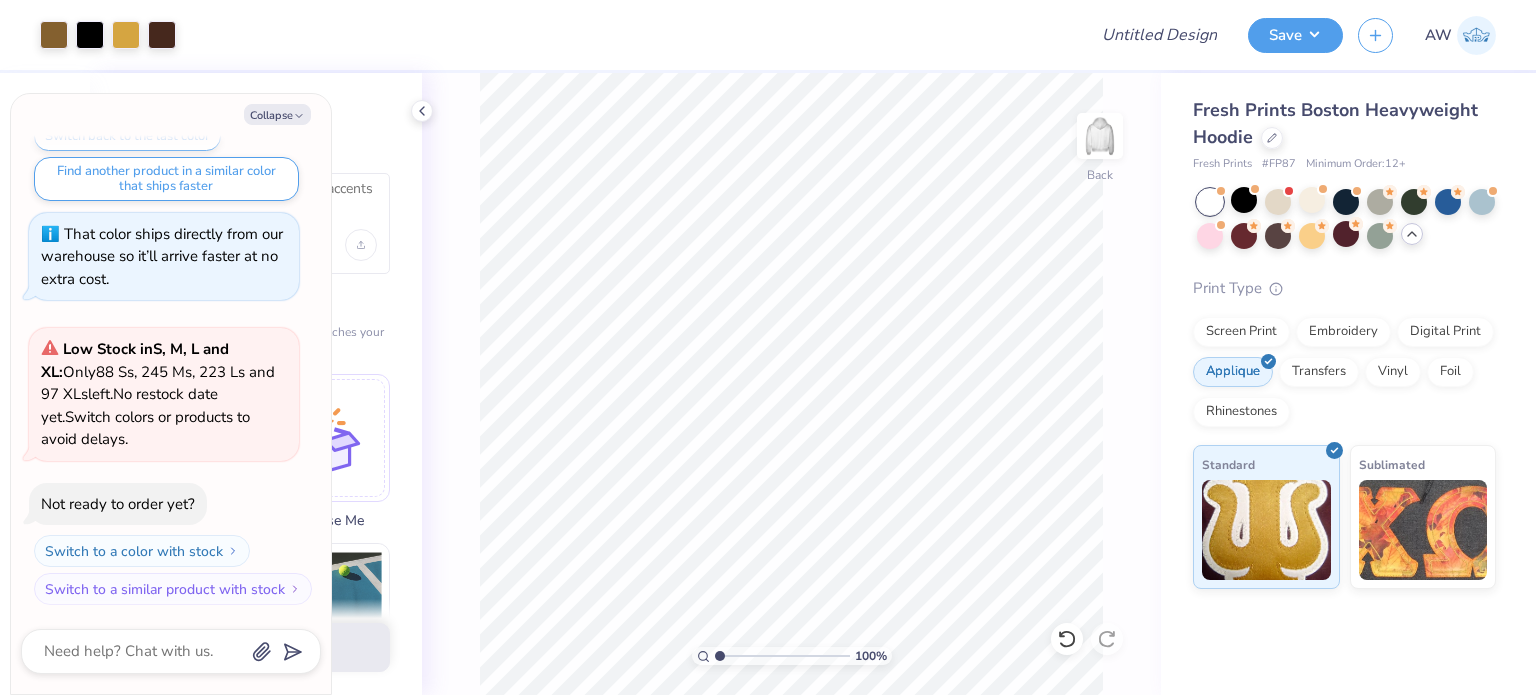 scroll, scrollTop: 586, scrollLeft: 0, axis: vertical 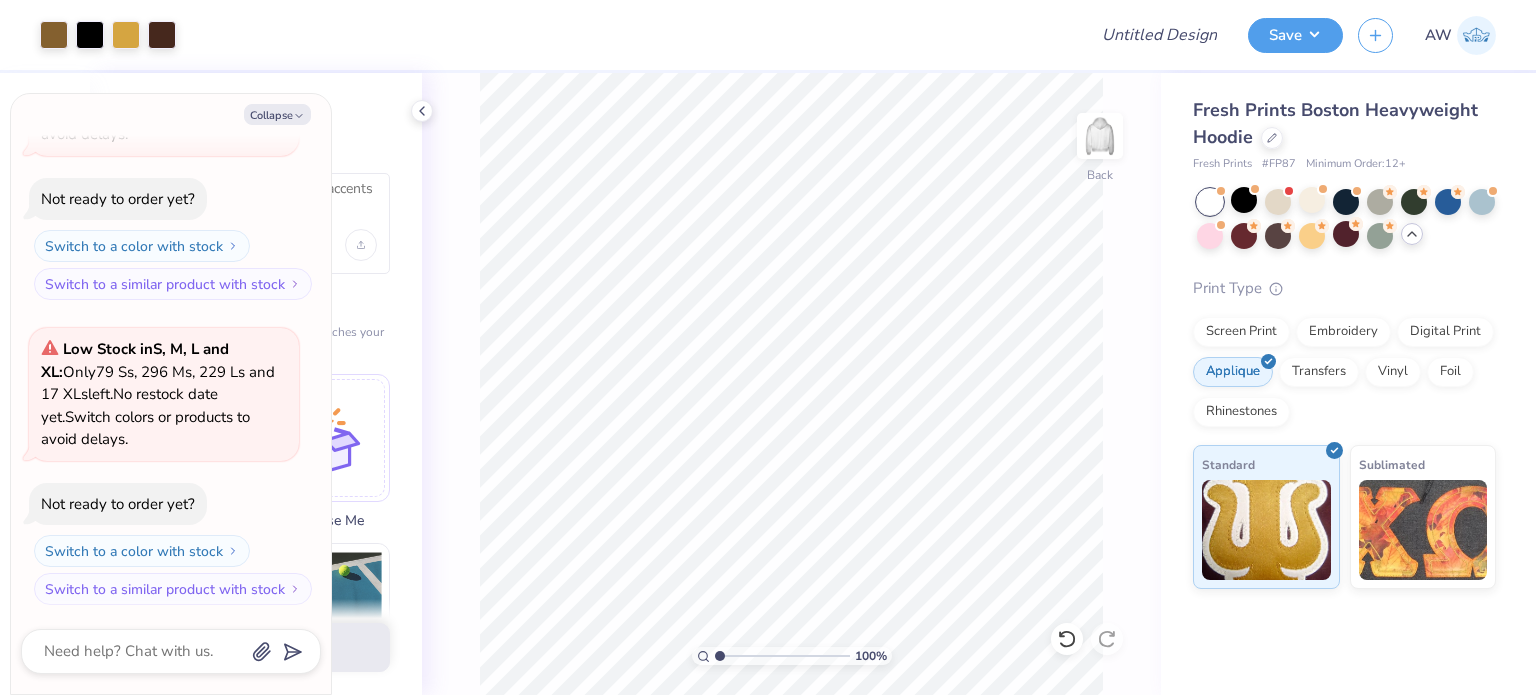 click 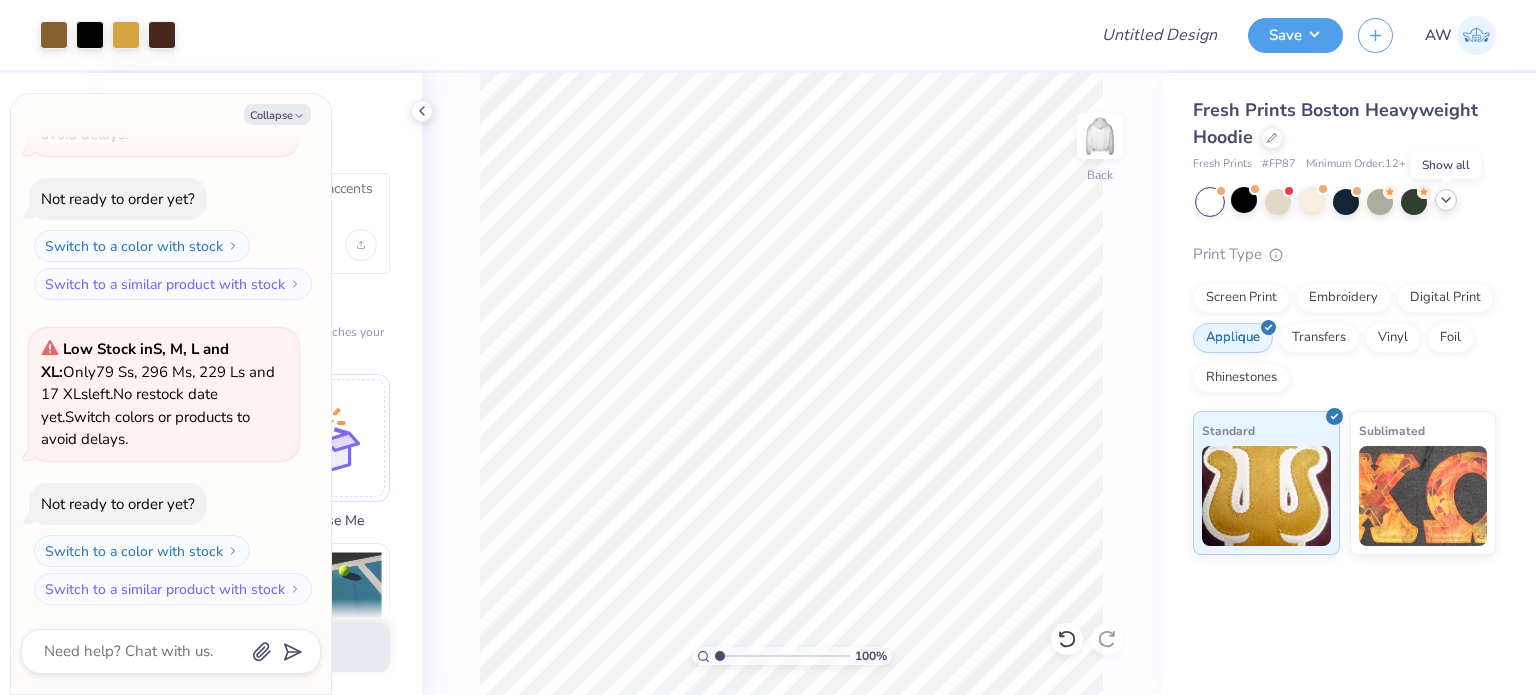 click 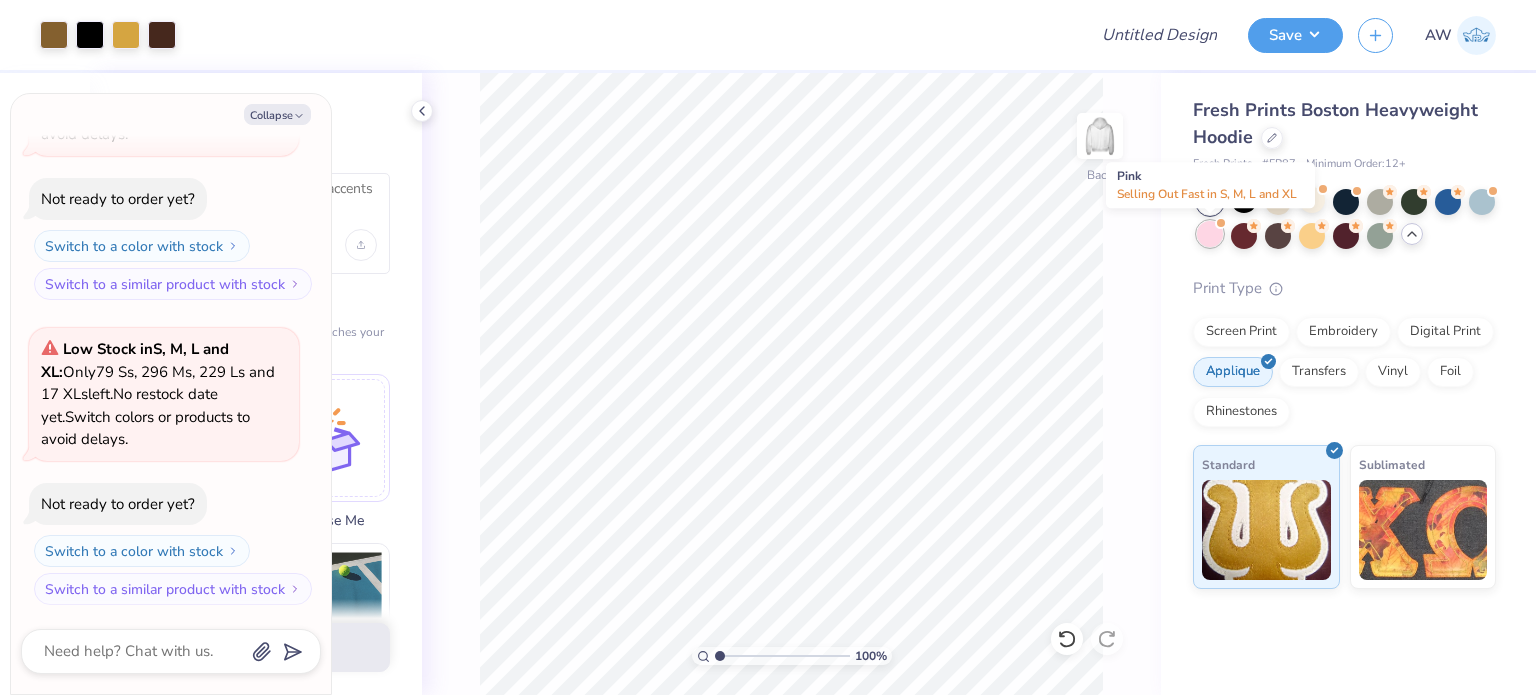 click at bounding box center [1210, 234] 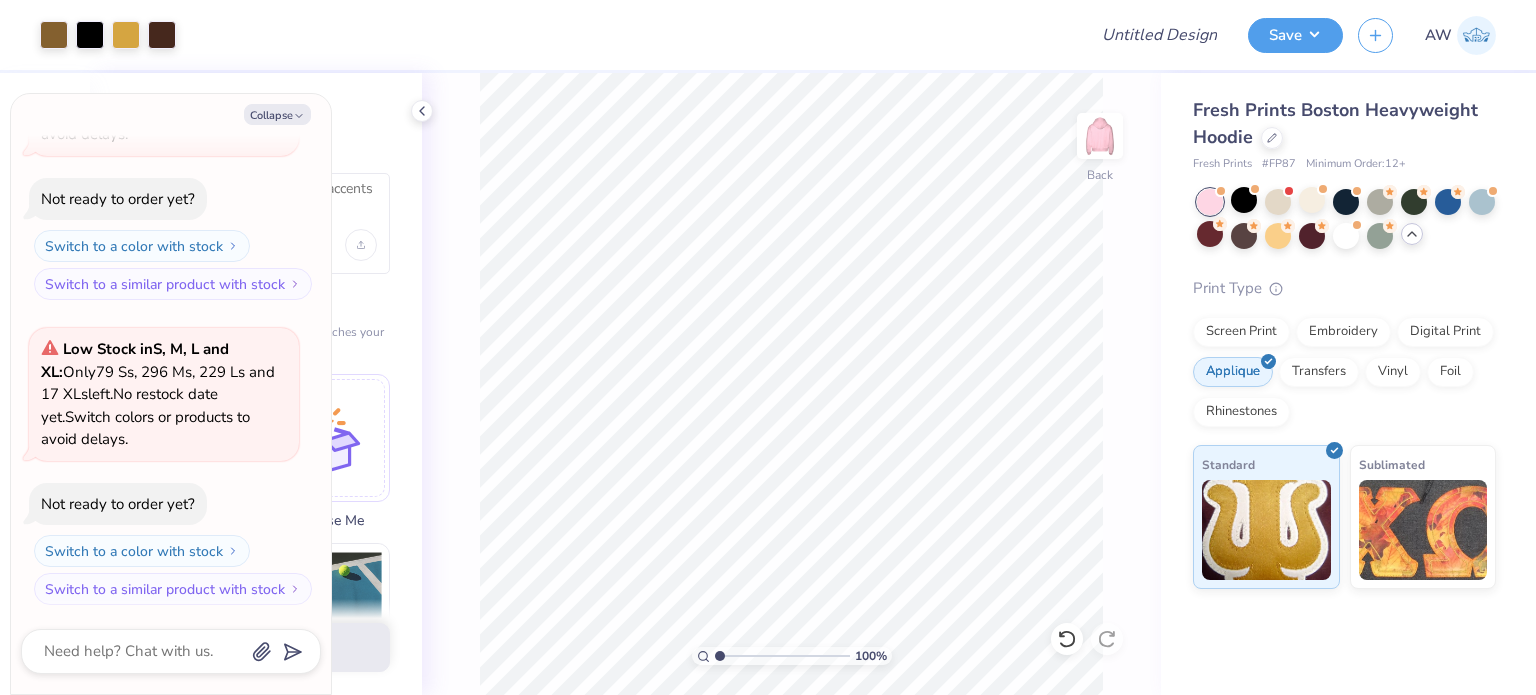 scroll, scrollTop: 891, scrollLeft: 0, axis: vertical 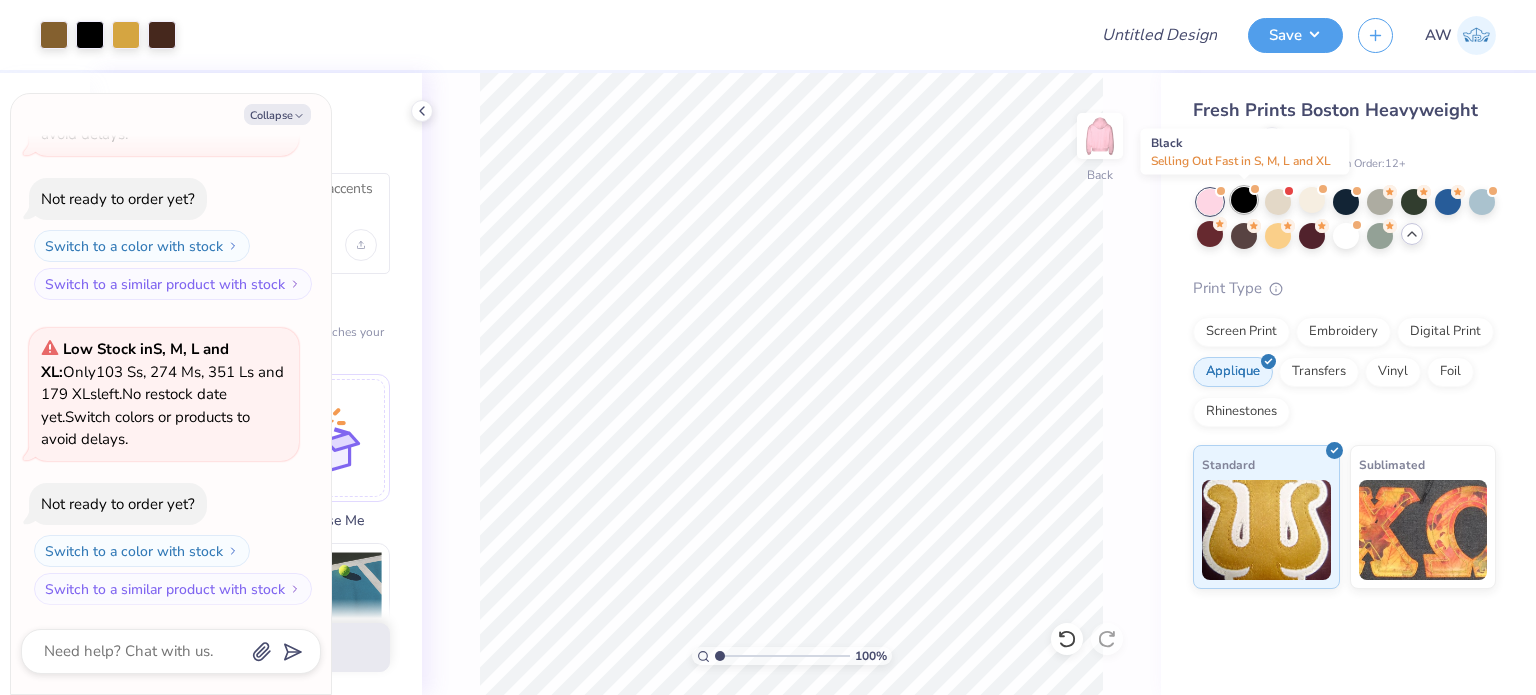 click at bounding box center (1244, 200) 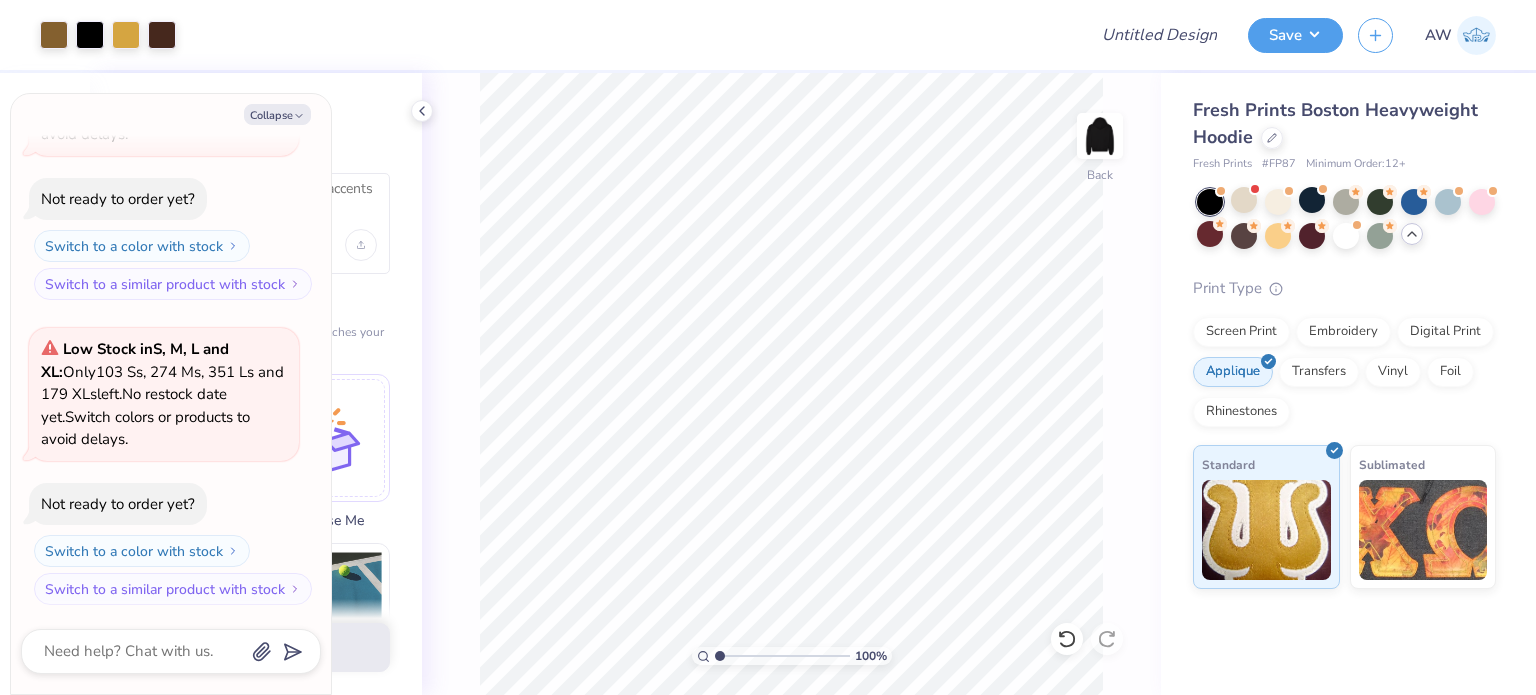 scroll, scrollTop: 1196, scrollLeft: 0, axis: vertical 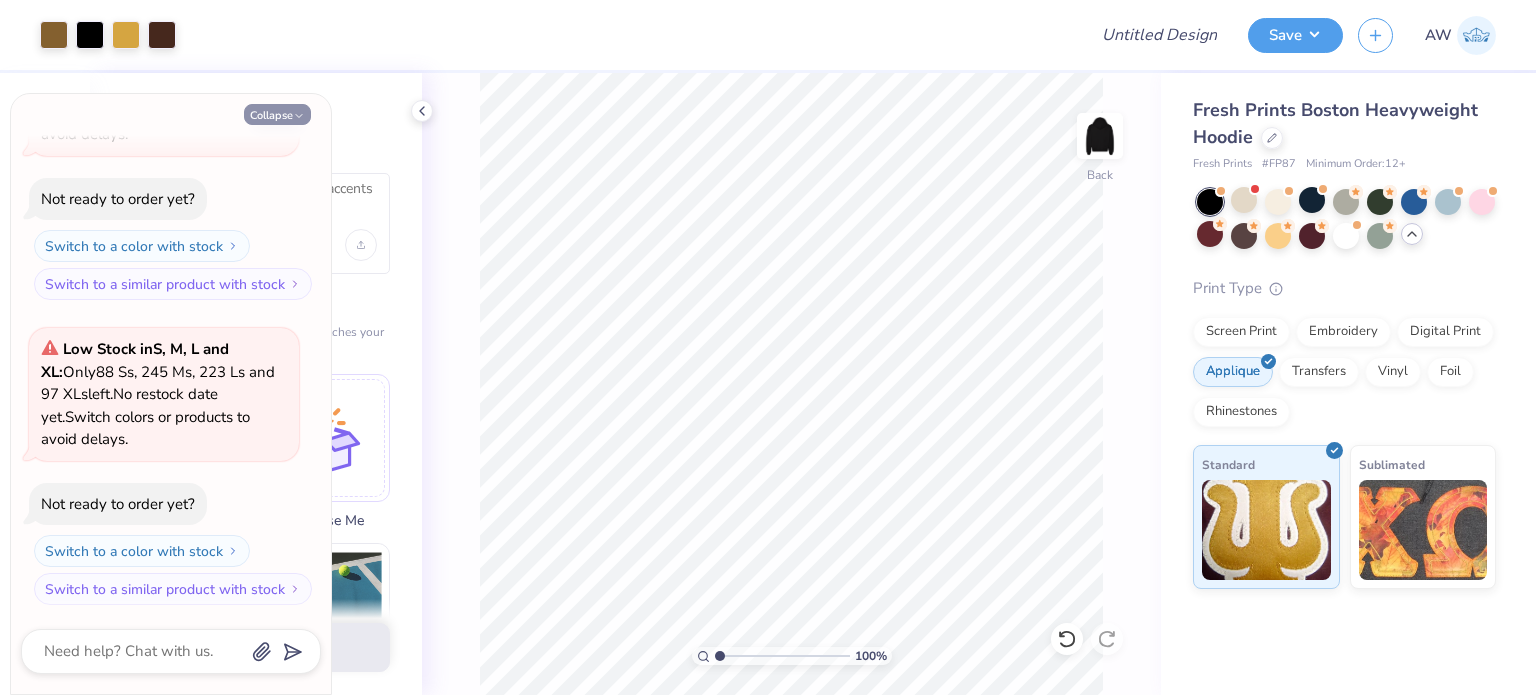 click on "Collapse" at bounding box center (277, 114) 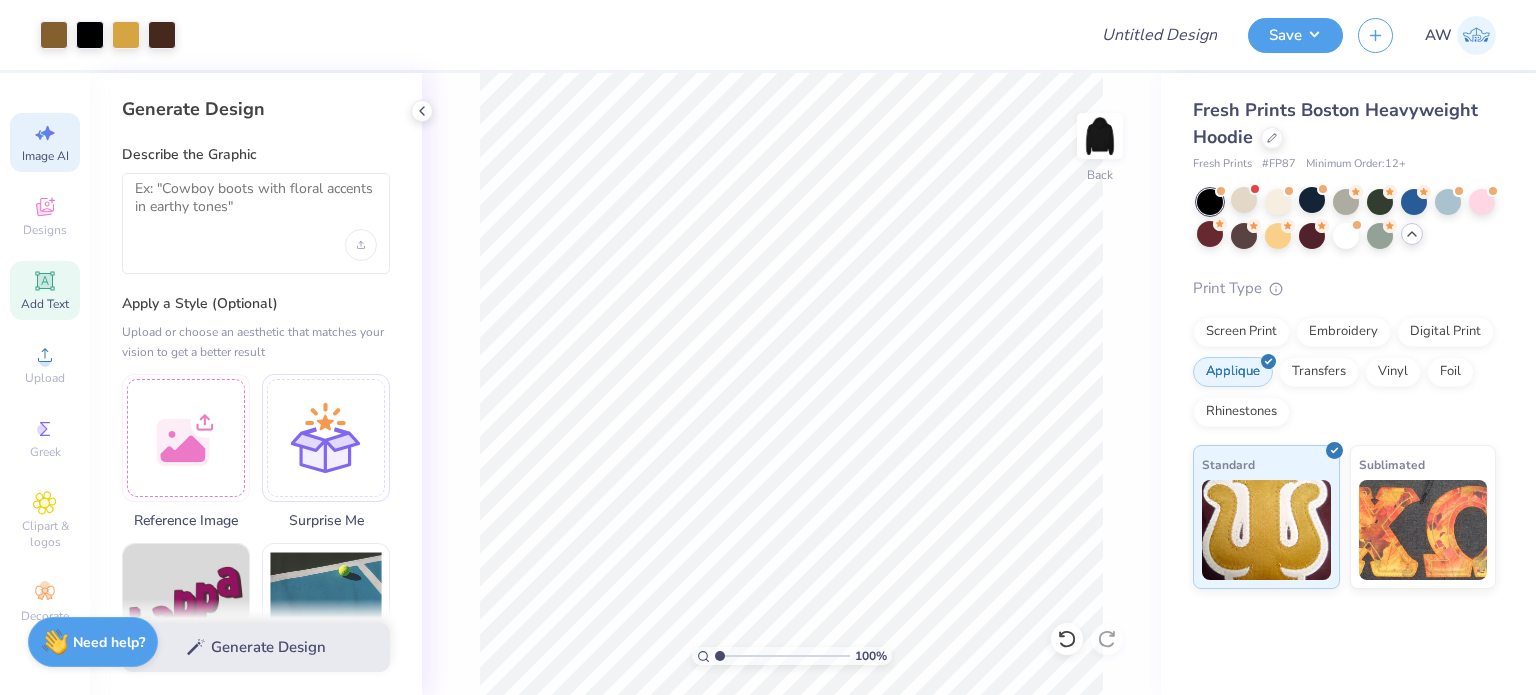 click 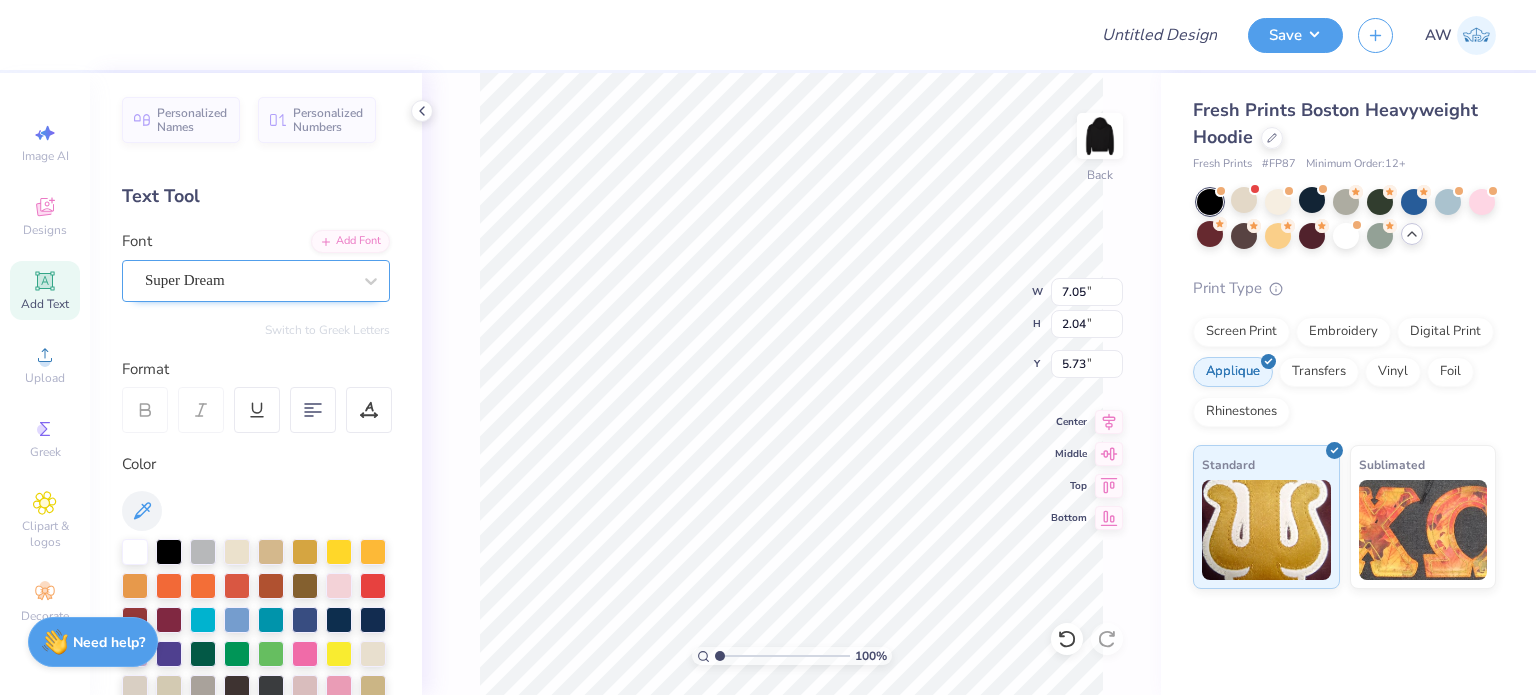 click on "Super Dream" at bounding box center [248, 280] 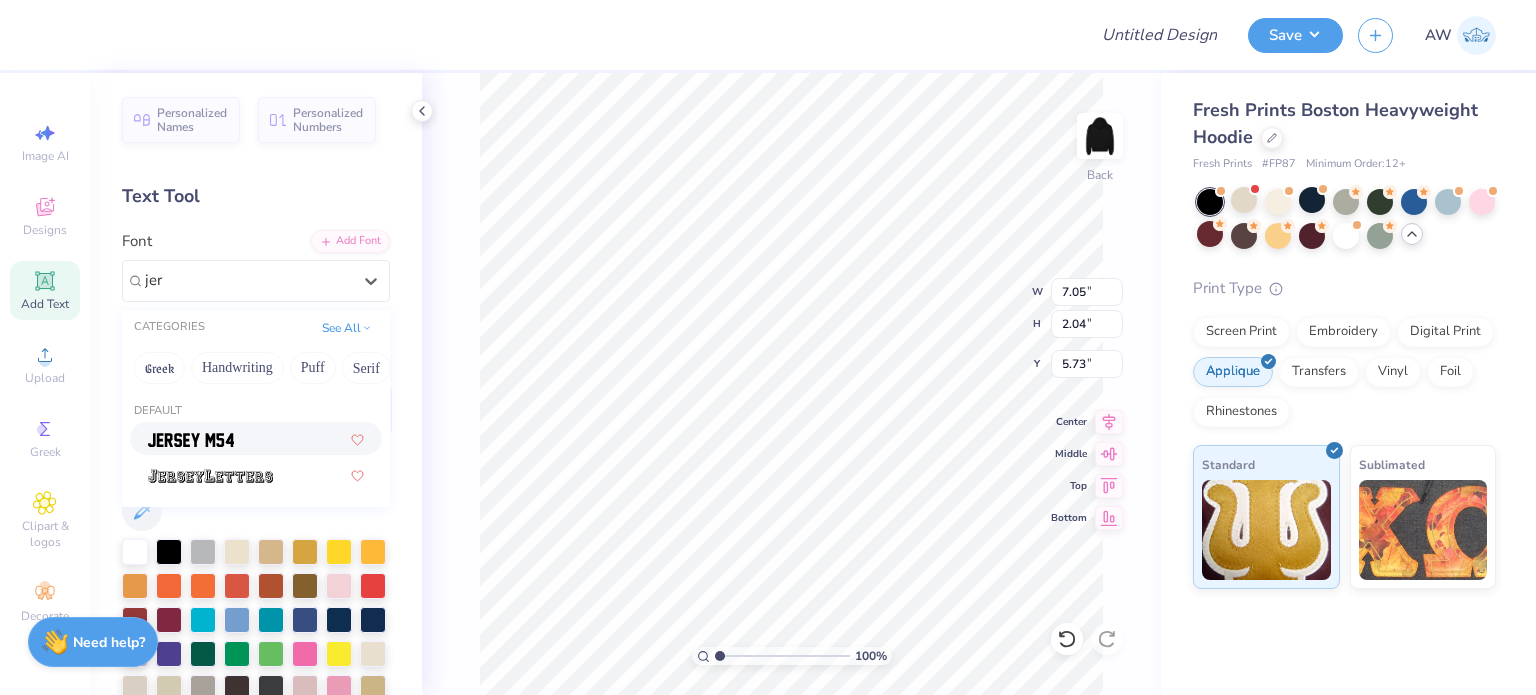 type on "jer" 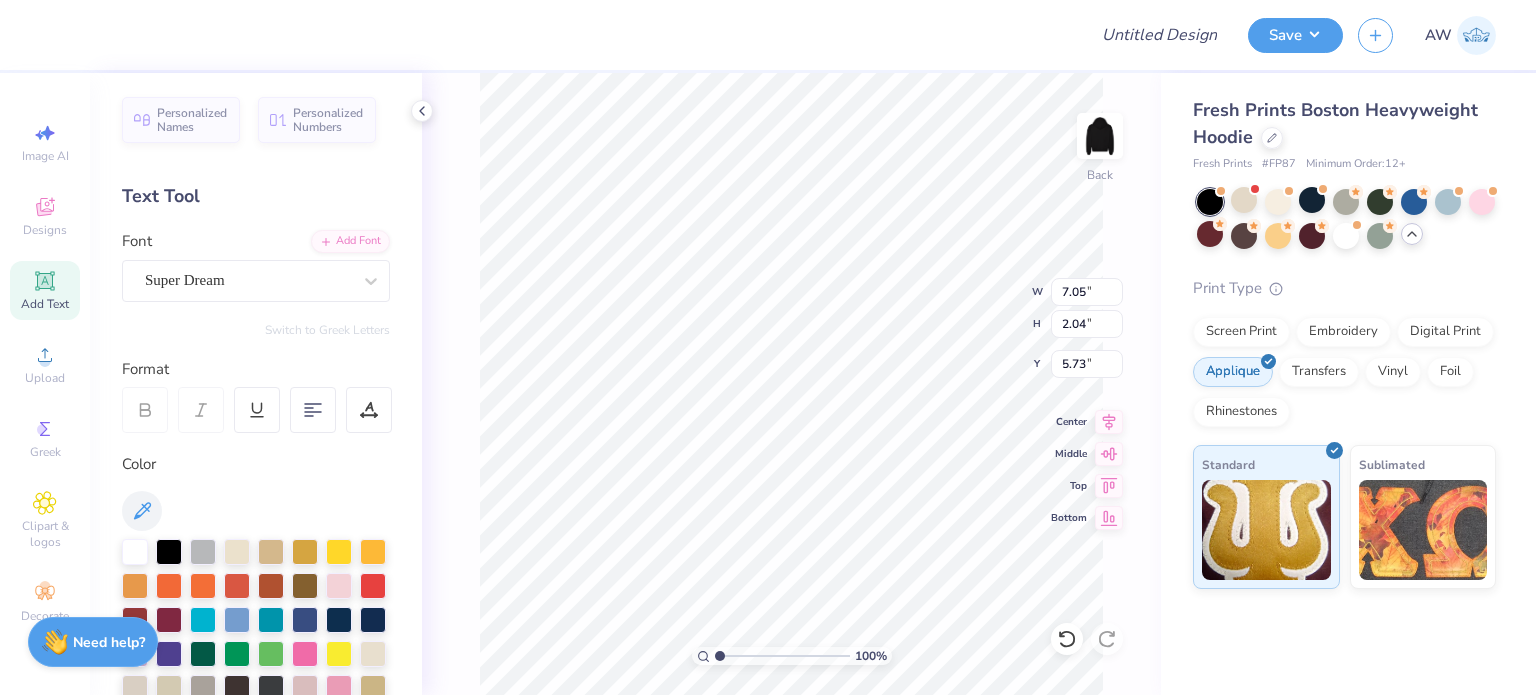 scroll, scrollTop: 16, scrollLeft: 2, axis: both 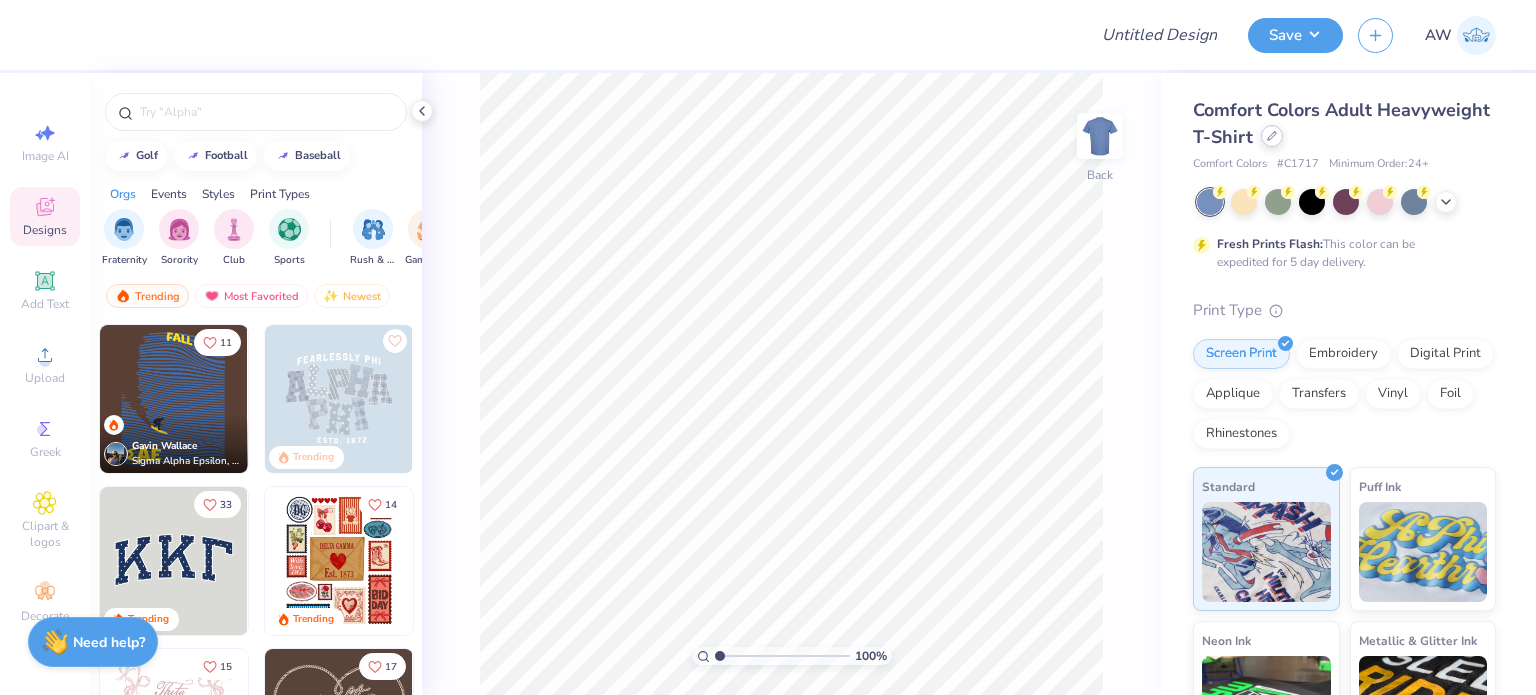 click 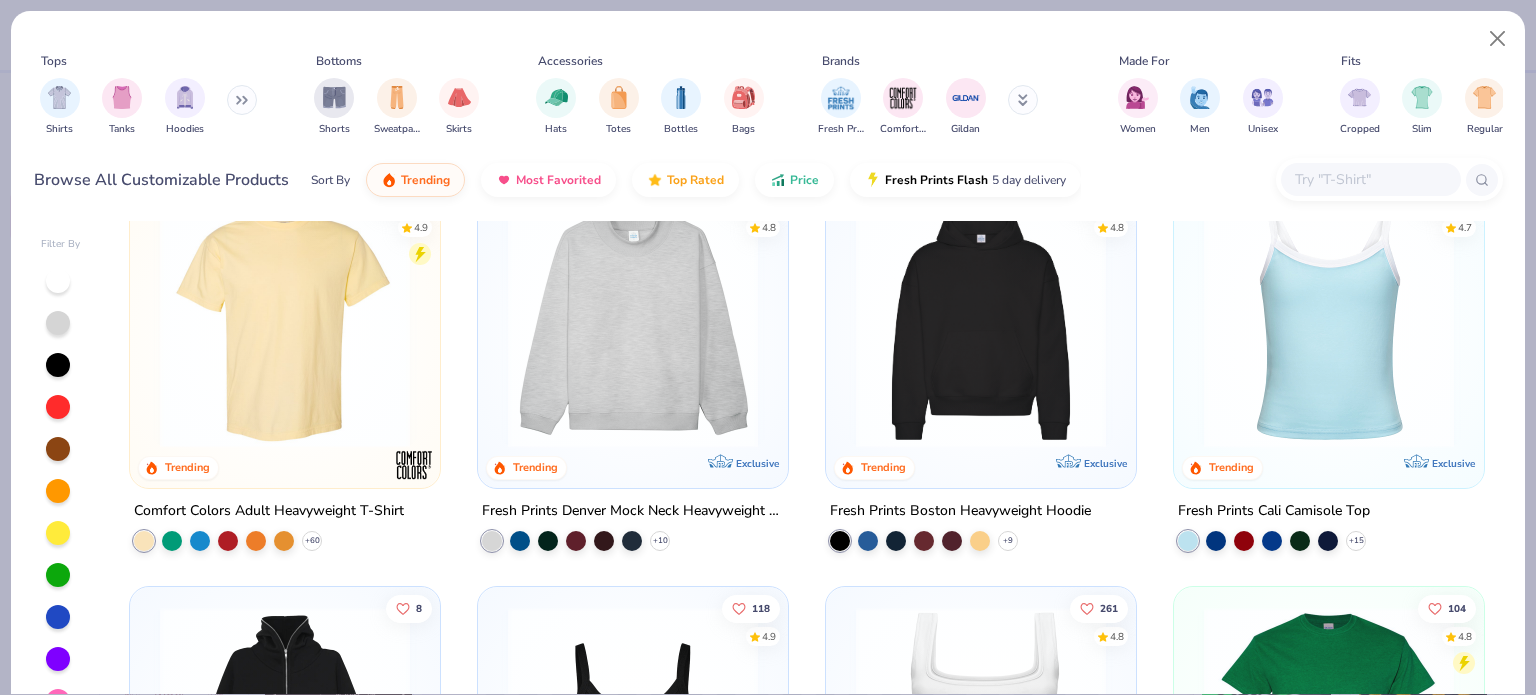 scroll, scrollTop: 0, scrollLeft: 0, axis: both 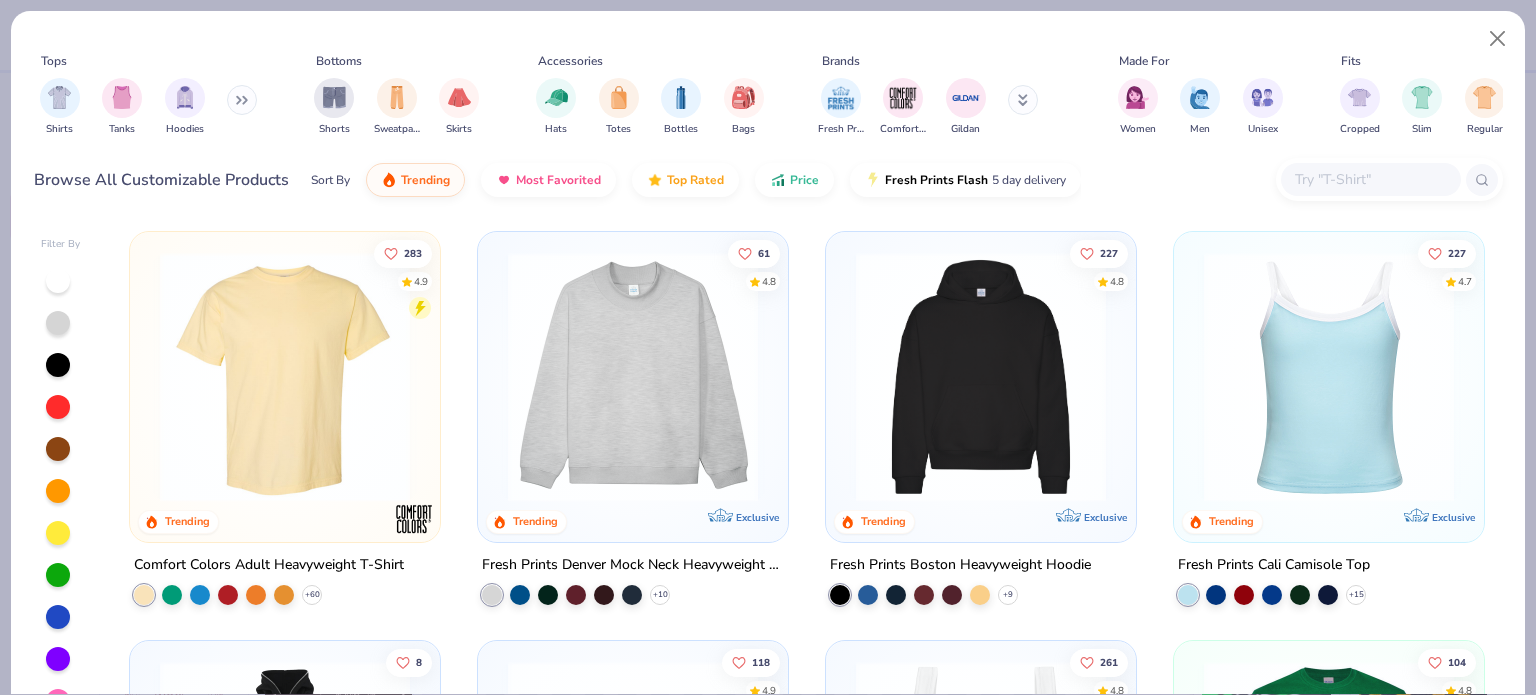 click at bounding box center (981, 377) 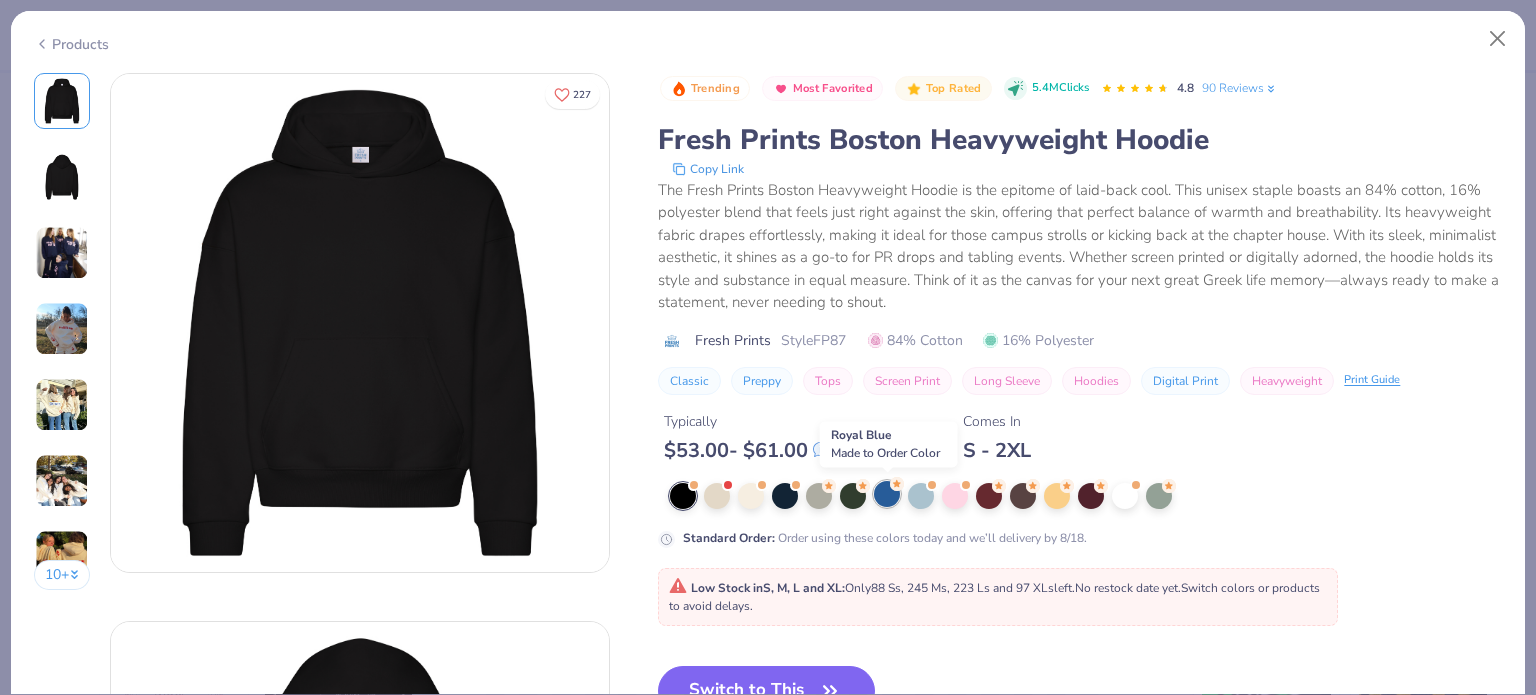 click at bounding box center [887, 494] 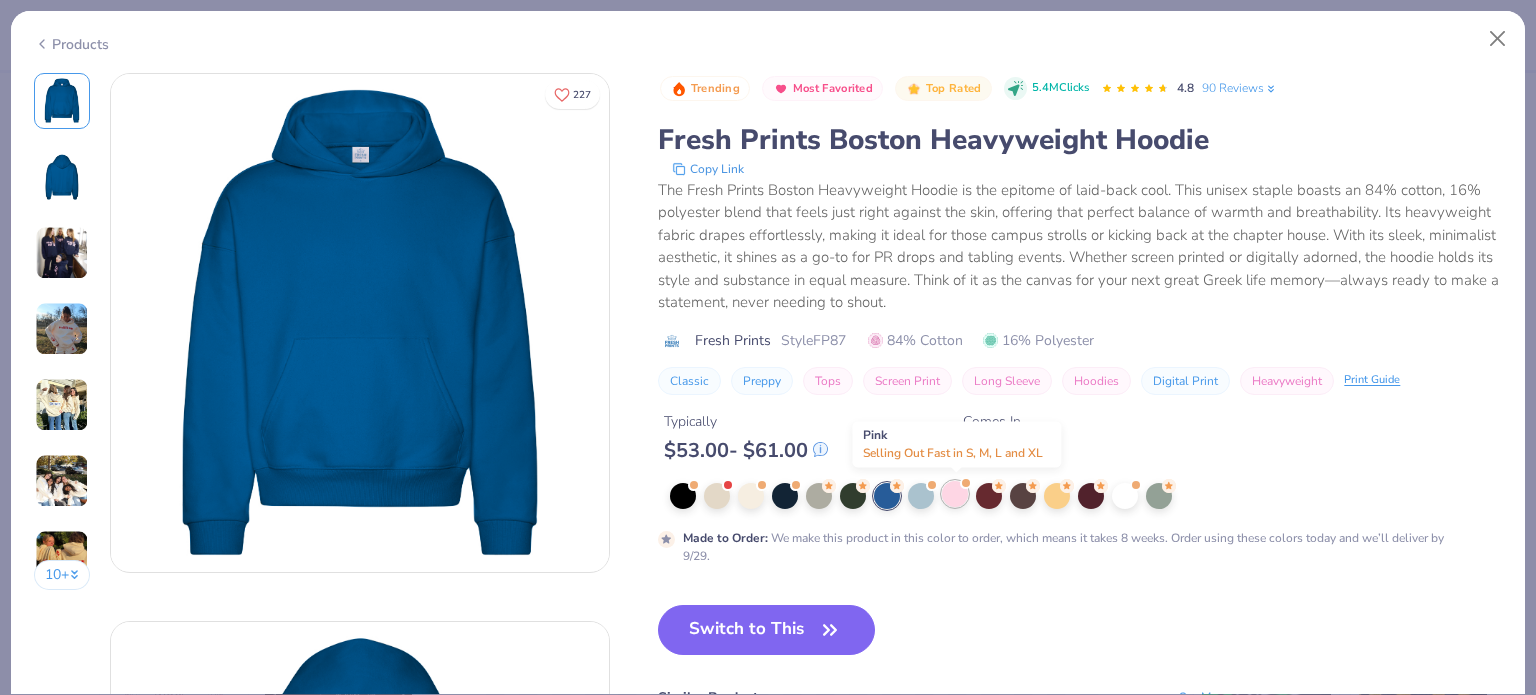 click at bounding box center [955, 494] 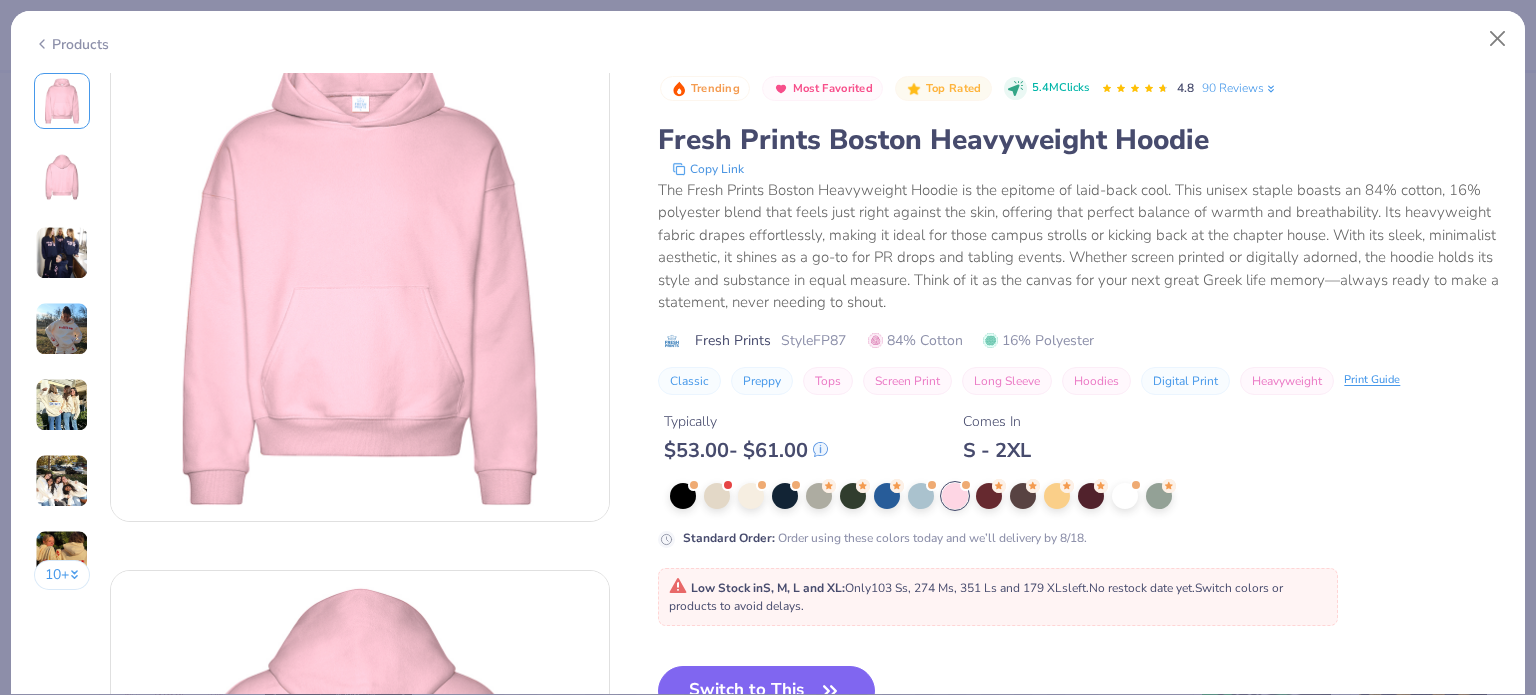 scroll, scrollTop: 0, scrollLeft: 0, axis: both 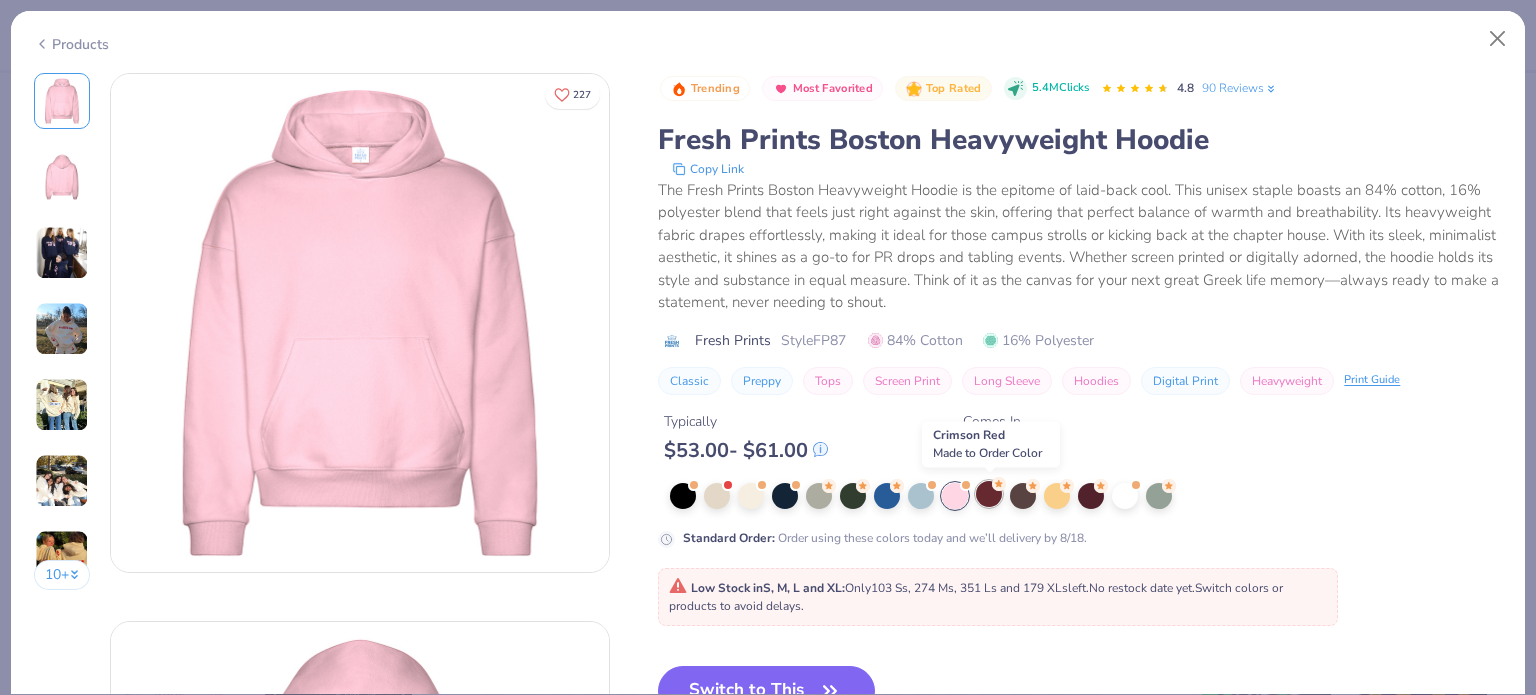 click at bounding box center (989, 494) 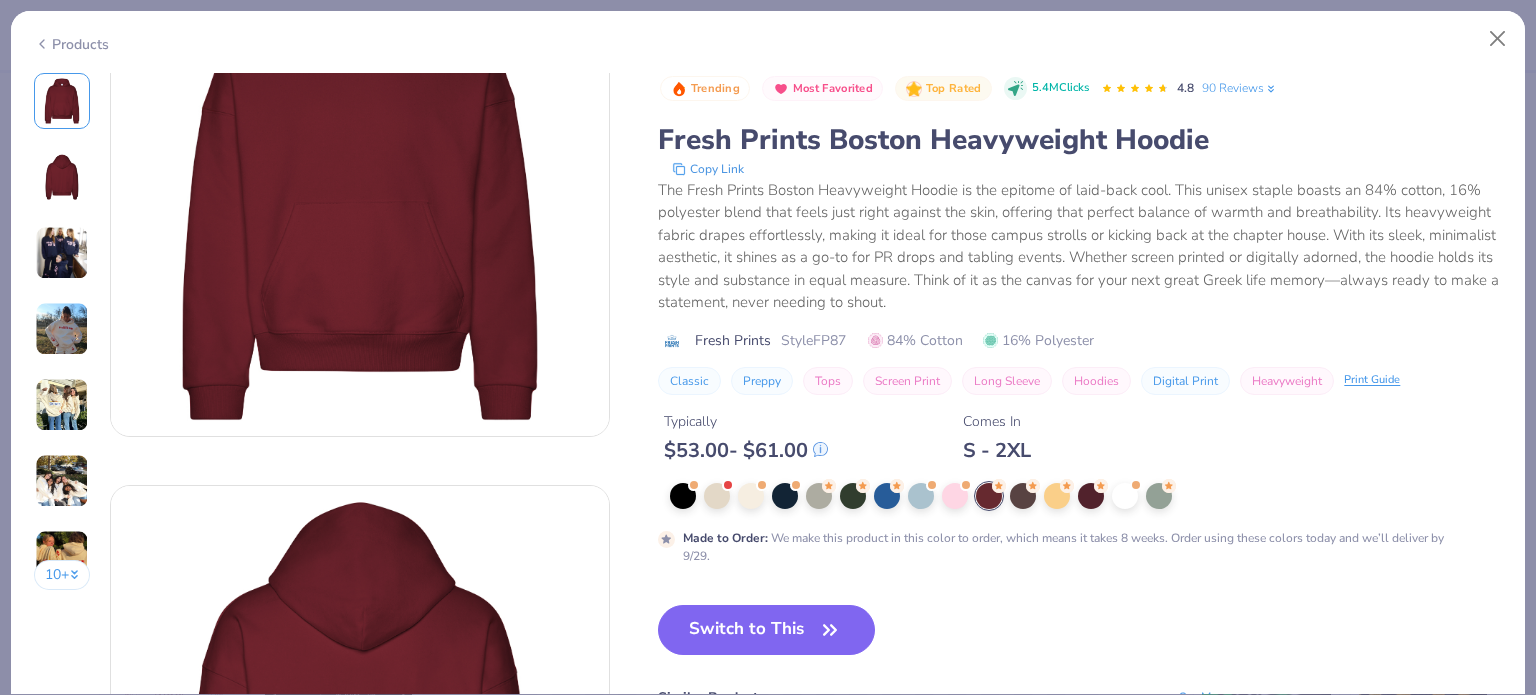 scroll, scrollTop: 0, scrollLeft: 0, axis: both 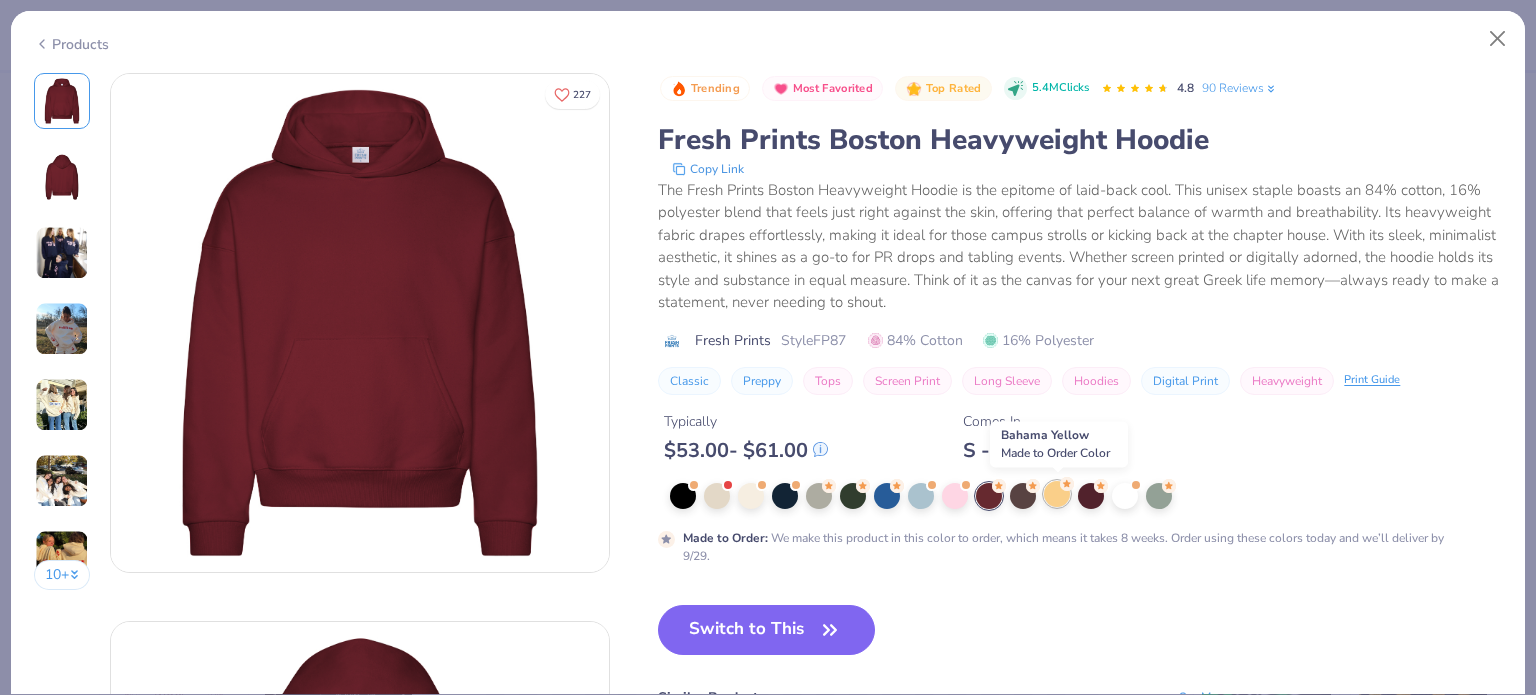 click at bounding box center (1057, 494) 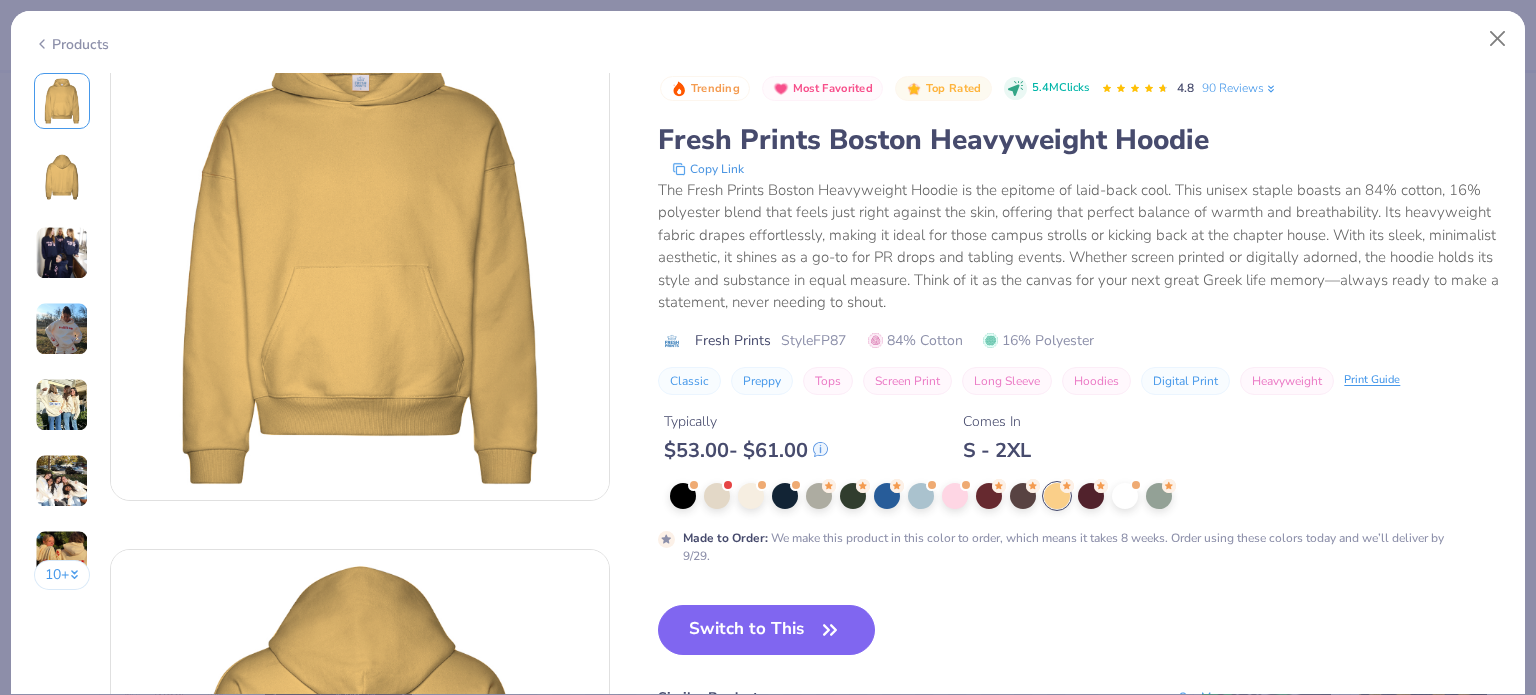 scroll, scrollTop: 0, scrollLeft: 0, axis: both 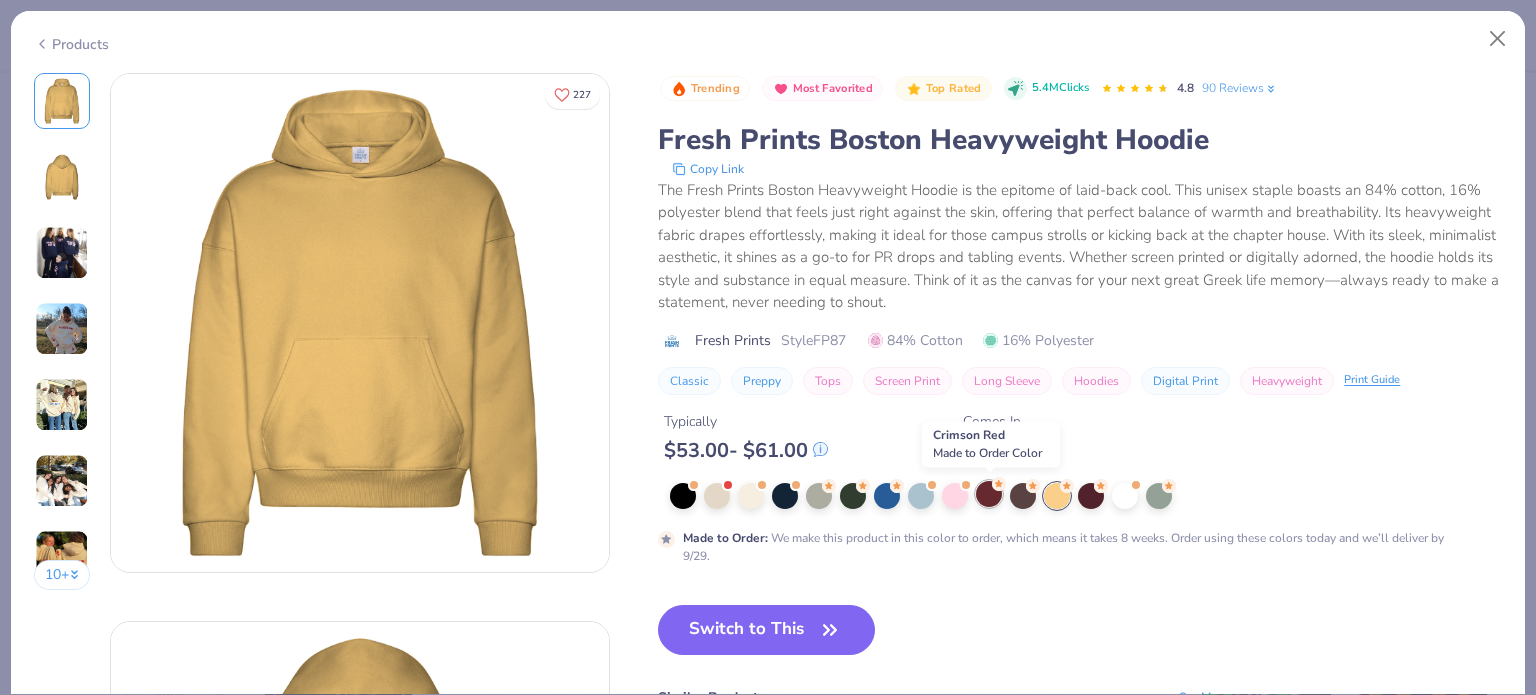 click at bounding box center [989, 494] 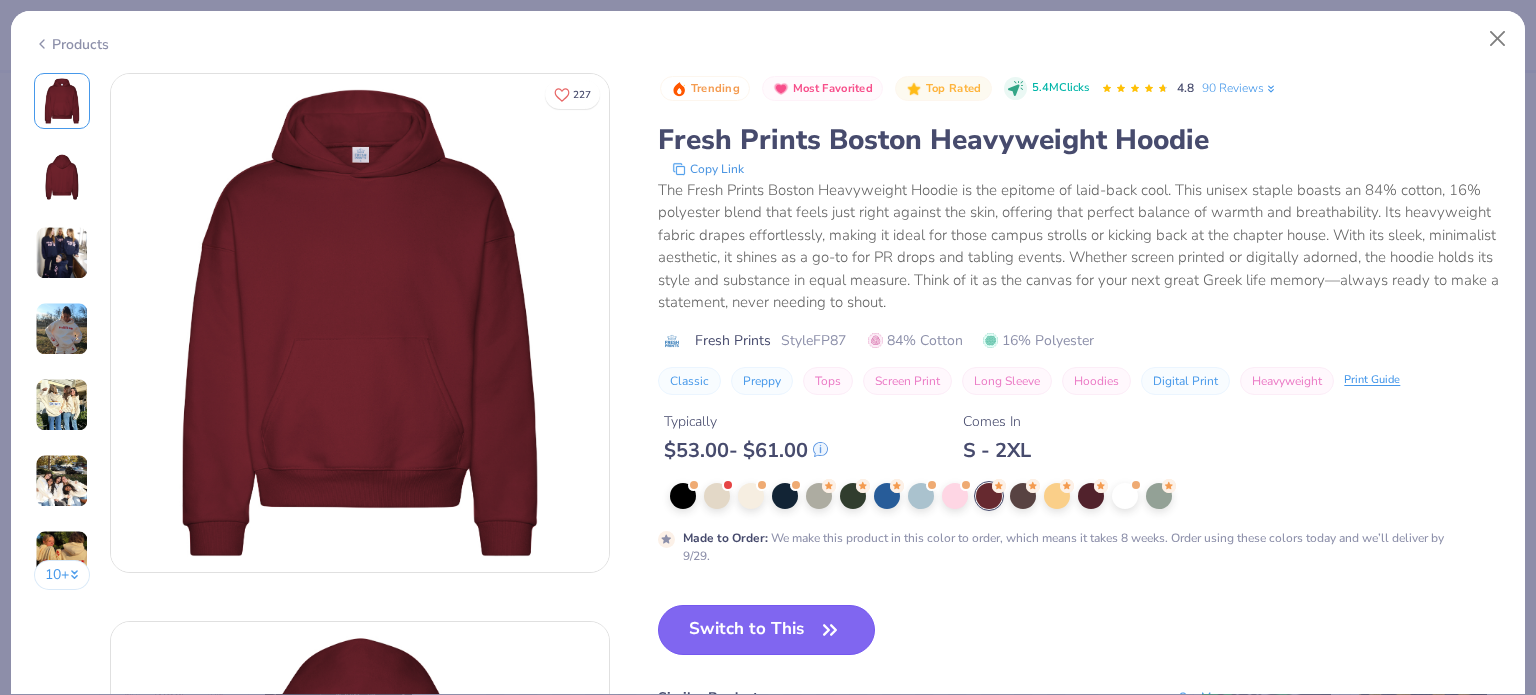 click on "Switch to This" at bounding box center (766, 630) 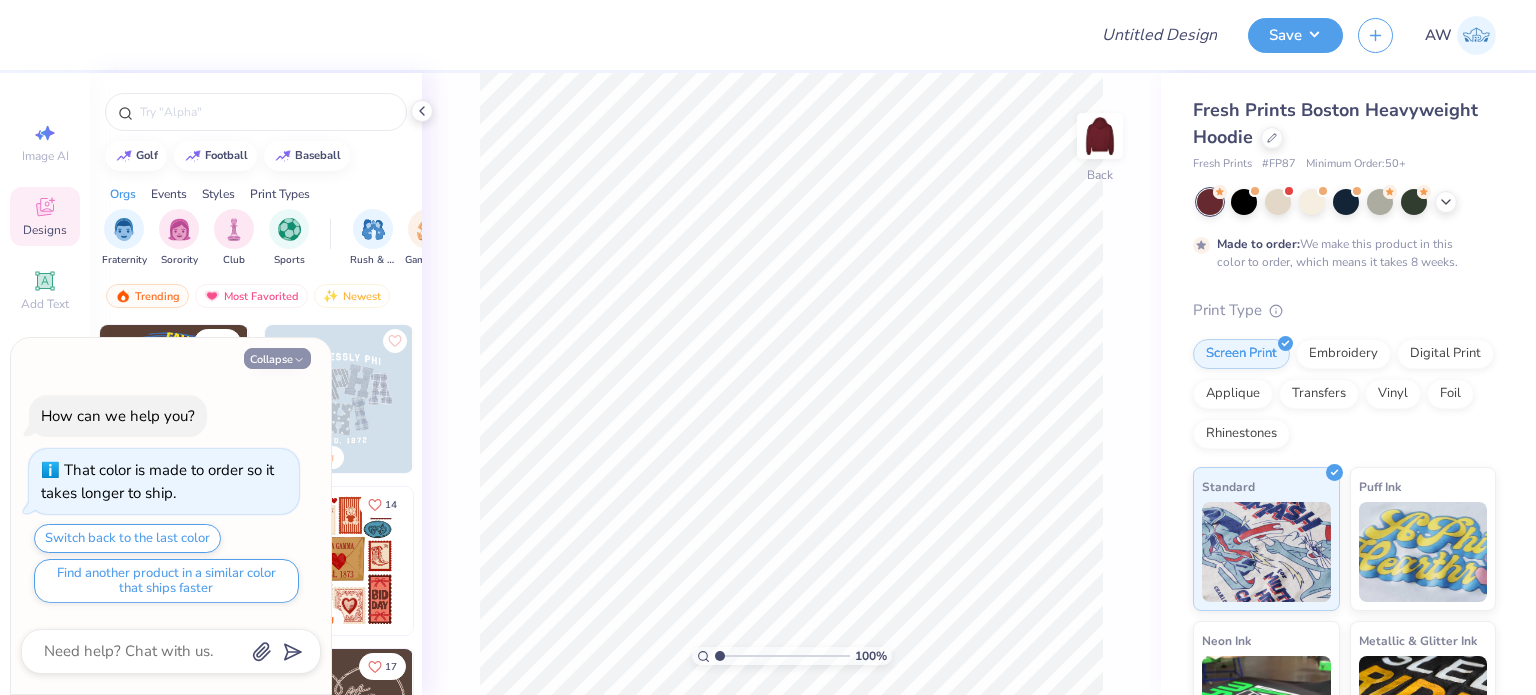 click on "Collapse" at bounding box center [277, 358] 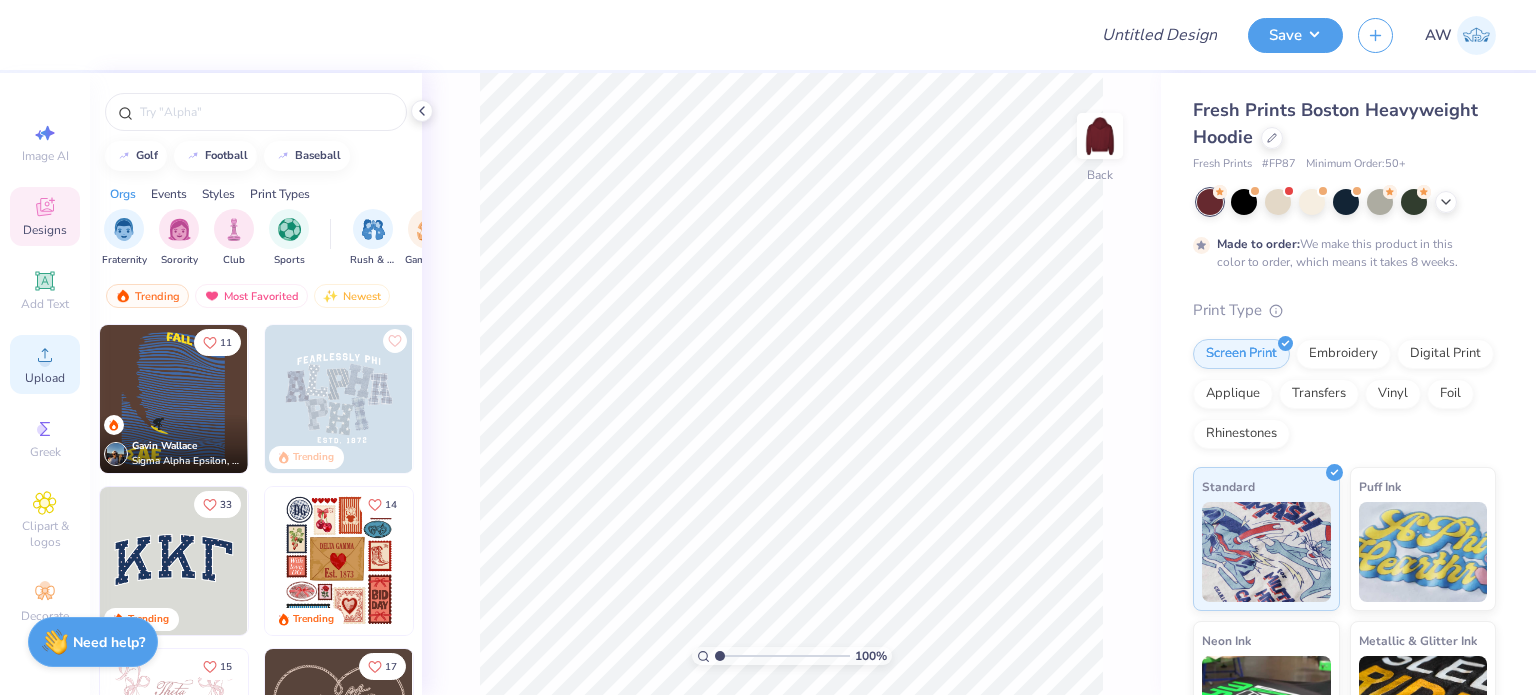 click 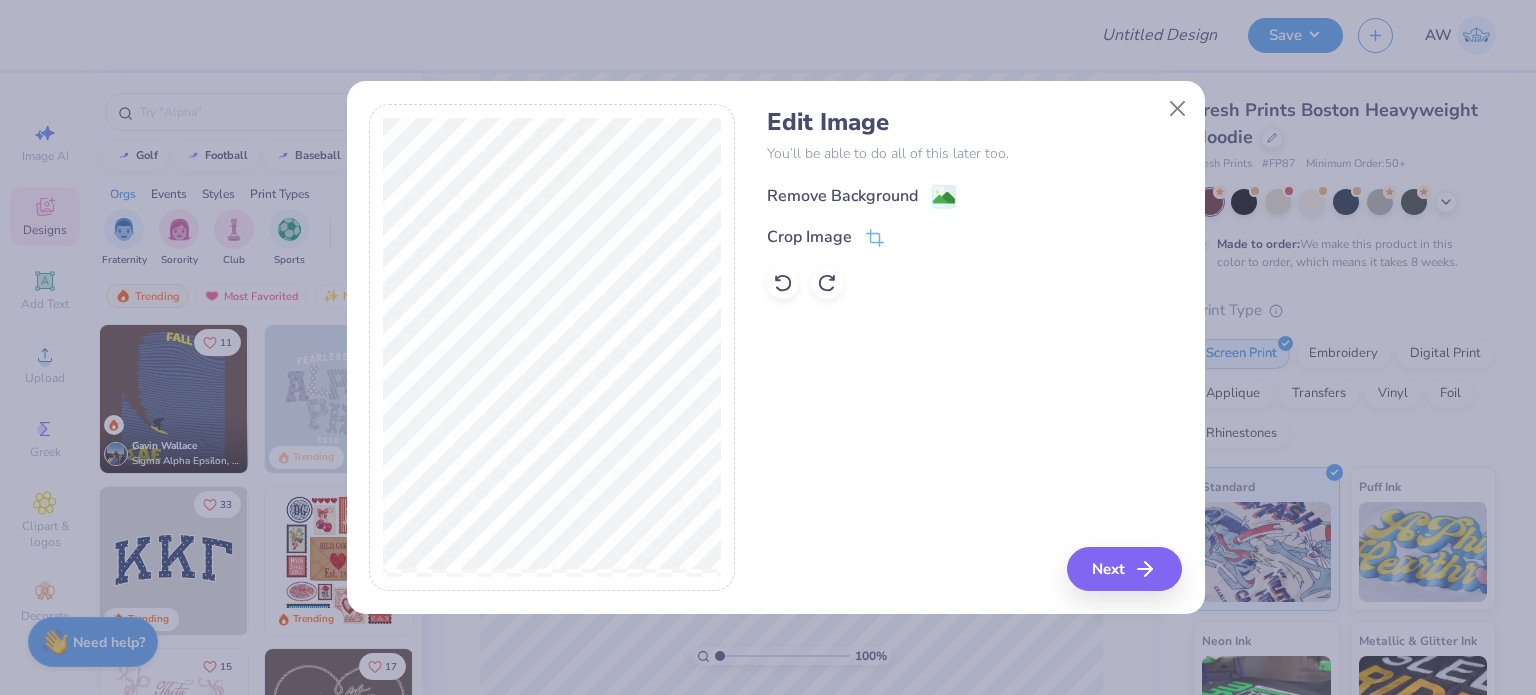 click on "Remove Background" at bounding box center (842, 196) 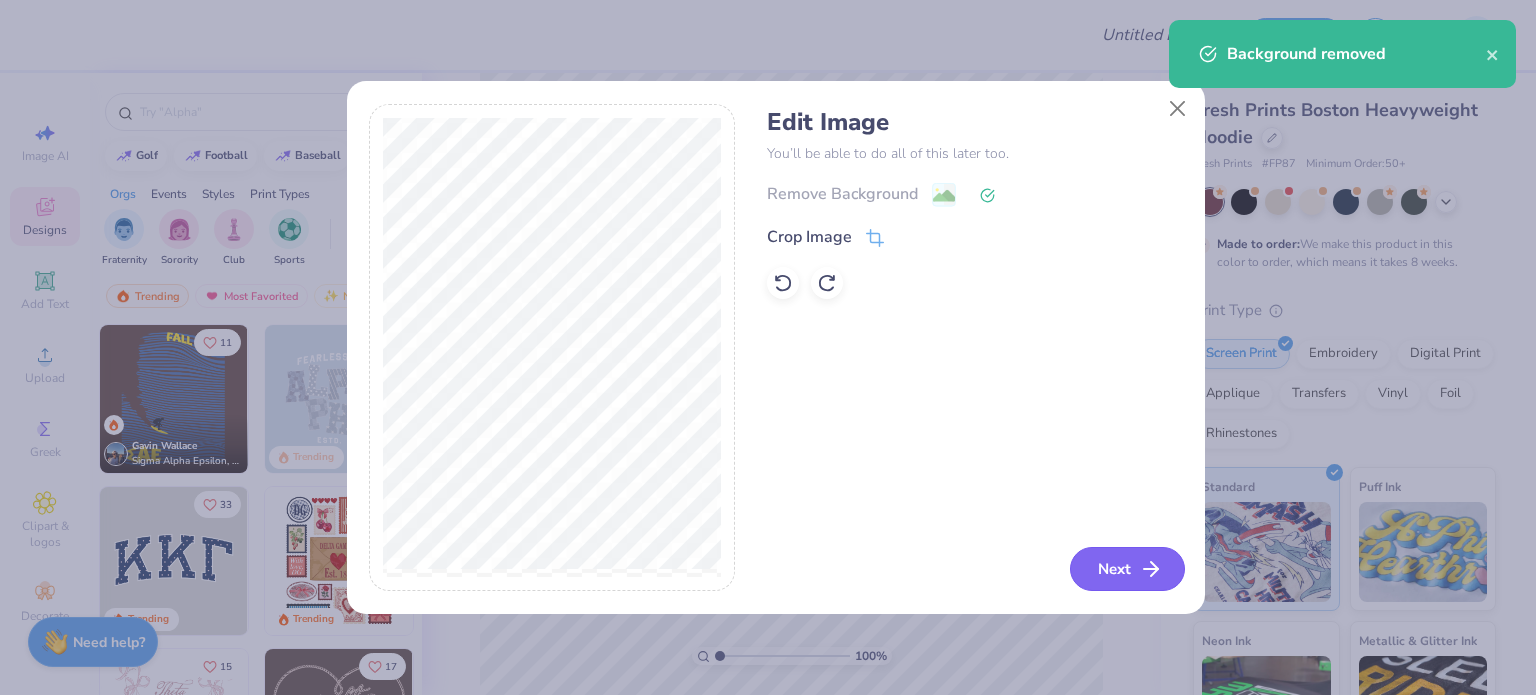click on "Next" at bounding box center [1127, 569] 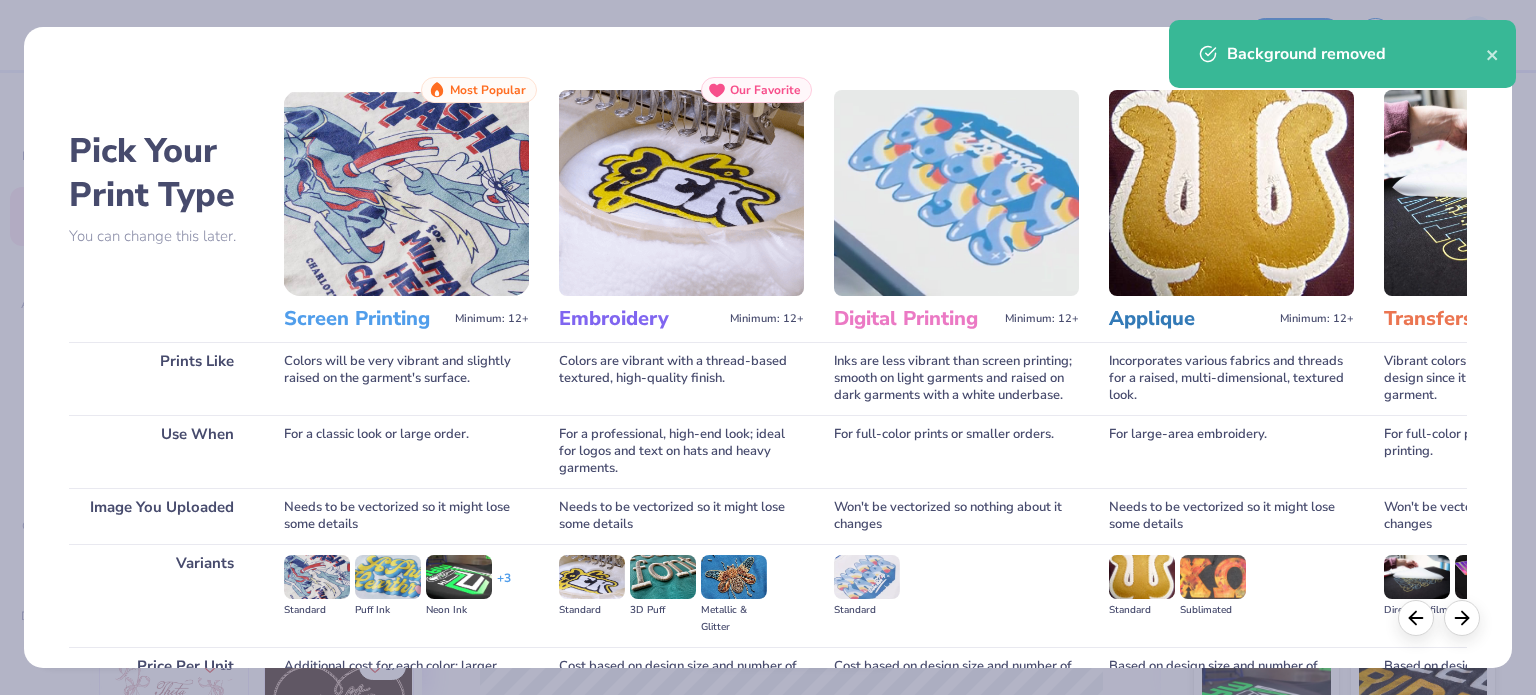 scroll, scrollTop: 201, scrollLeft: 0, axis: vertical 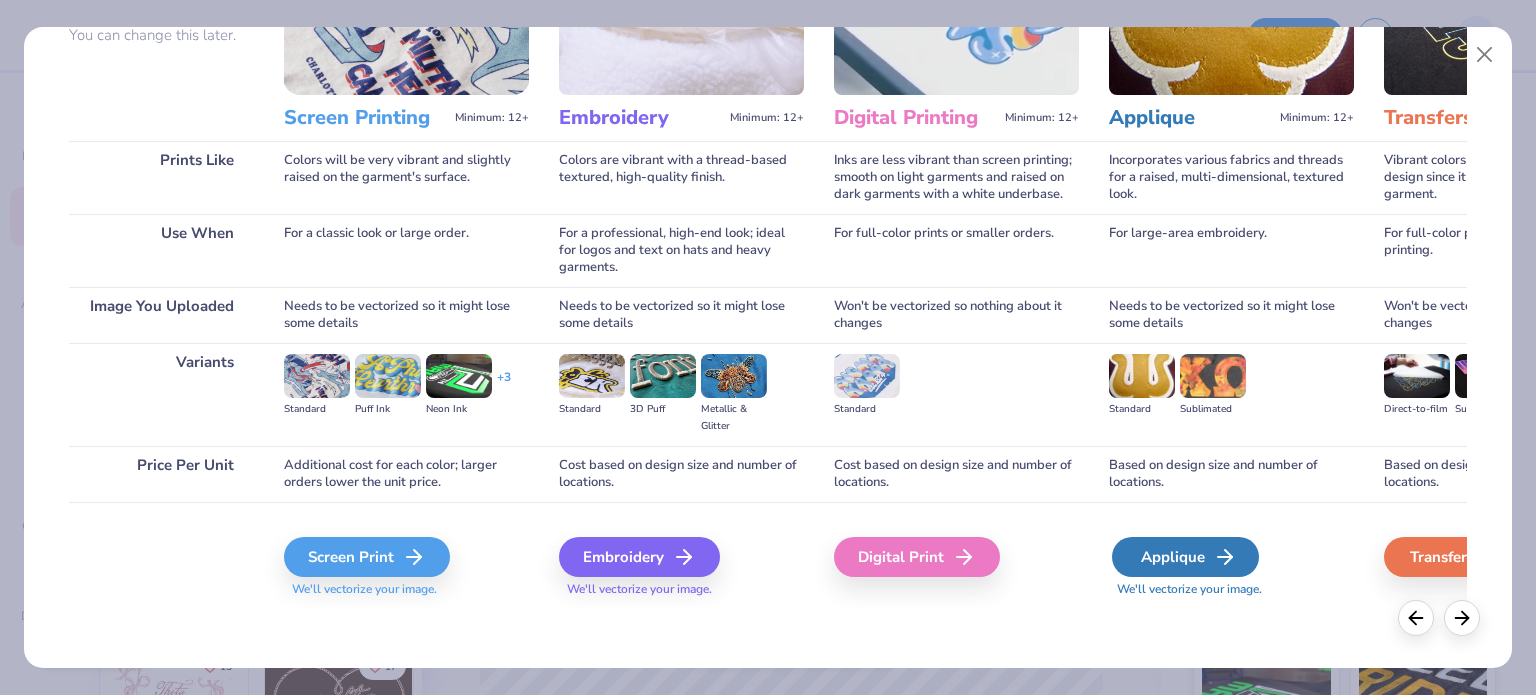 click on "Applique" at bounding box center (1185, 557) 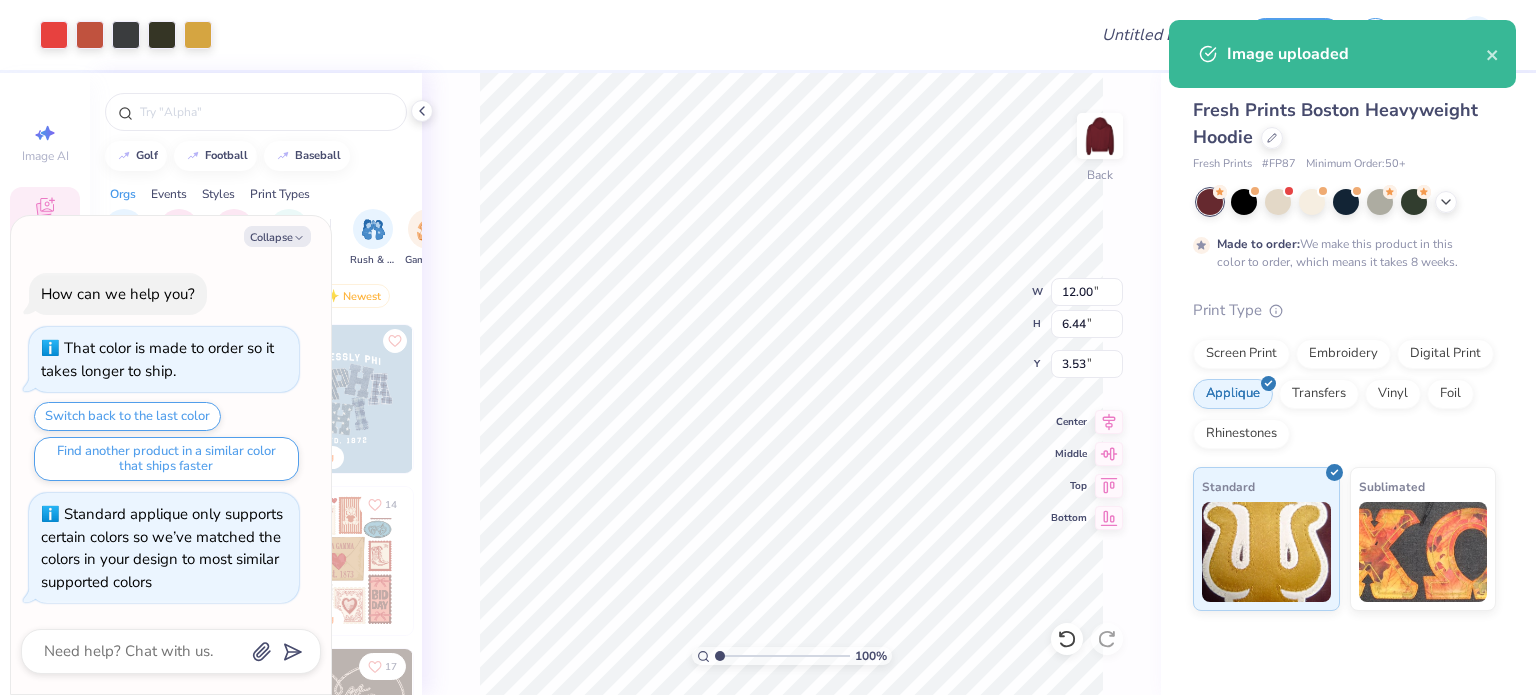 click at bounding box center [1446, 202] 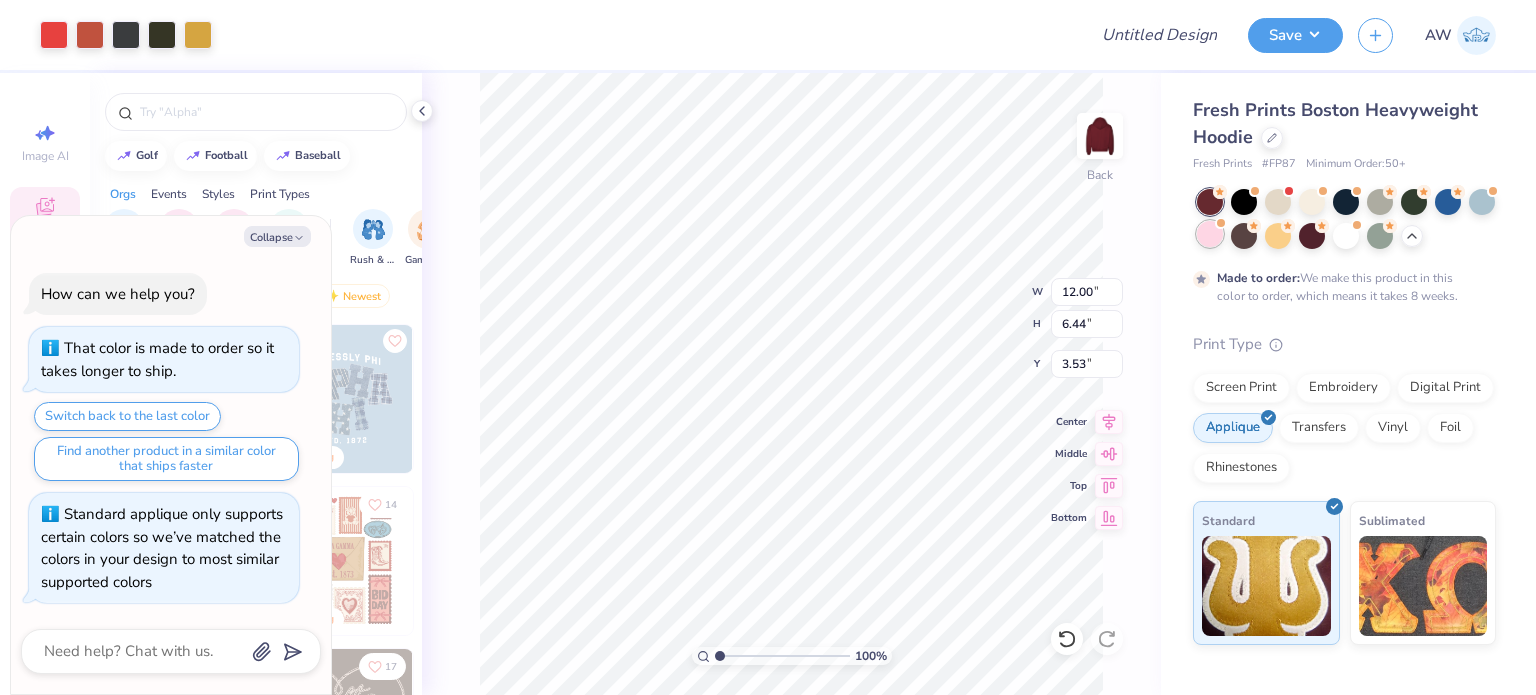 click at bounding box center [1210, 234] 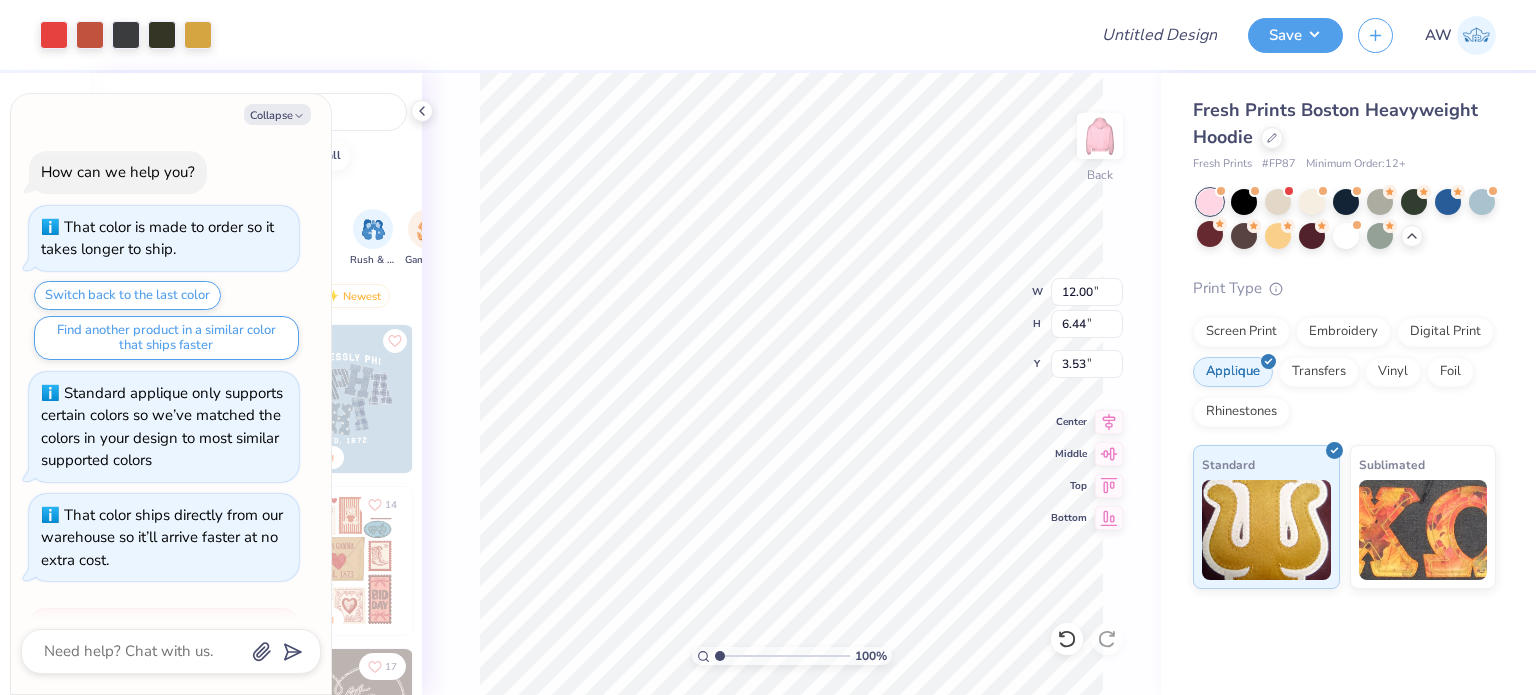 scroll, scrollTop: 281, scrollLeft: 0, axis: vertical 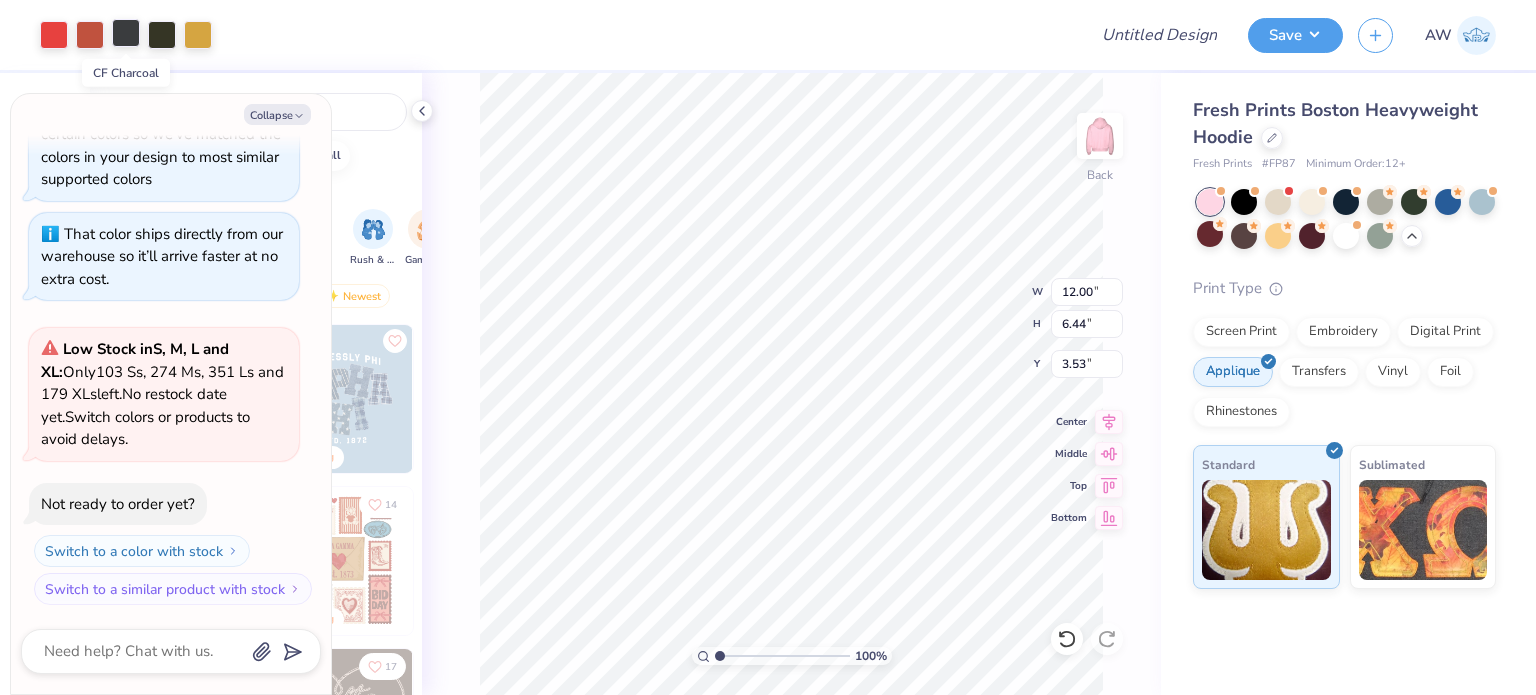 click at bounding box center (126, 33) 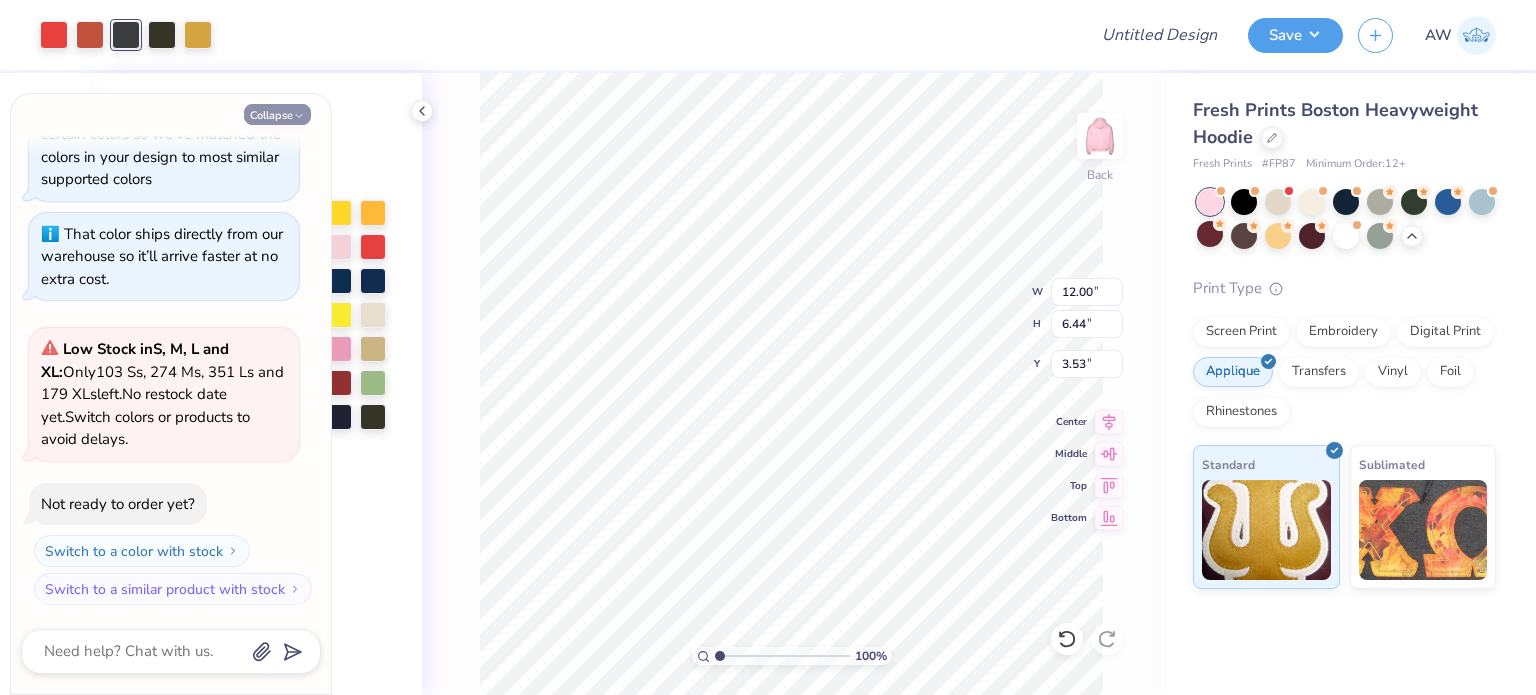 click 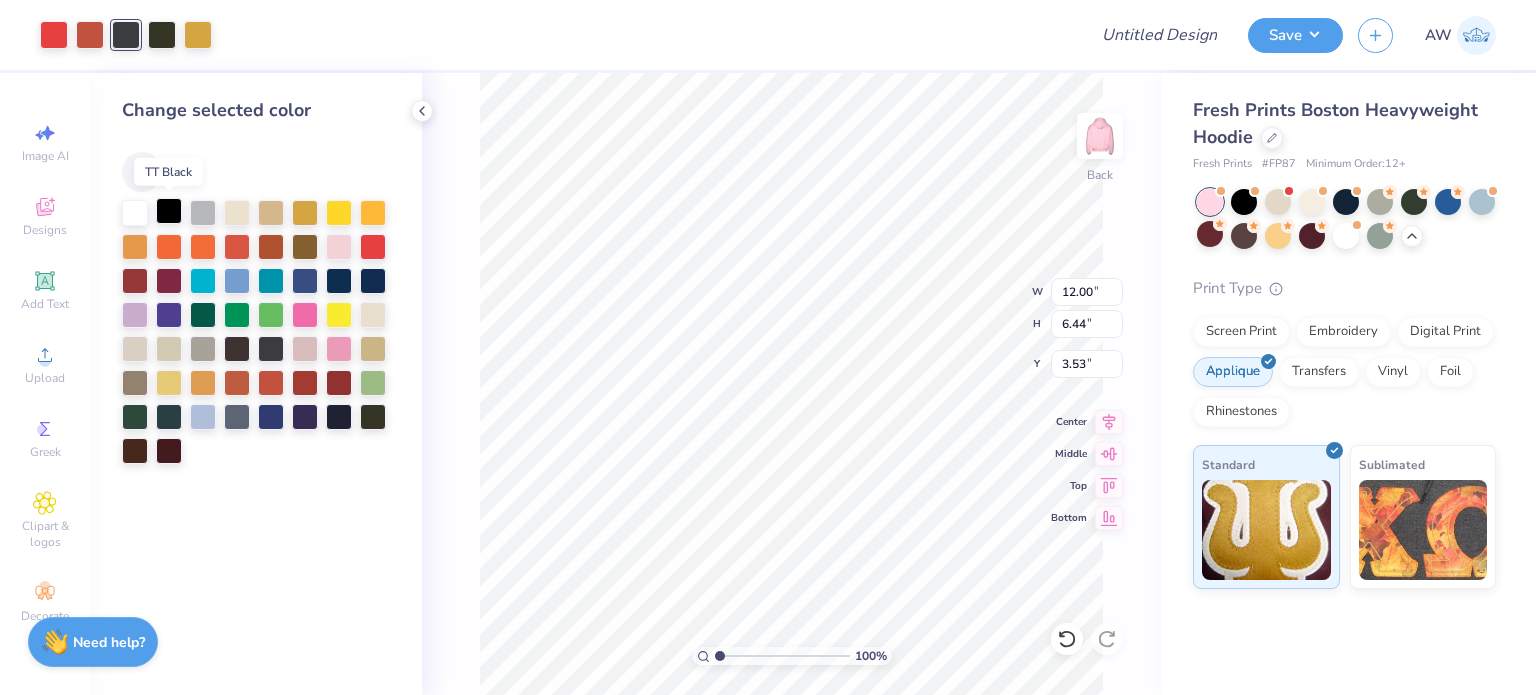 click at bounding box center [169, 211] 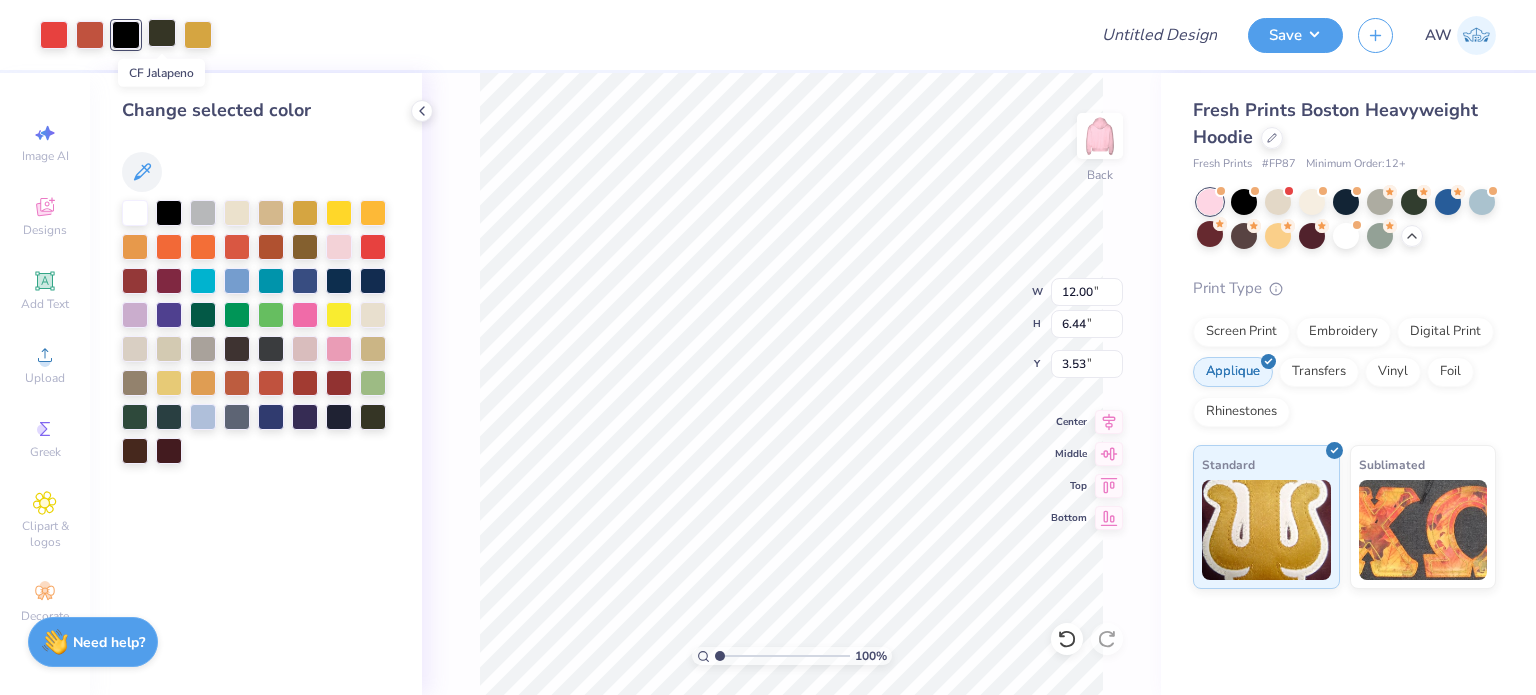 click at bounding box center (162, 33) 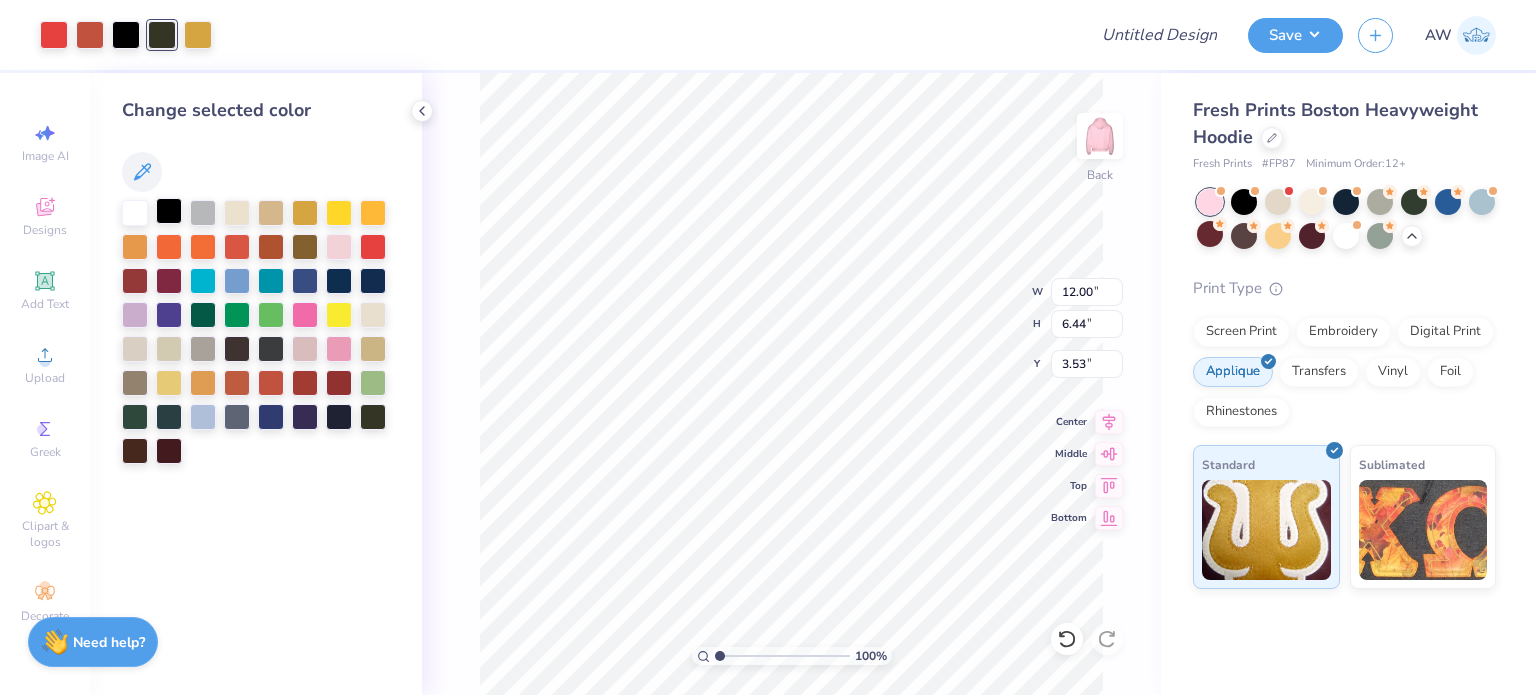 click at bounding box center [169, 211] 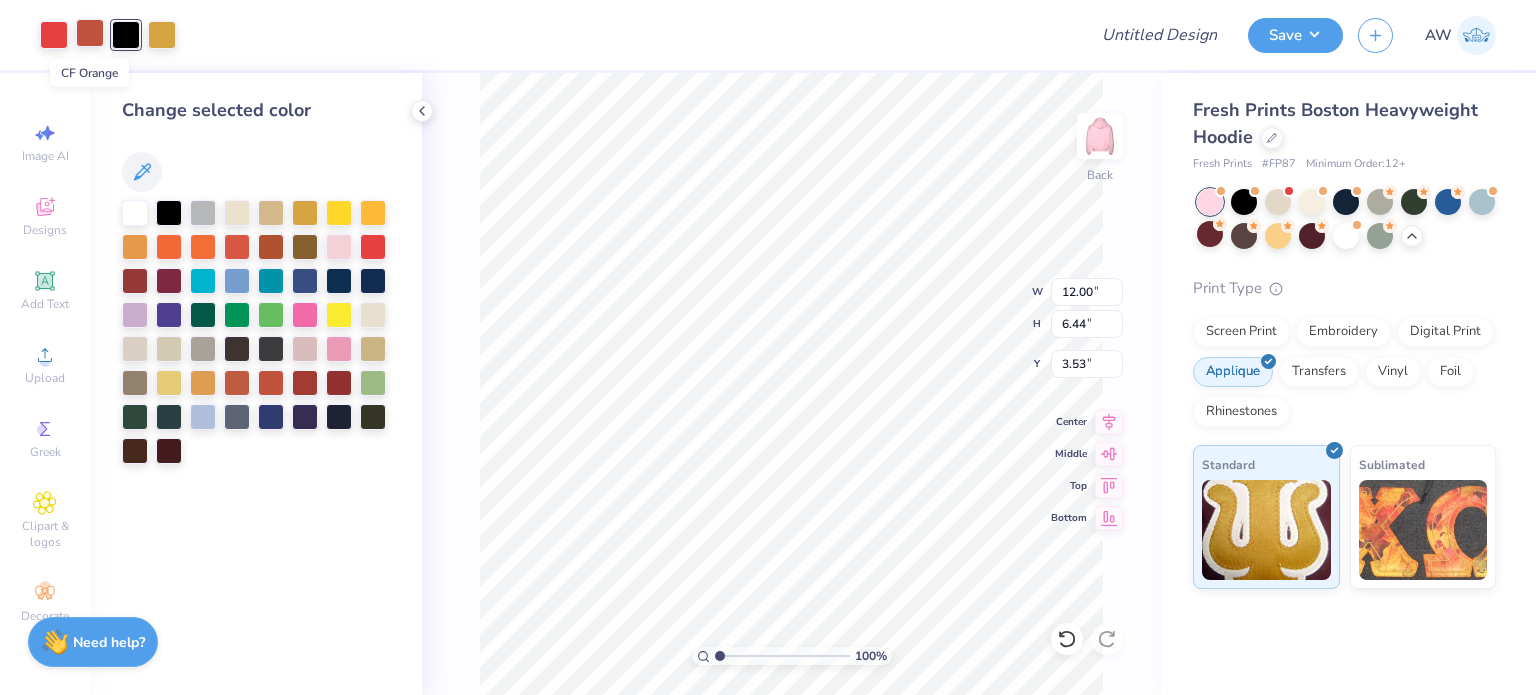 click at bounding box center [90, 33] 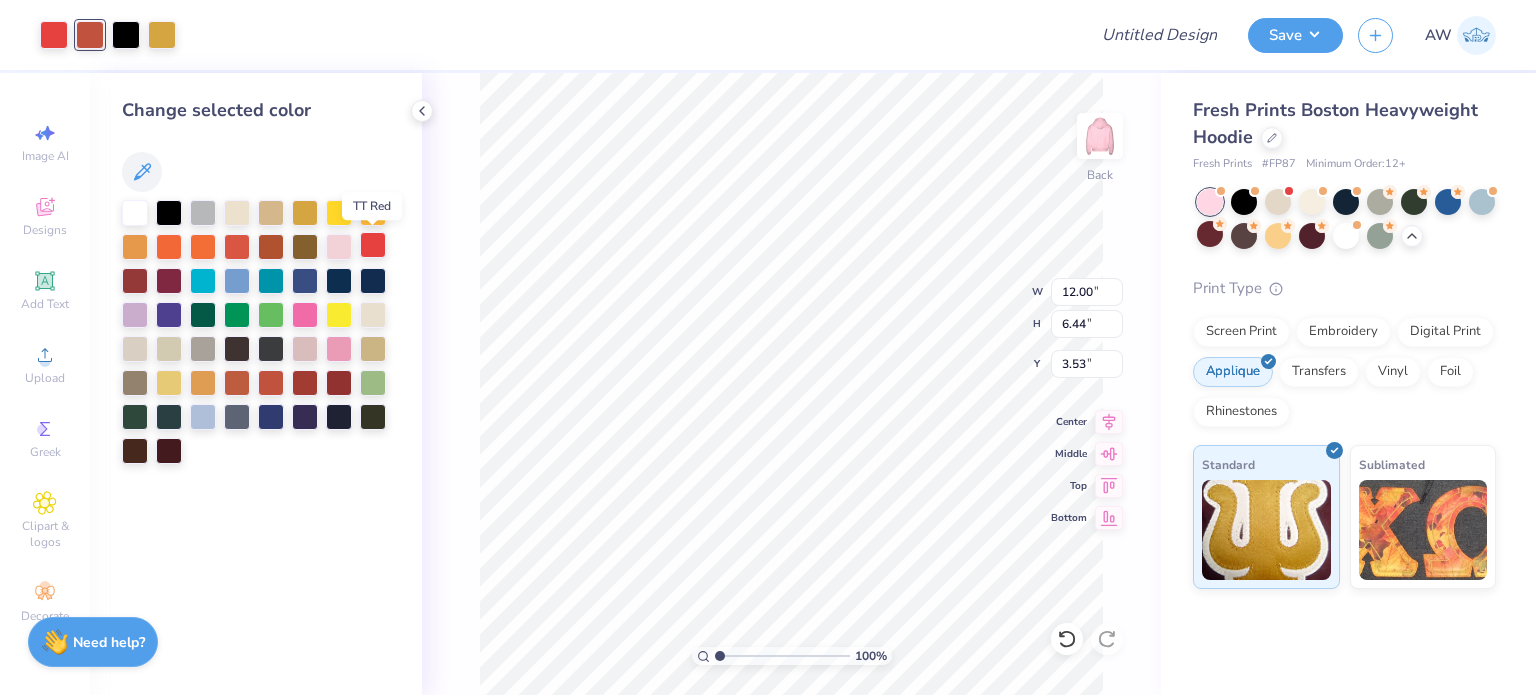 click at bounding box center (373, 245) 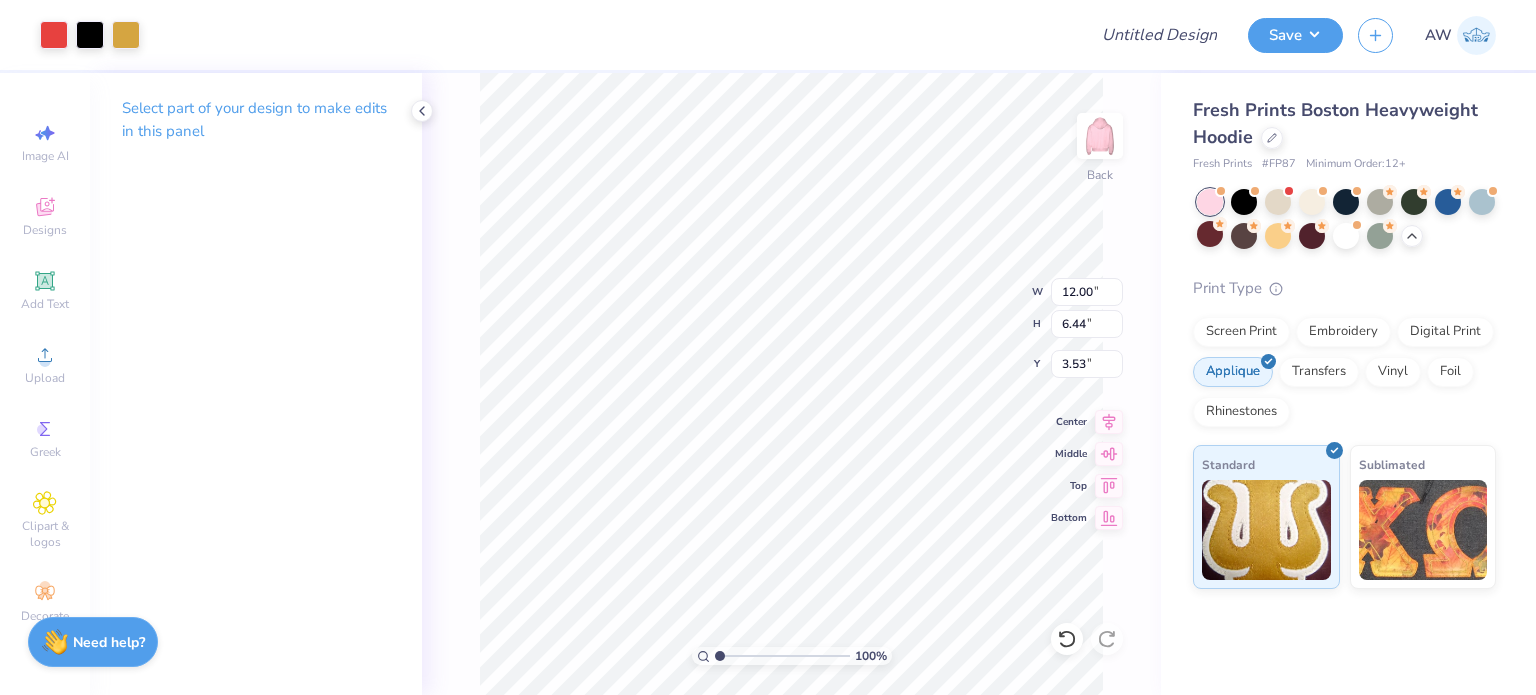 type on "3.00" 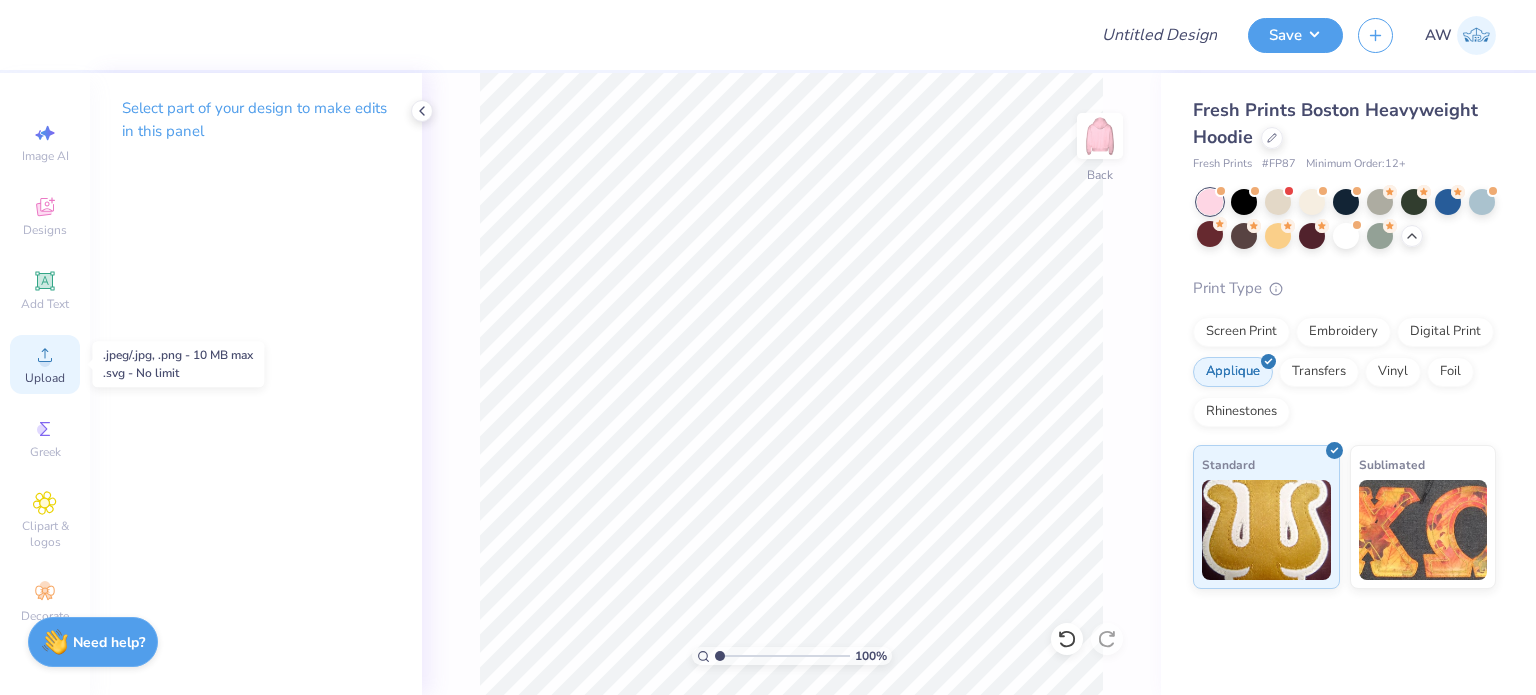click on "Upload" at bounding box center (45, 364) 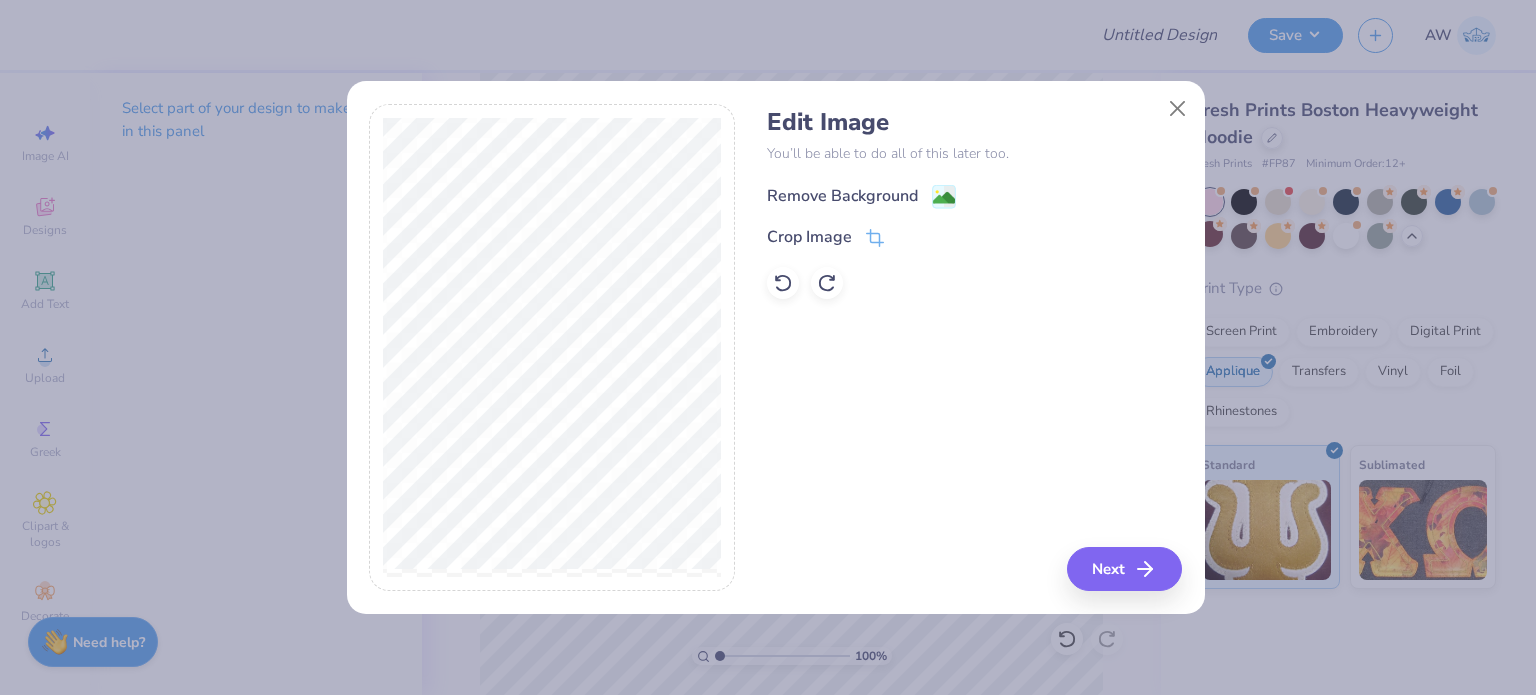 click on "Remove Background" at bounding box center [842, 196] 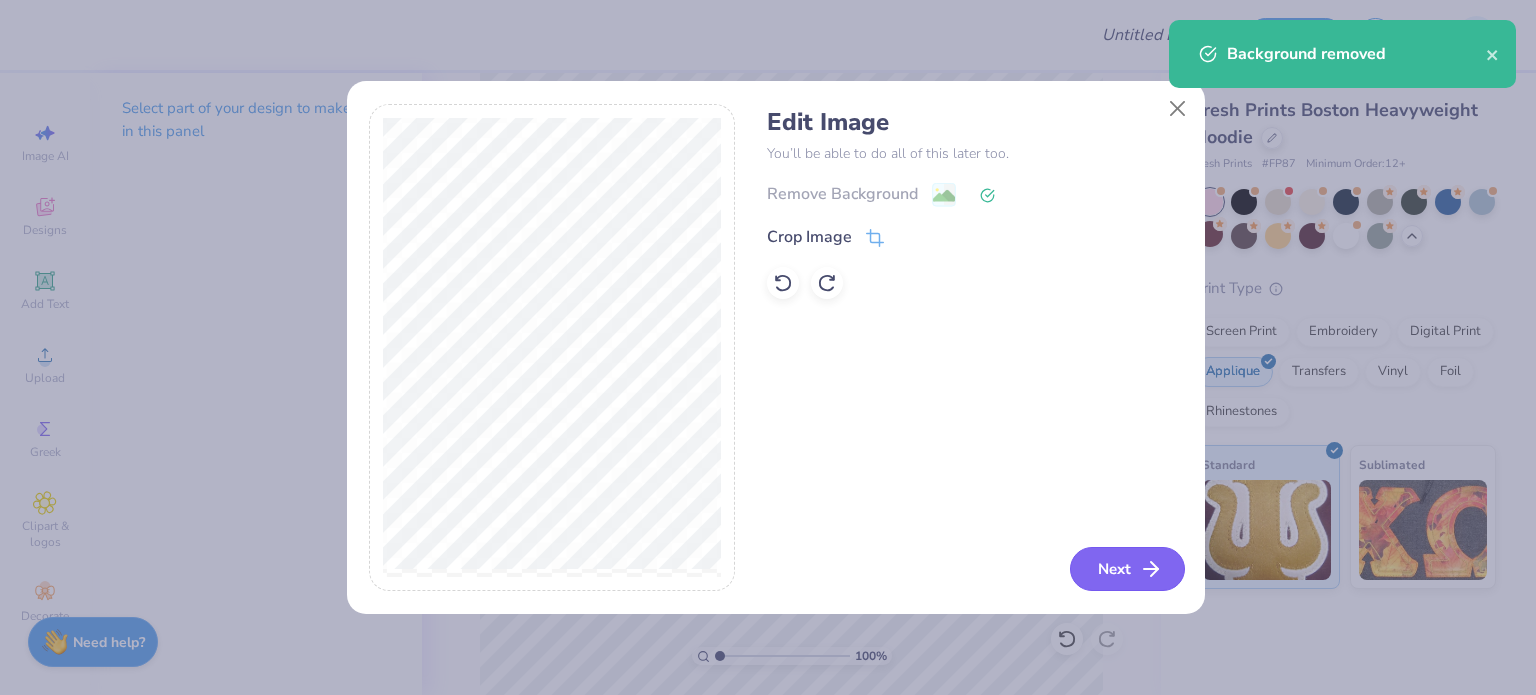 click on "Next" at bounding box center [1127, 569] 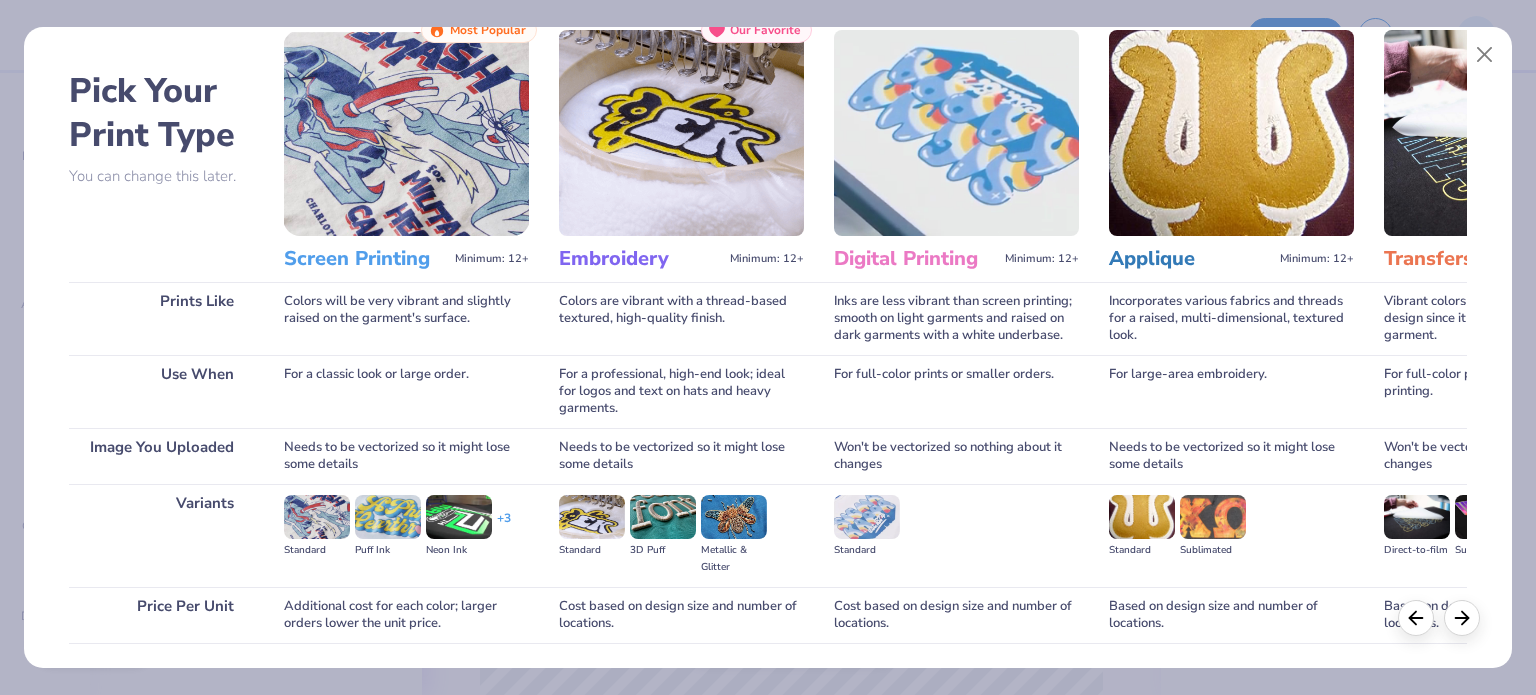 scroll, scrollTop: 0, scrollLeft: 0, axis: both 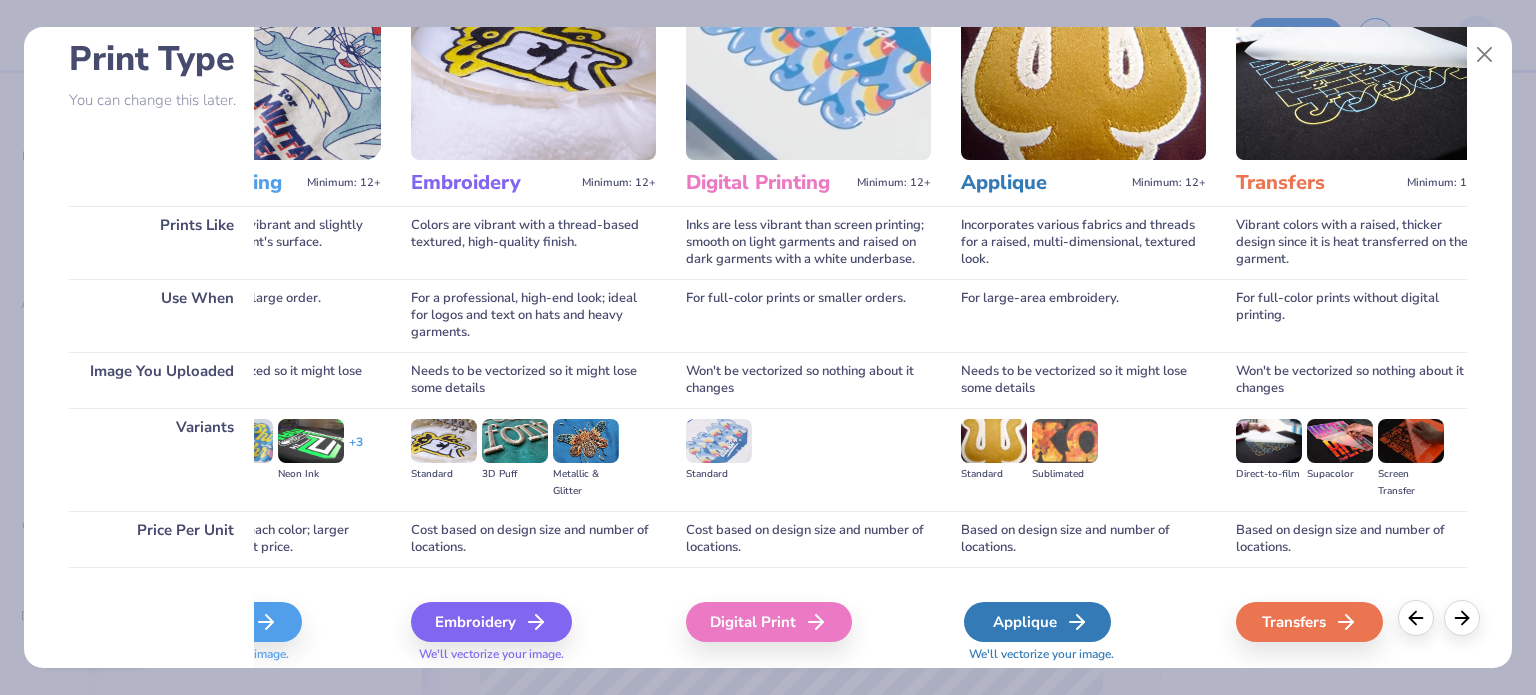 click on "Applique" at bounding box center (1037, 622) 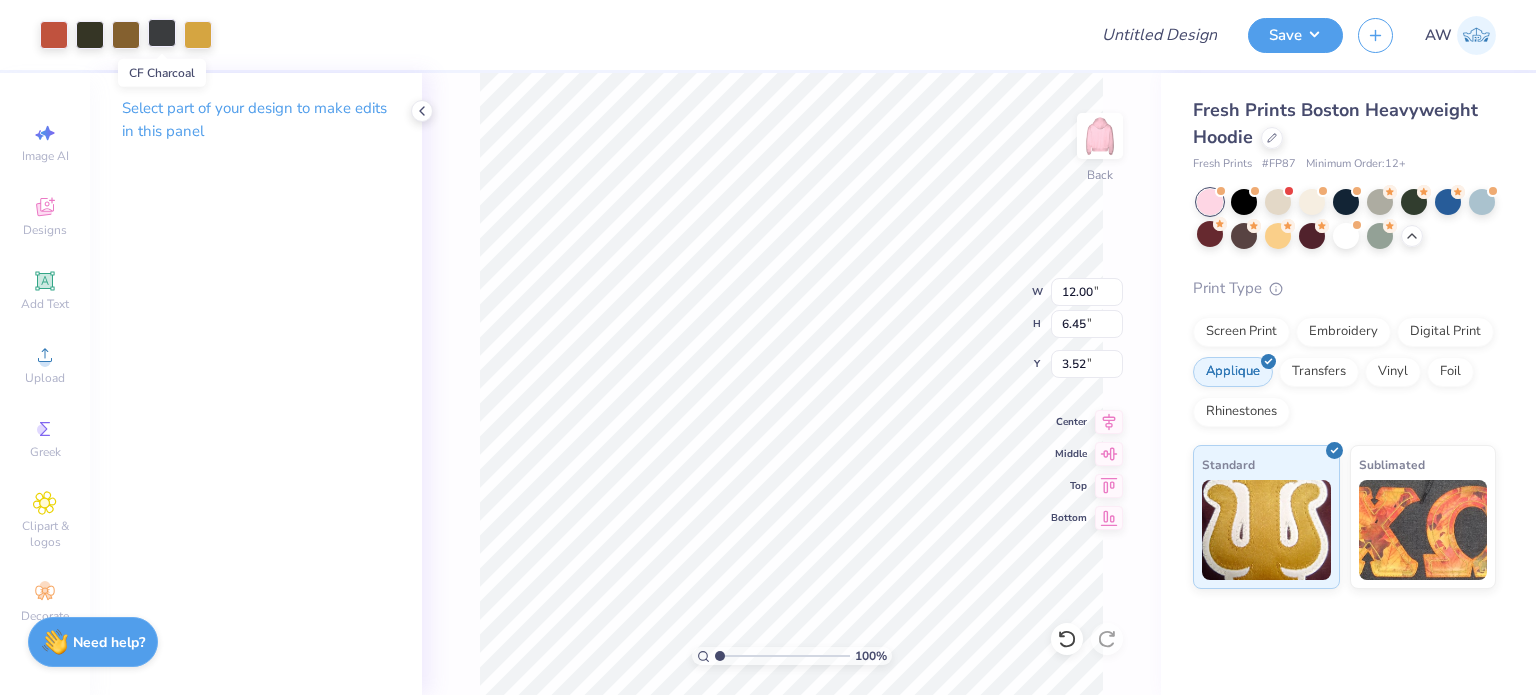 click at bounding box center (162, 33) 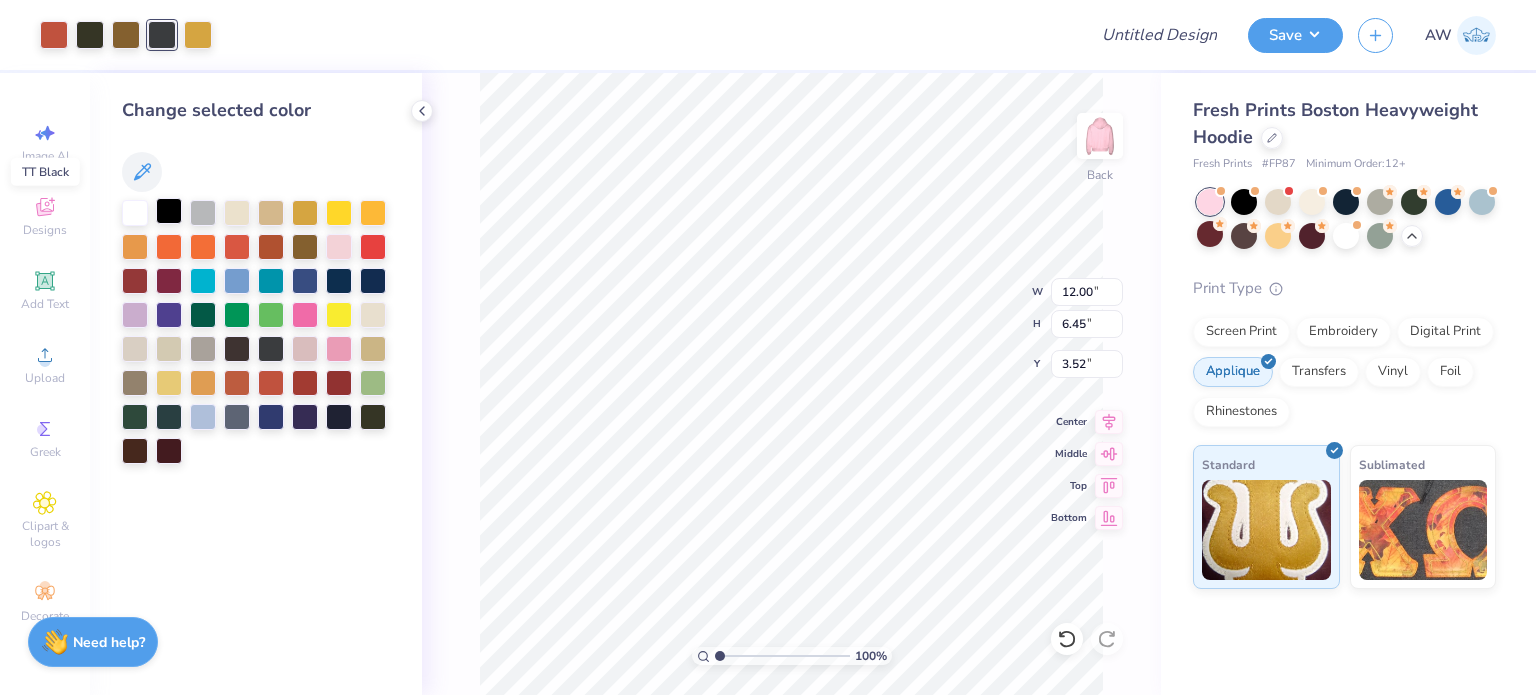 click at bounding box center (169, 211) 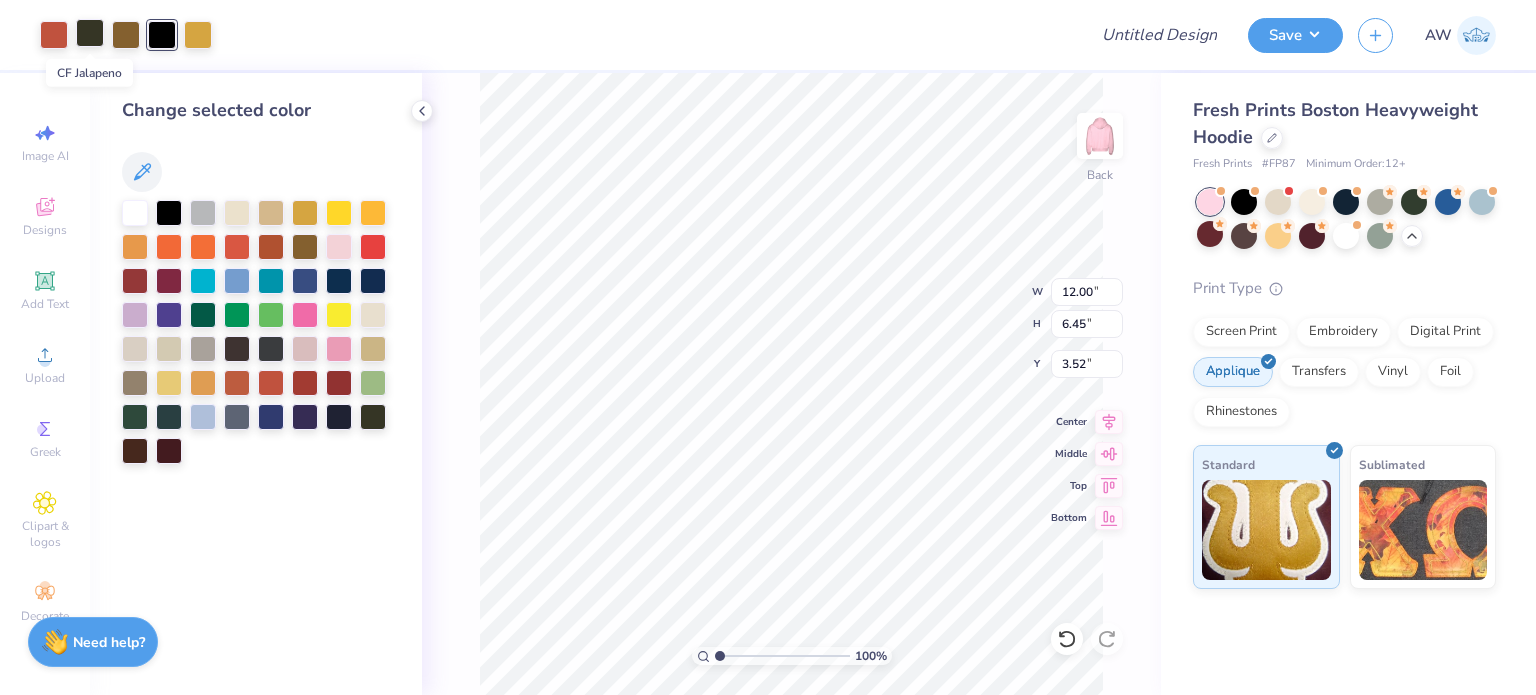 click at bounding box center [90, 33] 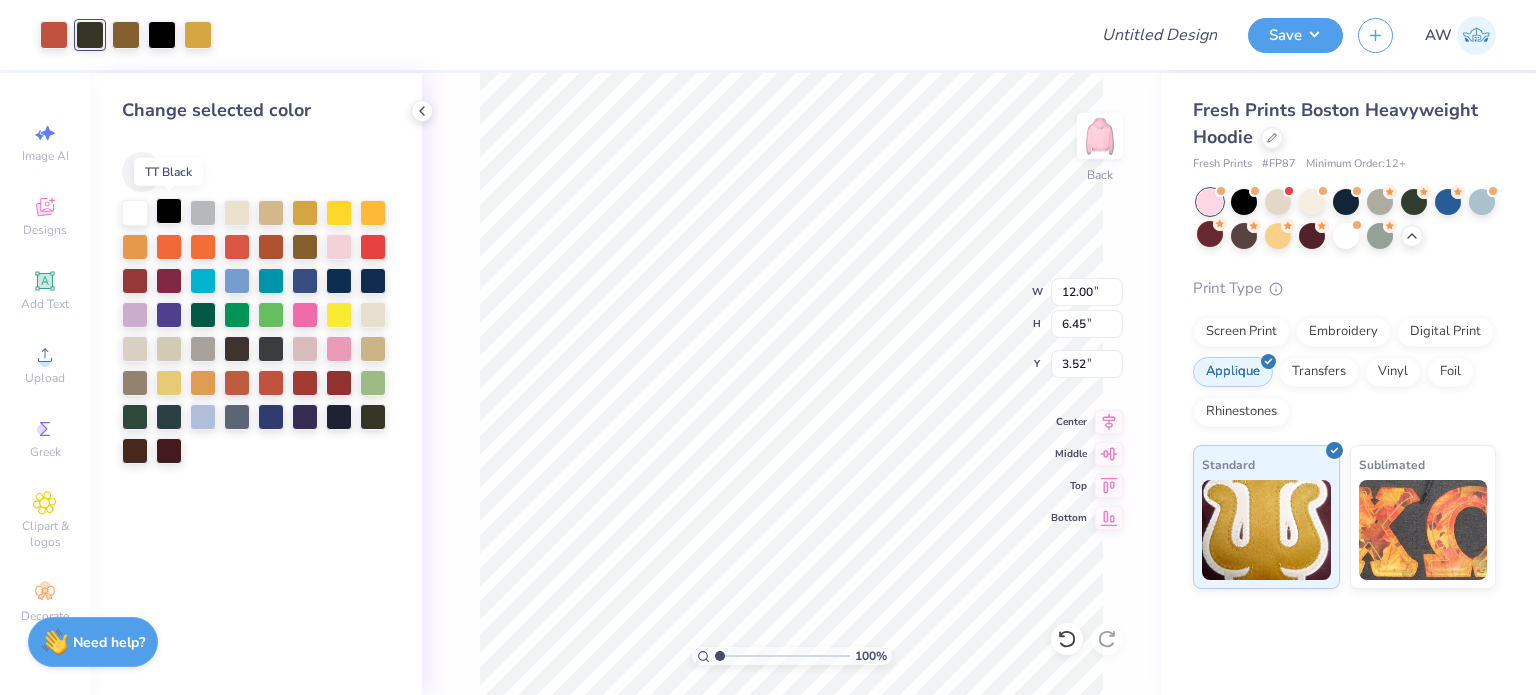 click at bounding box center [169, 211] 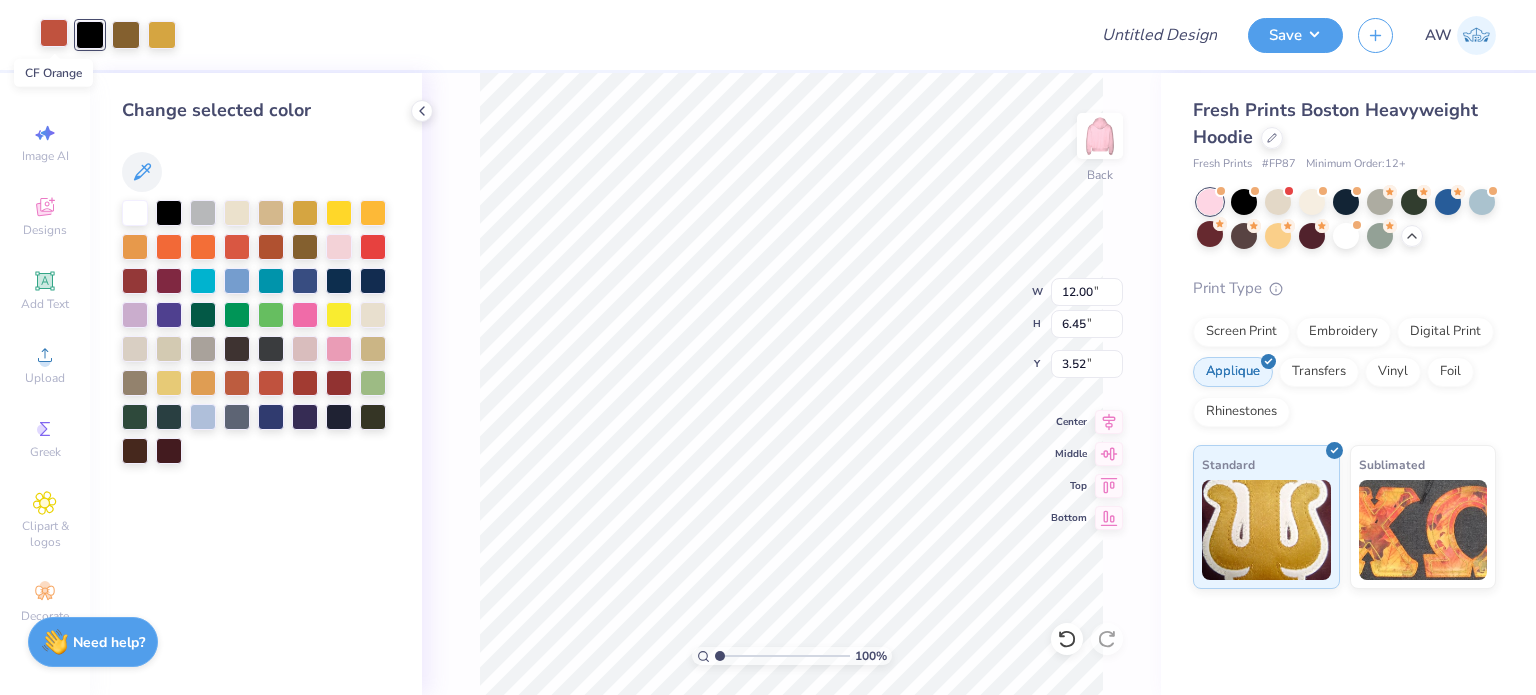 click at bounding box center (54, 33) 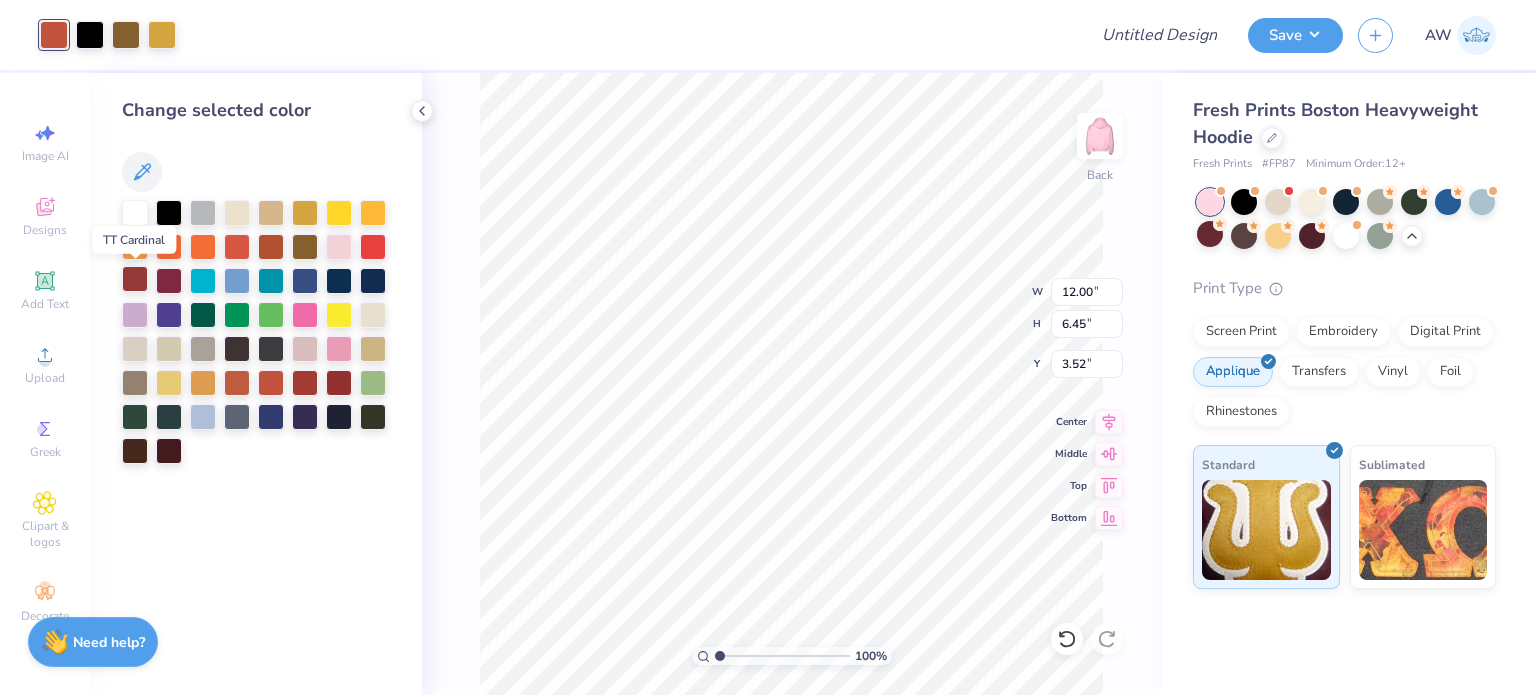 click at bounding box center (135, 279) 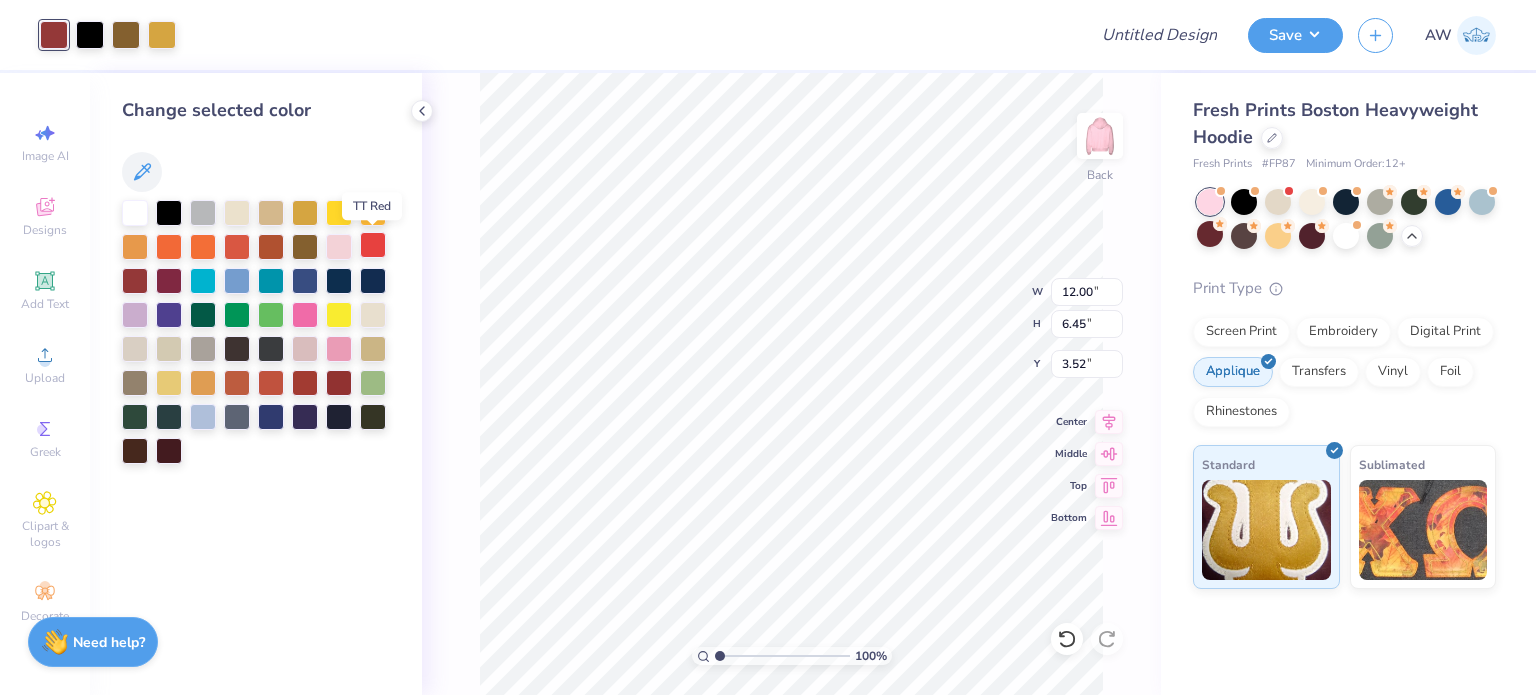 click at bounding box center [373, 245] 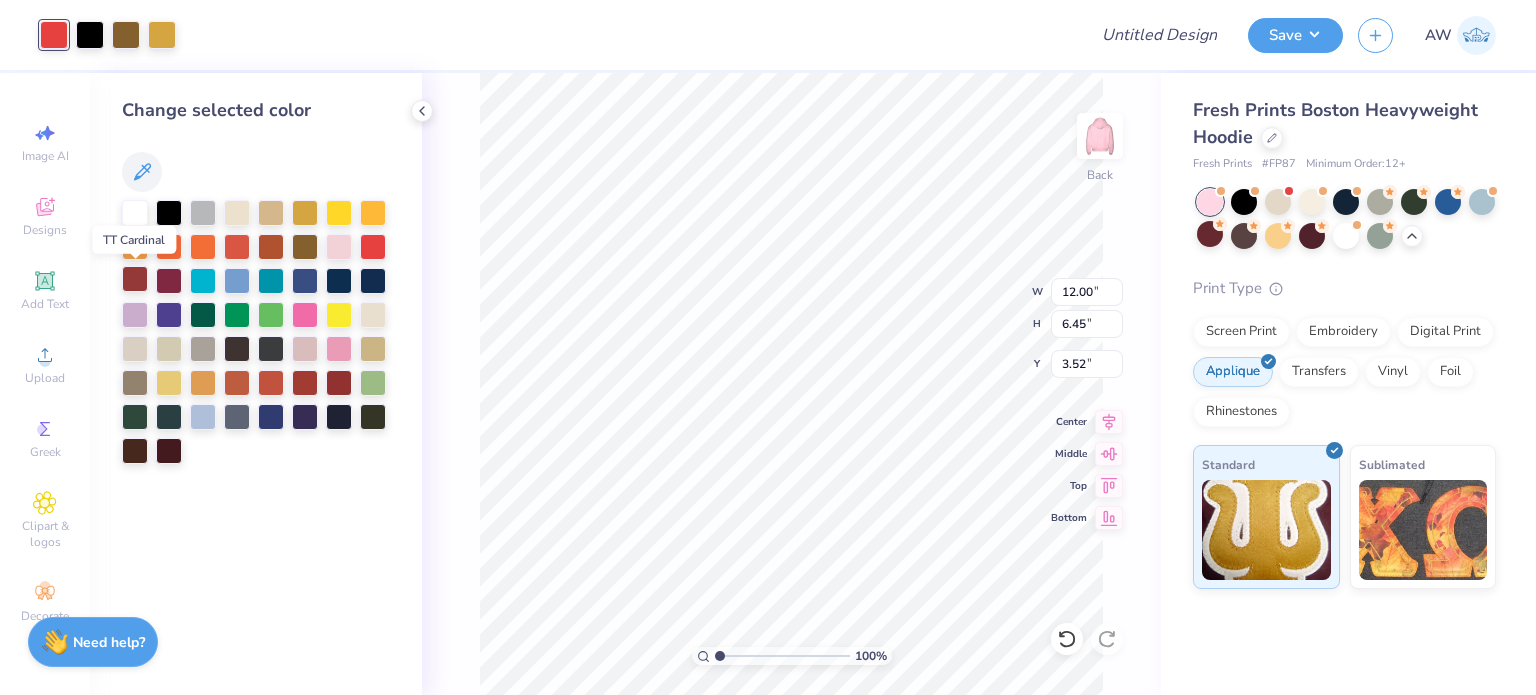 click at bounding box center (135, 279) 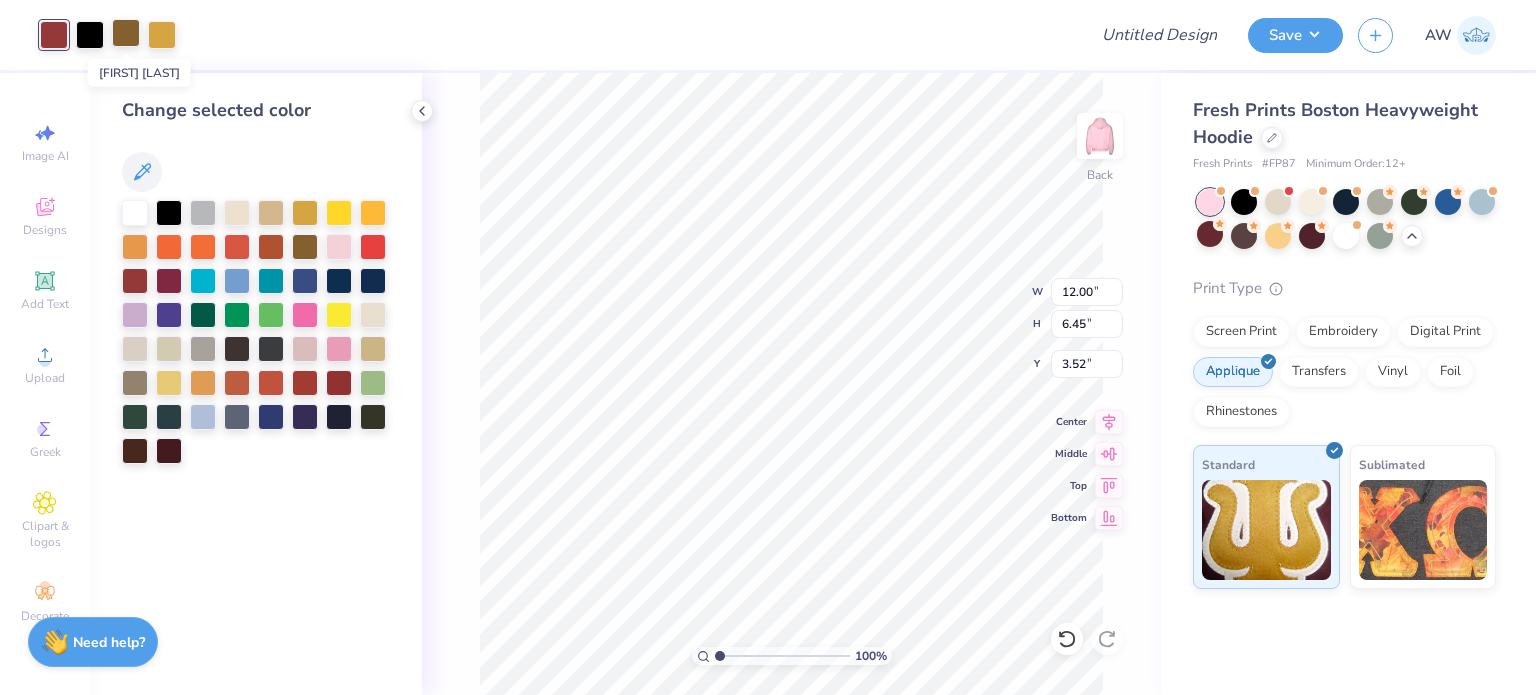 click at bounding box center [126, 33] 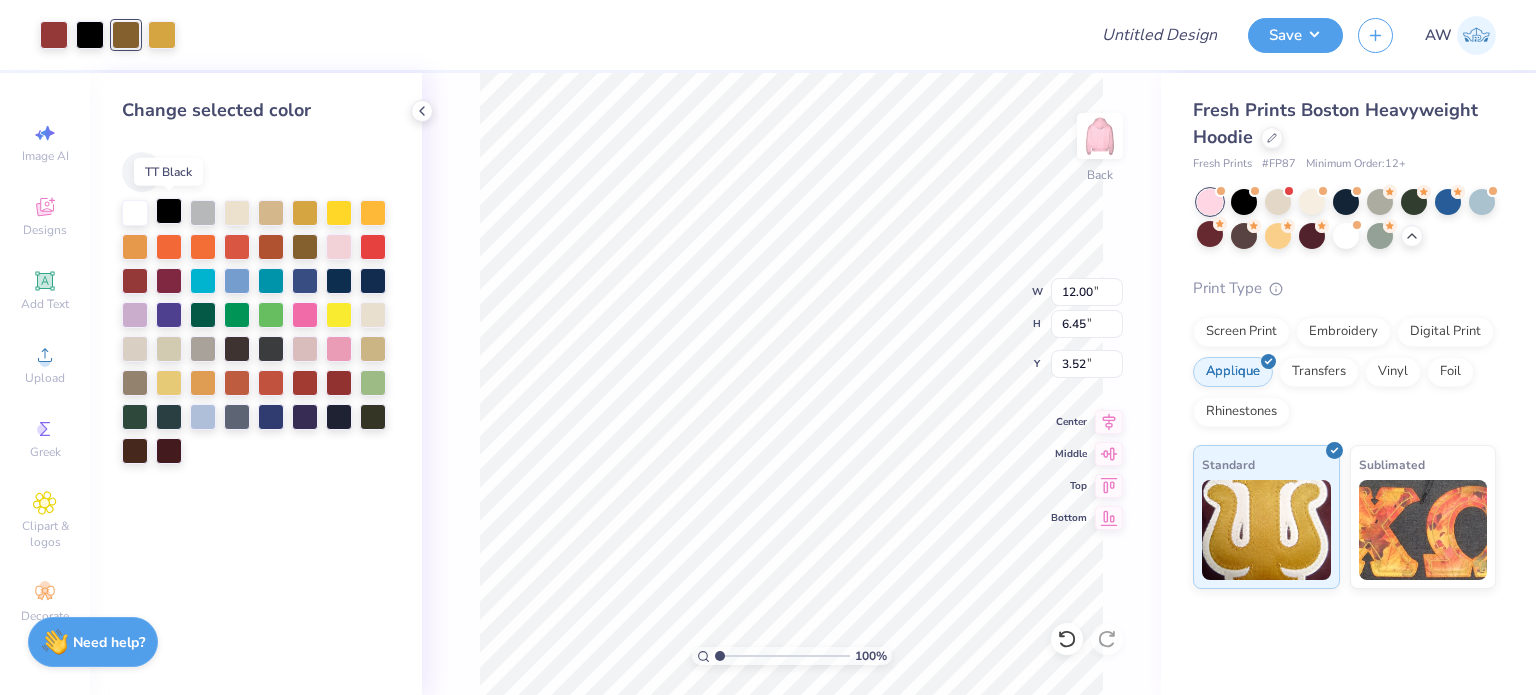 click at bounding box center [169, 211] 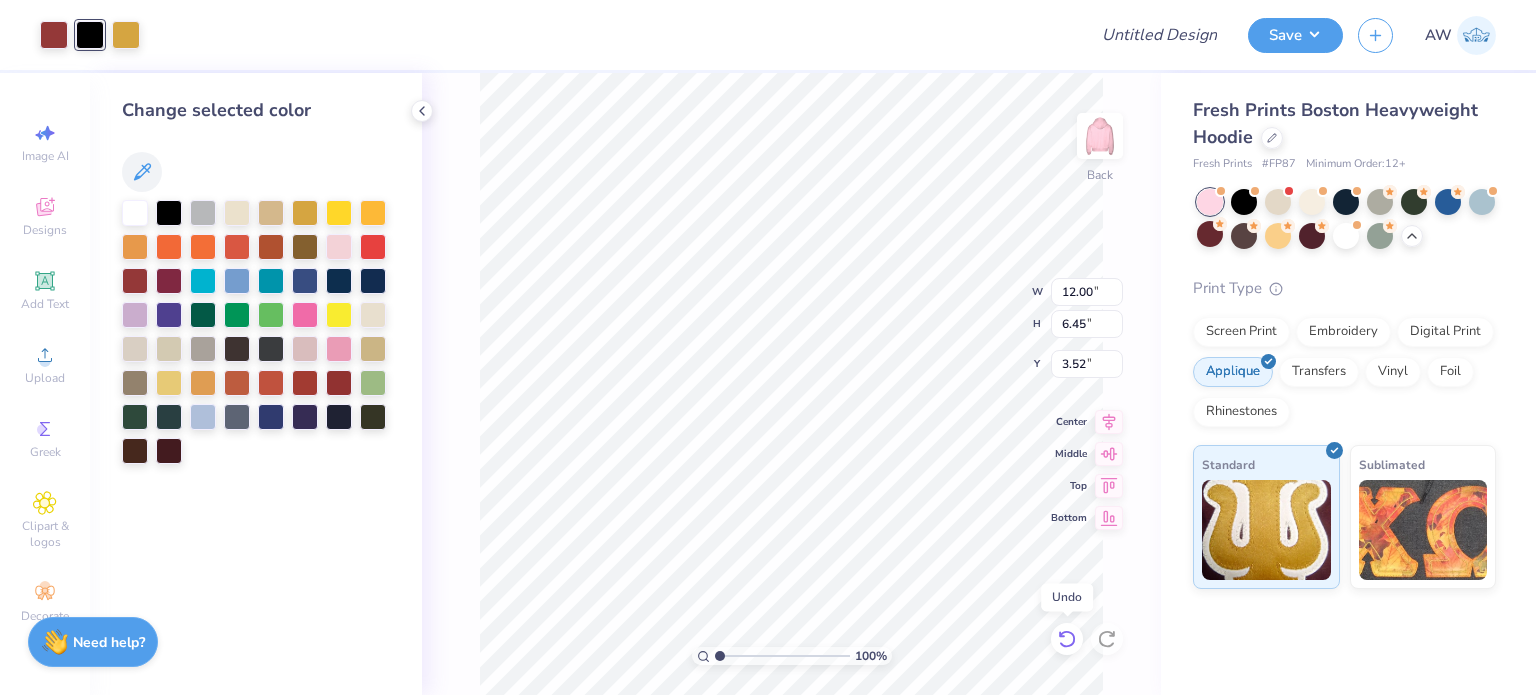 click 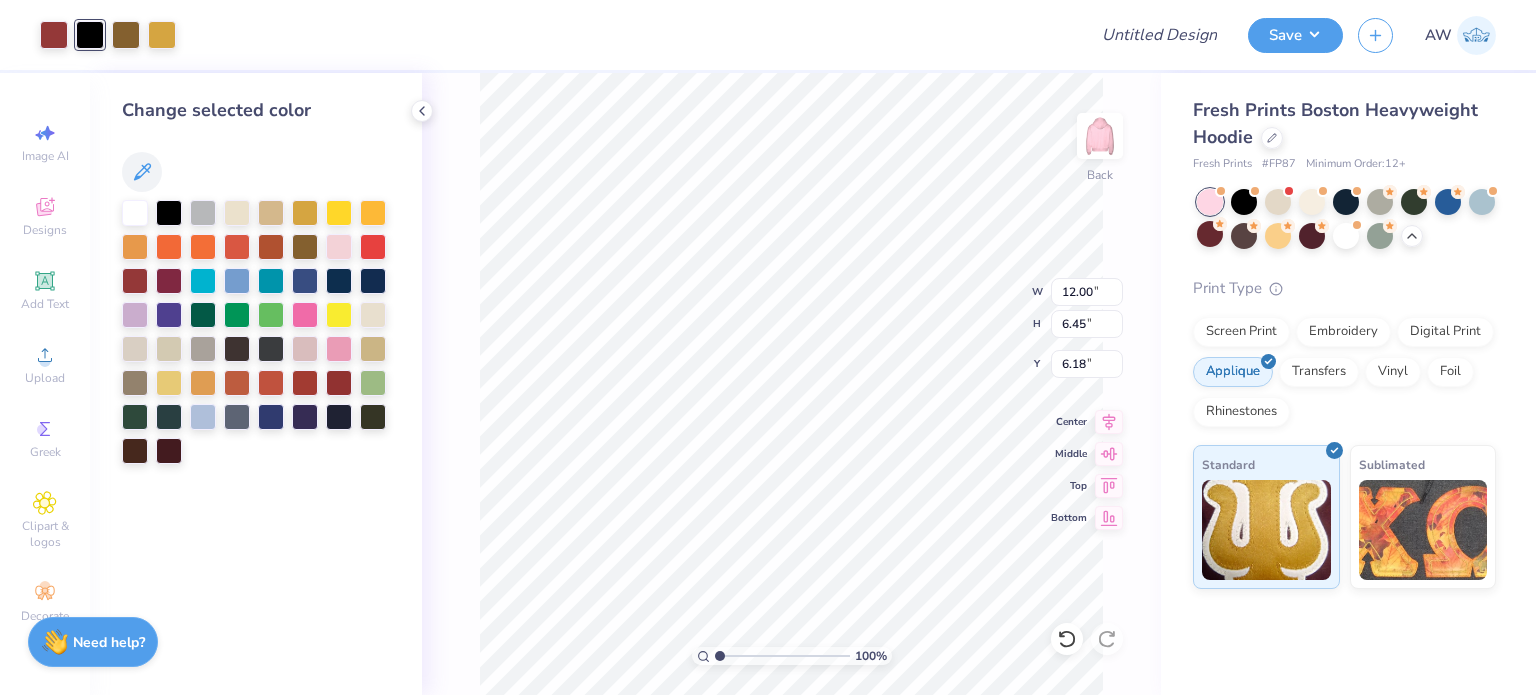 type on "6.18" 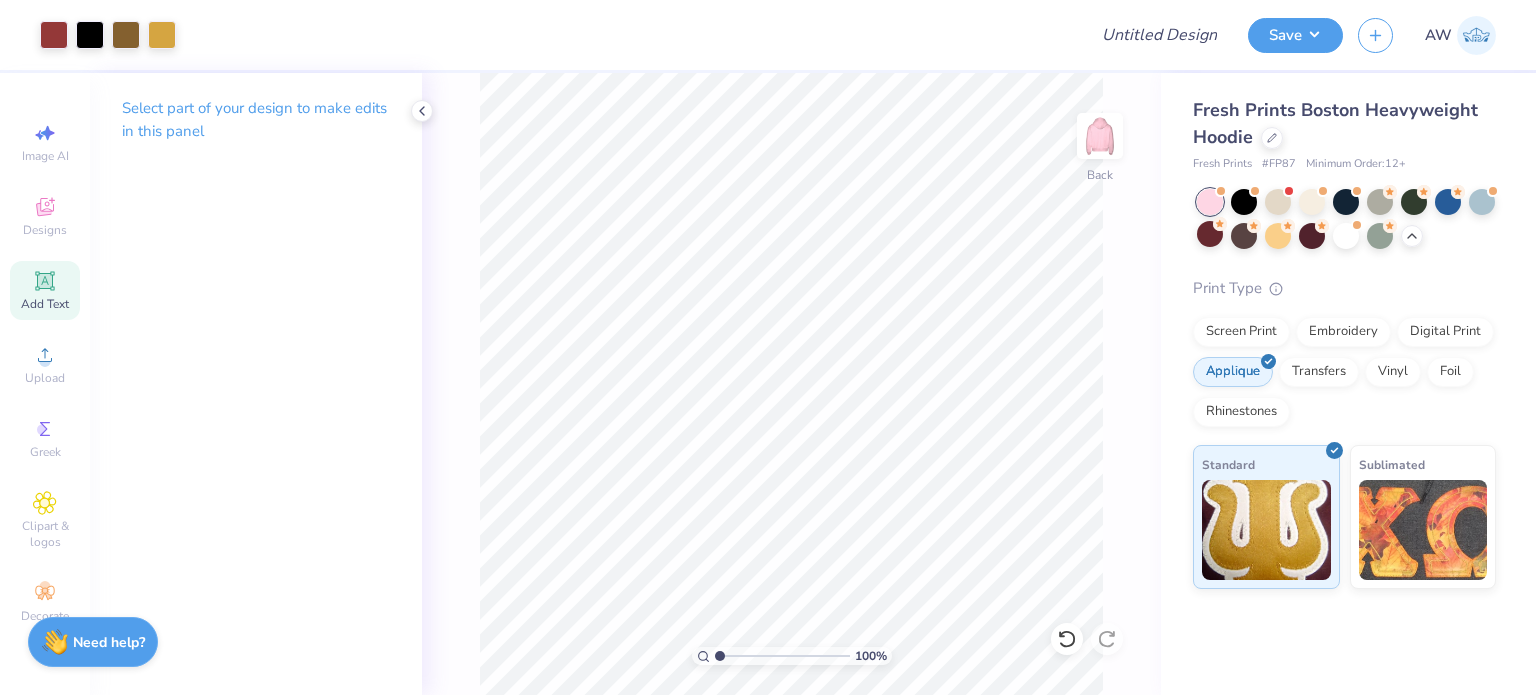 click on "Add Text" at bounding box center [45, 304] 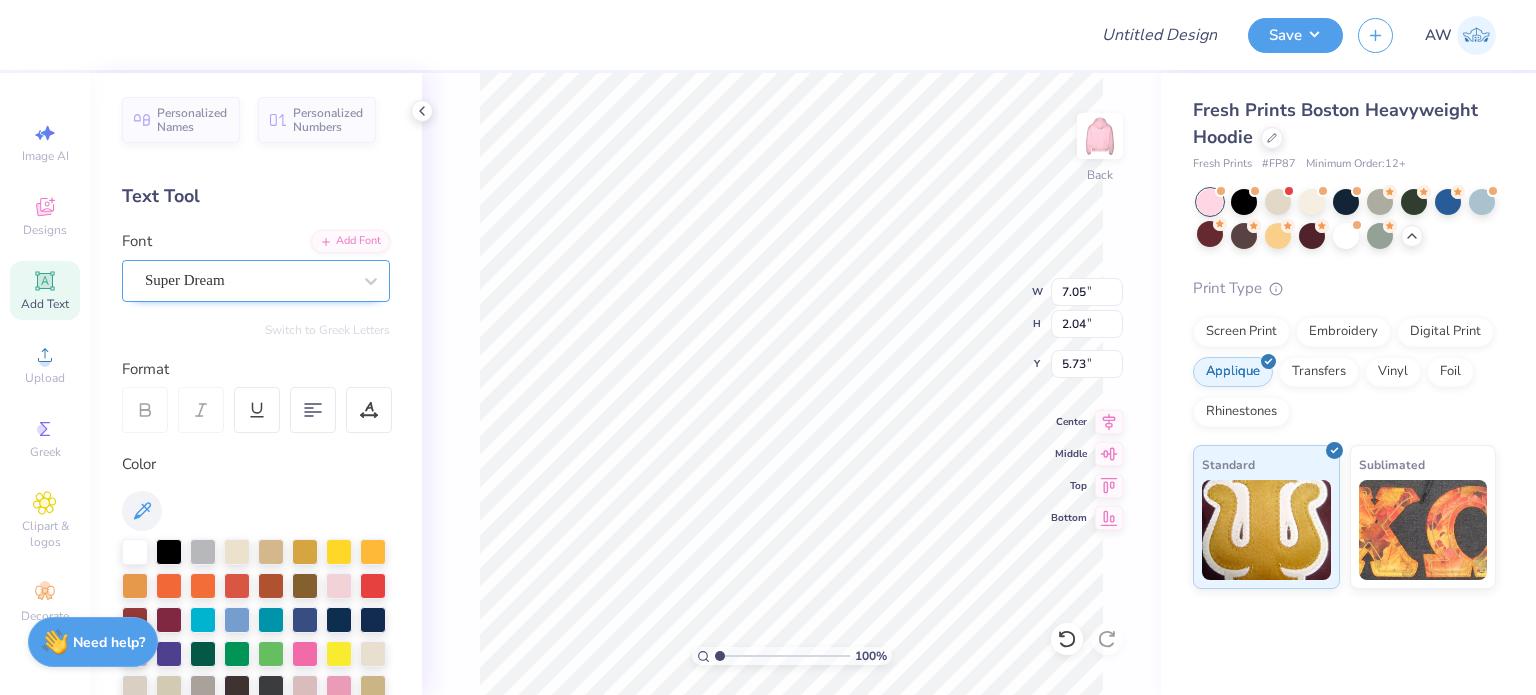 click on "Super Dream" at bounding box center [248, 280] 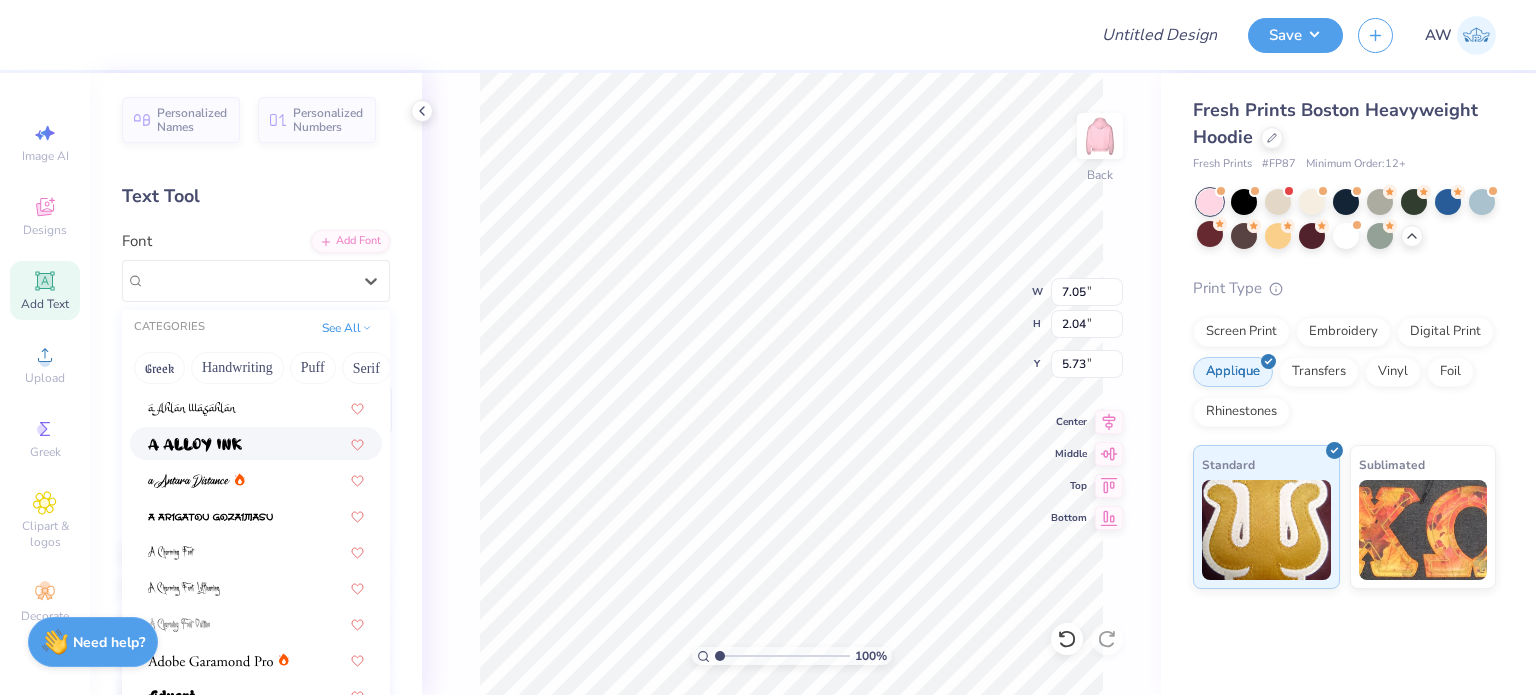 scroll, scrollTop: 0, scrollLeft: 0, axis: both 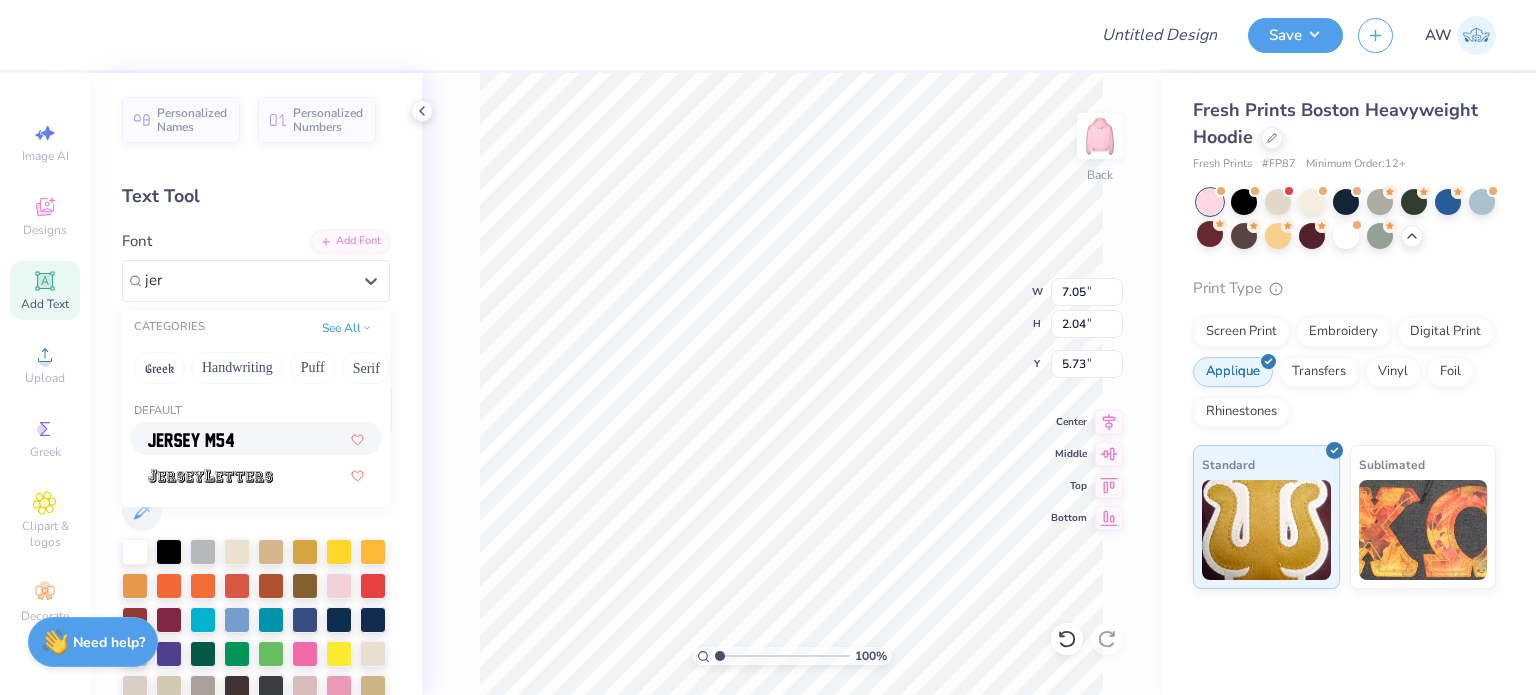 click at bounding box center [256, 438] 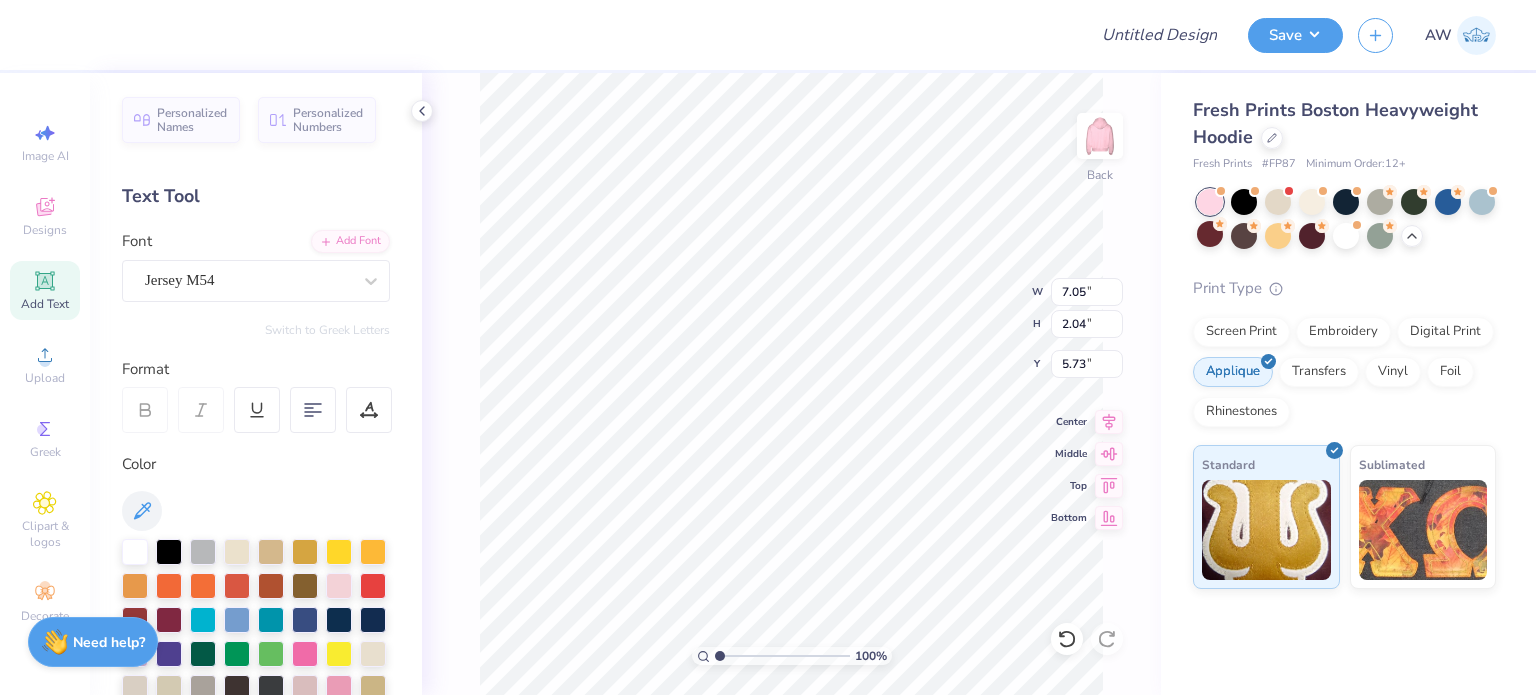 type on "5.57" 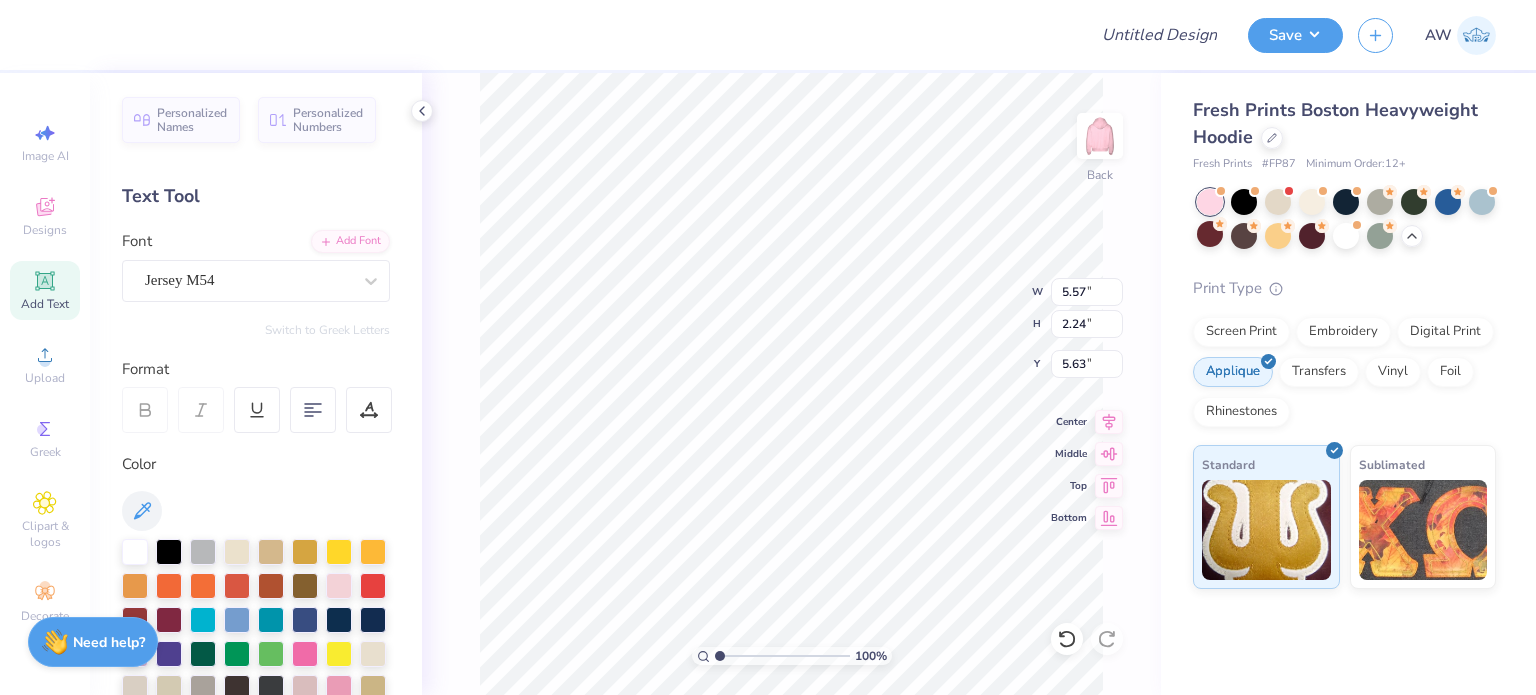 scroll, scrollTop: 16, scrollLeft: 2, axis: both 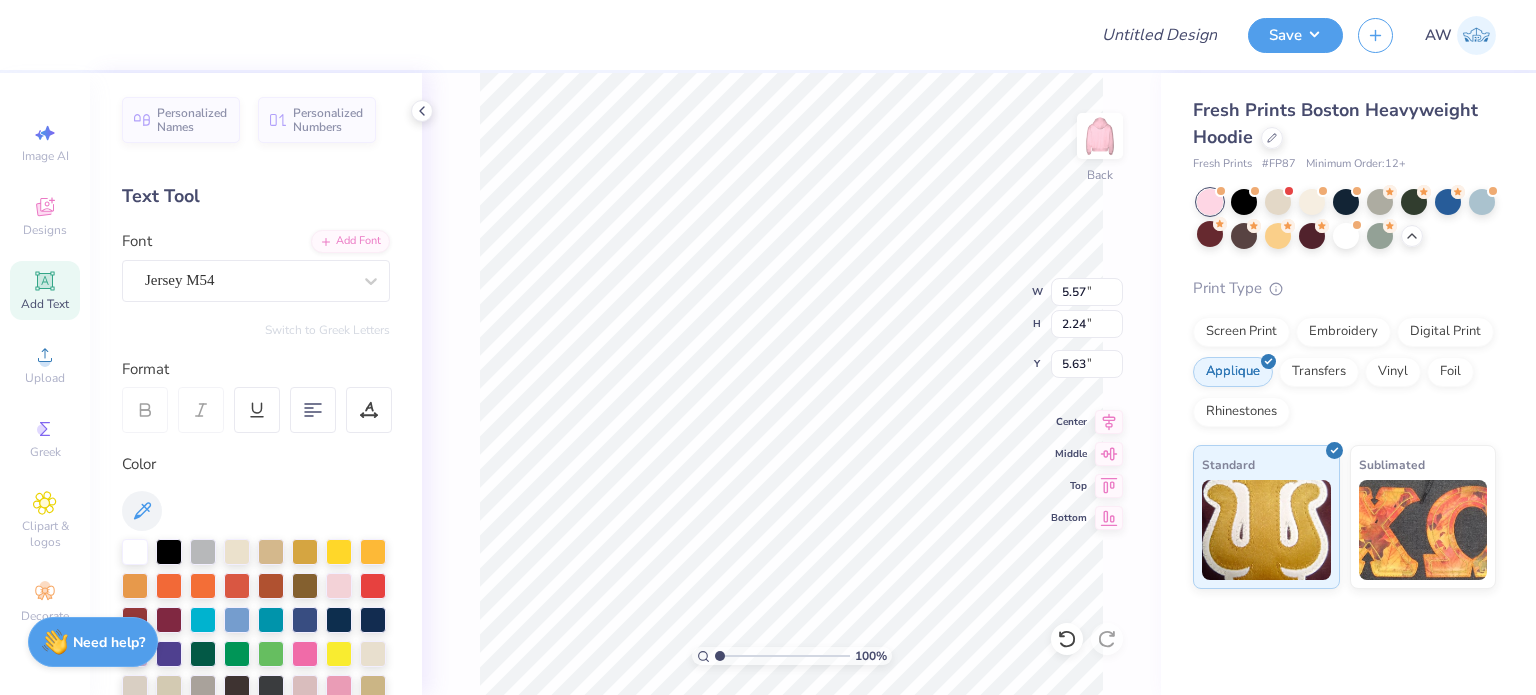 type on "T" 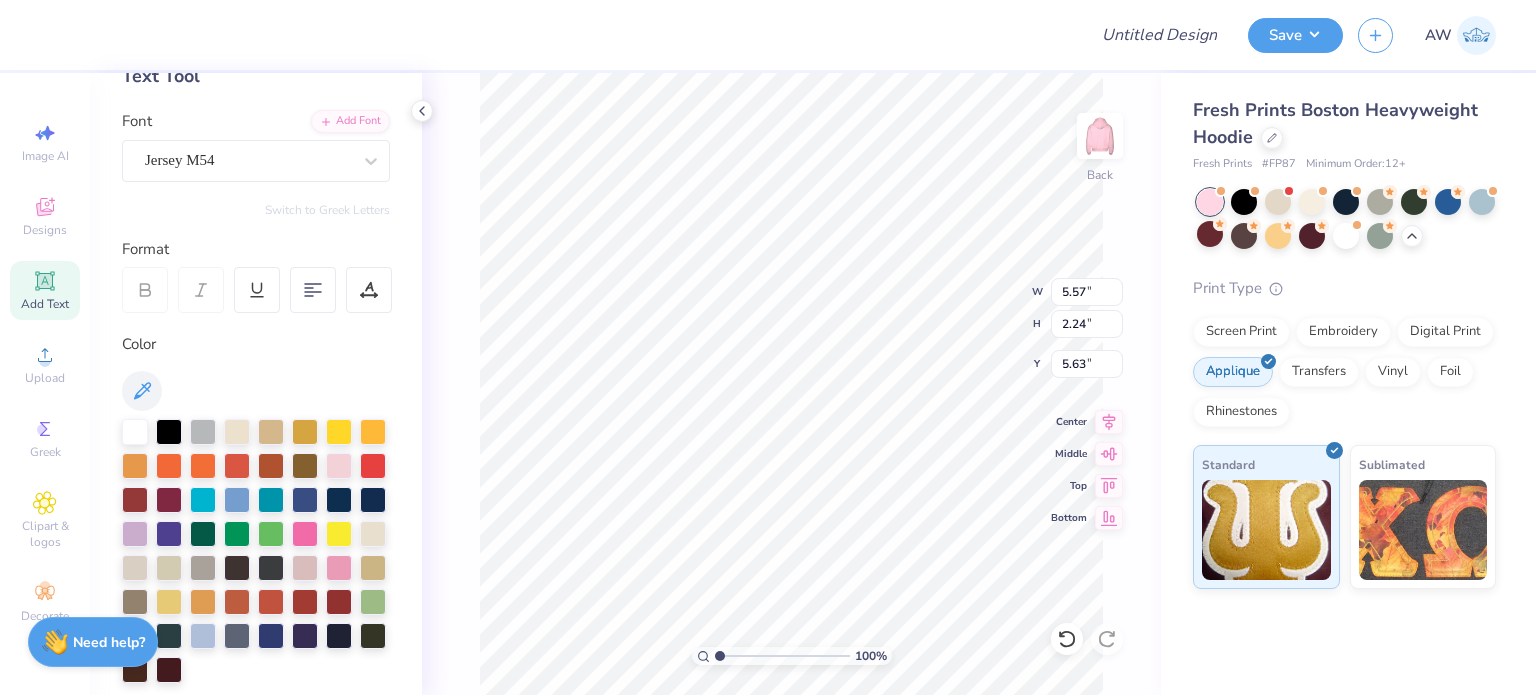 scroll, scrollTop: 124, scrollLeft: 0, axis: vertical 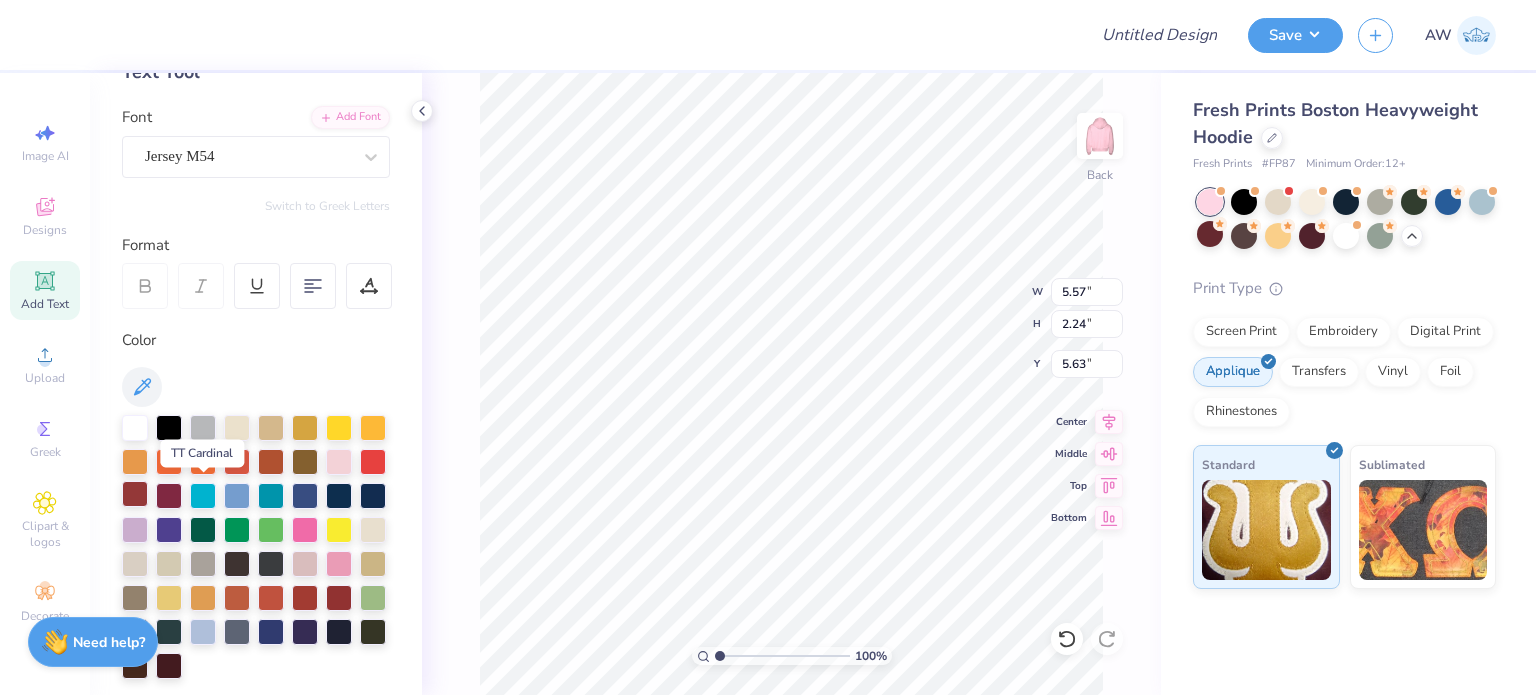 type on "CHIO" 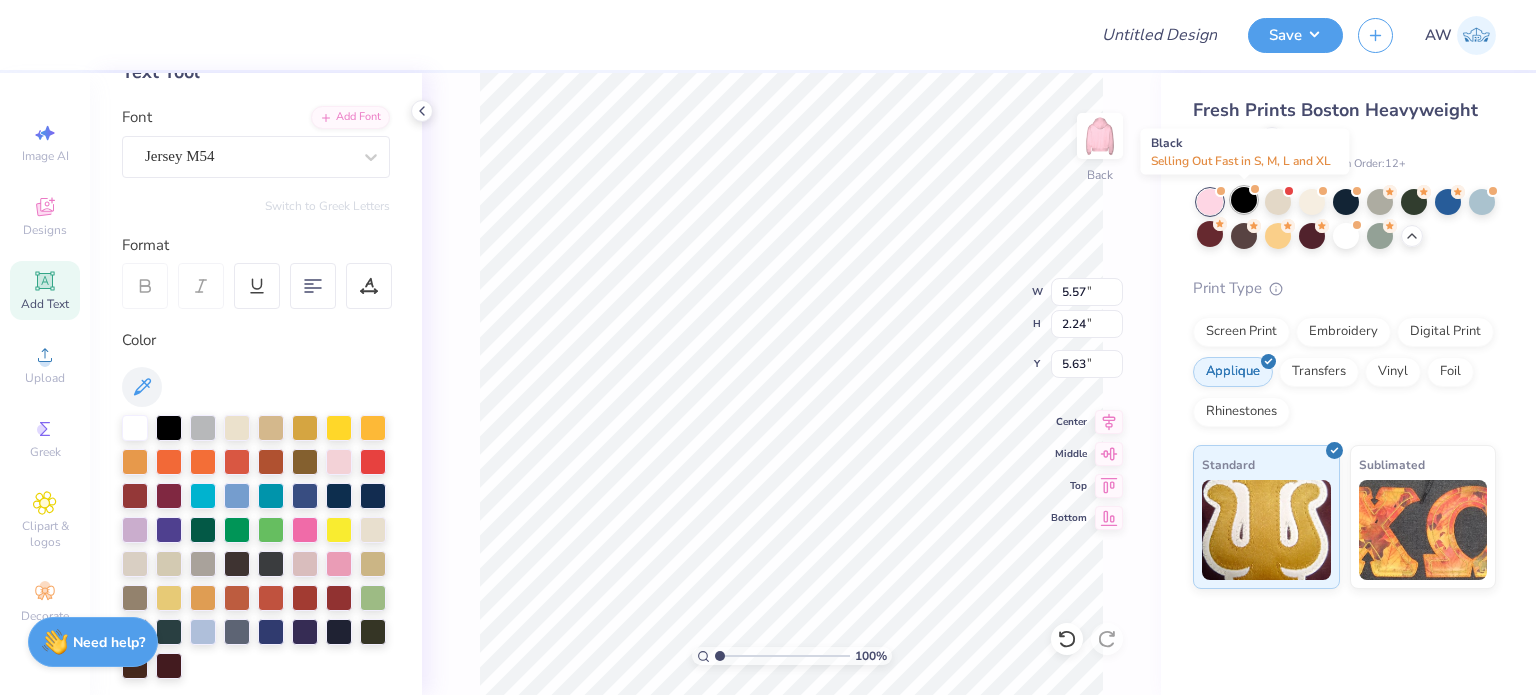 click at bounding box center [1244, 200] 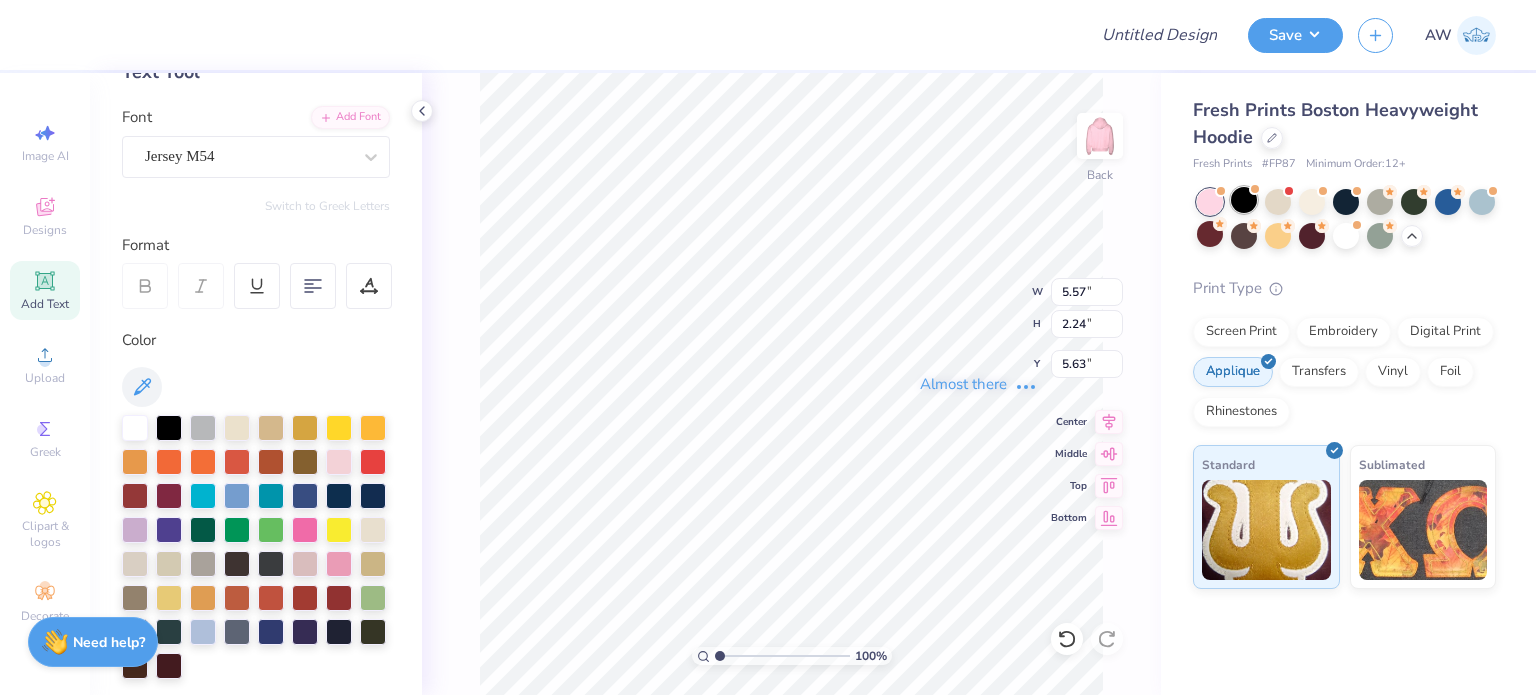type on "4.87" 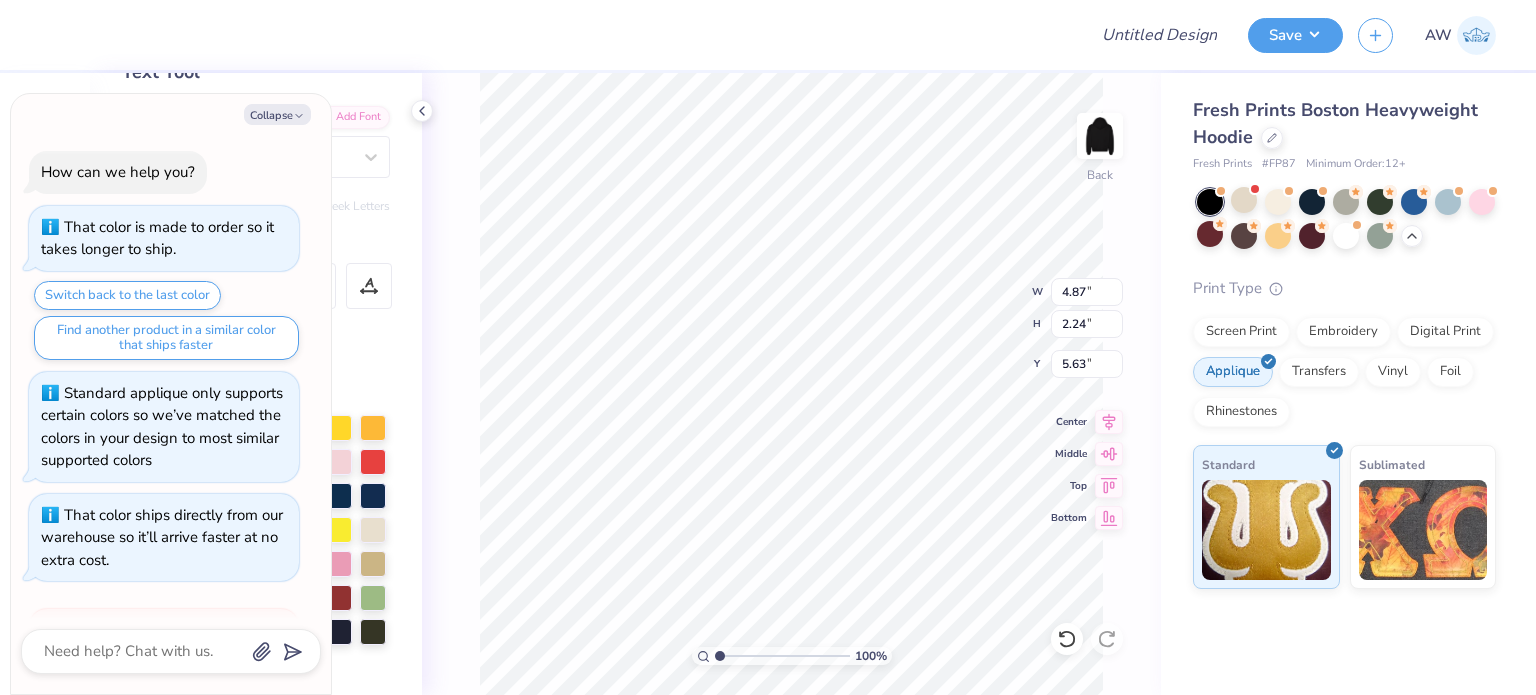 scroll, scrollTop: 586, scrollLeft: 0, axis: vertical 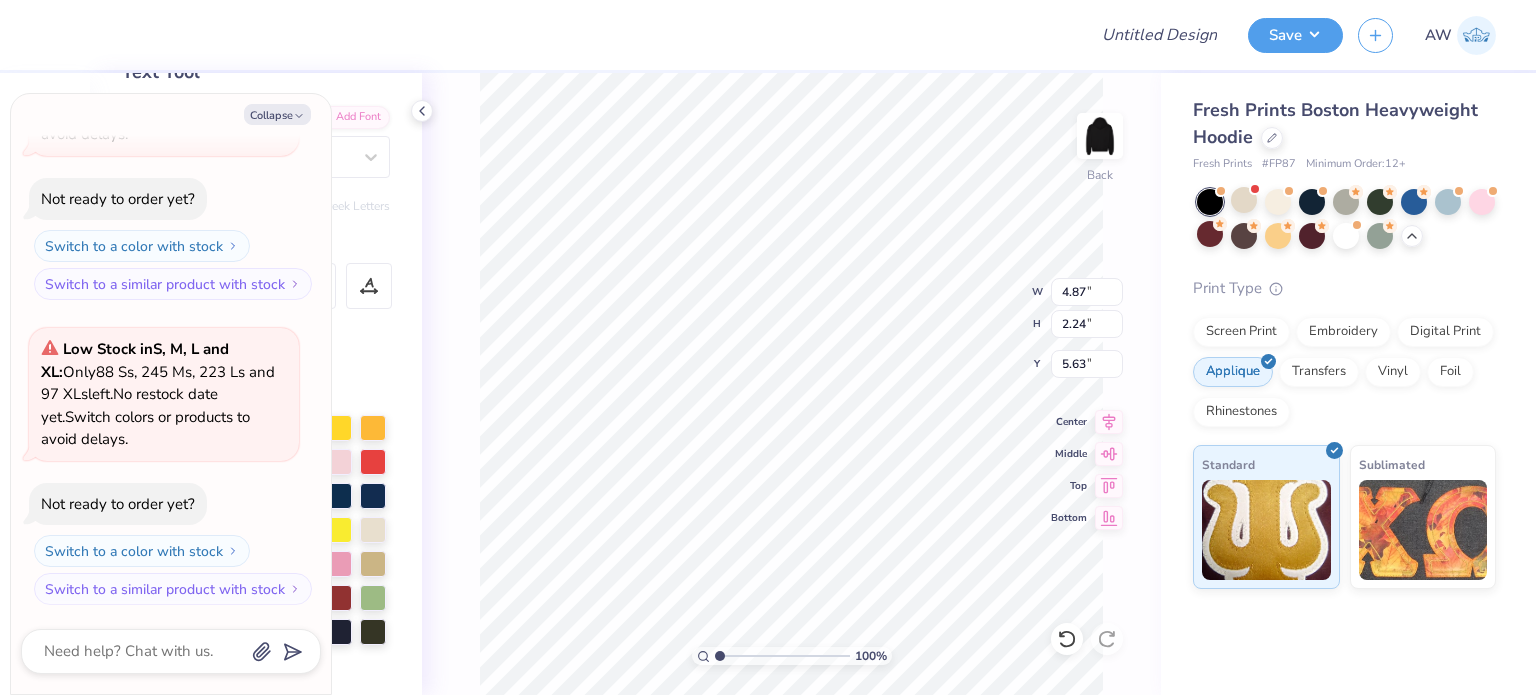 type on "x" 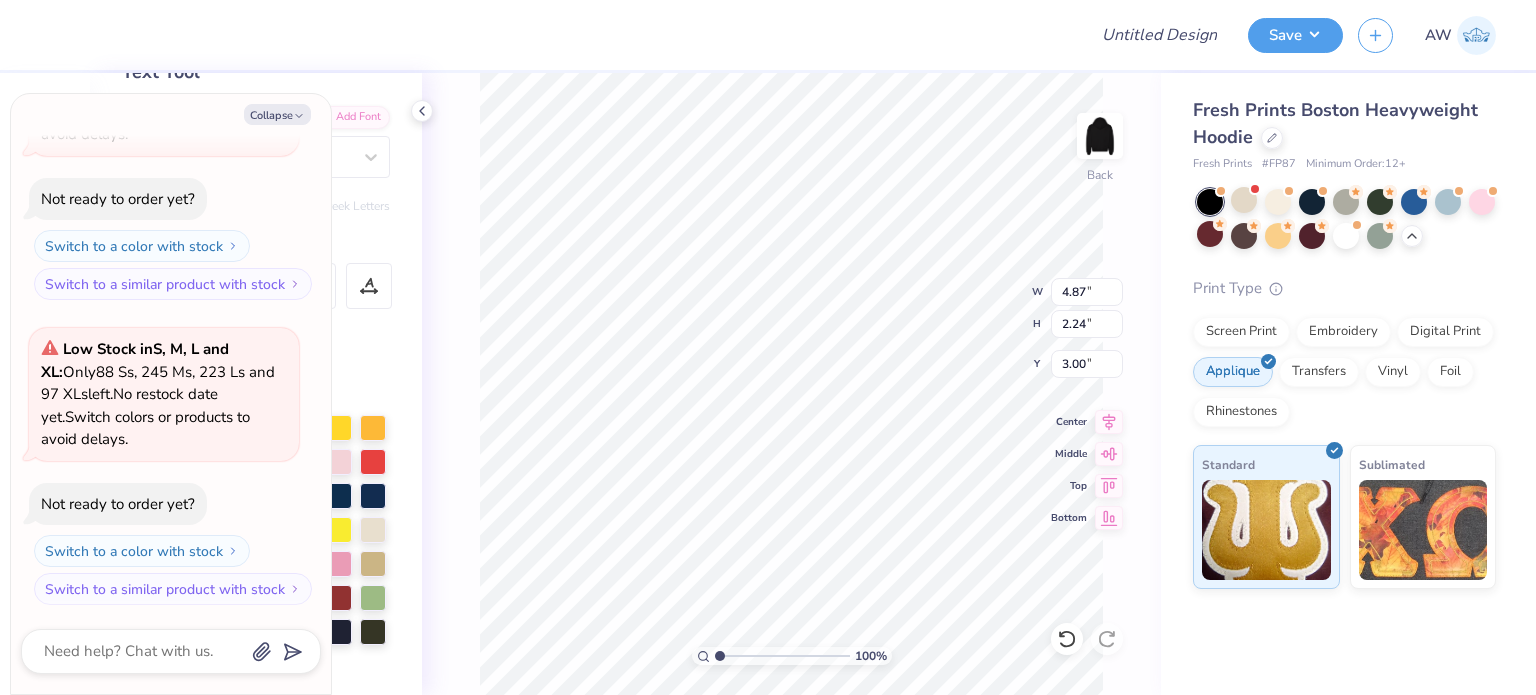 type on "x" 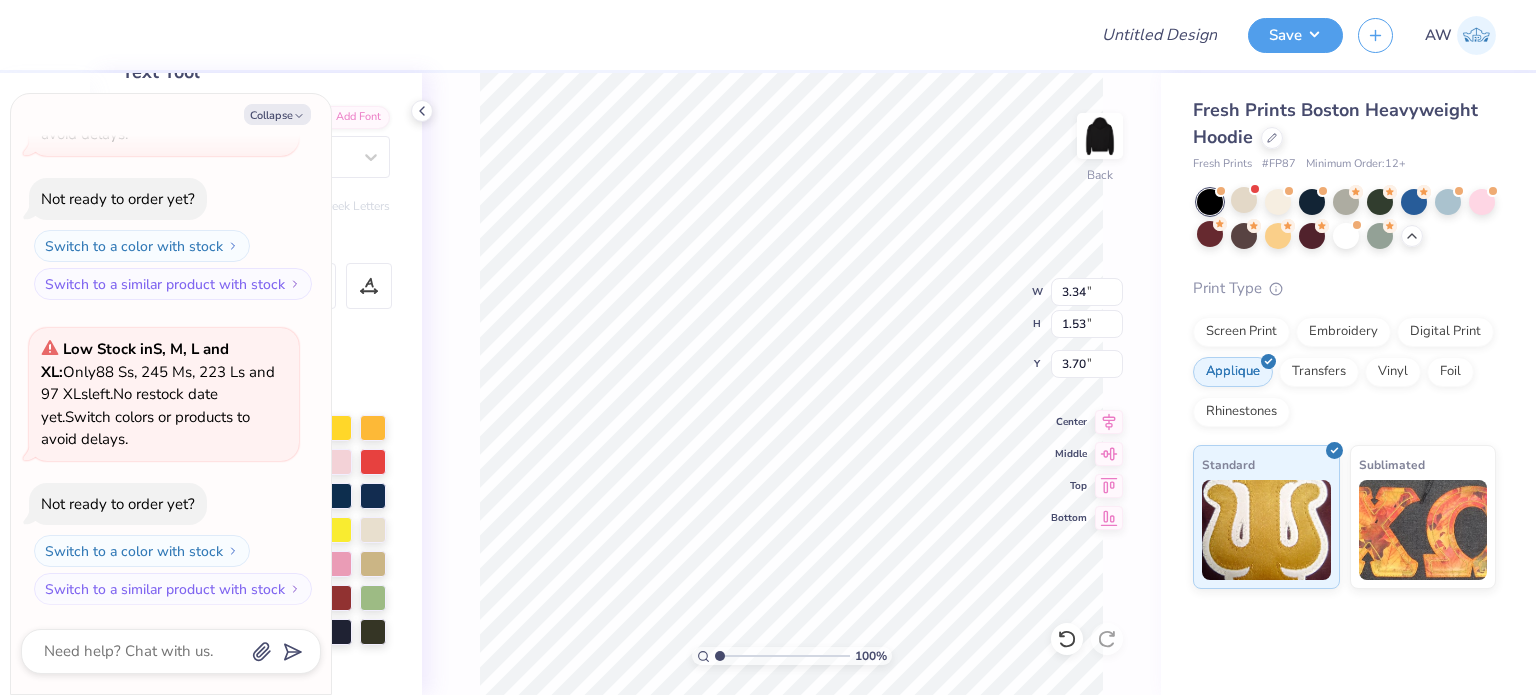 type on "x" 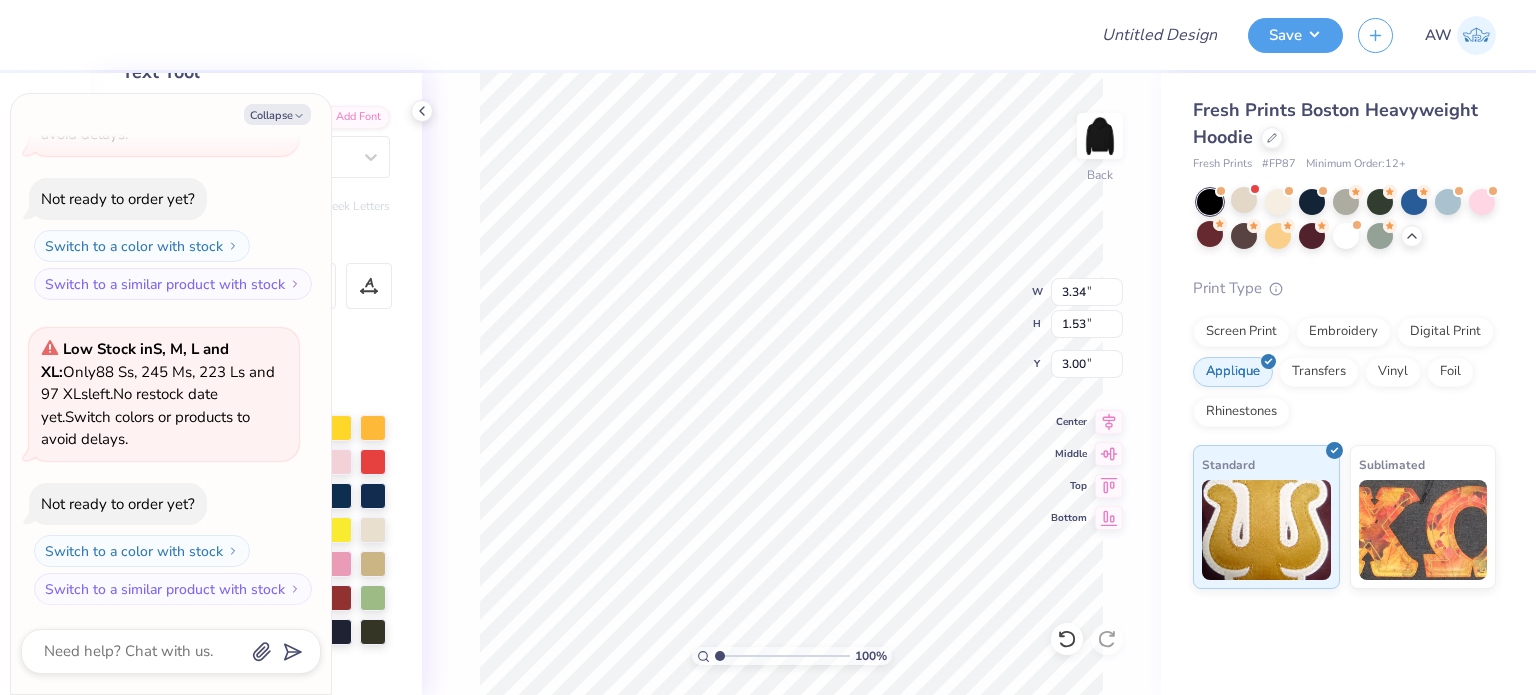 type on "x" 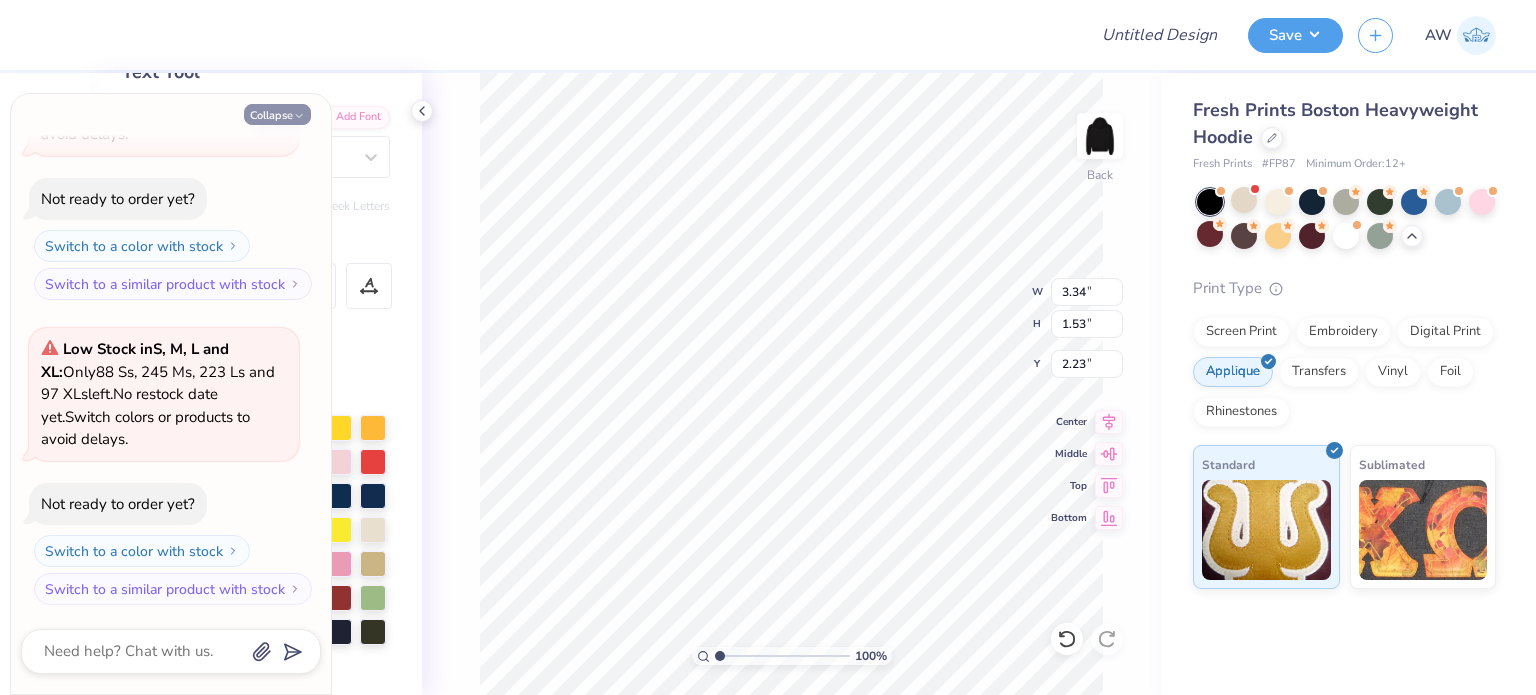click on "Collapse" at bounding box center [277, 114] 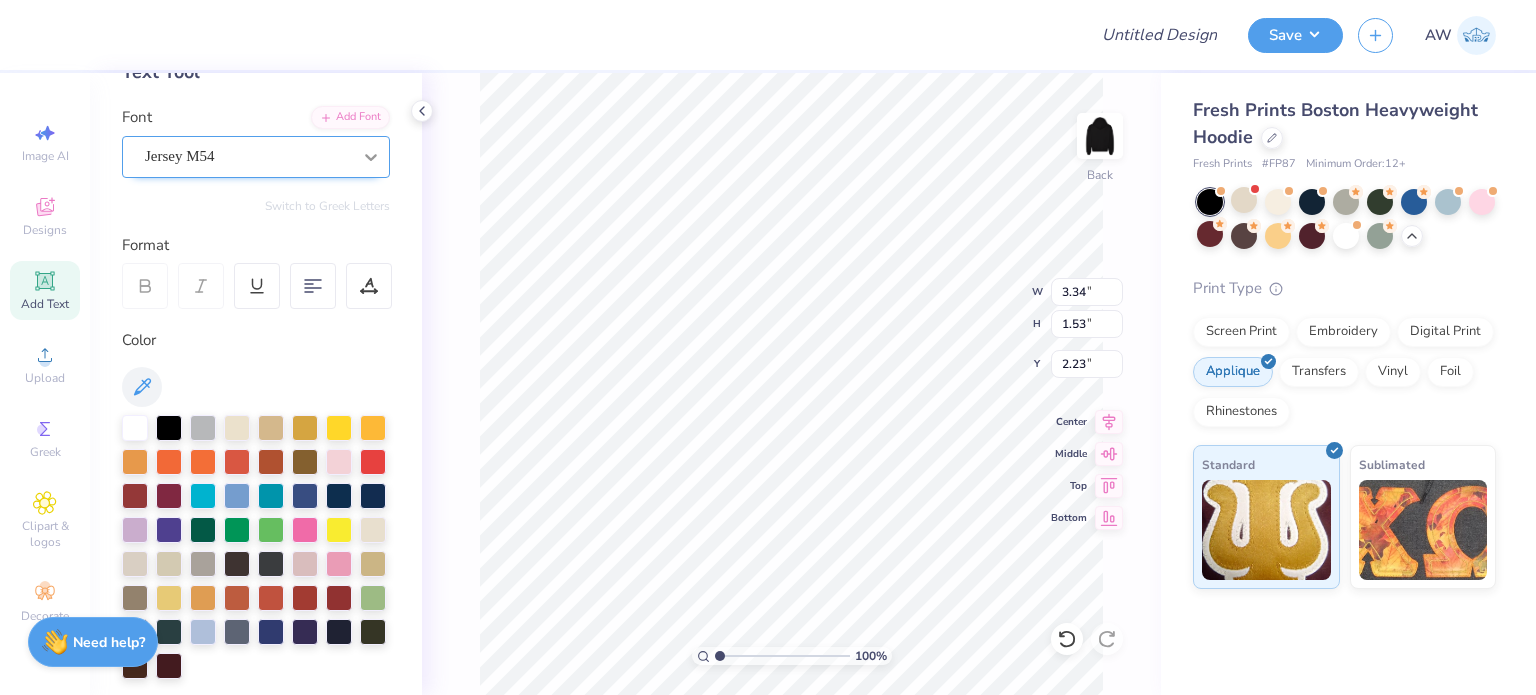 click 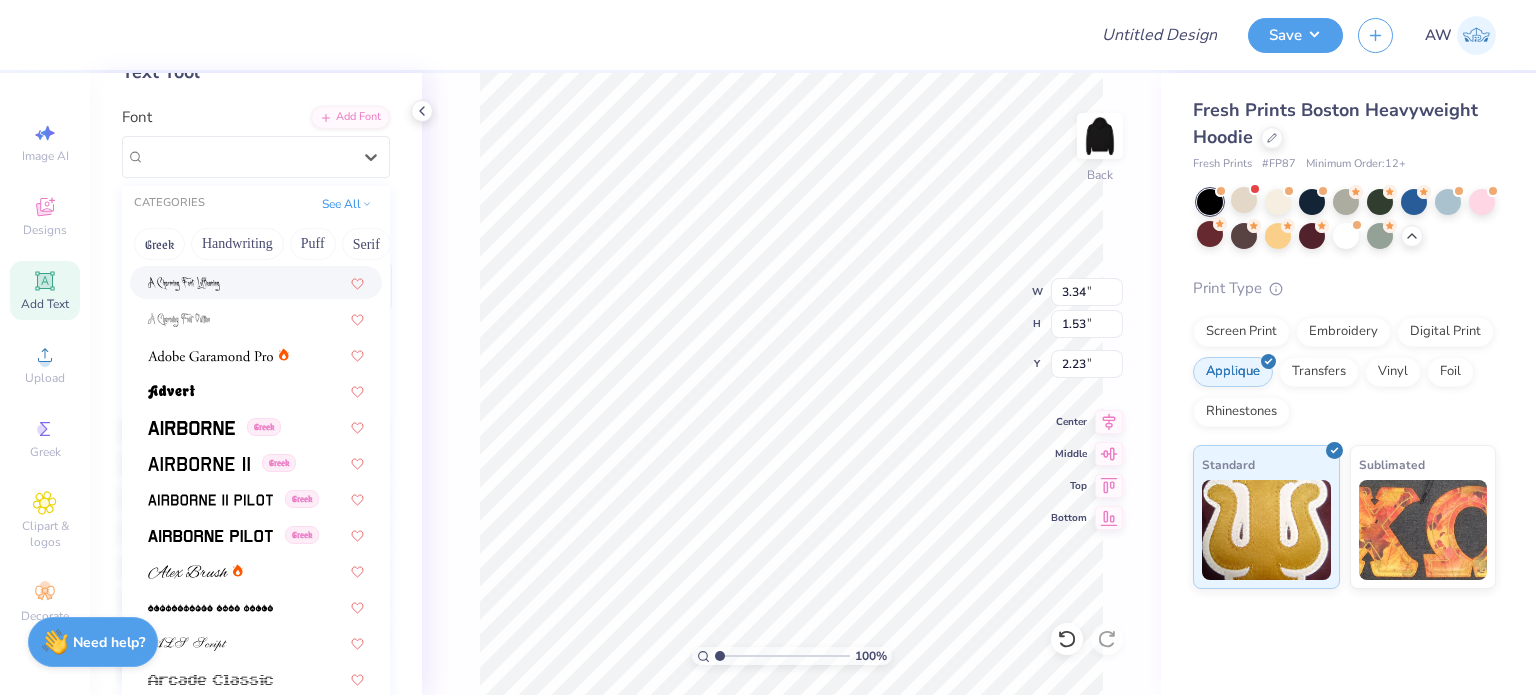 scroll, scrollTop: 248, scrollLeft: 0, axis: vertical 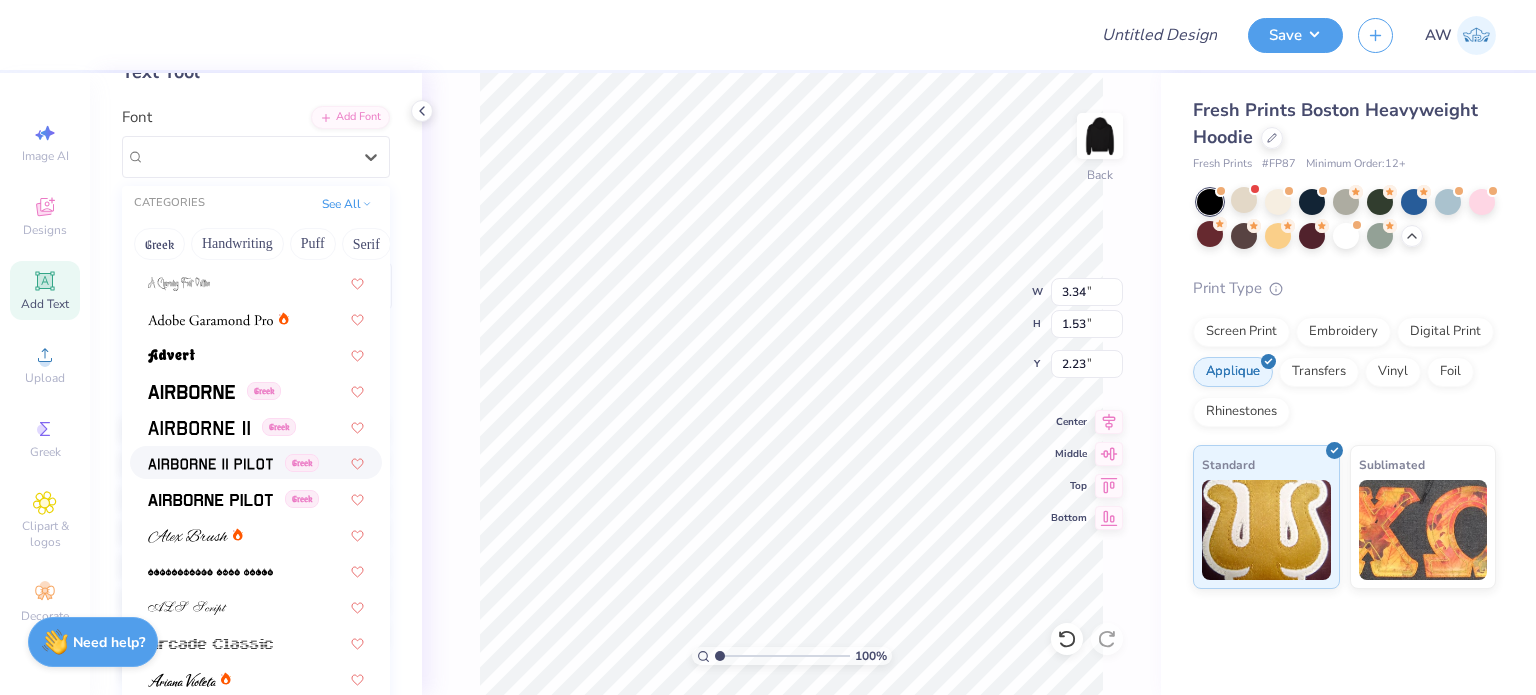 click at bounding box center [210, 462] 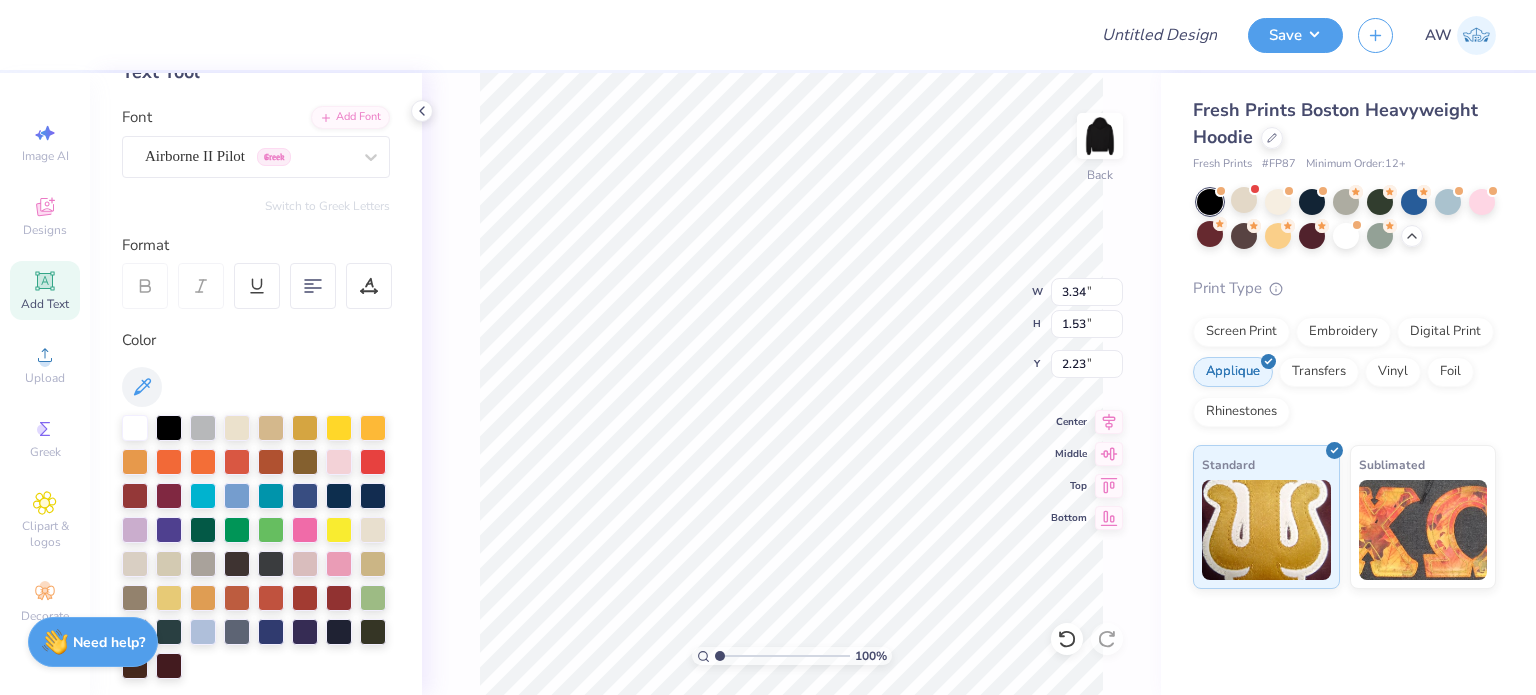 type on "4.03" 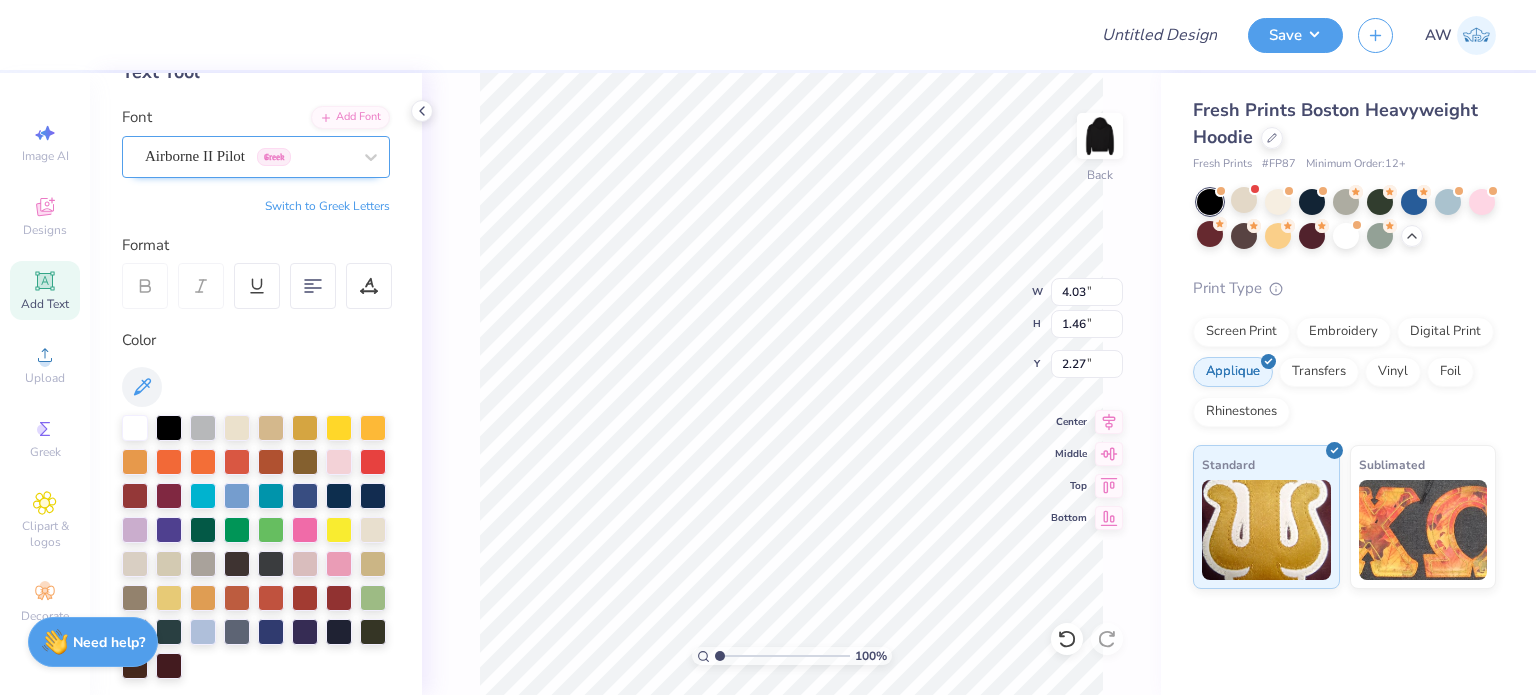 click on "Airborne II Pilot Greek" at bounding box center (248, 156) 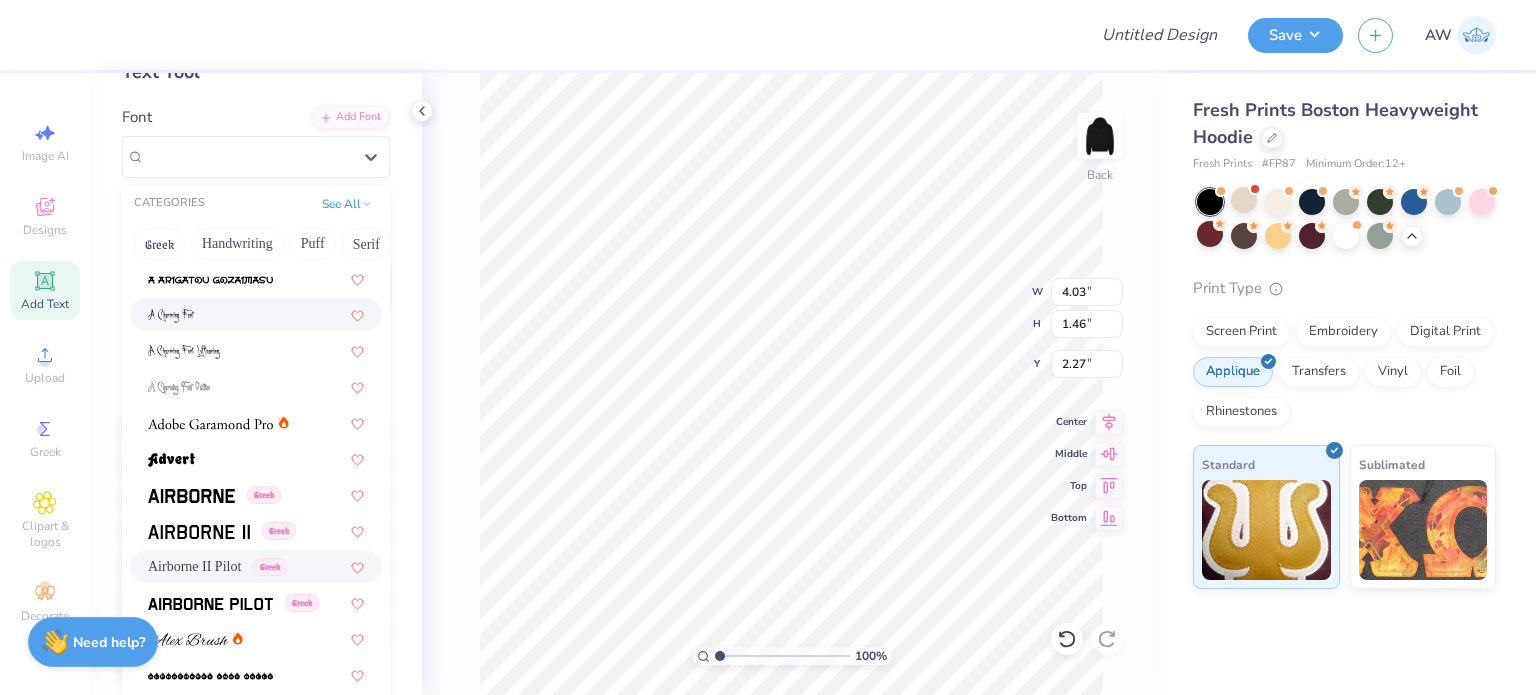 scroll, scrollTop: 156, scrollLeft: 0, axis: vertical 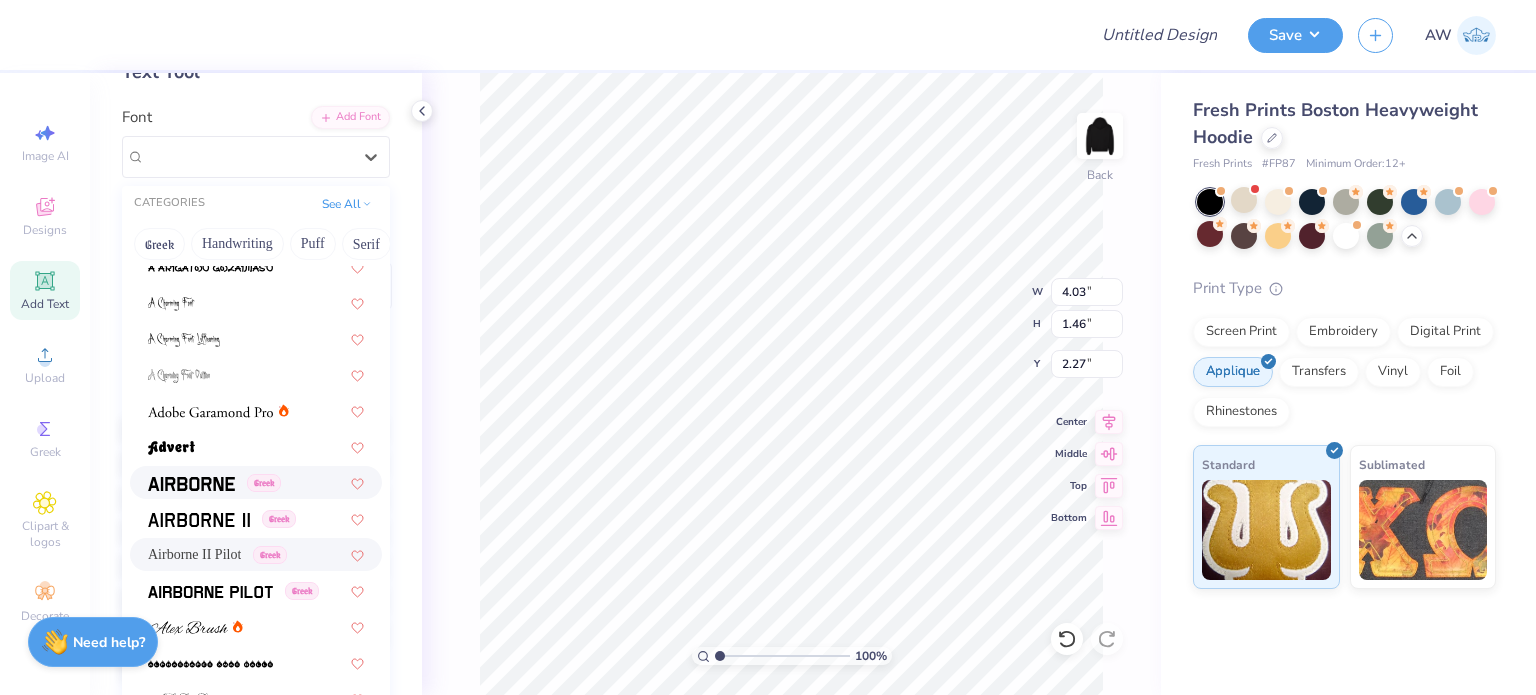 click on "Greek" at bounding box center [214, 482] 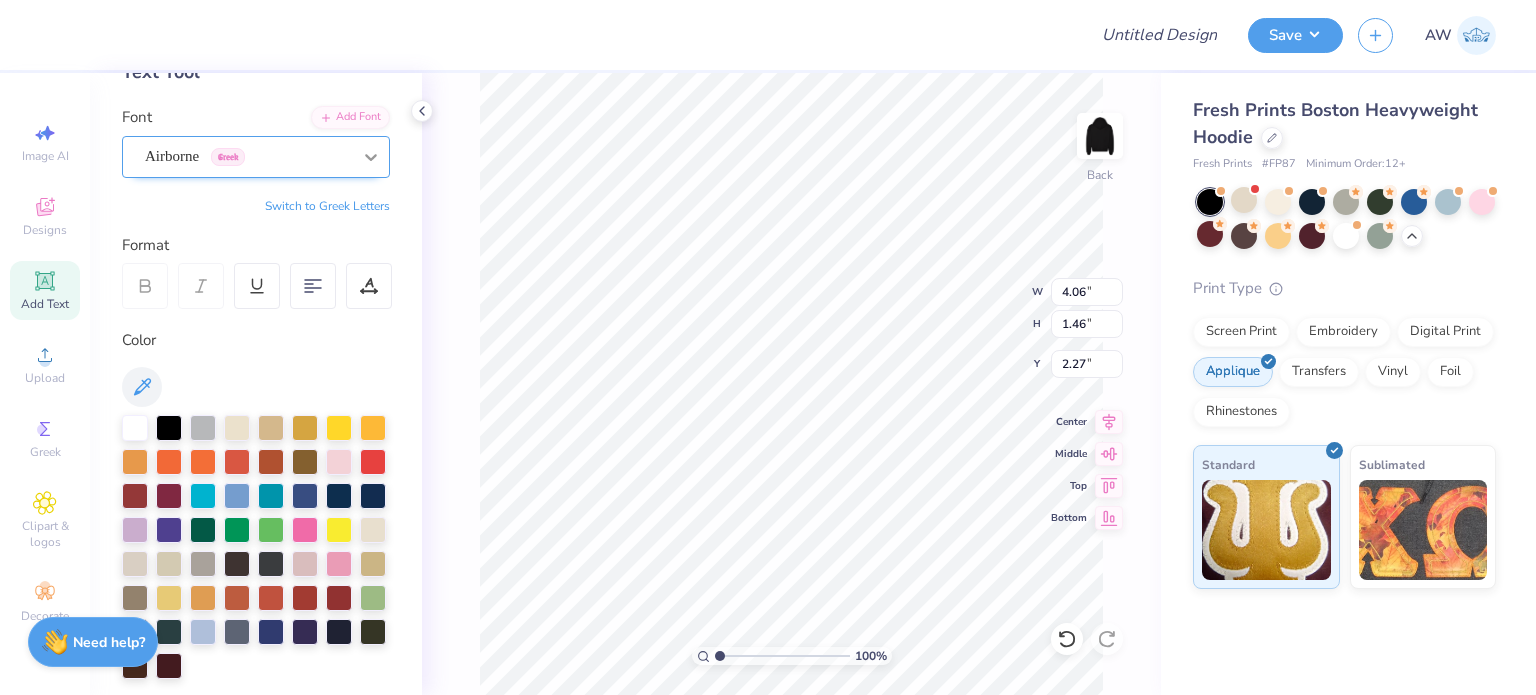 click at bounding box center [371, 157] 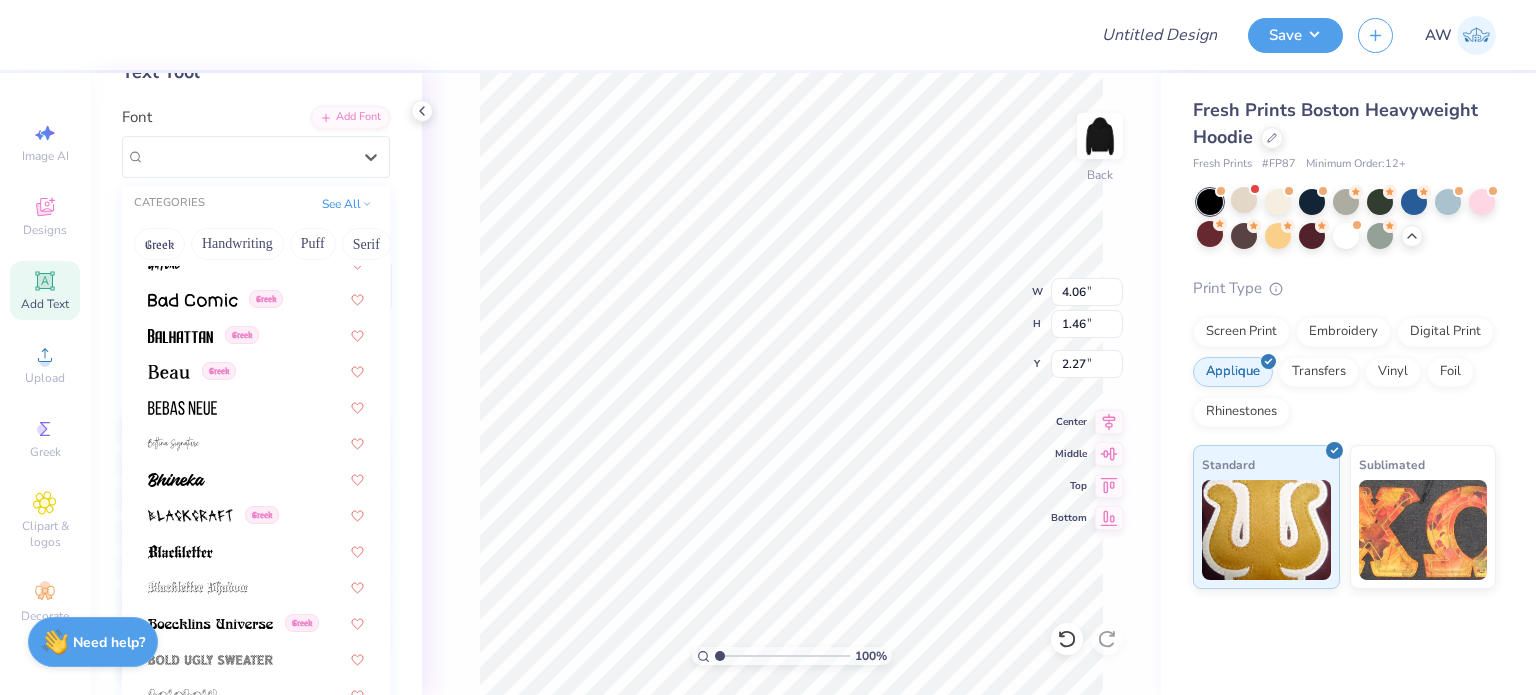 scroll, scrollTop: 846, scrollLeft: 0, axis: vertical 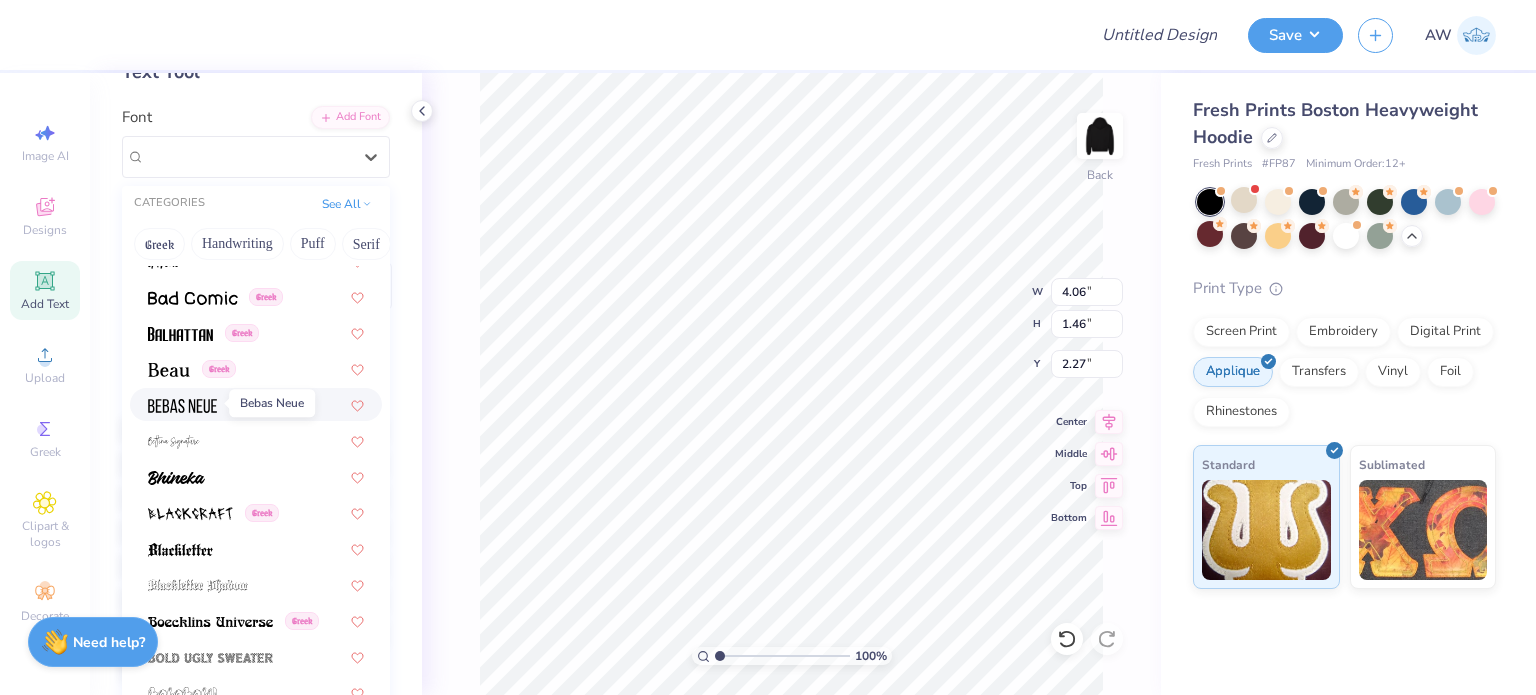 click at bounding box center (182, 404) 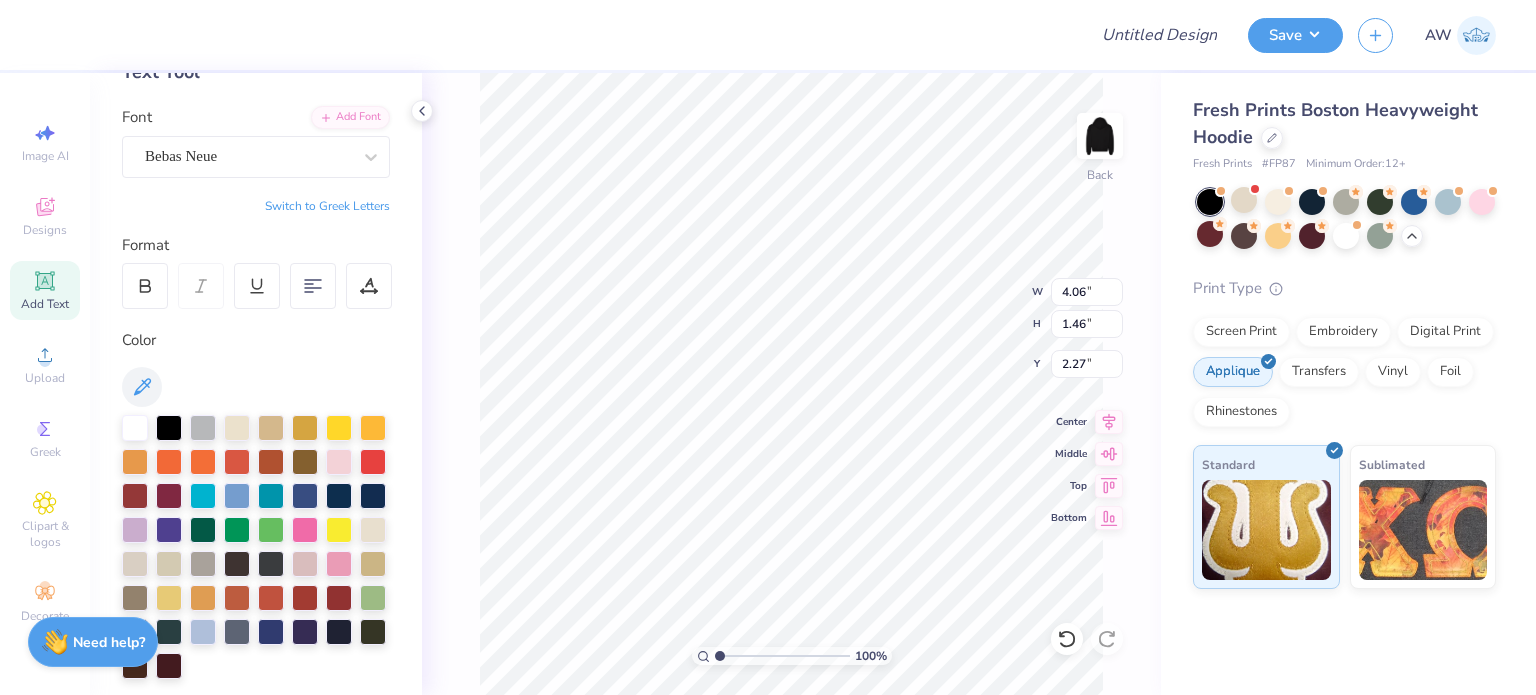 type on "2.53" 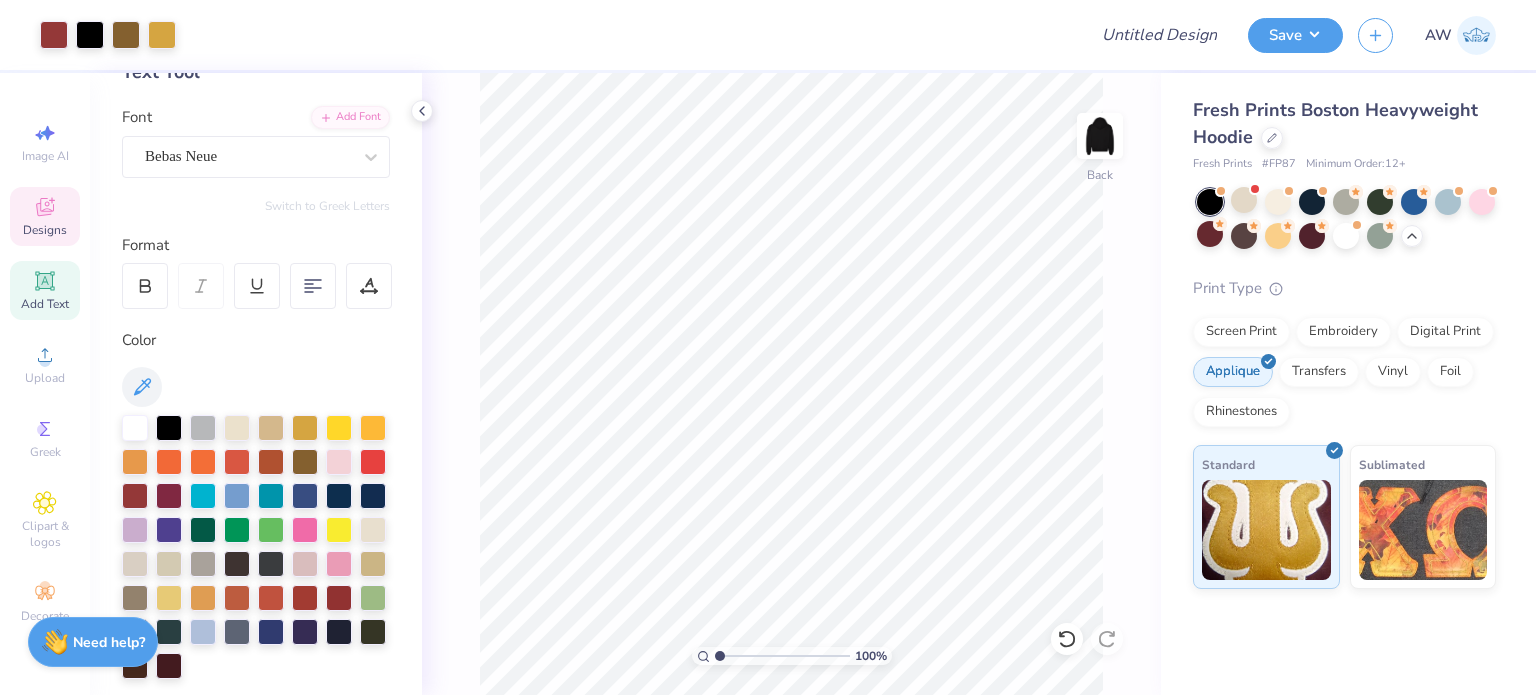 click on "Designs" at bounding box center (45, 230) 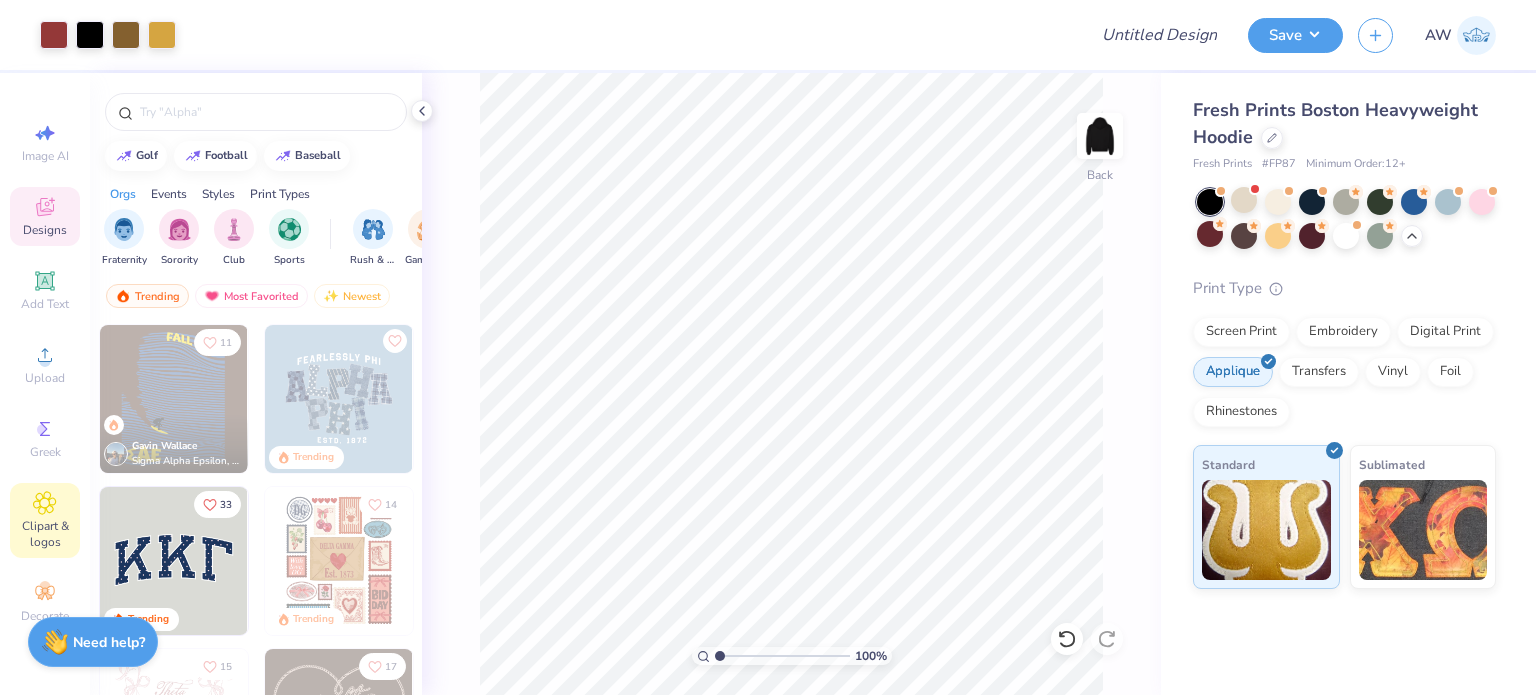 click on "Clipart & logos" at bounding box center (45, 520) 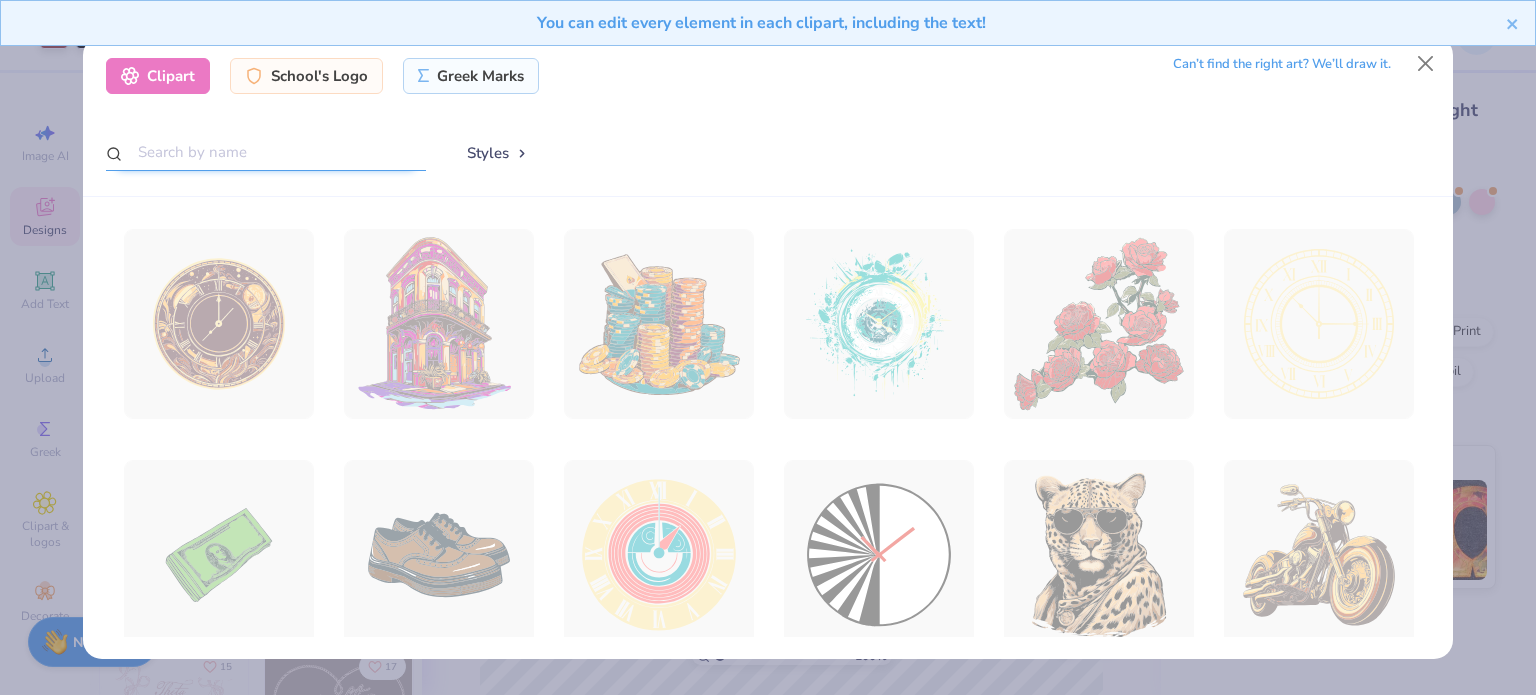 click at bounding box center (266, 152) 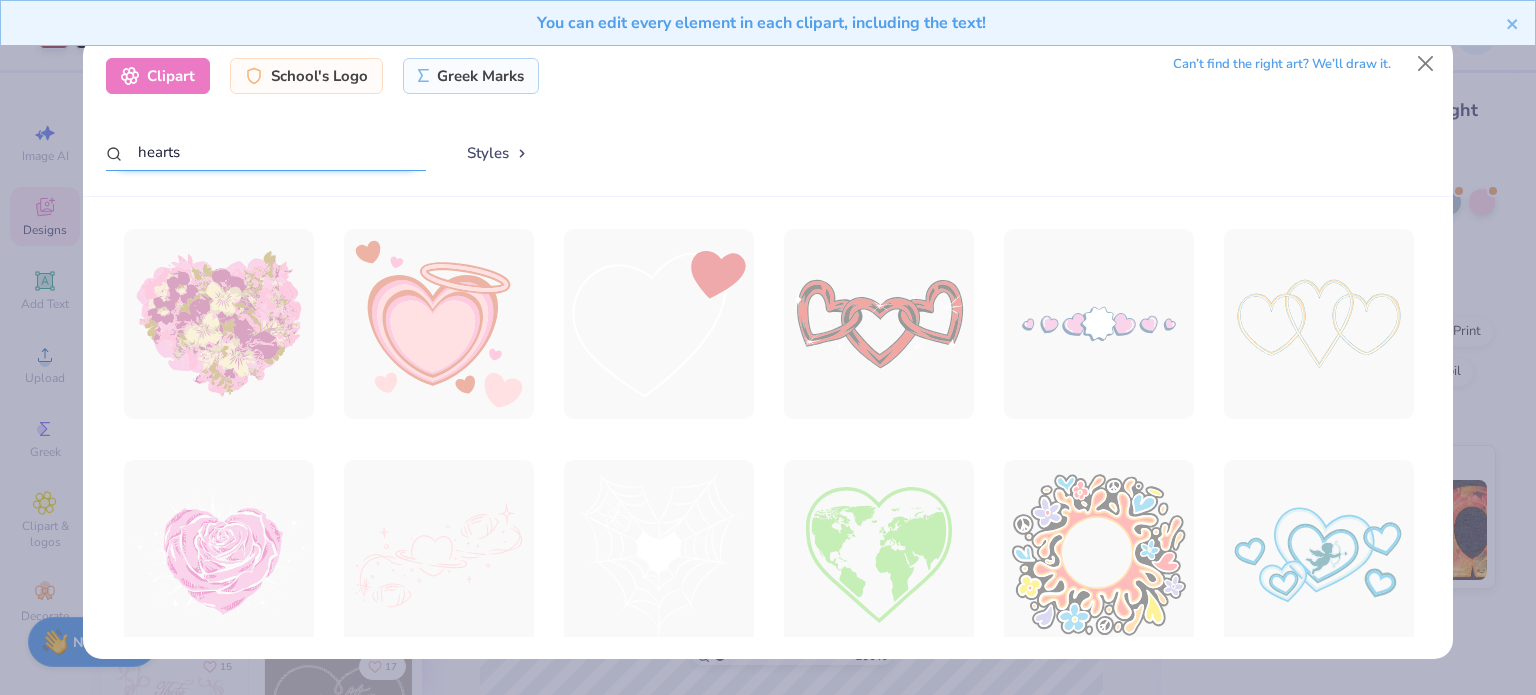scroll, scrollTop: 630, scrollLeft: 0, axis: vertical 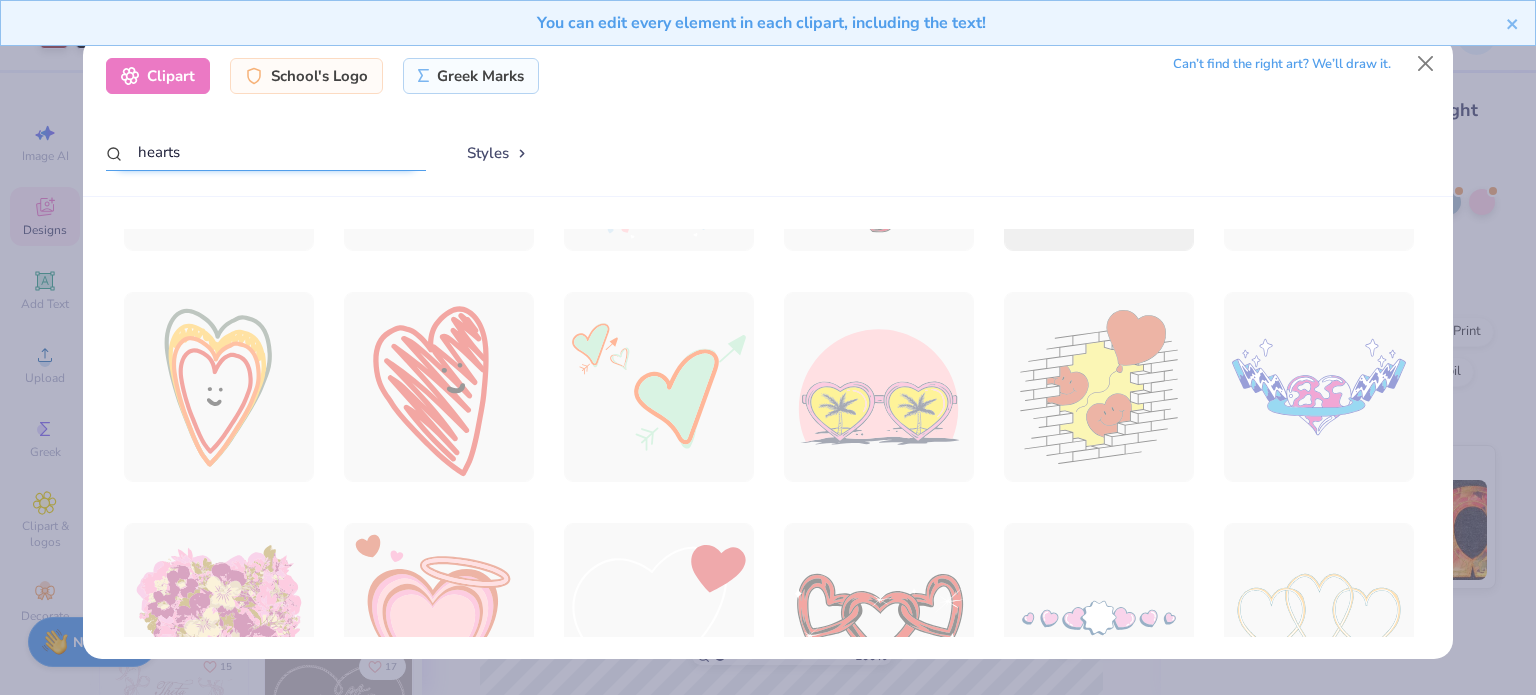 type on "hearts" 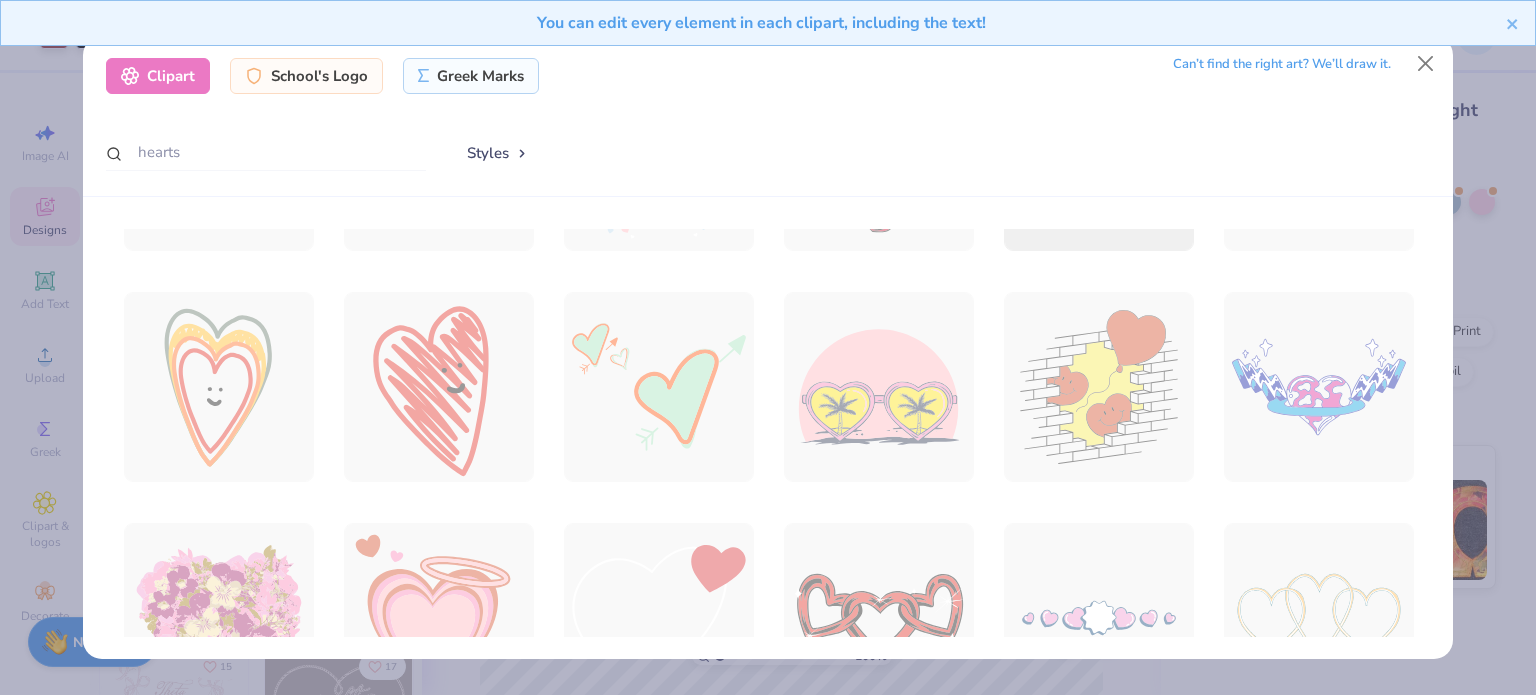 click on "You can edit every element in each clipart, including the text!" at bounding box center (768, 30) 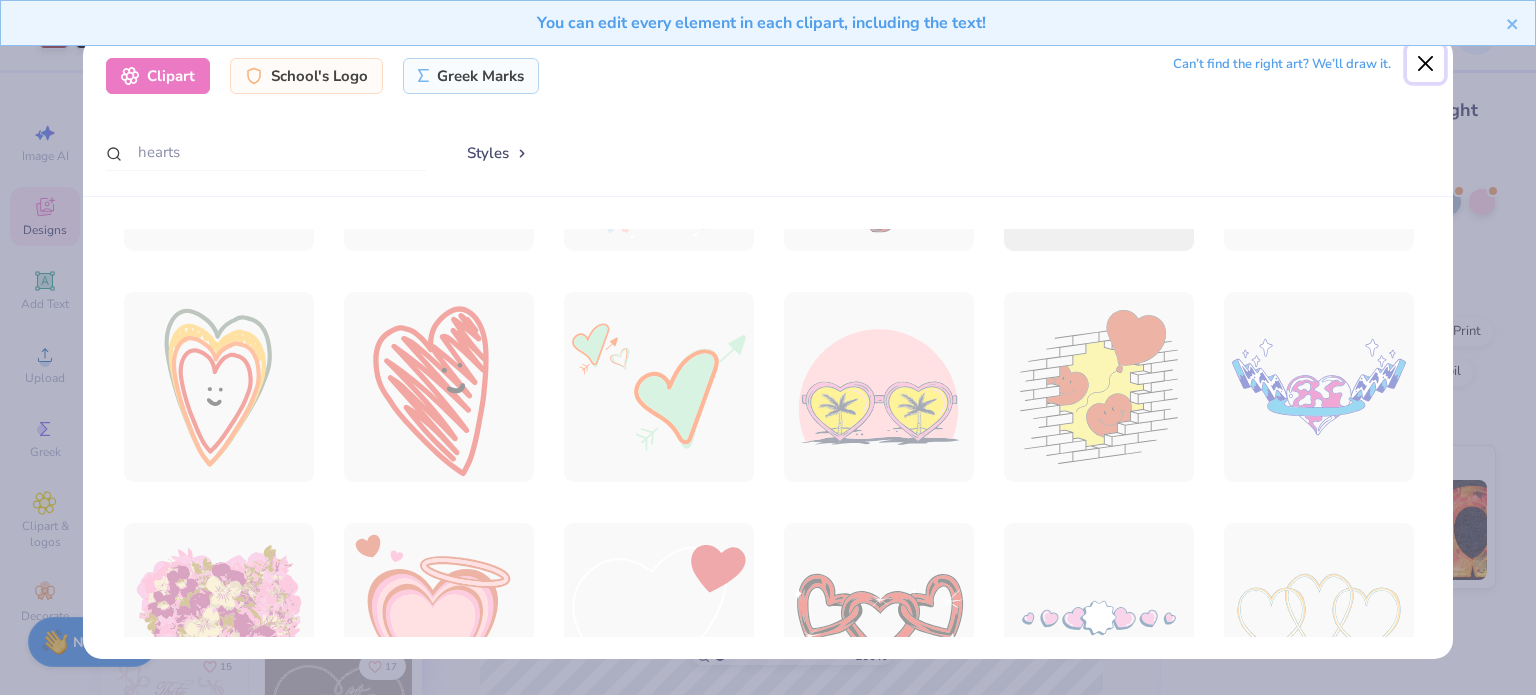 click at bounding box center [1426, 64] 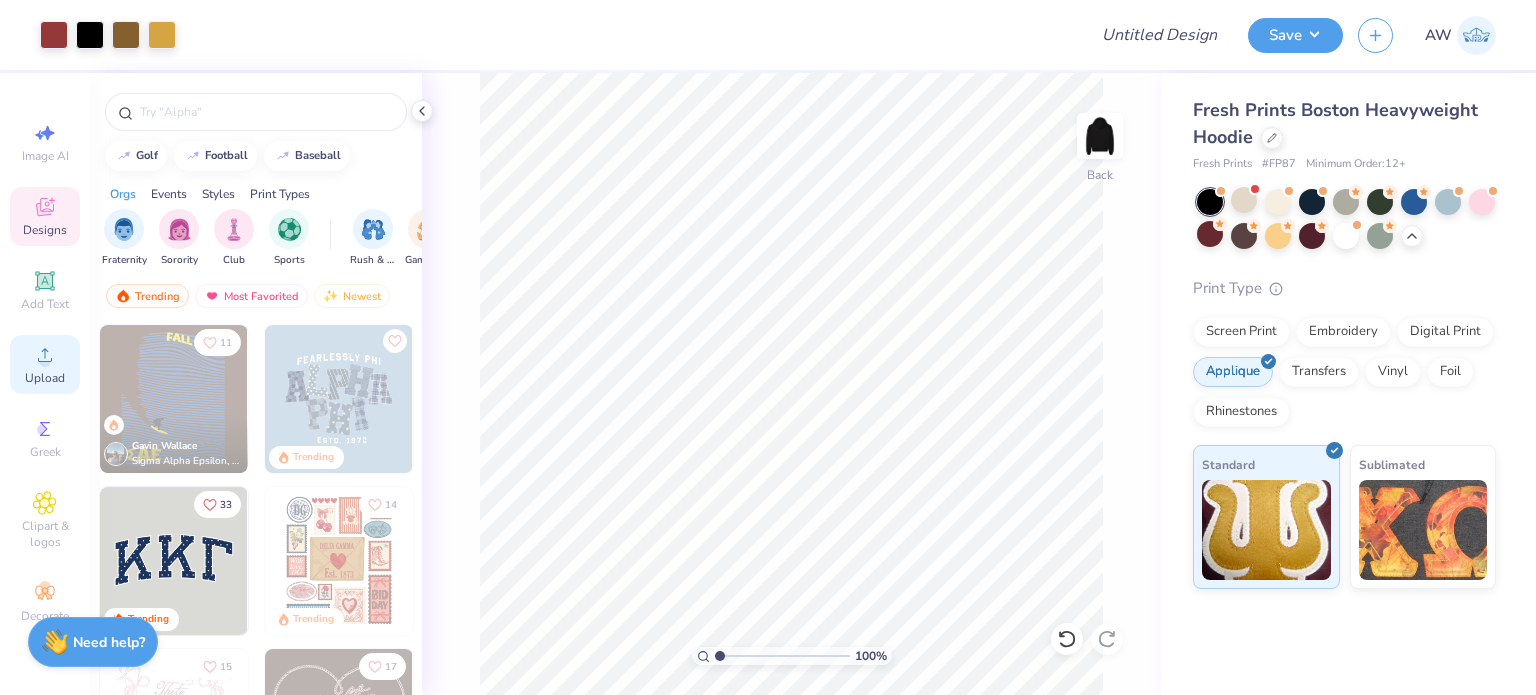 click 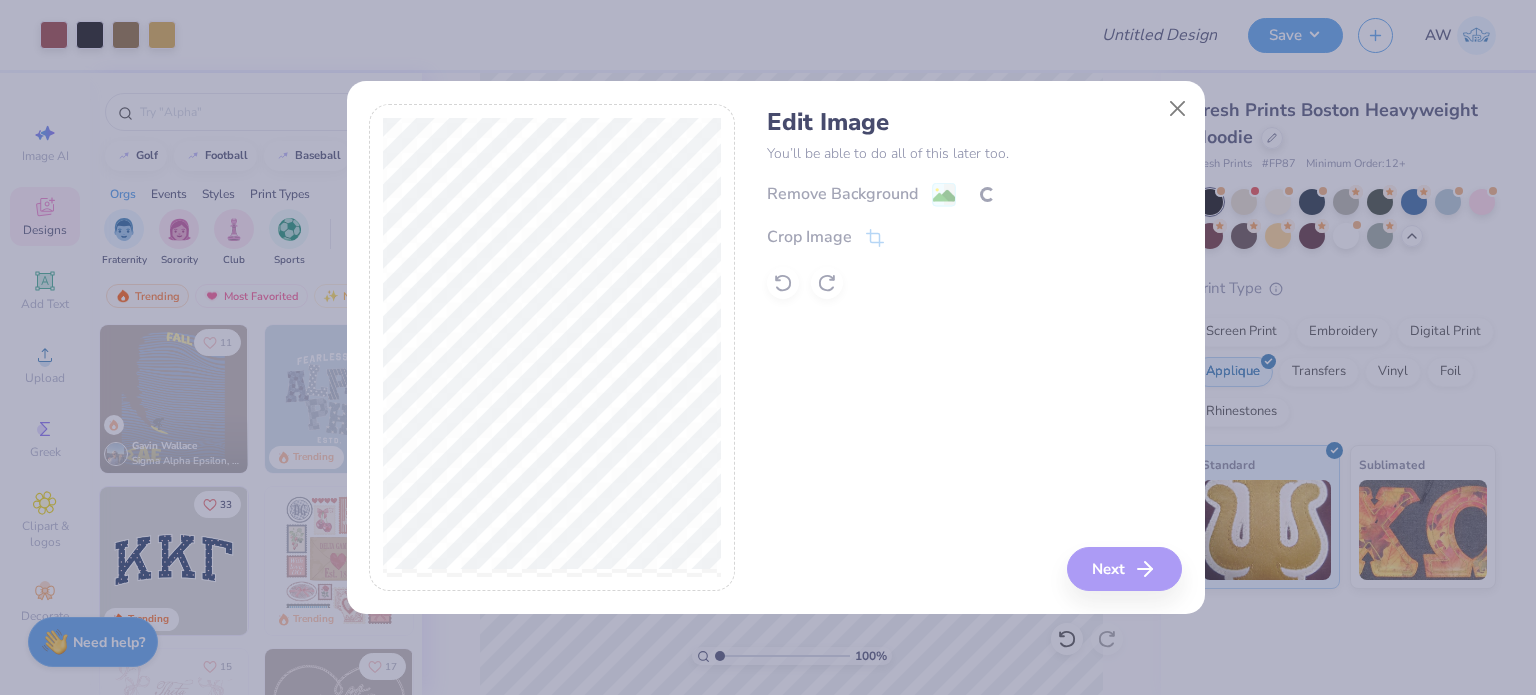 scroll, scrollTop: 0, scrollLeft: 0, axis: both 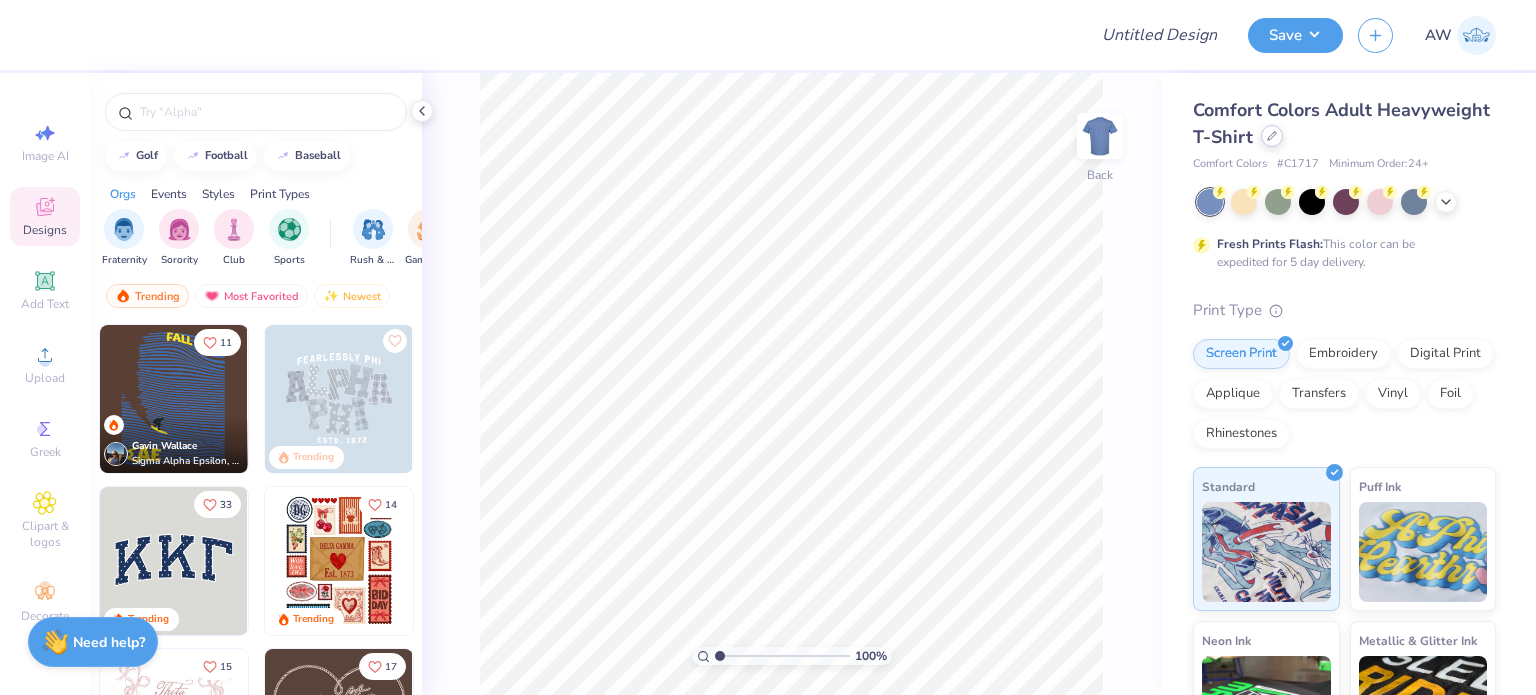 click 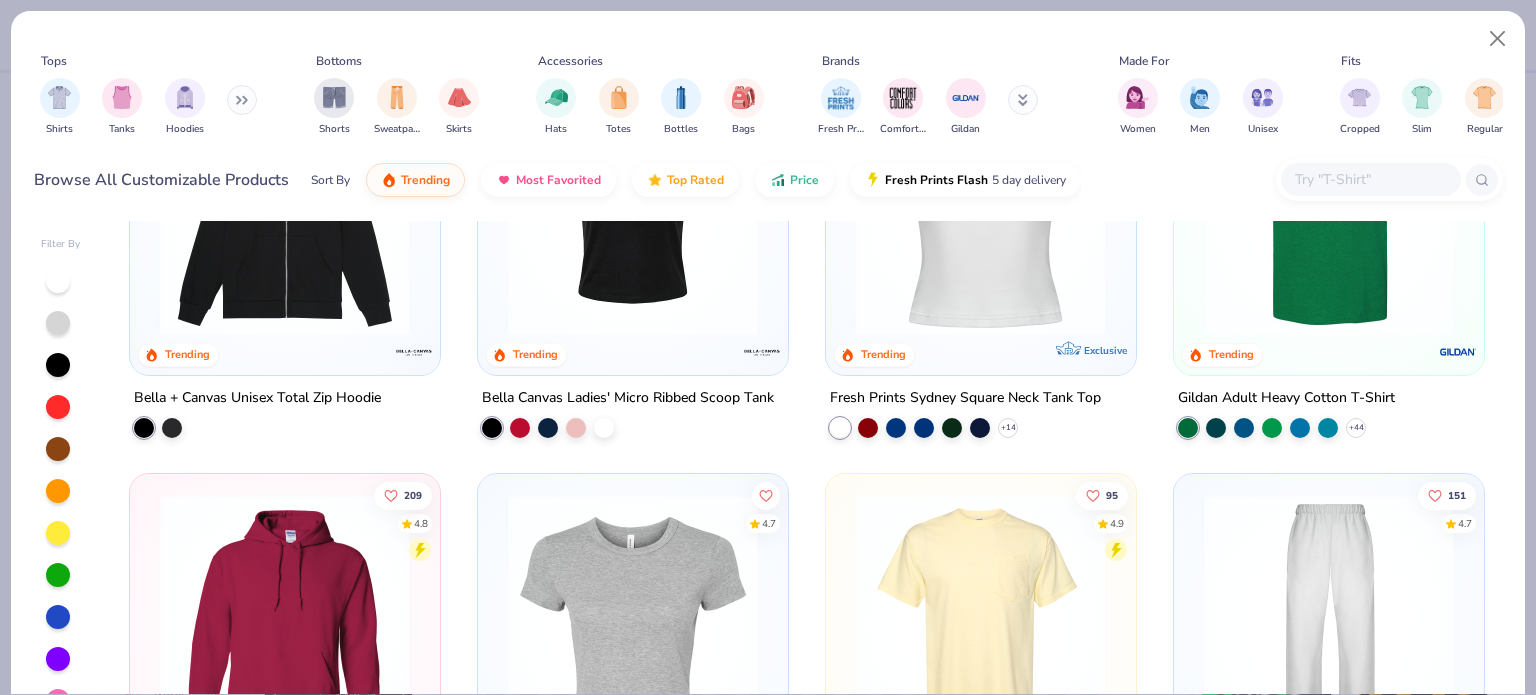 scroll, scrollTop: 562, scrollLeft: 0, axis: vertical 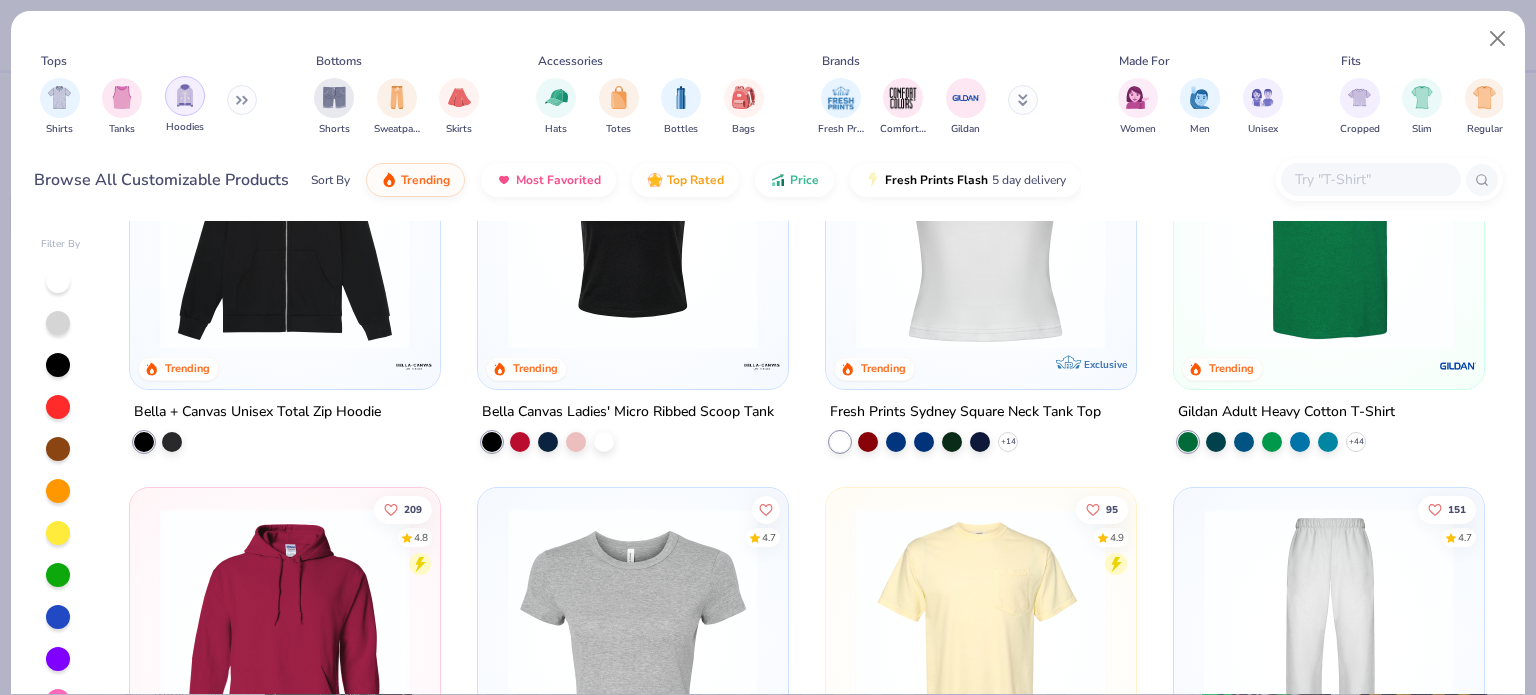 click at bounding box center (185, 96) 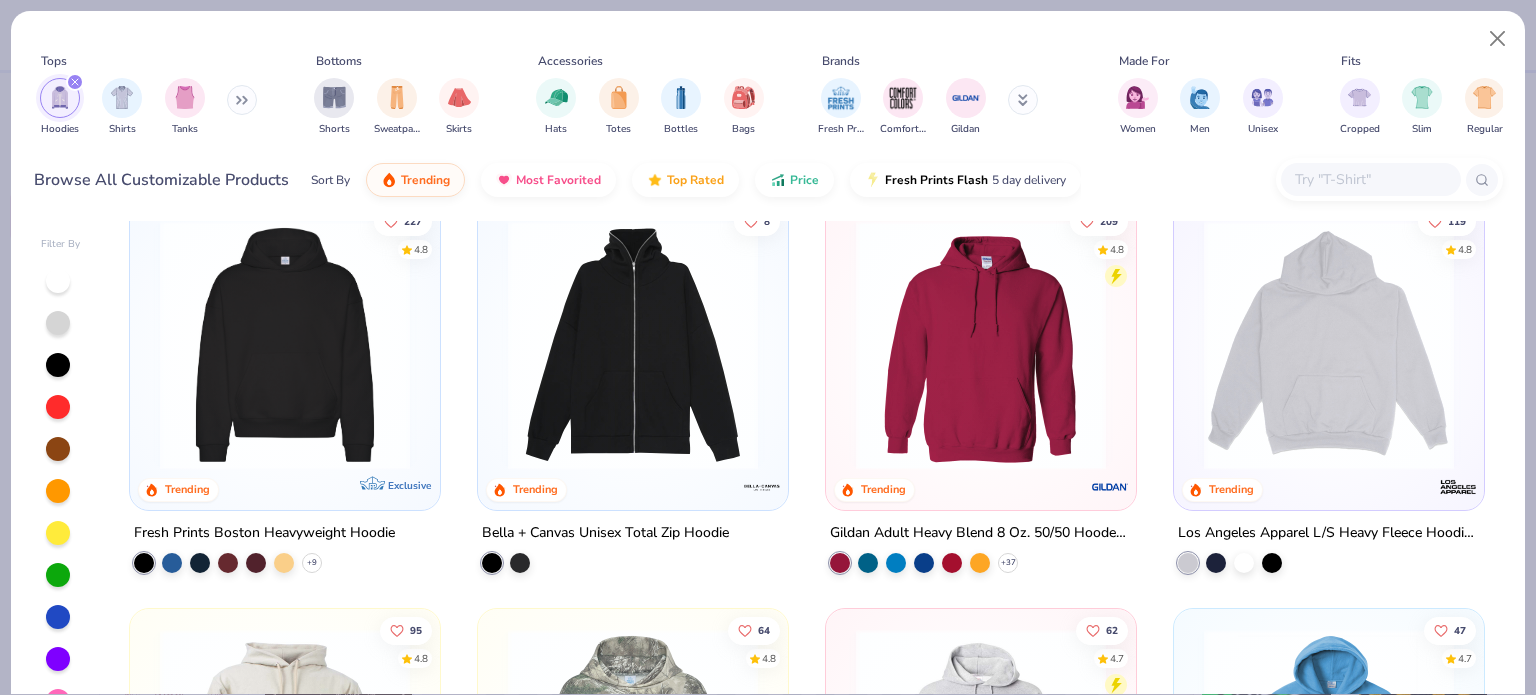 scroll, scrollTop: 0, scrollLeft: 0, axis: both 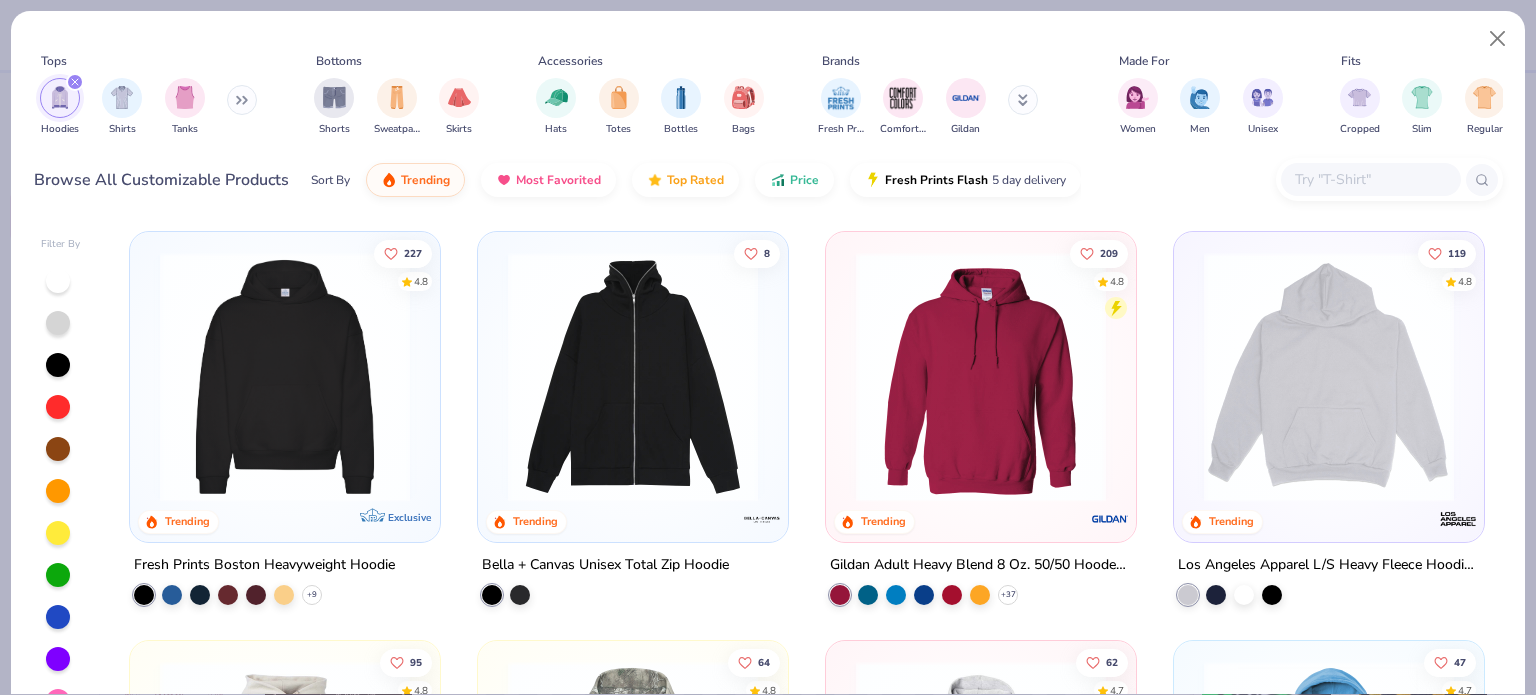 click at bounding box center [1329, 377] 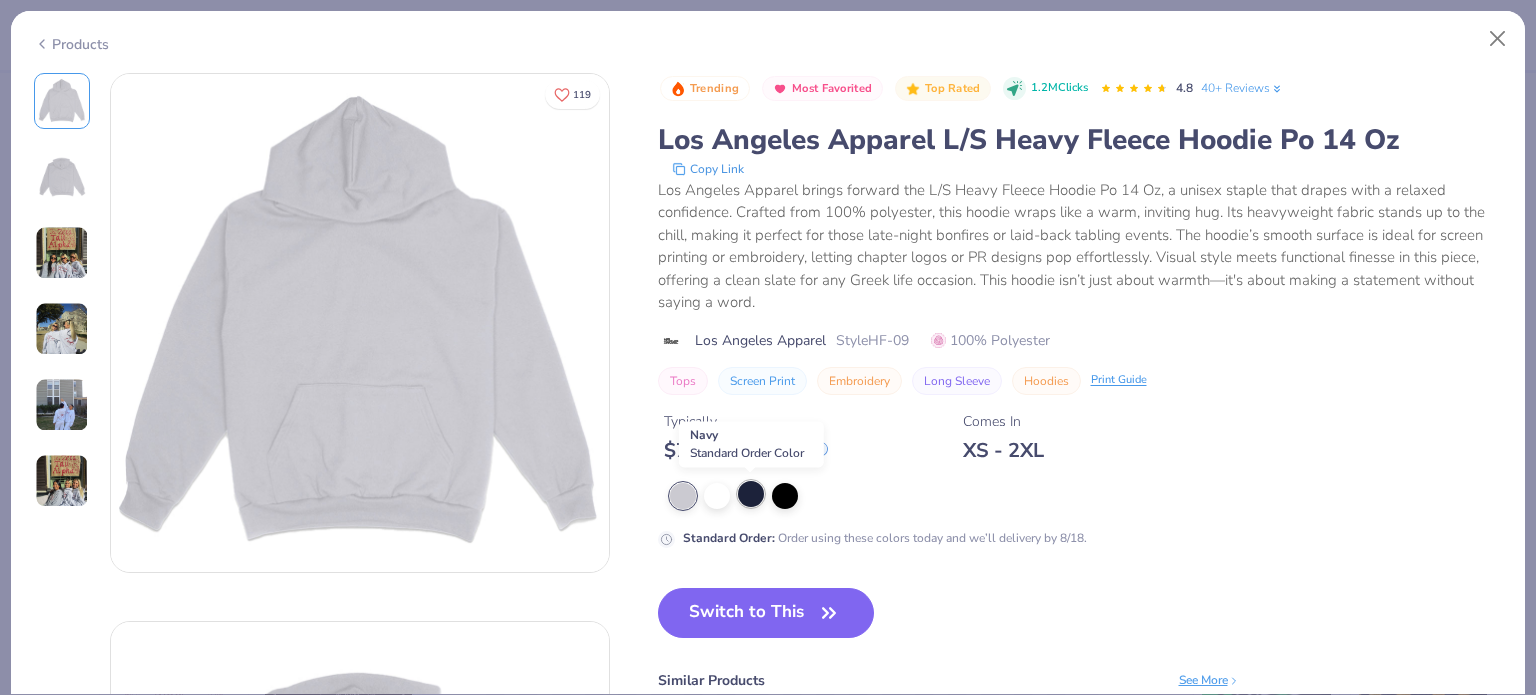 click at bounding box center [751, 494] 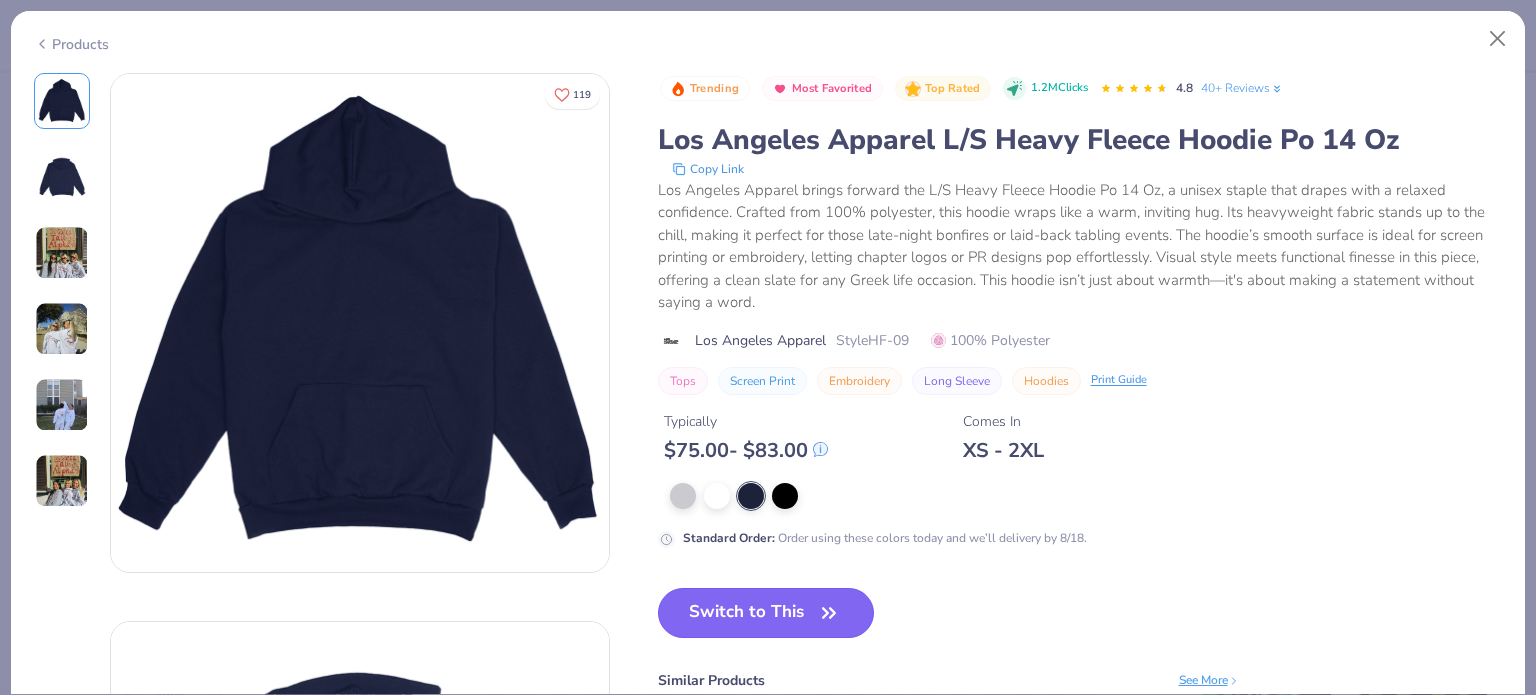 click on "Switch to This" at bounding box center [766, 613] 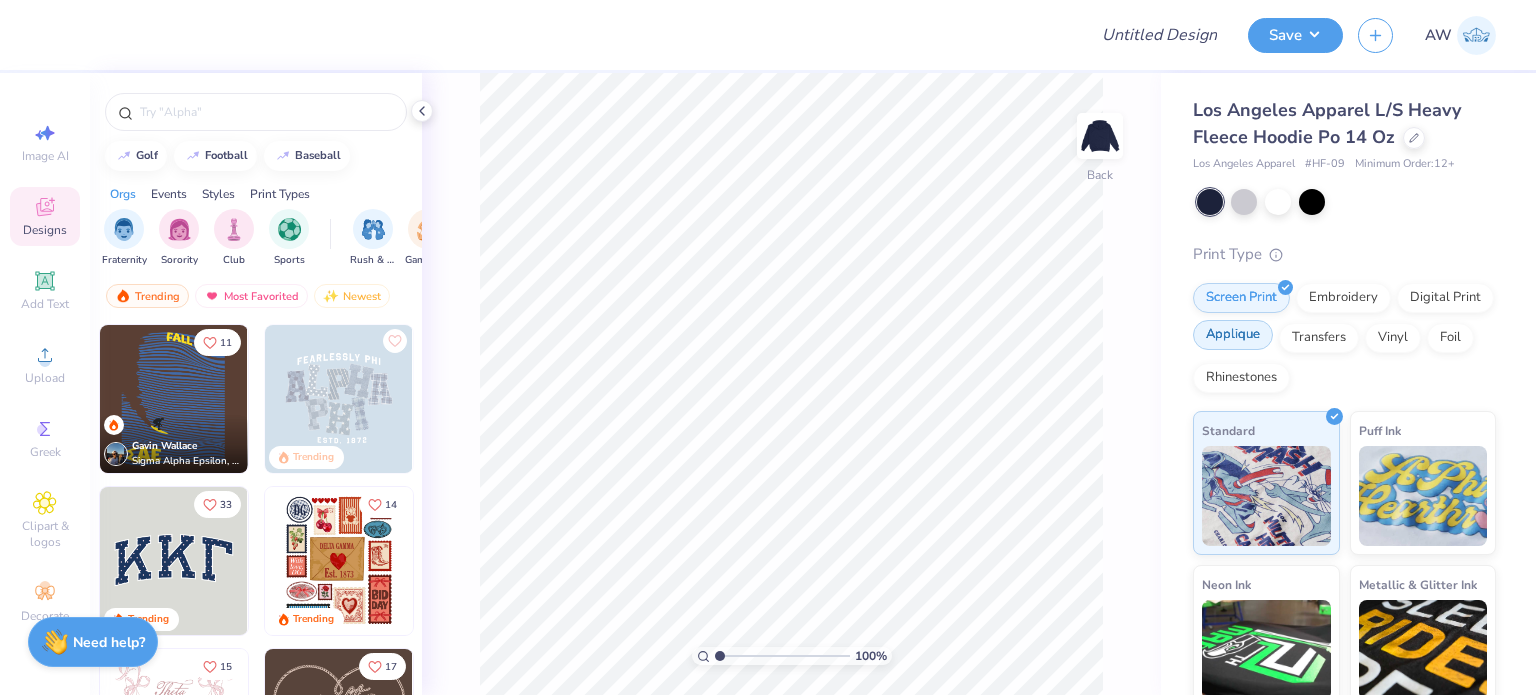 click on "Applique" at bounding box center (1233, 335) 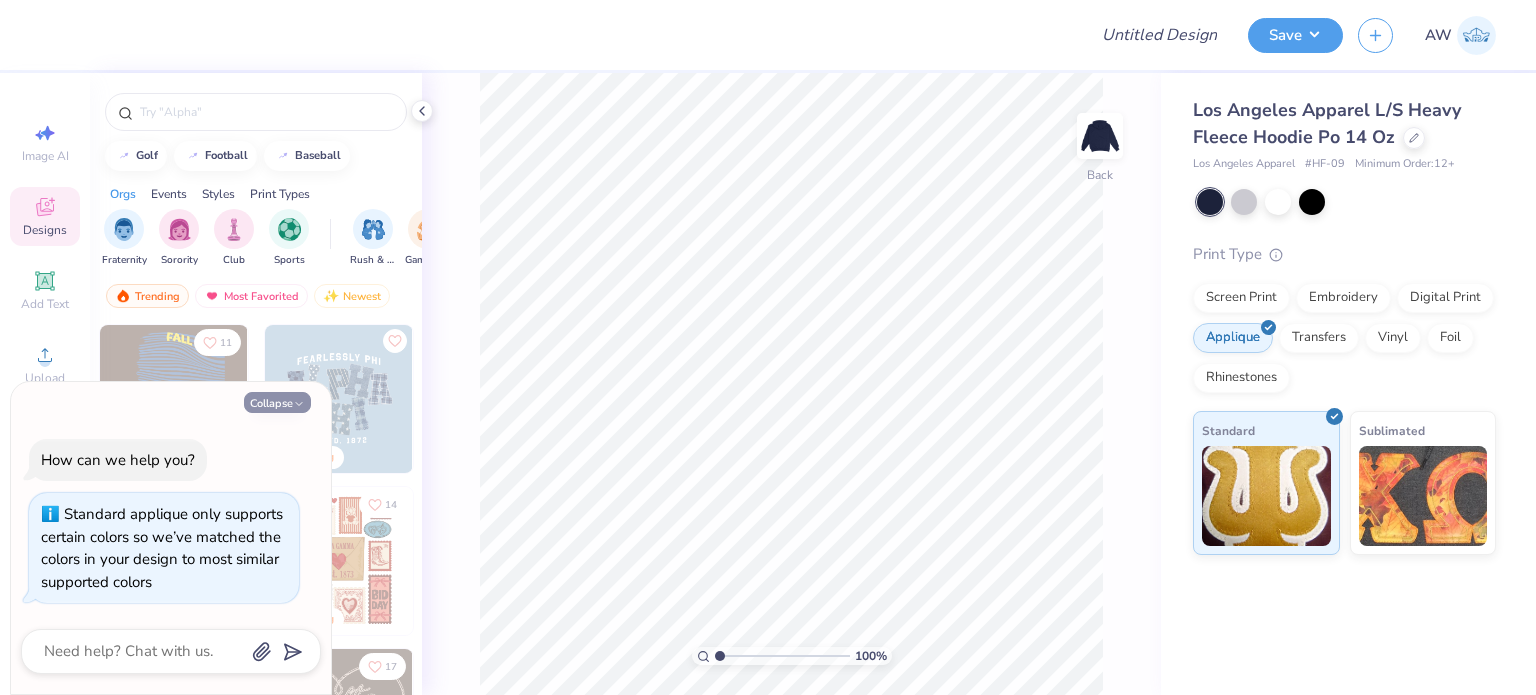 click on "Collapse" at bounding box center [277, 402] 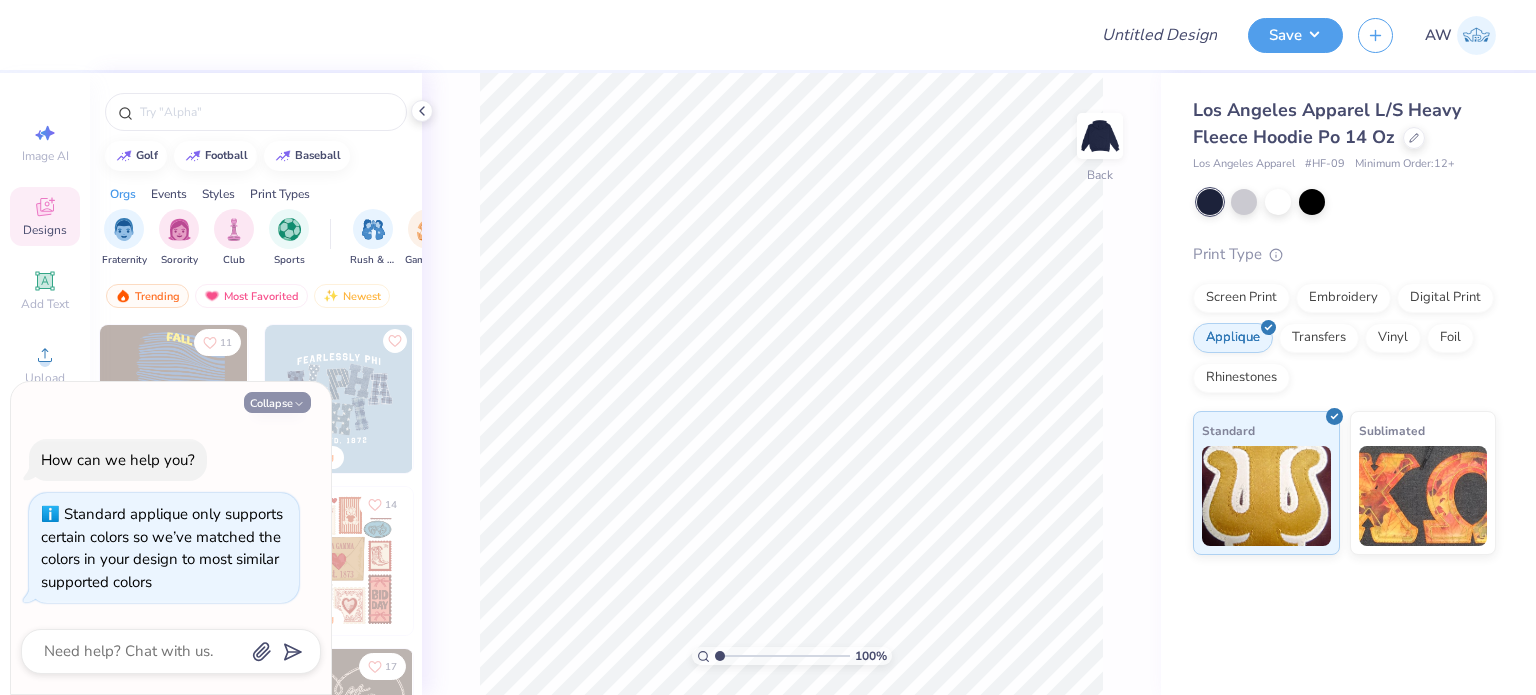 type on "x" 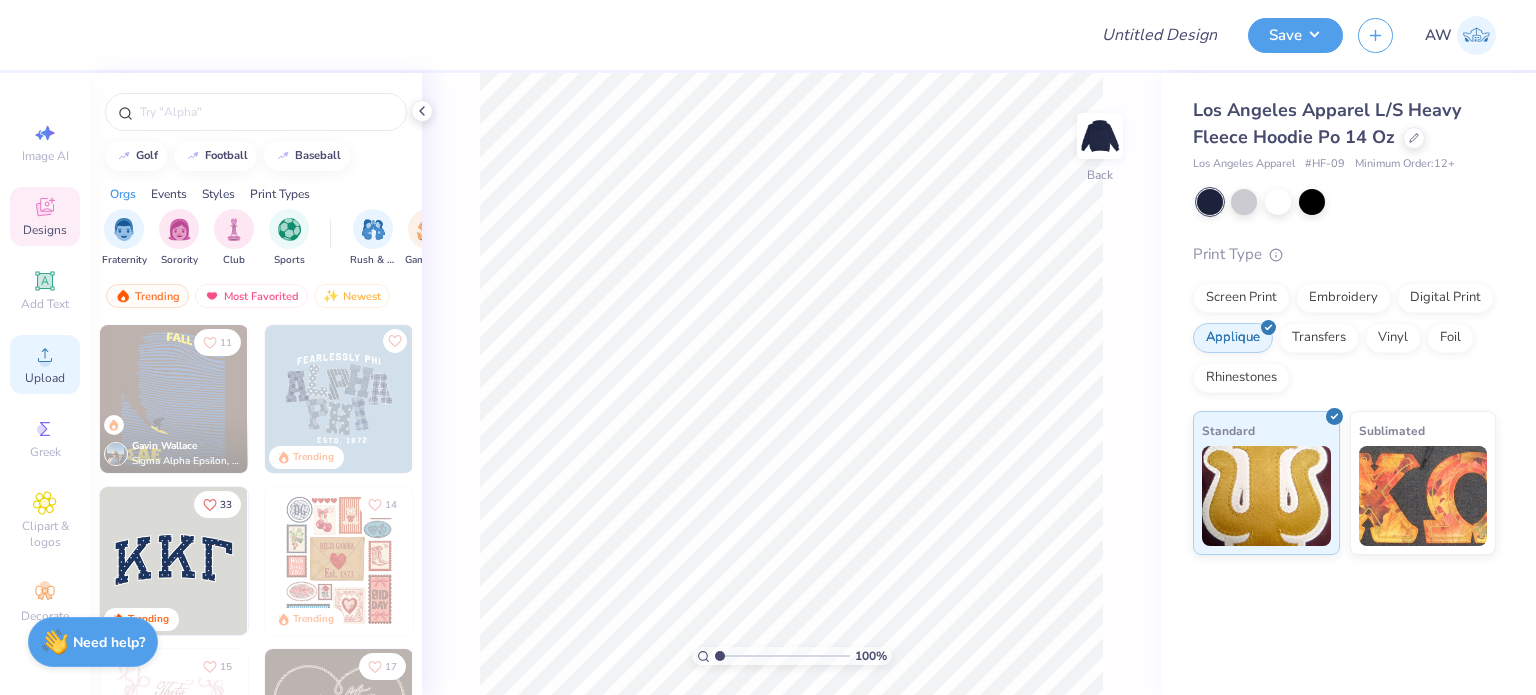 click on "Upload" at bounding box center [45, 378] 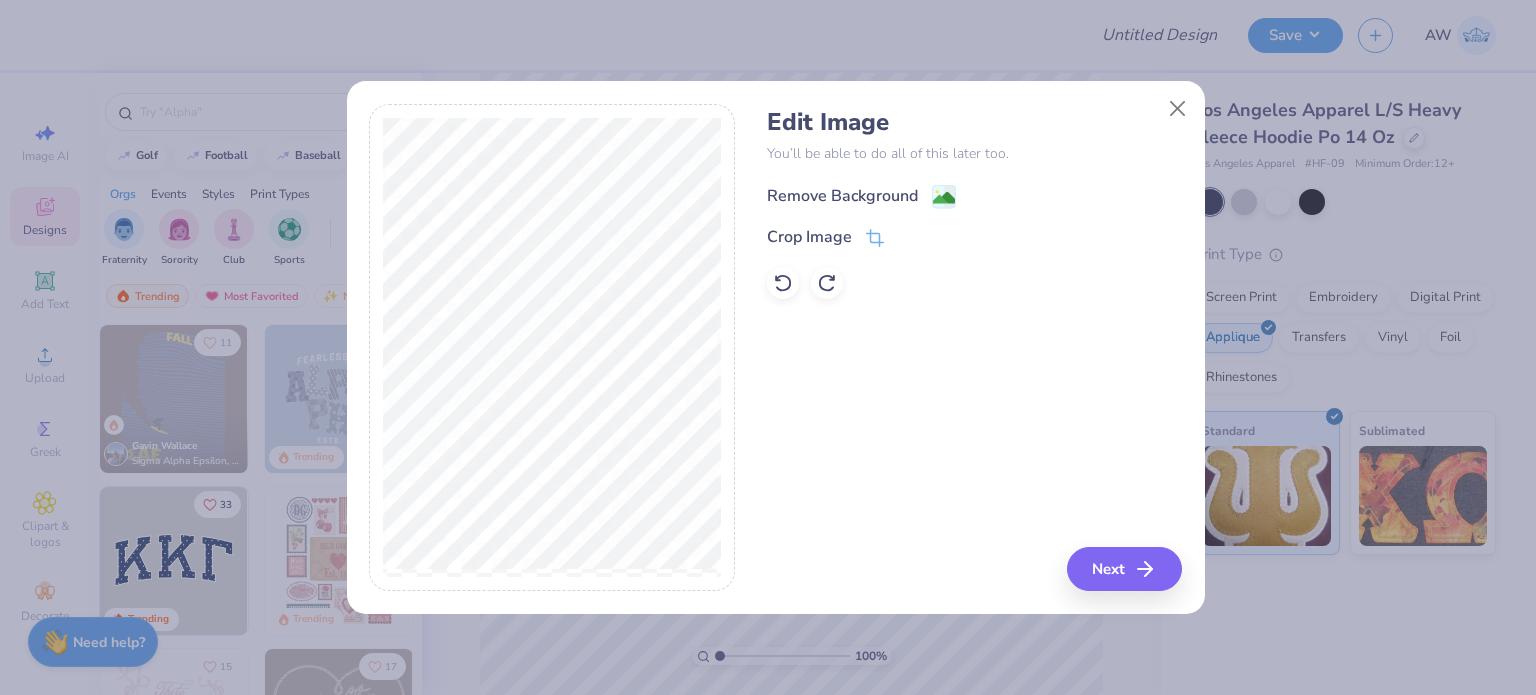 click on "Remove Background" at bounding box center (842, 196) 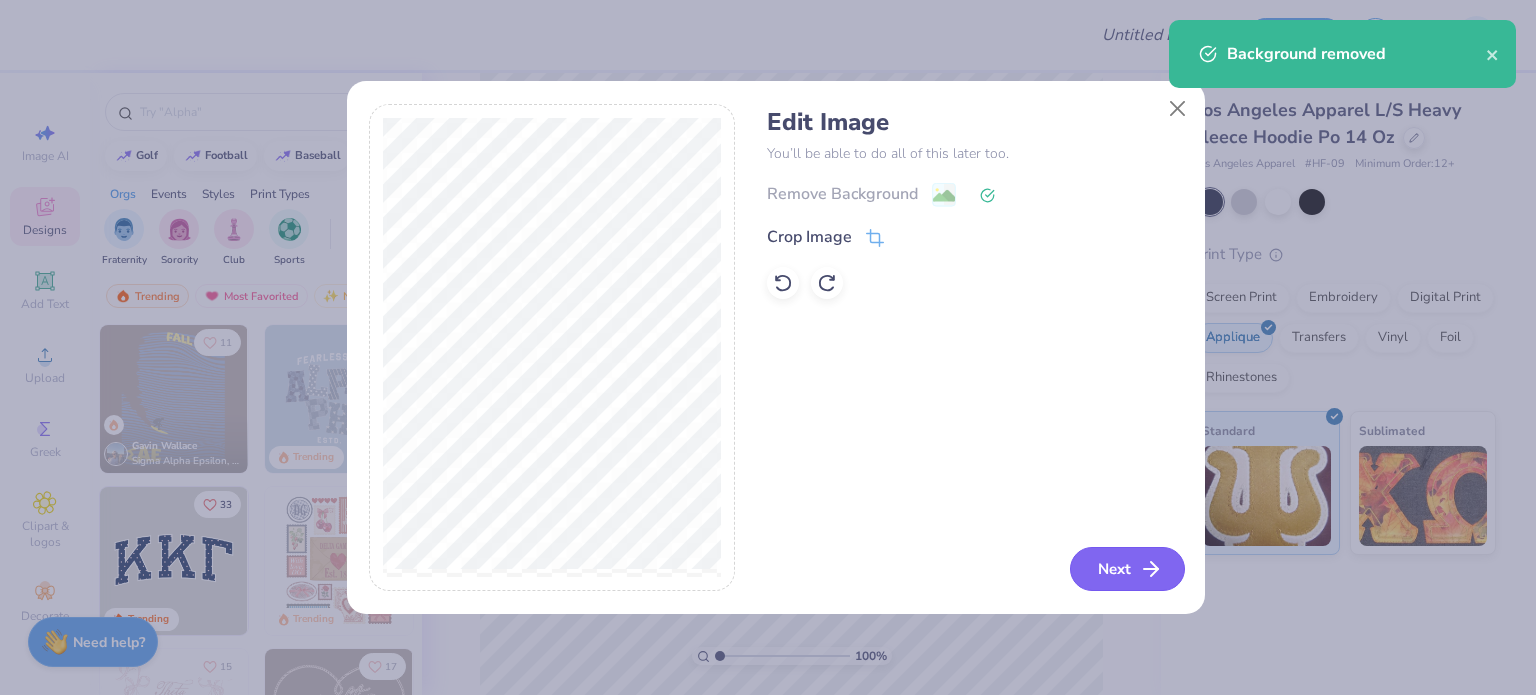 click on "Next" at bounding box center [1127, 569] 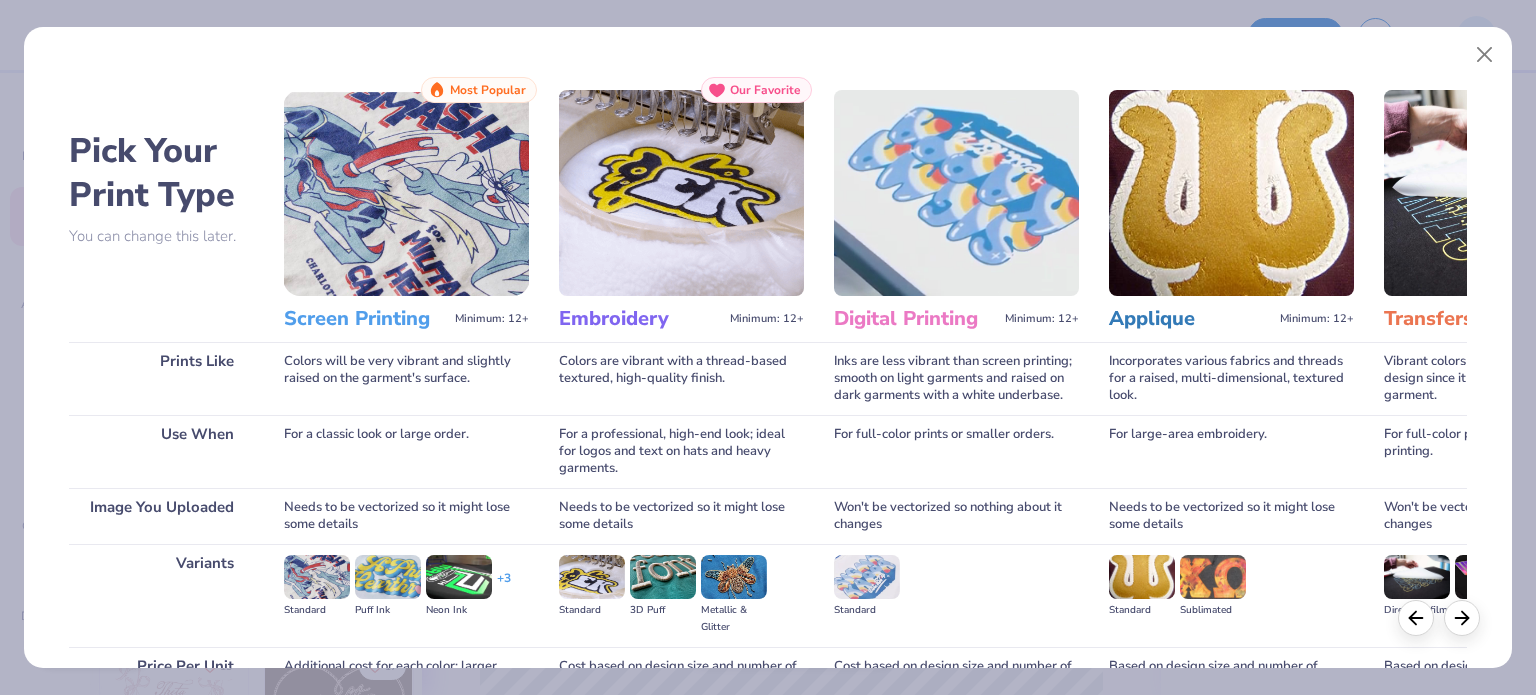 scroll, scrollTop: 201, scrollLeft: 0, axis: vertical 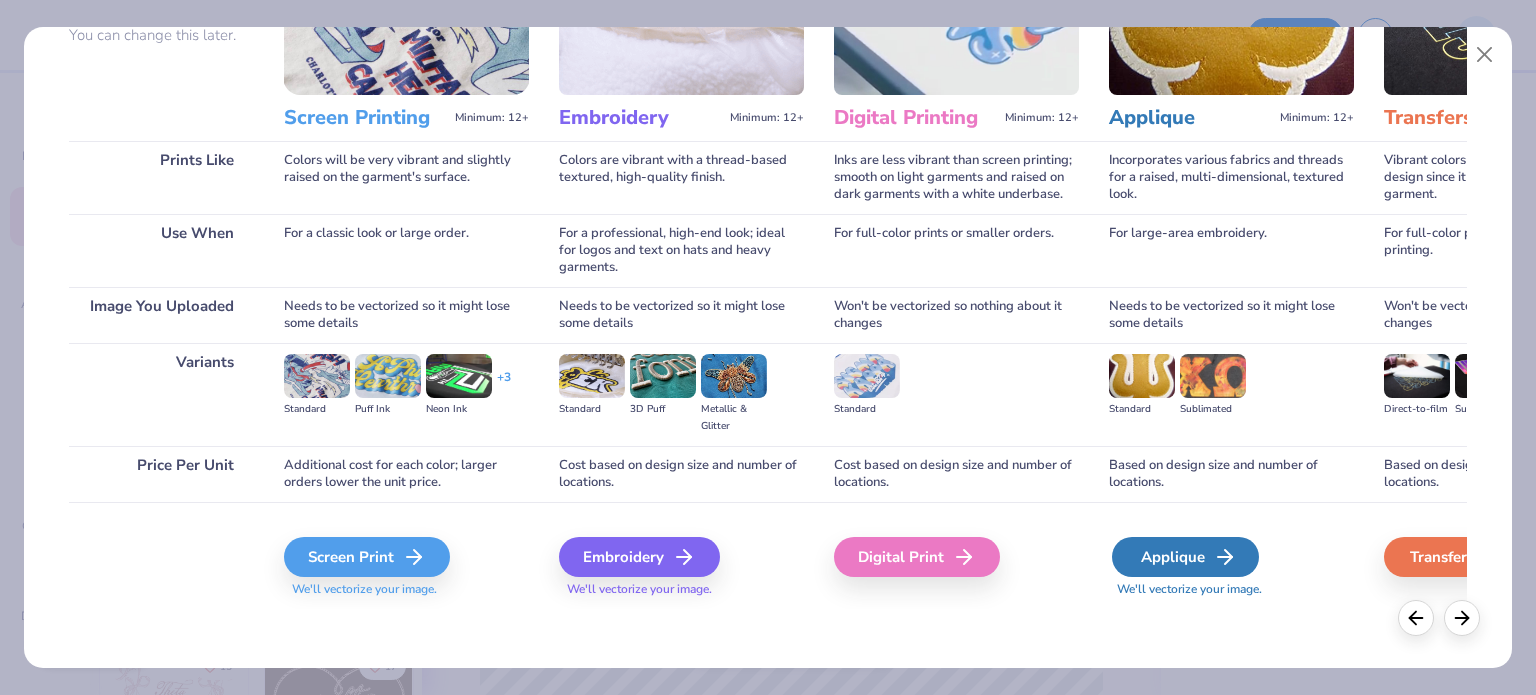 click 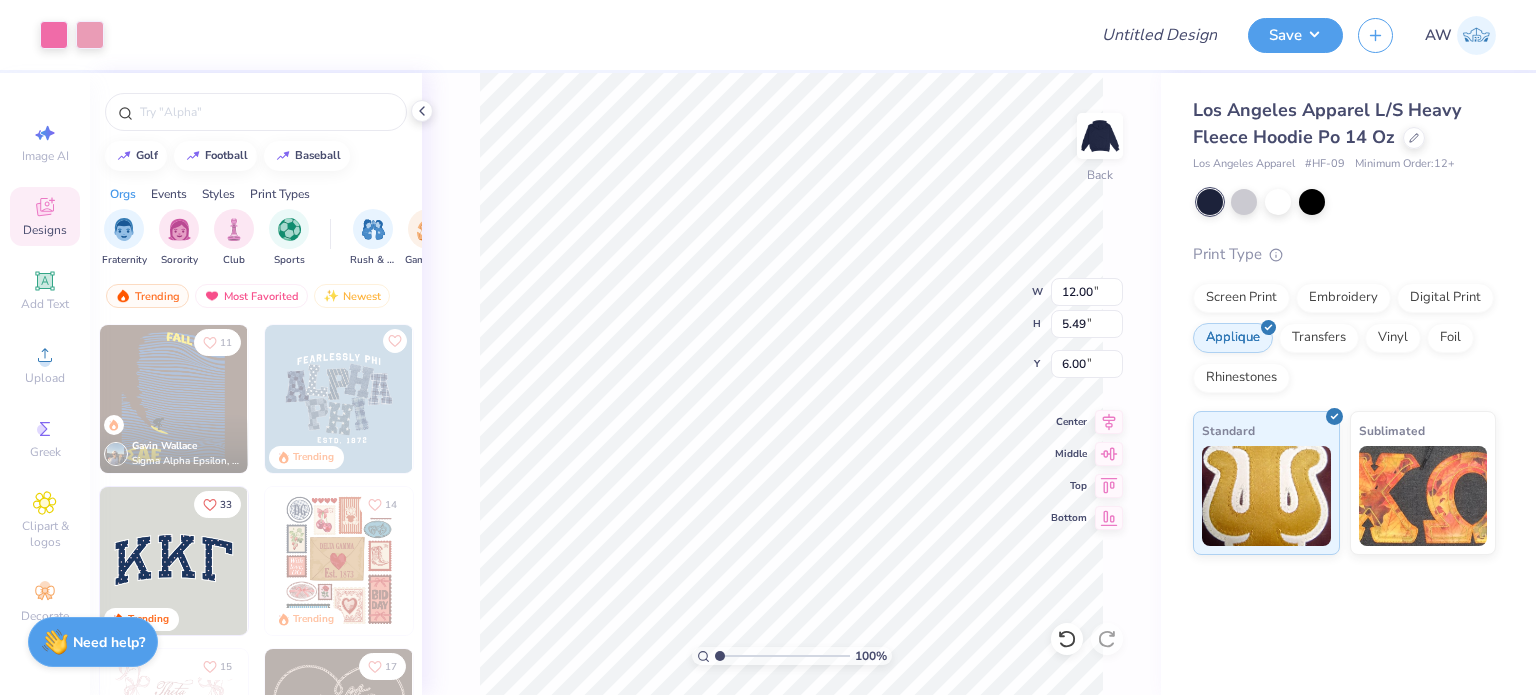 type on "11.51" 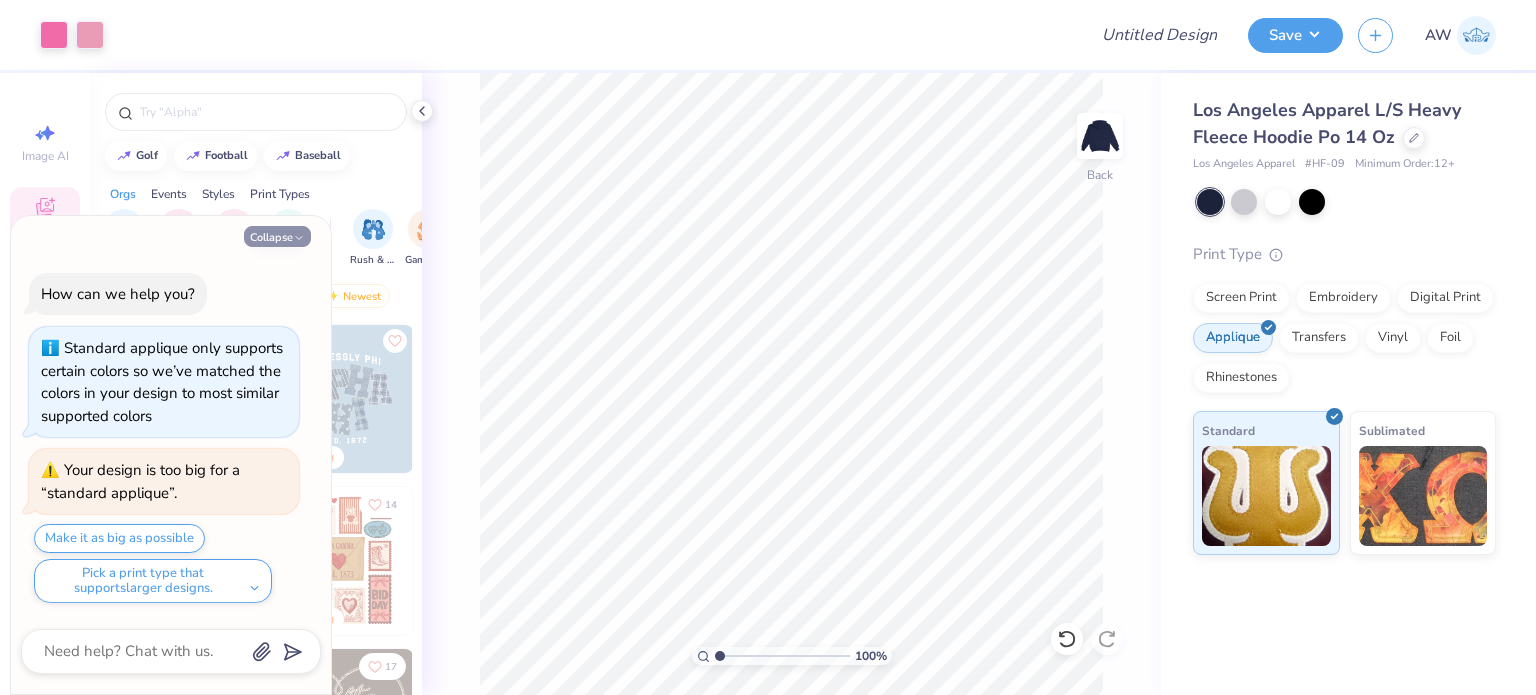 click on "Collapse" at bounding box center [277, 236] 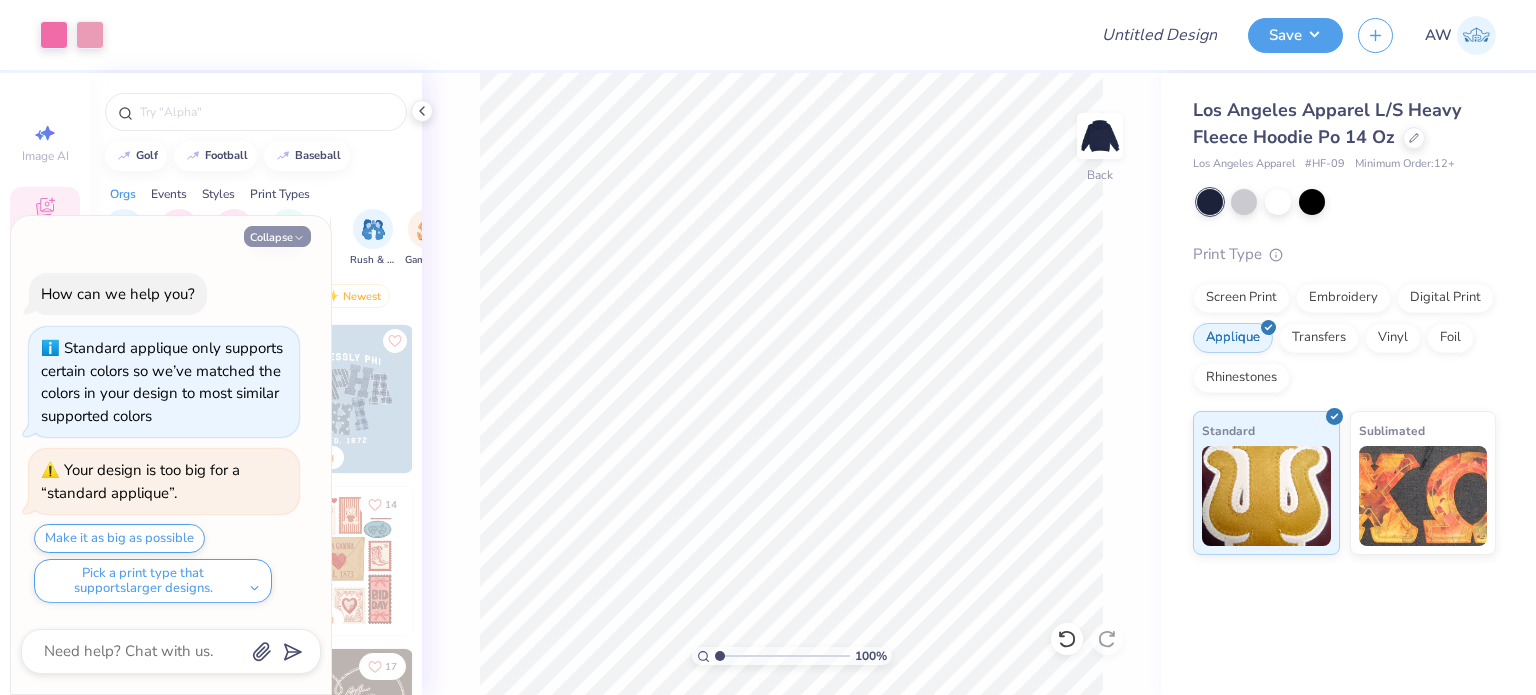 type on "x" 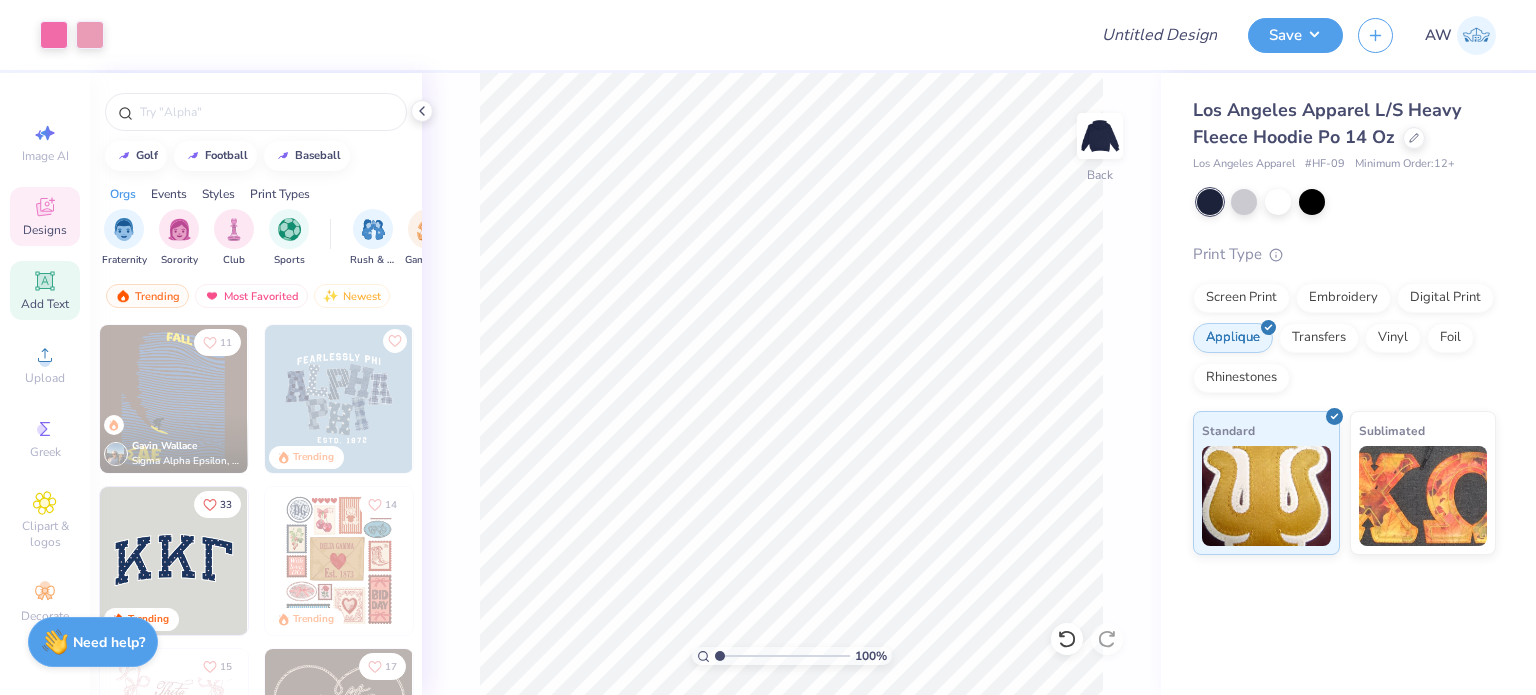 click 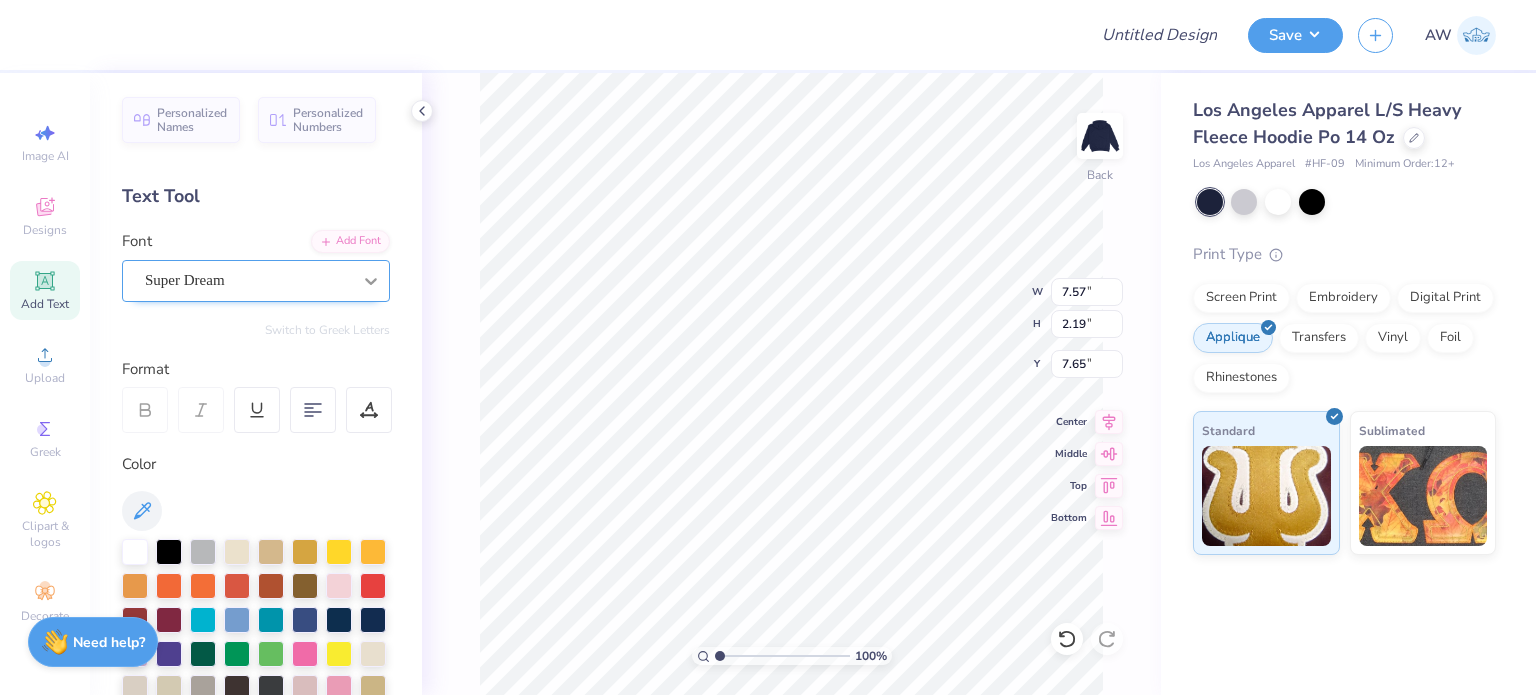 click at bounding box center [371, 281] 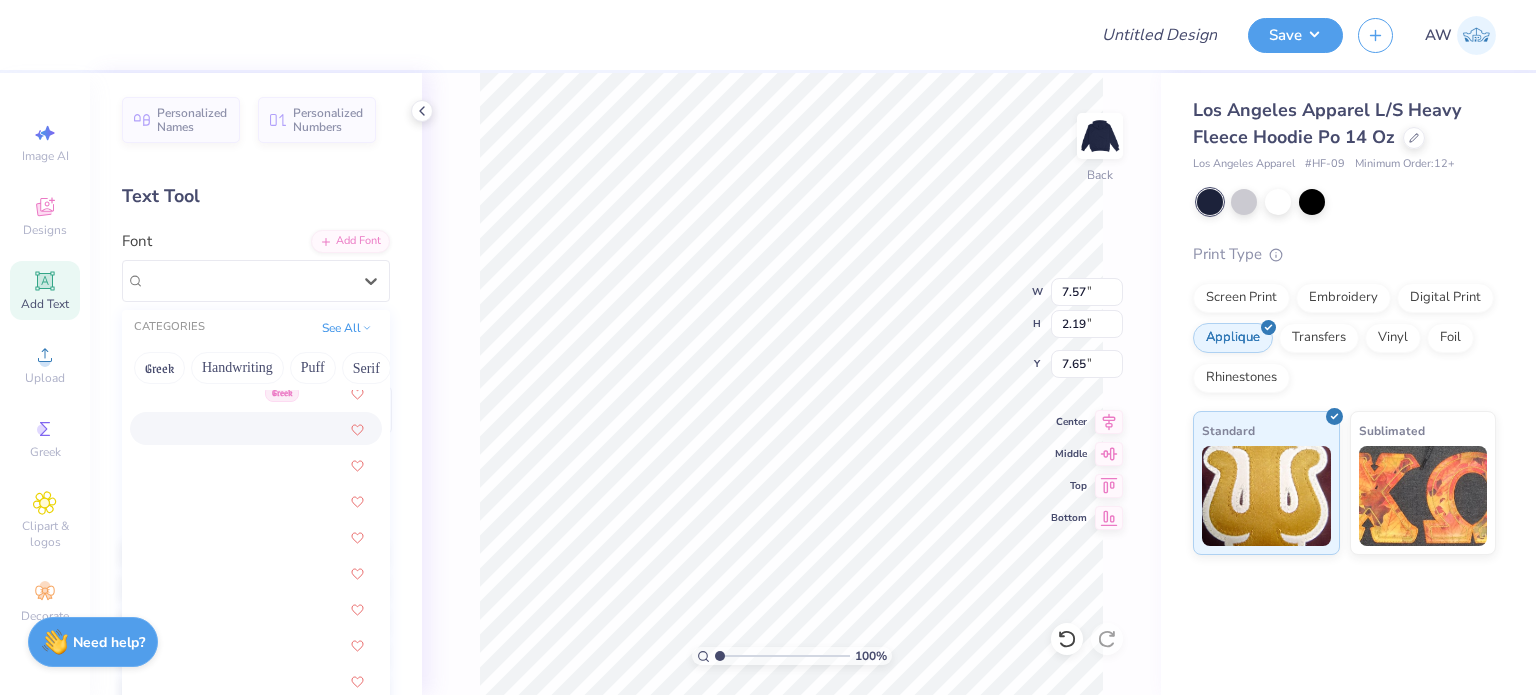 scroll, scrollTop: 8470, scrollLeft: 0, axis: vertical 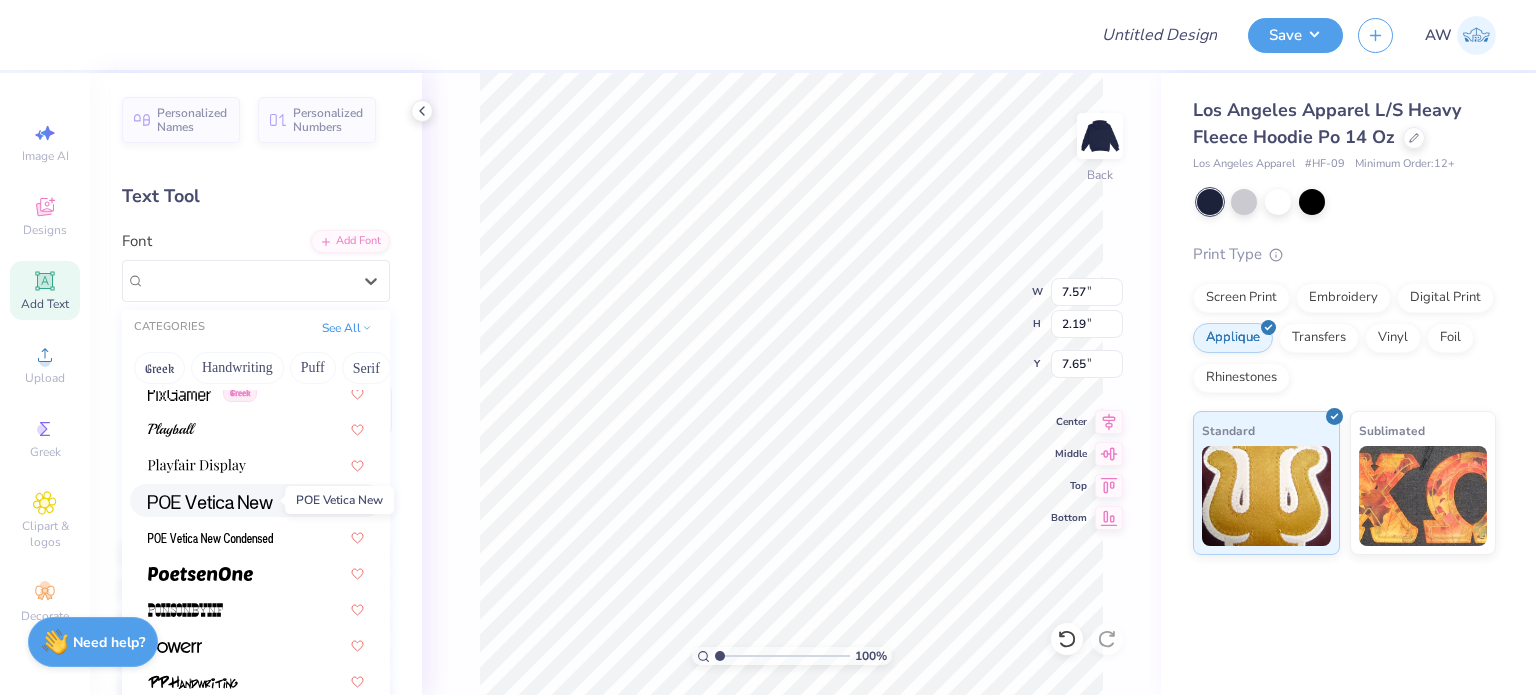 click at bounding box center [210, 502] 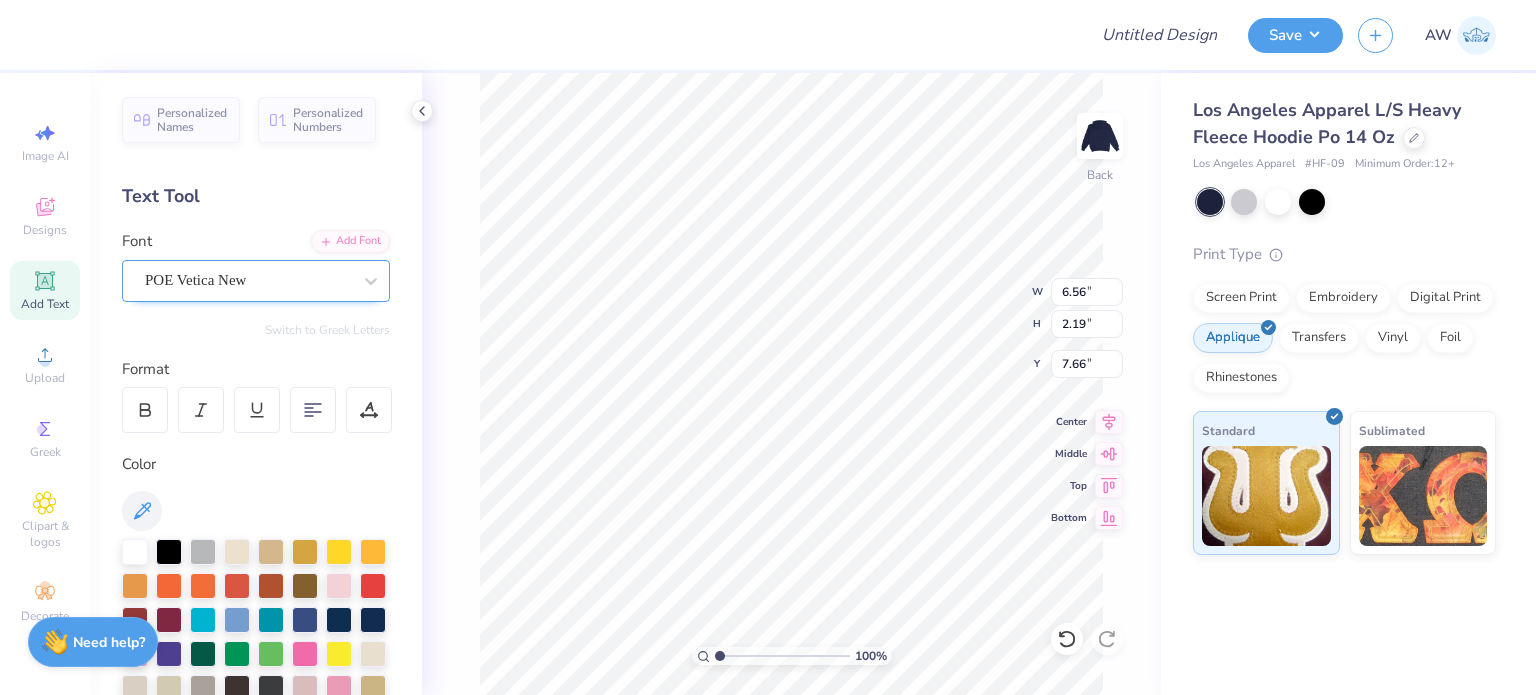 type on "6.56" 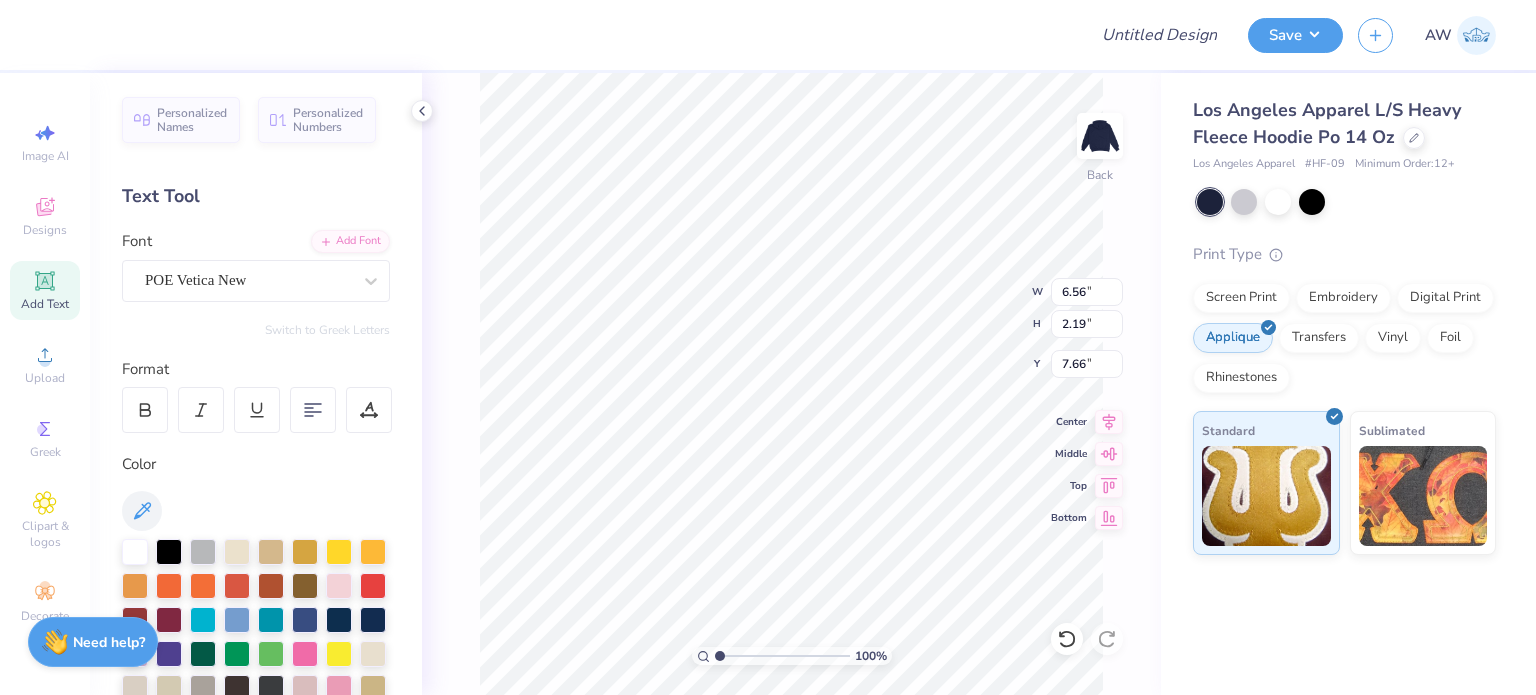 scroll, scrollTop: 16, scrollLeft: 2, axis: both 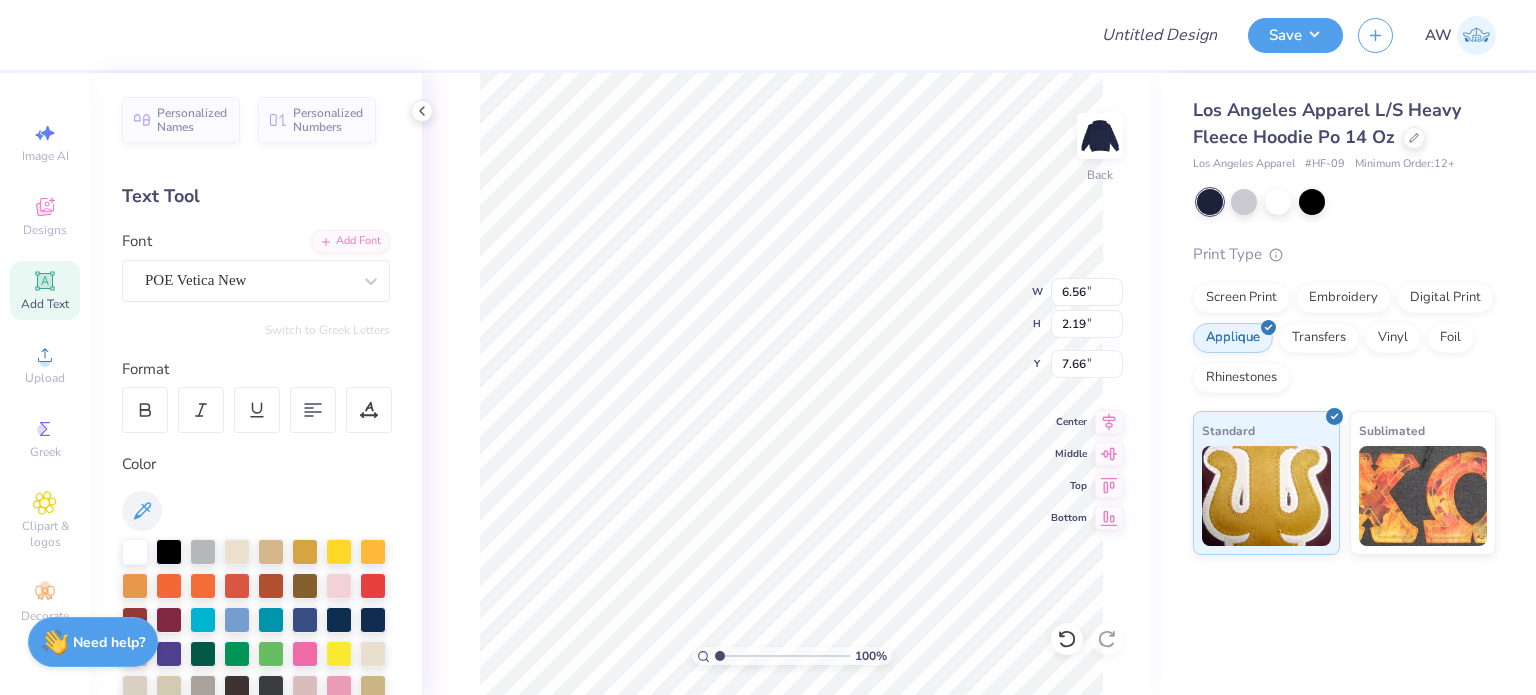 type on "T" 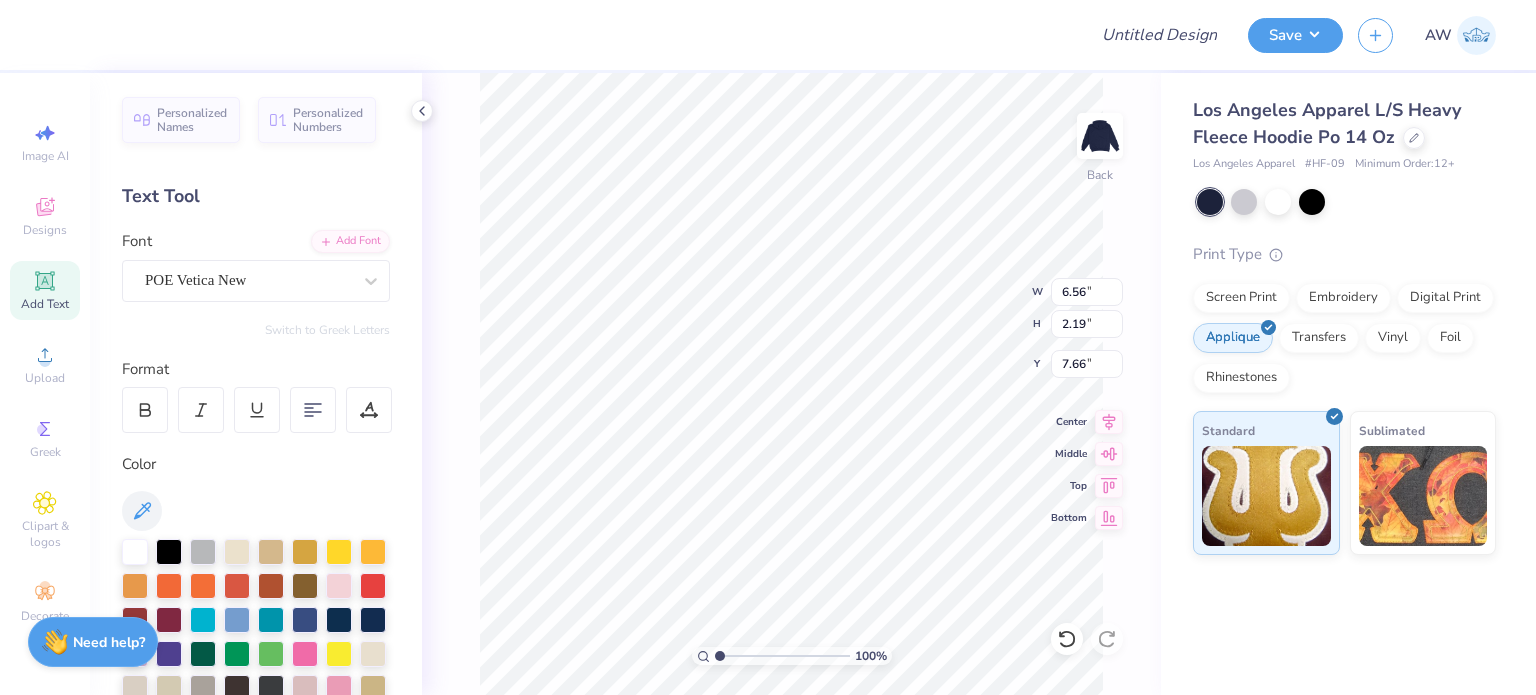 scroll, scrollTop: 16, scrollLeft: 7, axis: both 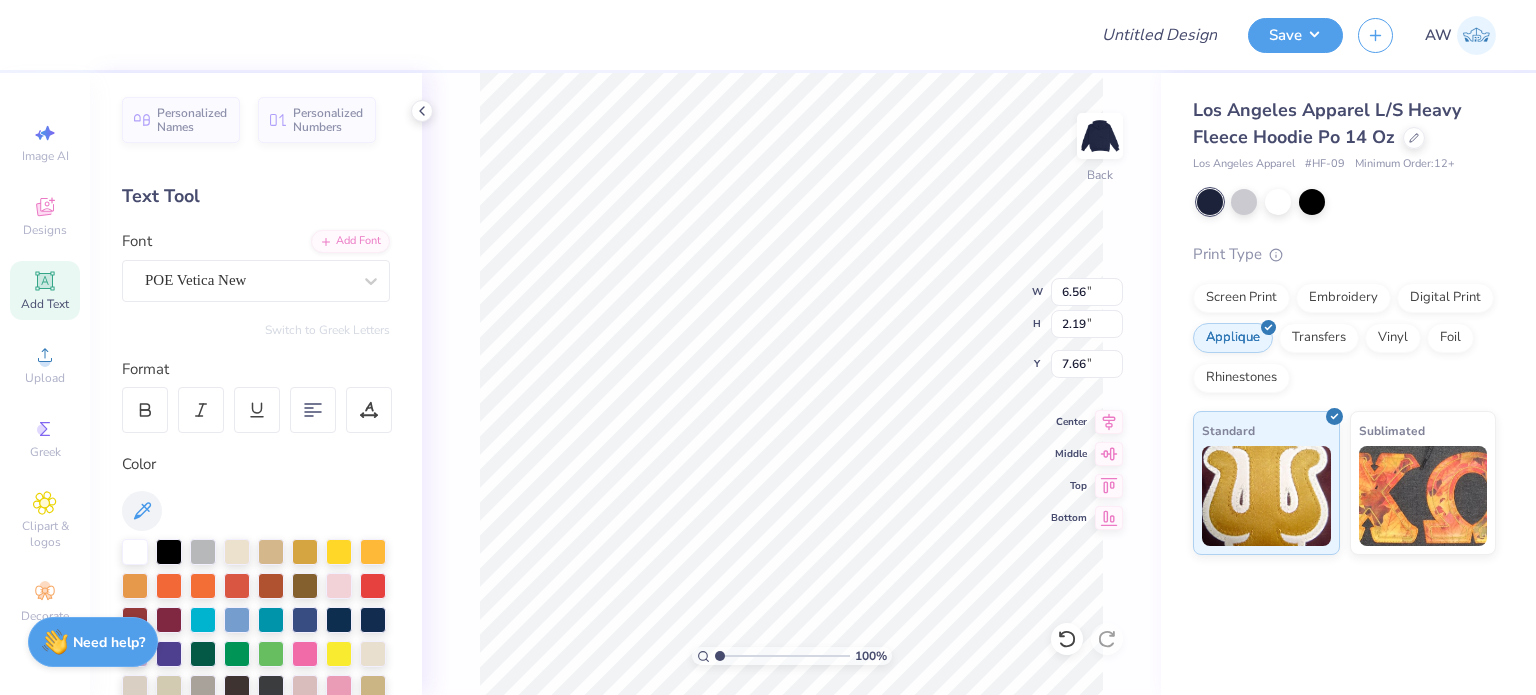 type on "CHI OMEGA THETA" 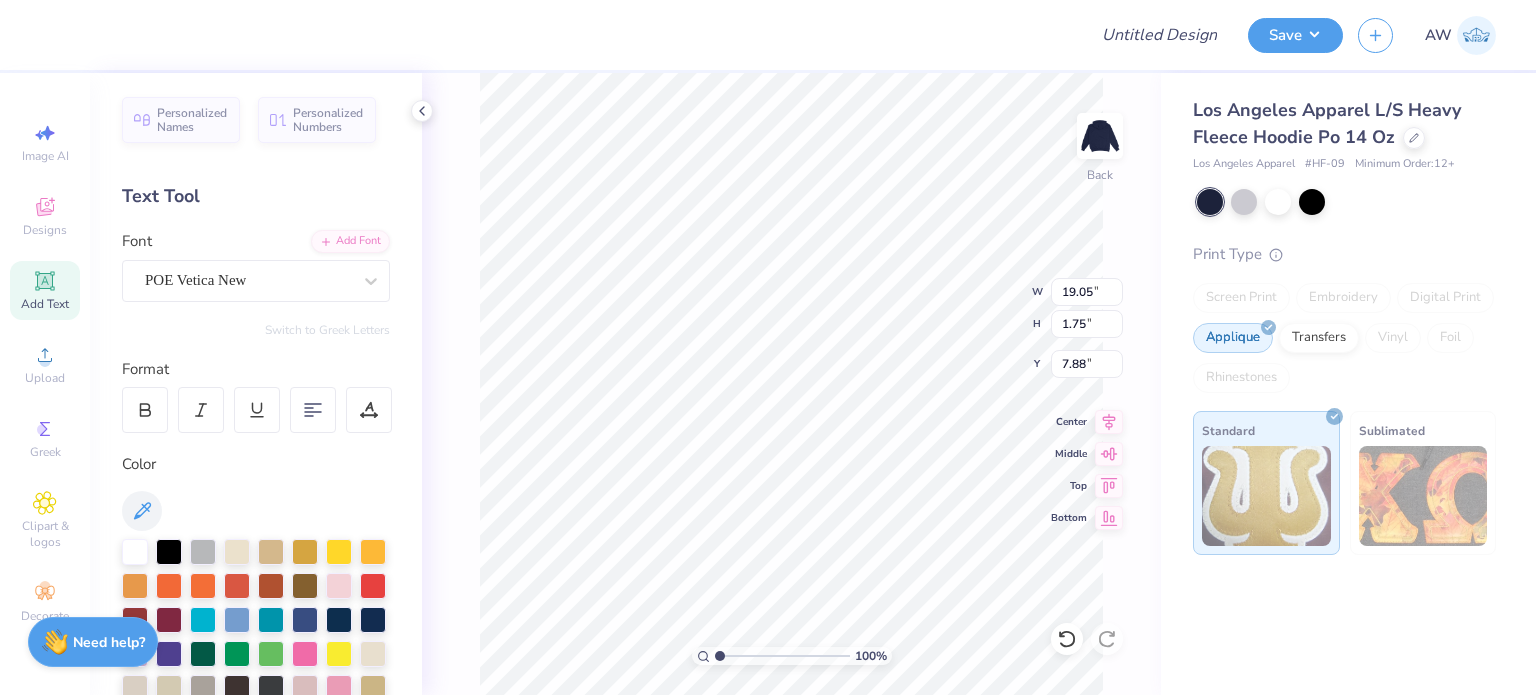 type on "9.13" 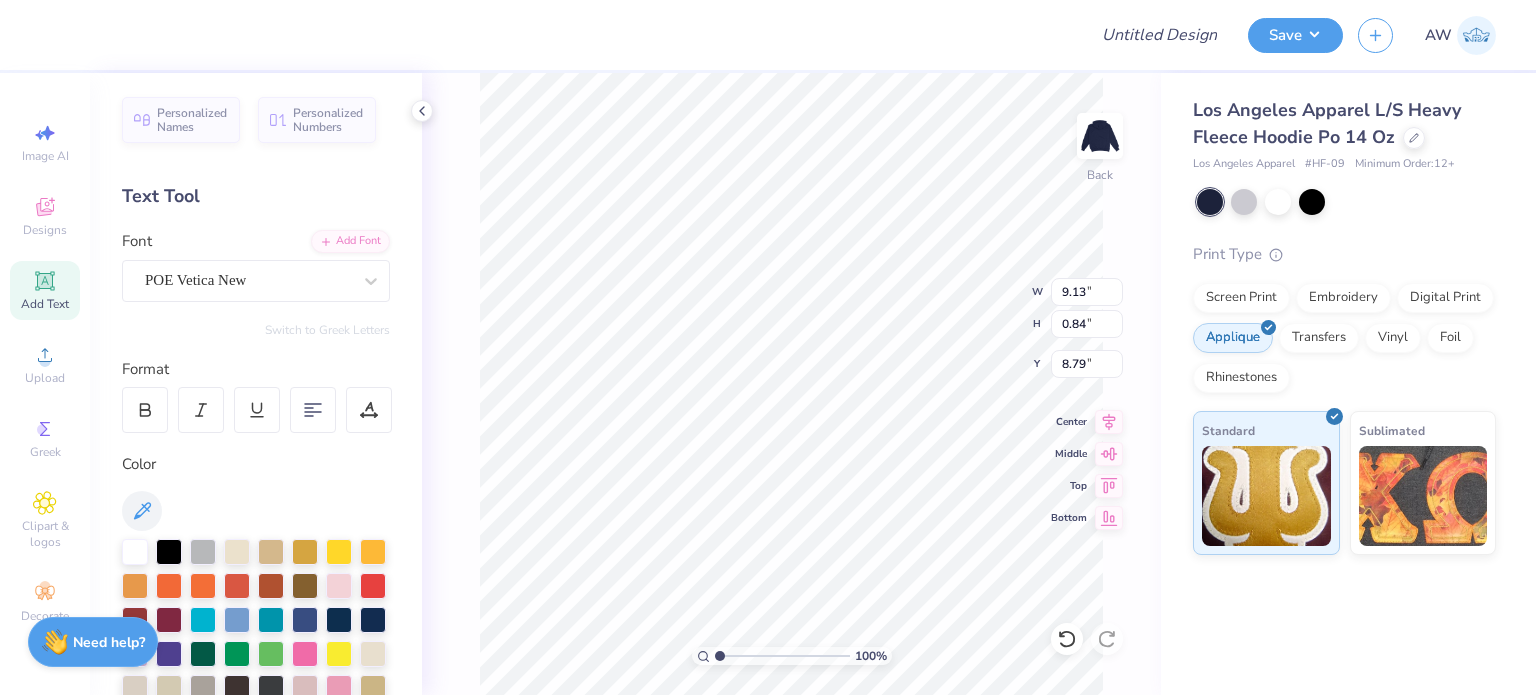 type on "3.76" 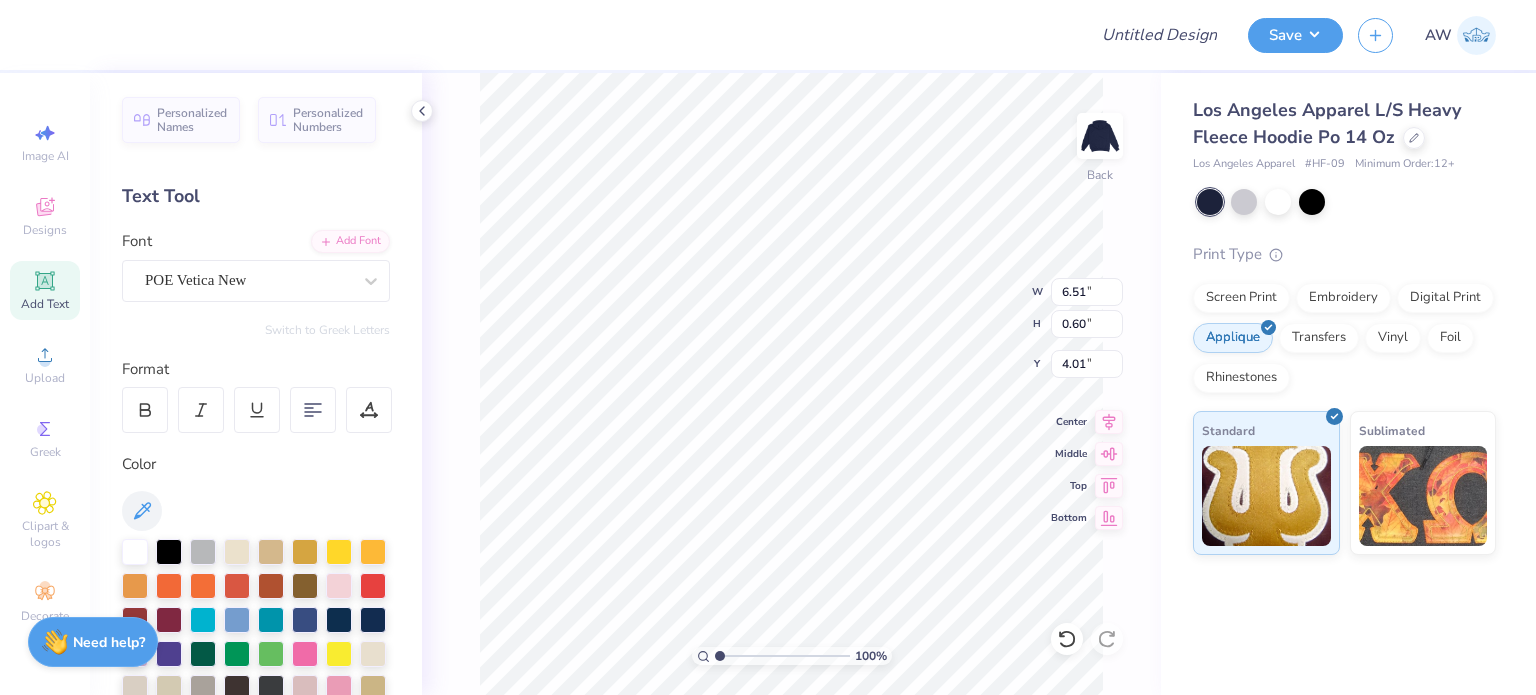 type on "6.51" 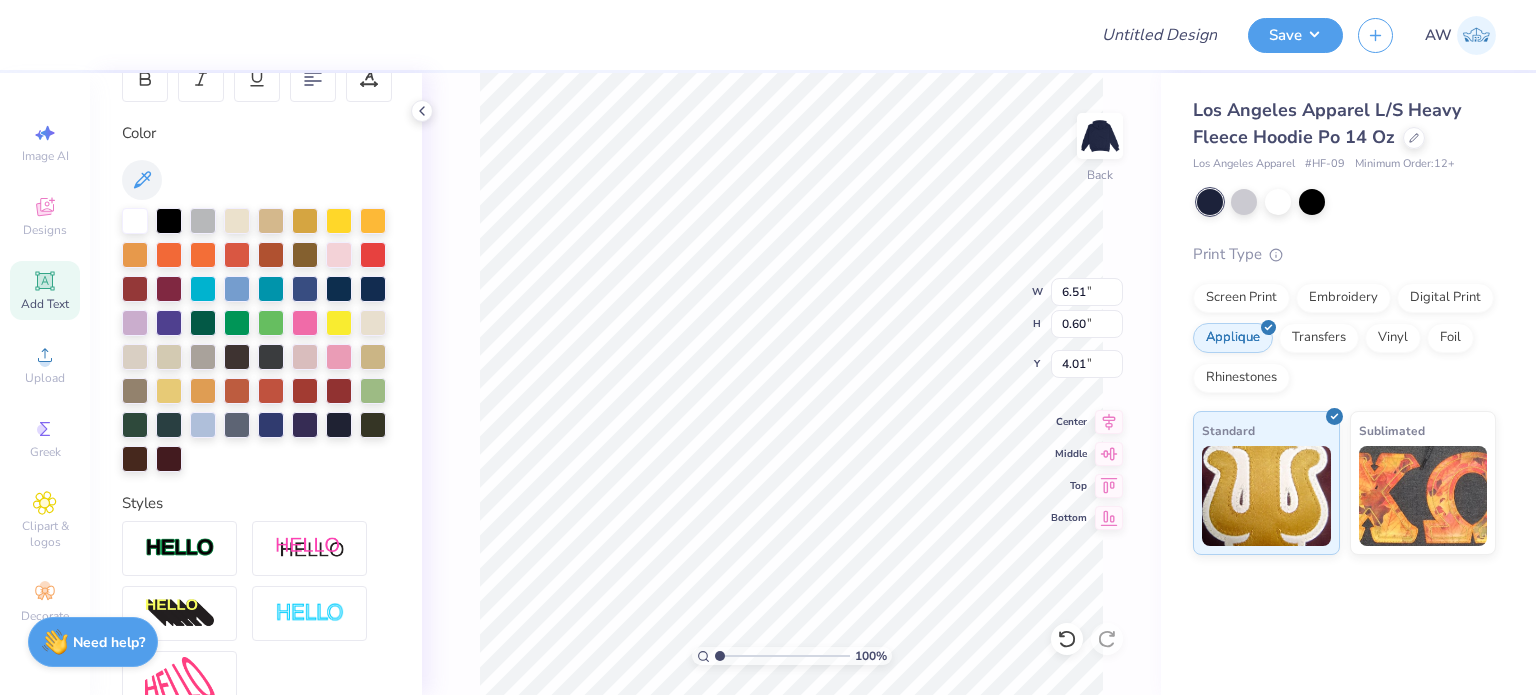 scroll, scrollTop: 332, scrollLeft: 0, axis: vertical 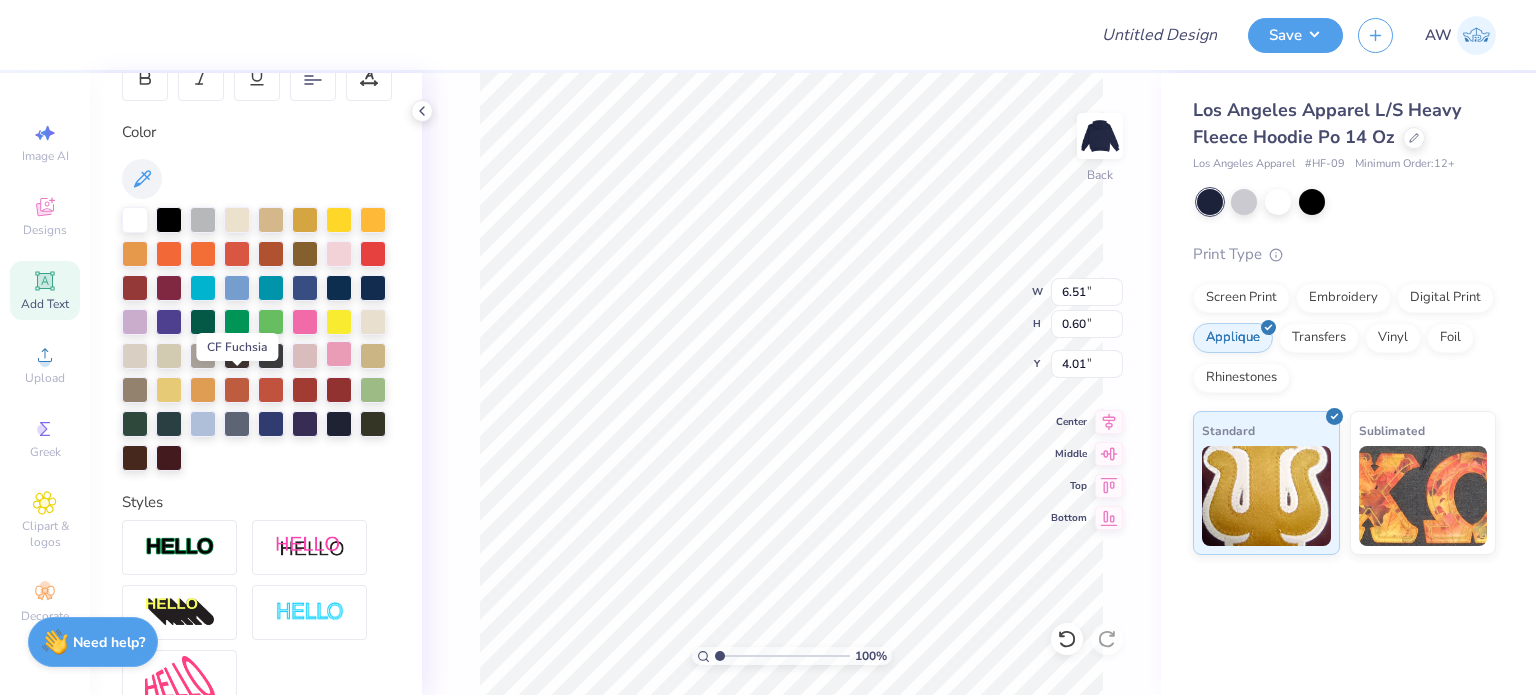 click at bounding box center [339, 354] 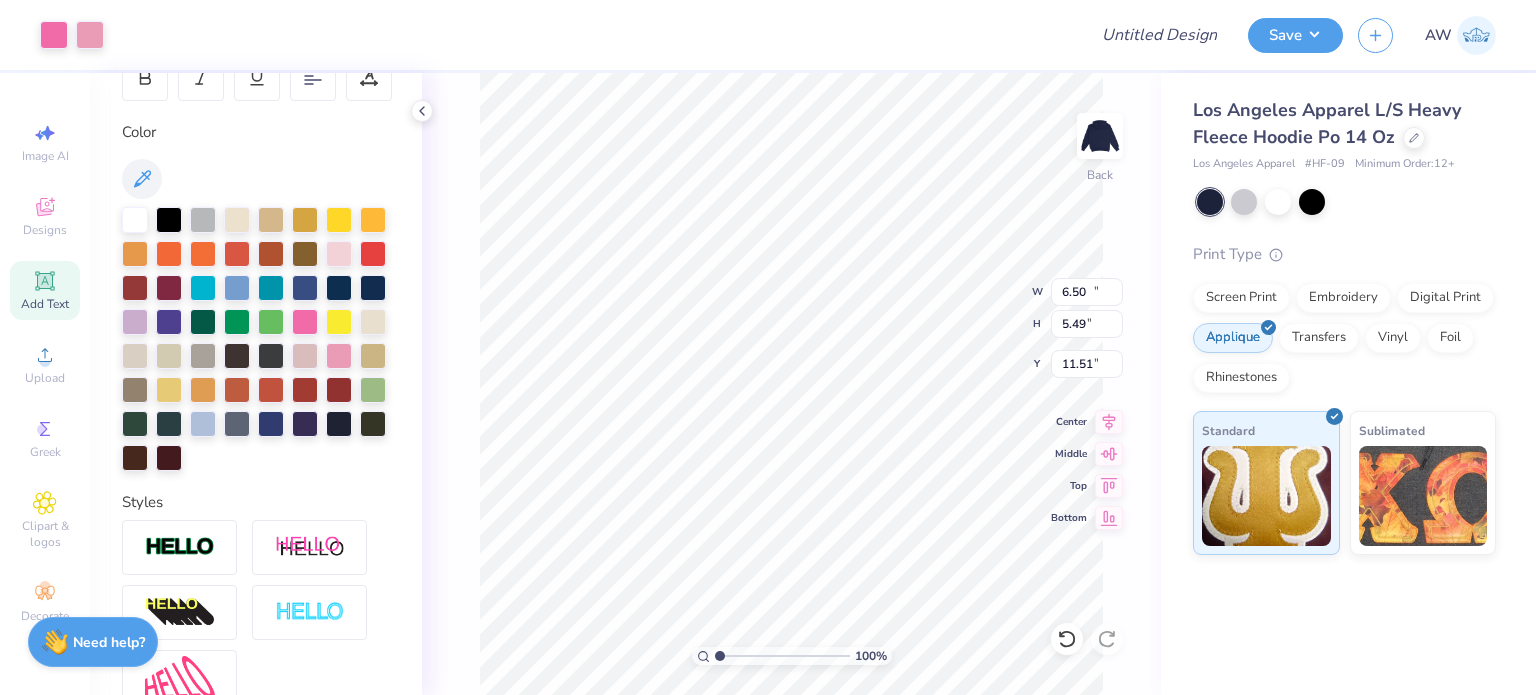 type on "12.00" 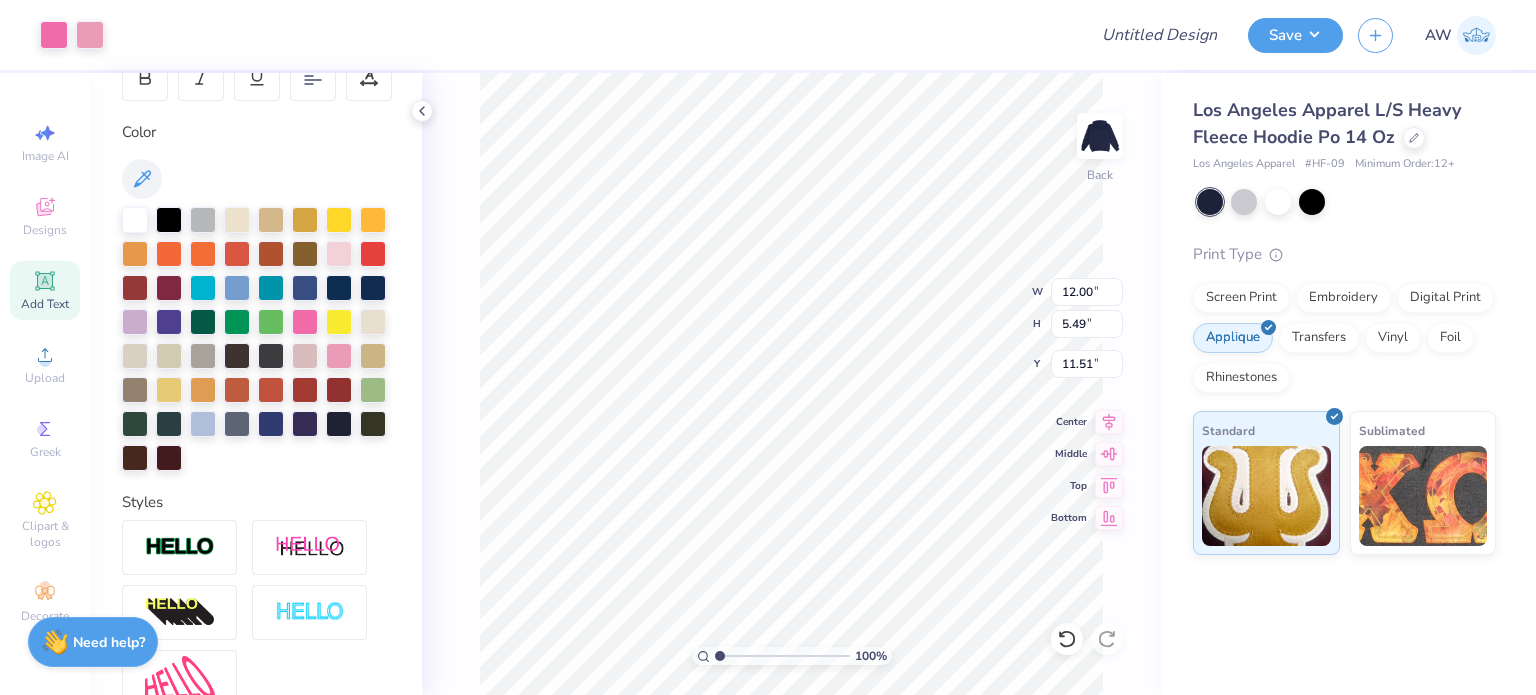 type on "6.50" 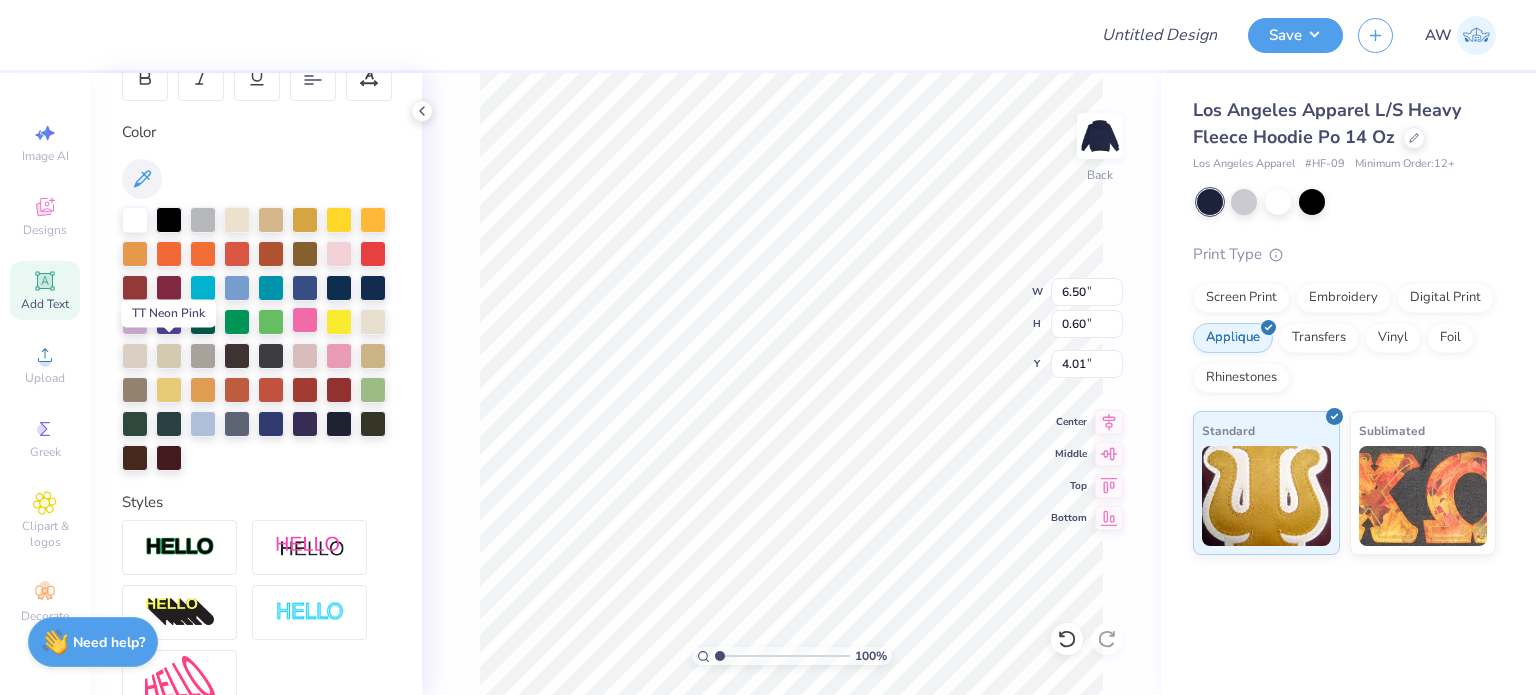 click at bounding box center [305, 320] 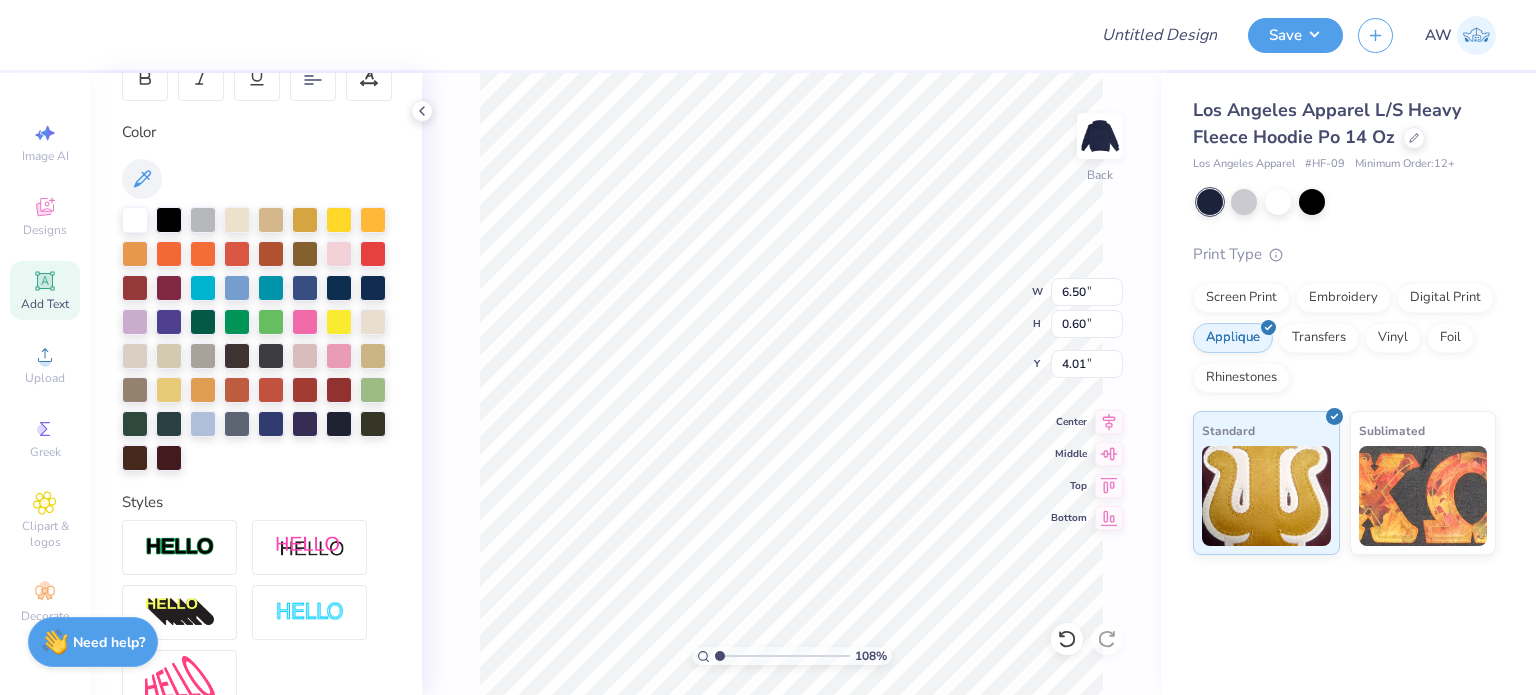type on "1" 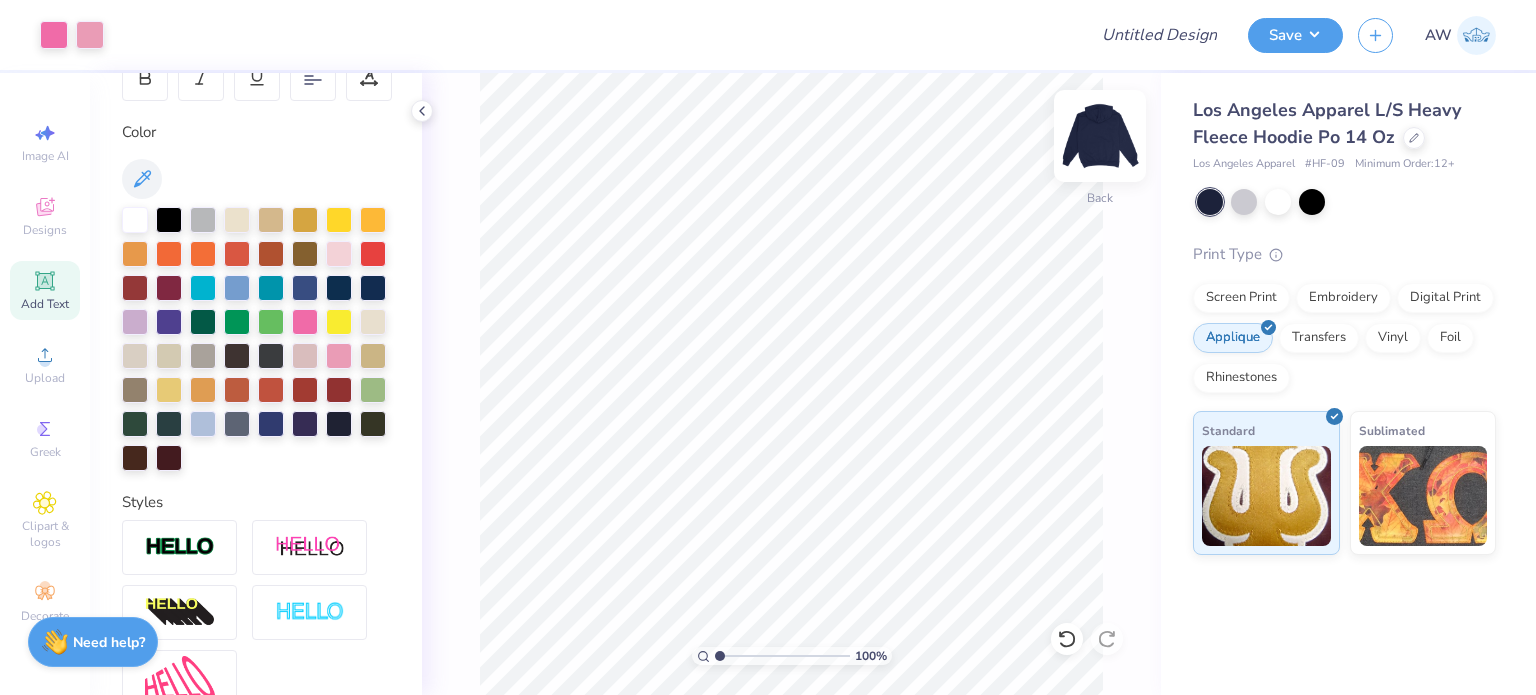 click at bounding box center [1100, 136] 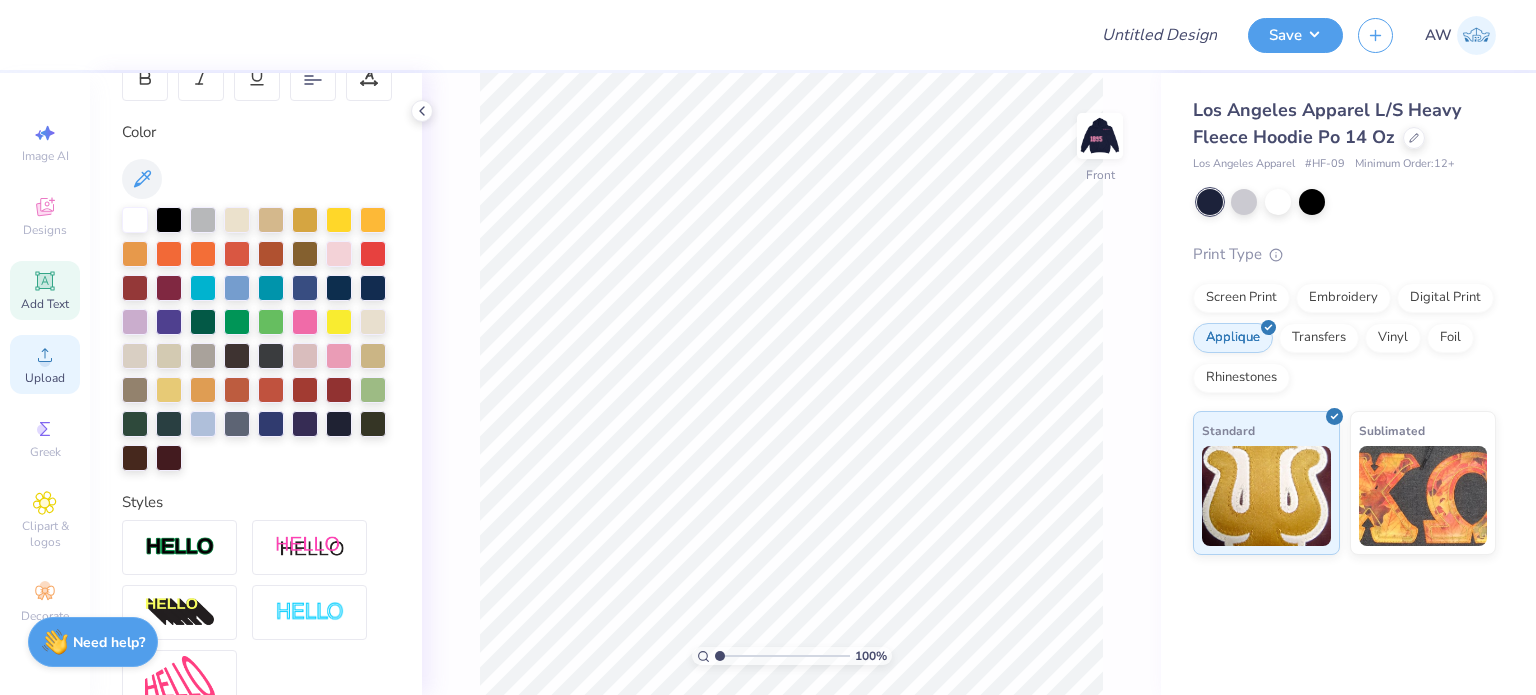 click on "Upload" at bounding box center (45, 378) 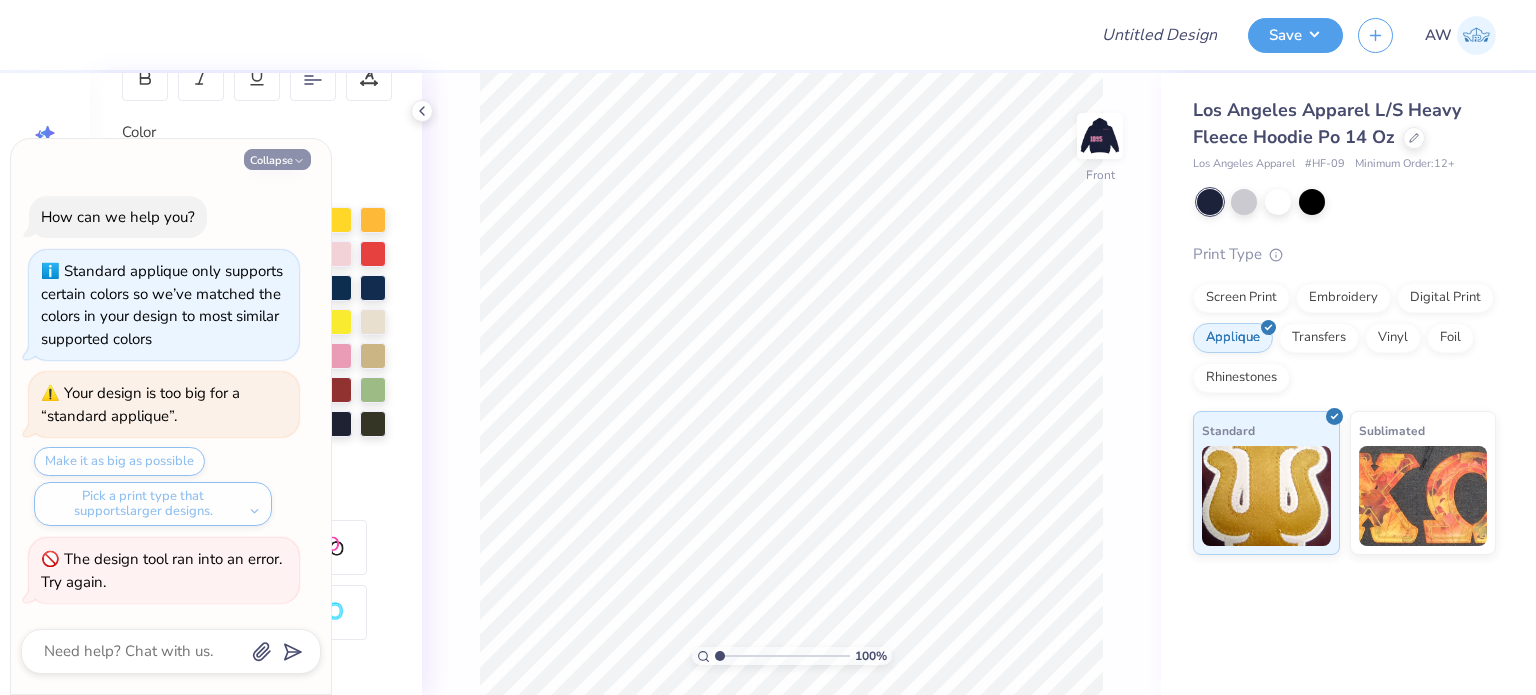 click on "Collapse" at bounding box center (277, 159) 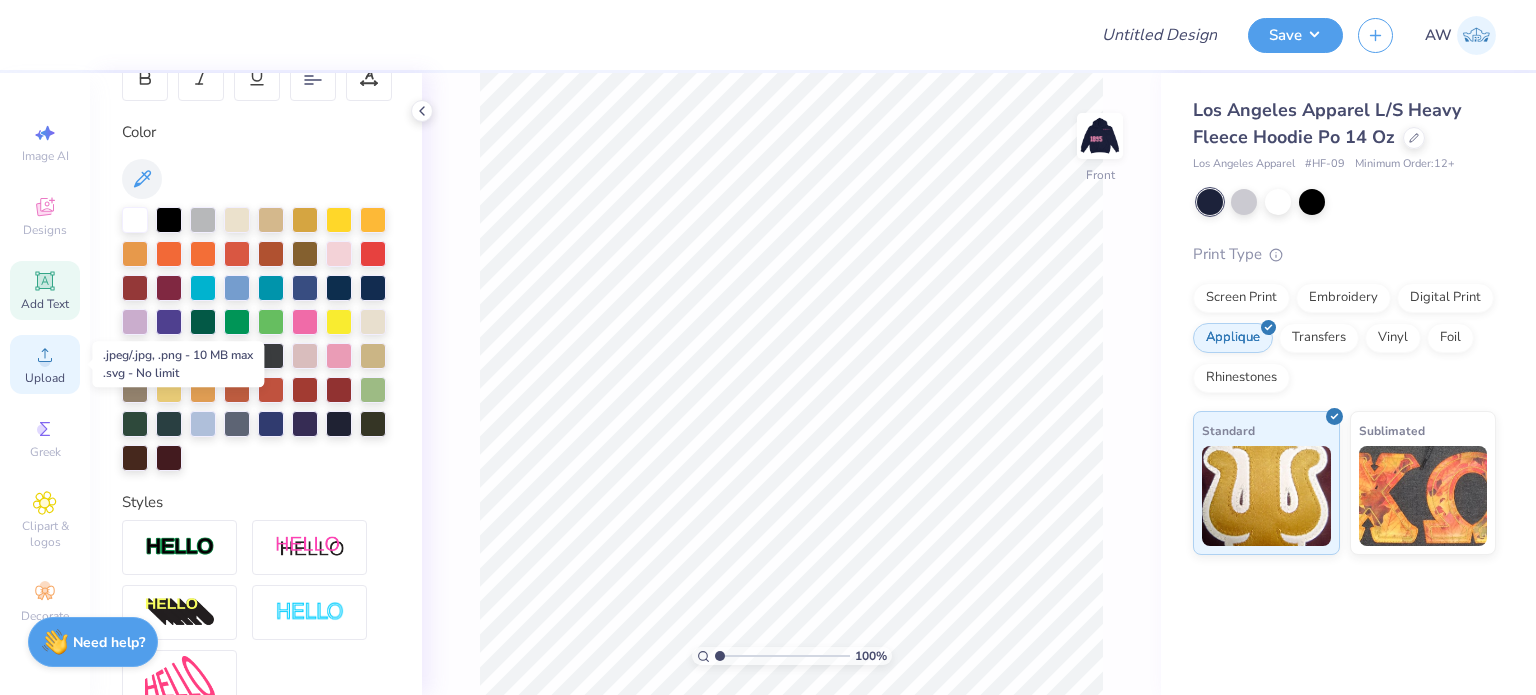 click on "Upload" at bounding box center [45, 378] 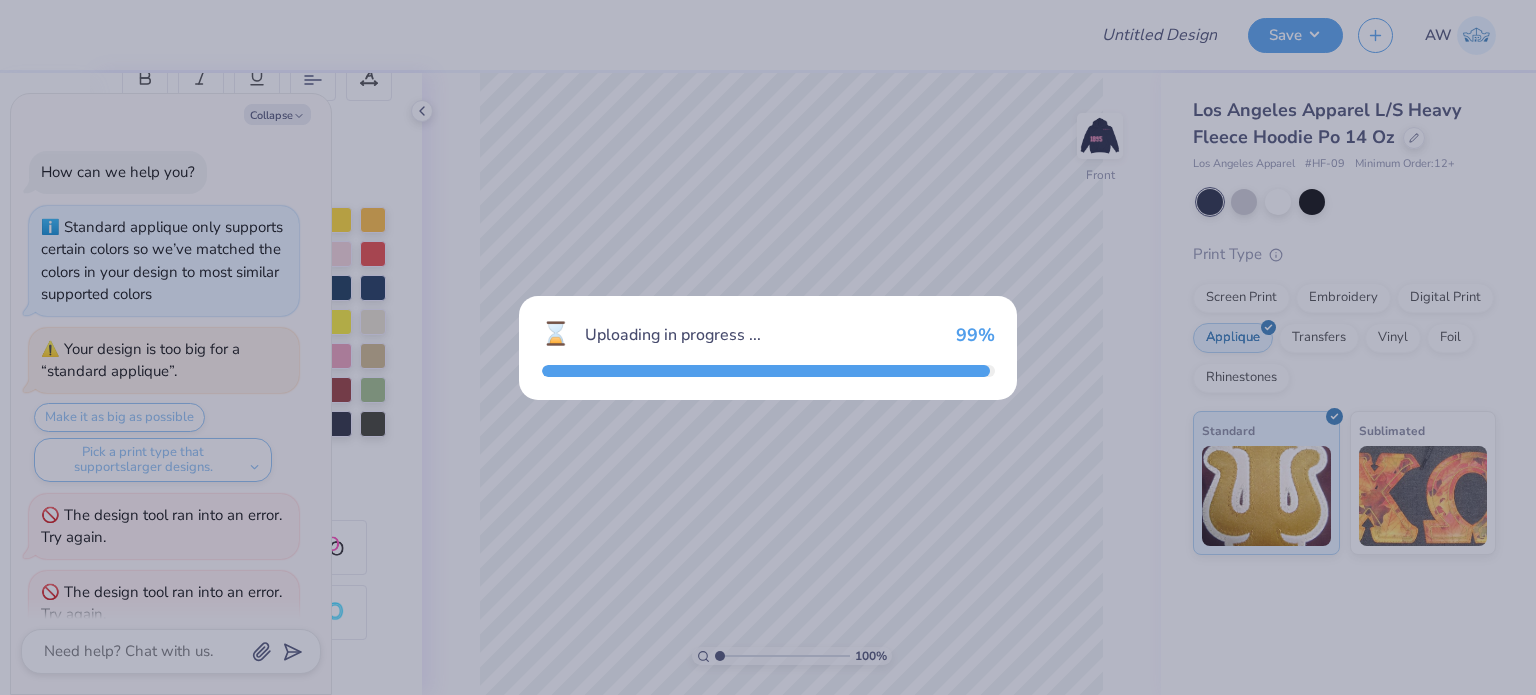 scroll, scrollTop: 31, scrollLeft: 0, axis: vertical 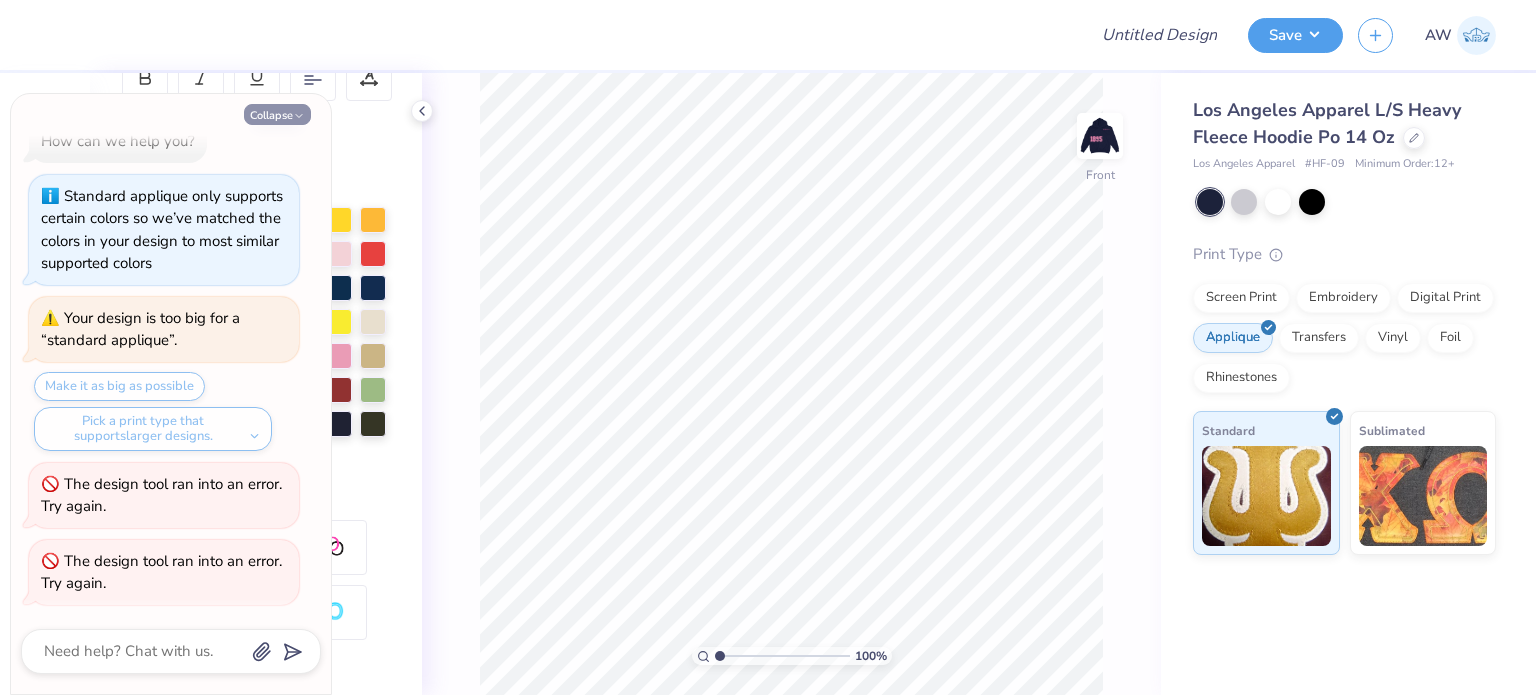 click on "Collapse" at bounding box center [277, 114] 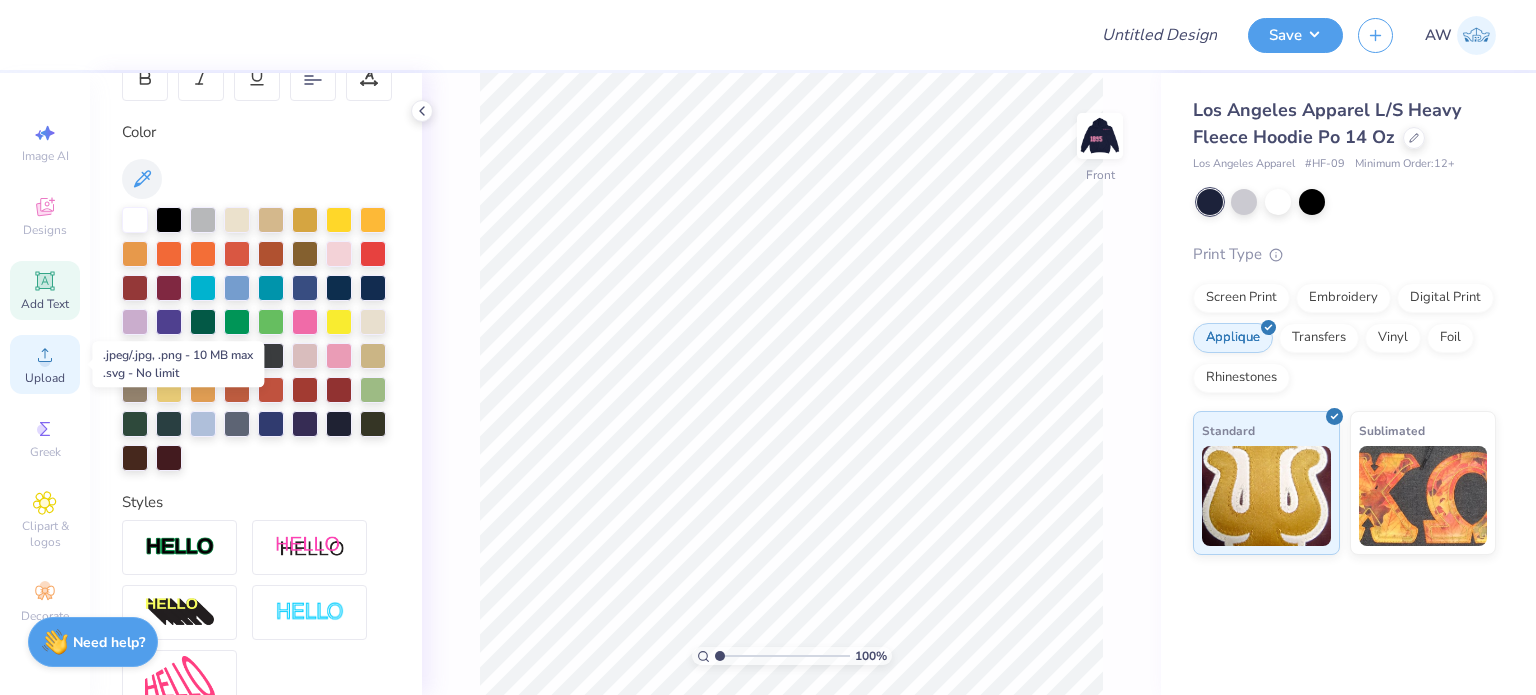 click 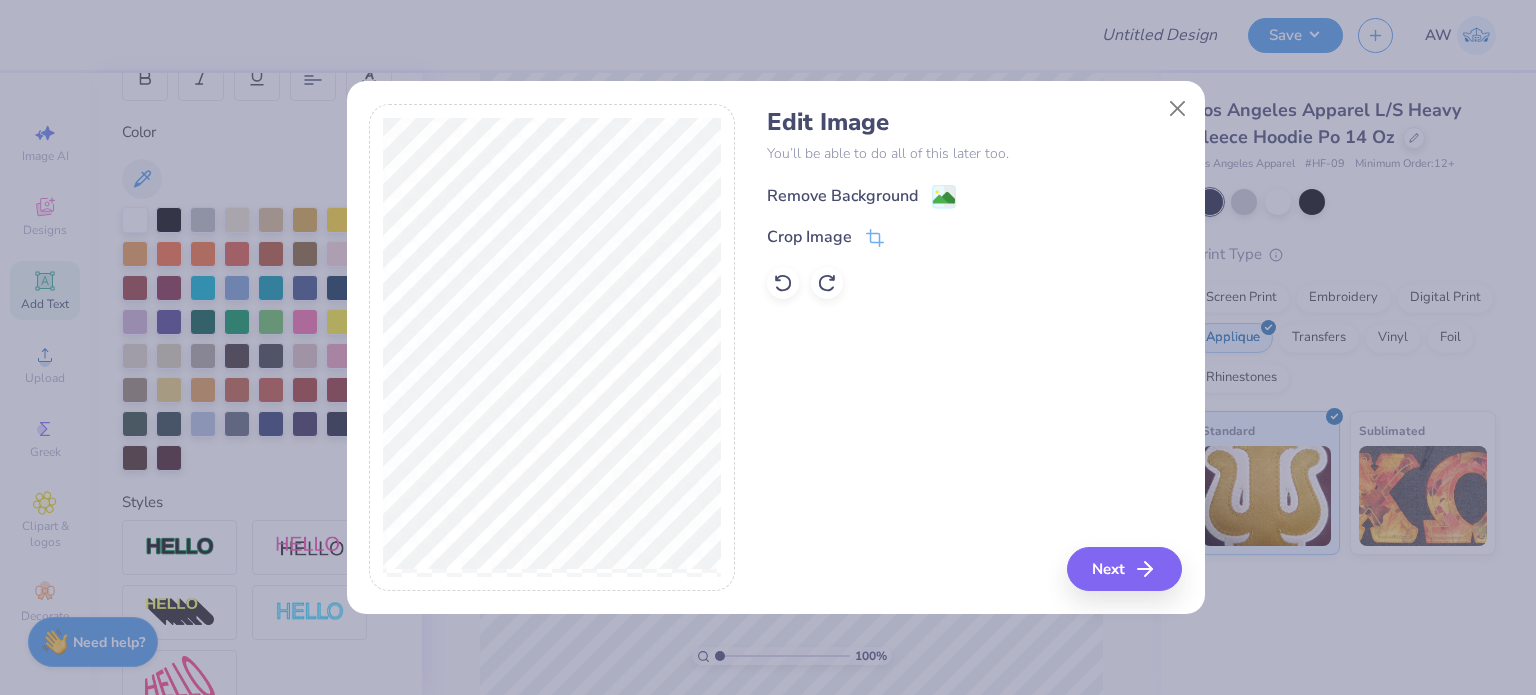 click on "Remove Background" at bounding box center (842, 196) 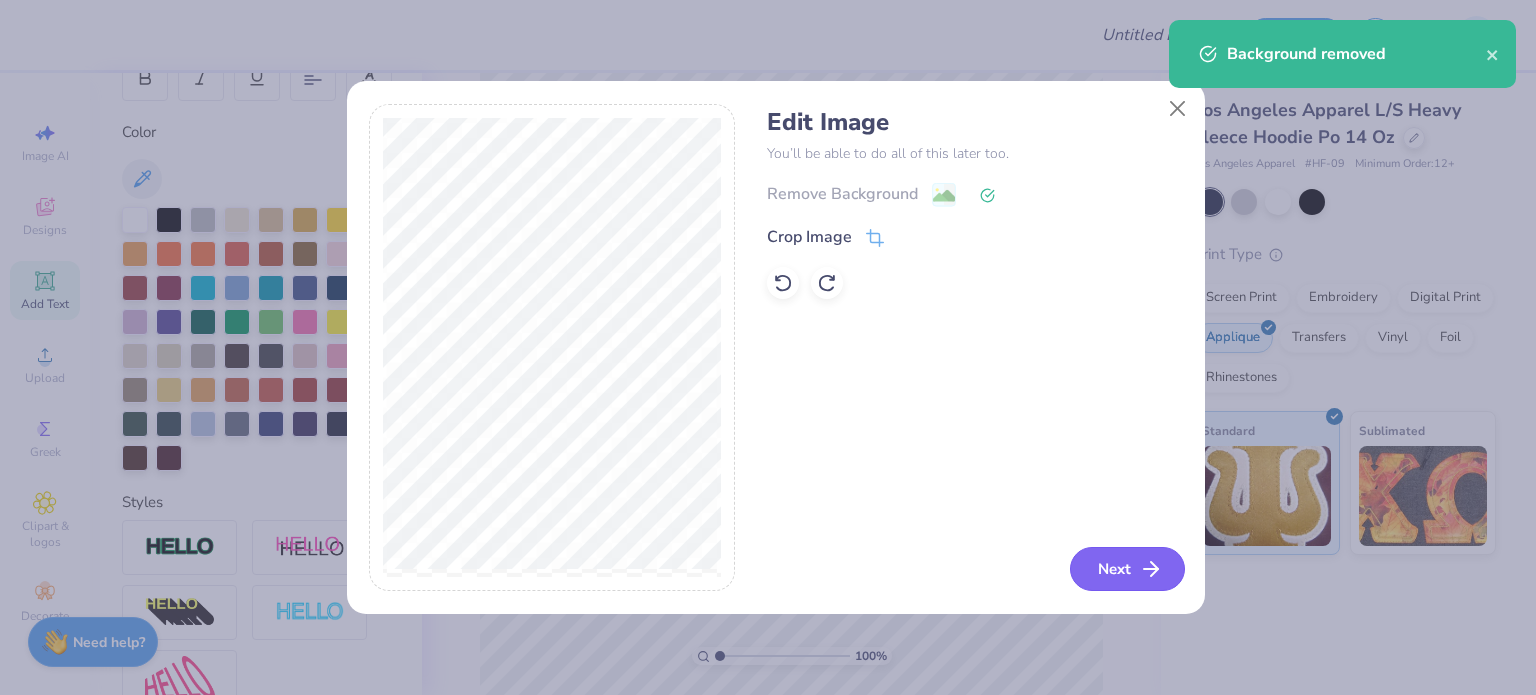 click on "Next" at bounding box center (1127, 569) 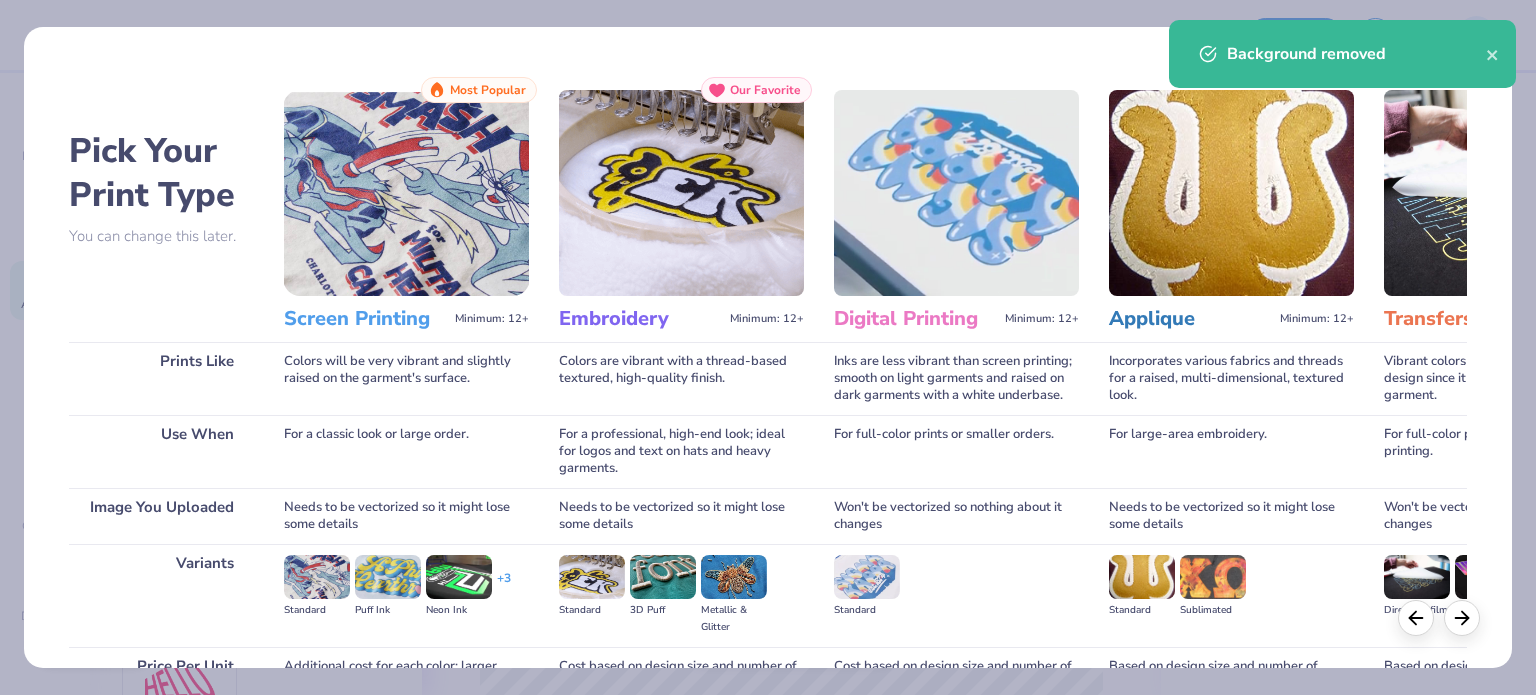 scroll, scrollTop: 201, scrollLeft: 0, axis: vertical 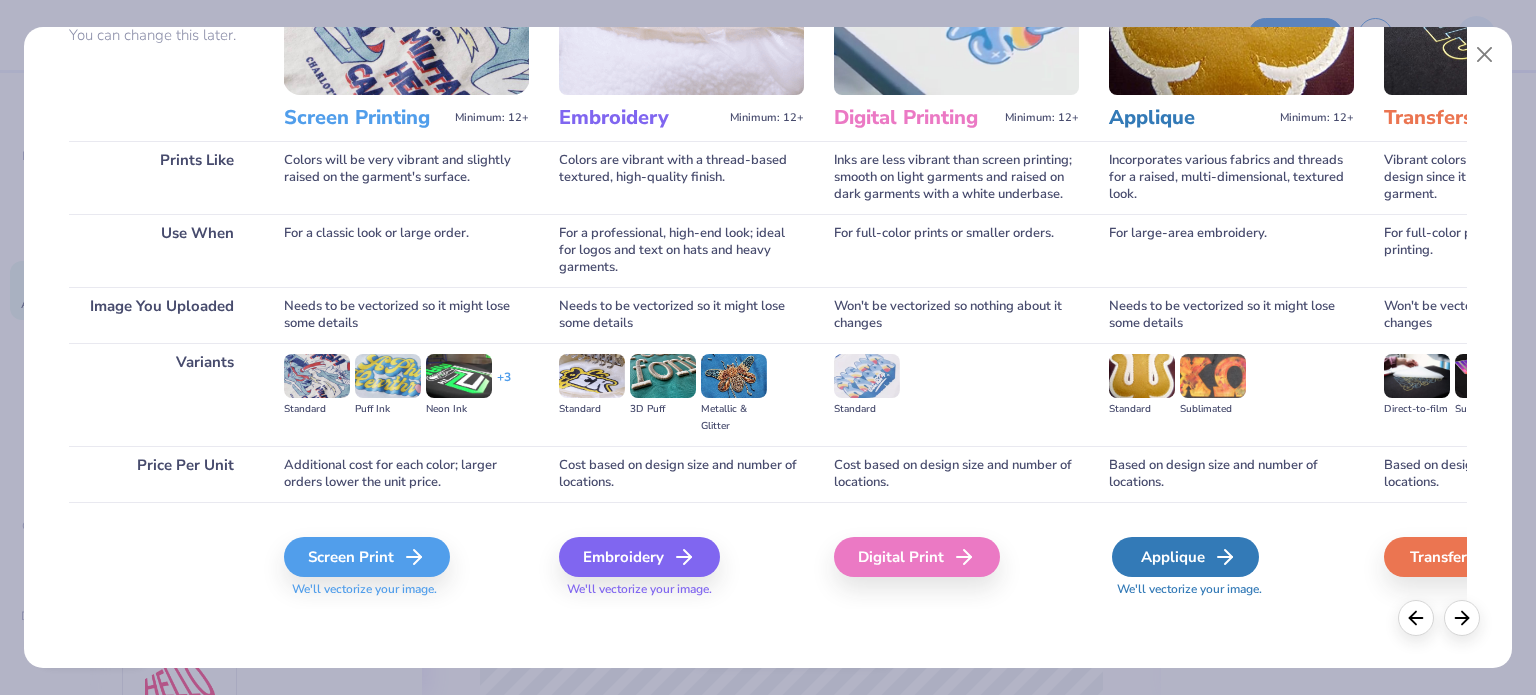 click on "Applique" at bounding box center [1185, 557] 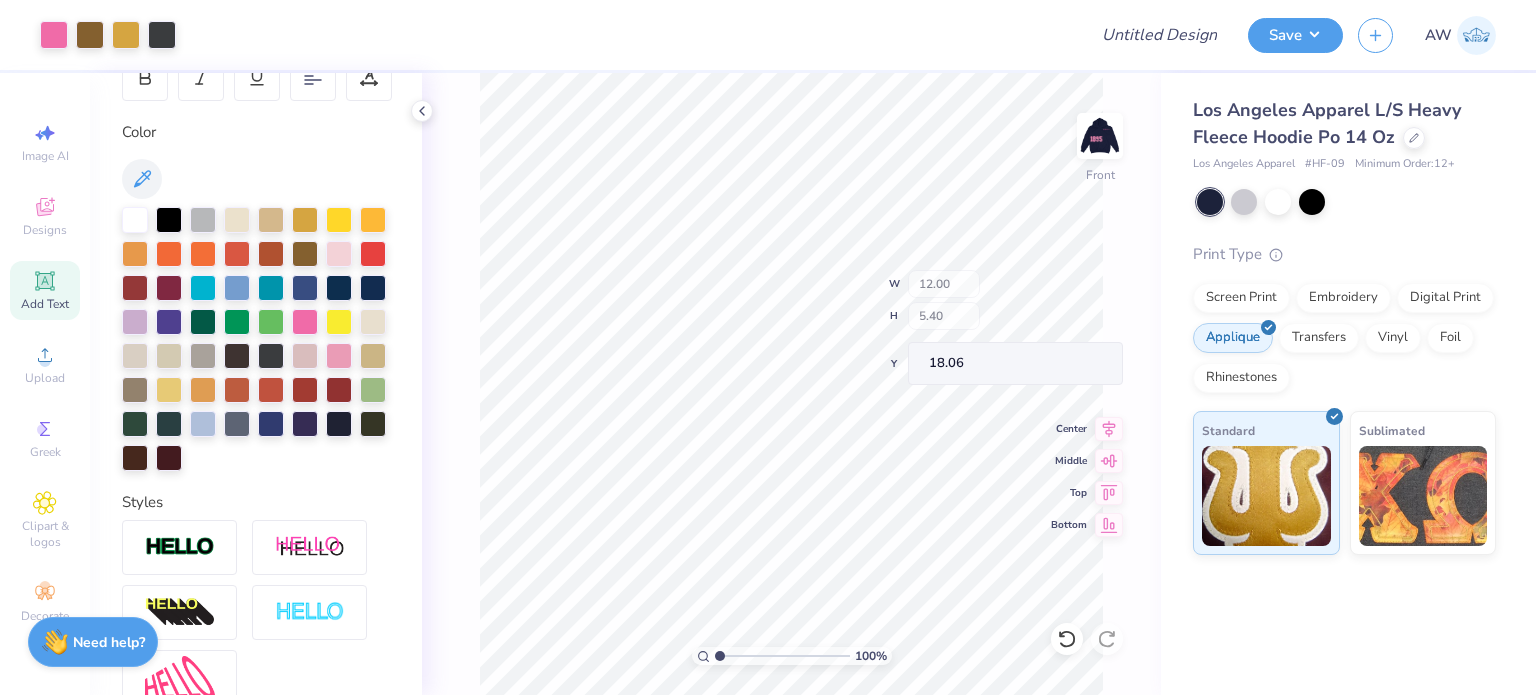 type on "18.06" 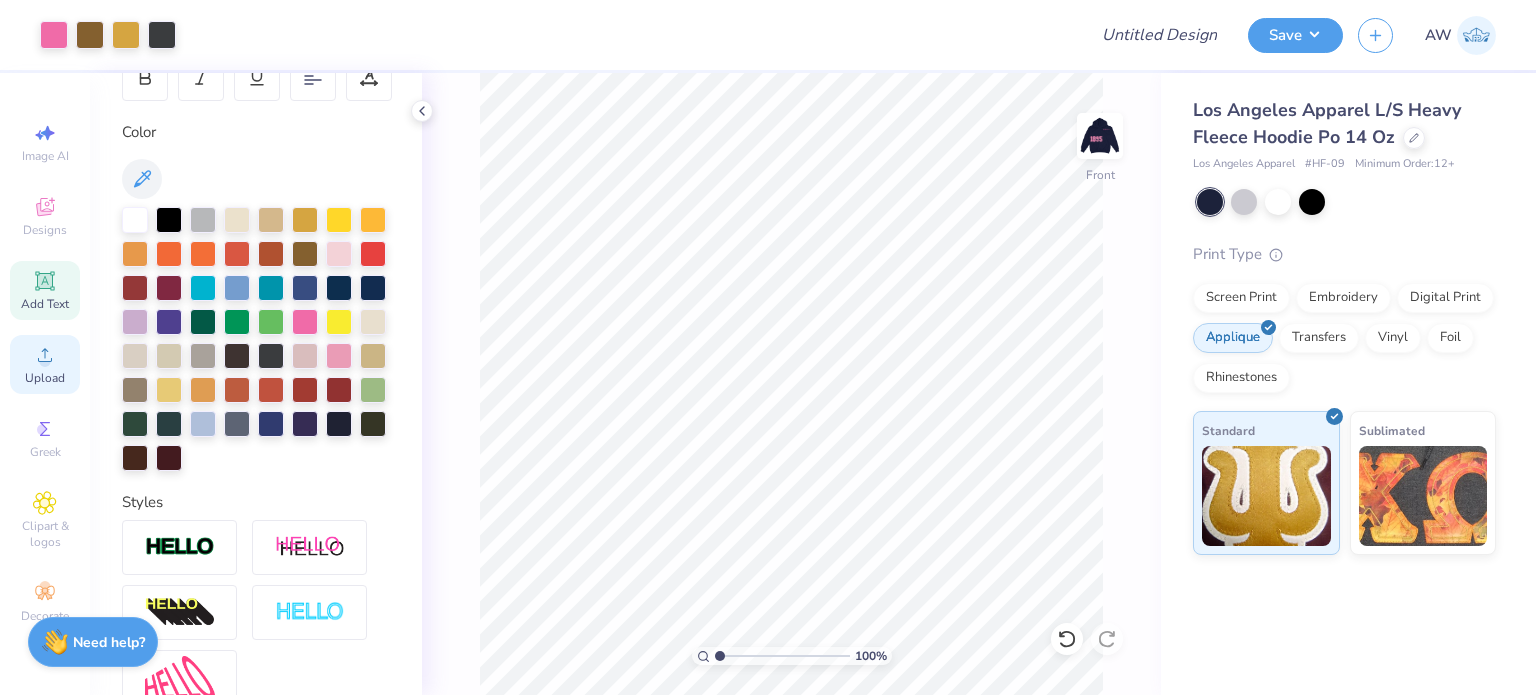 click on "Upload" at bounding box center [45, 378] 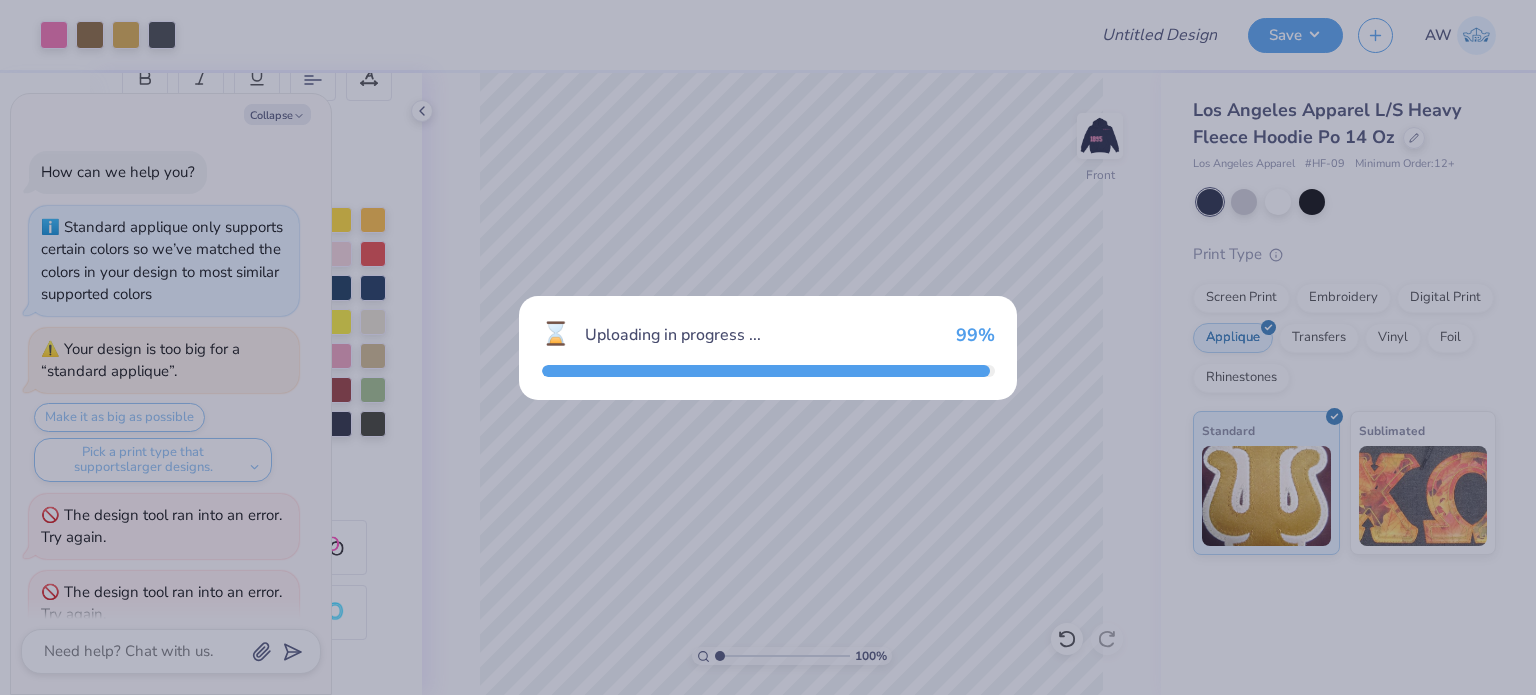 scroll, scrollTop: 108, scrollLeft: 0, axis: vertical 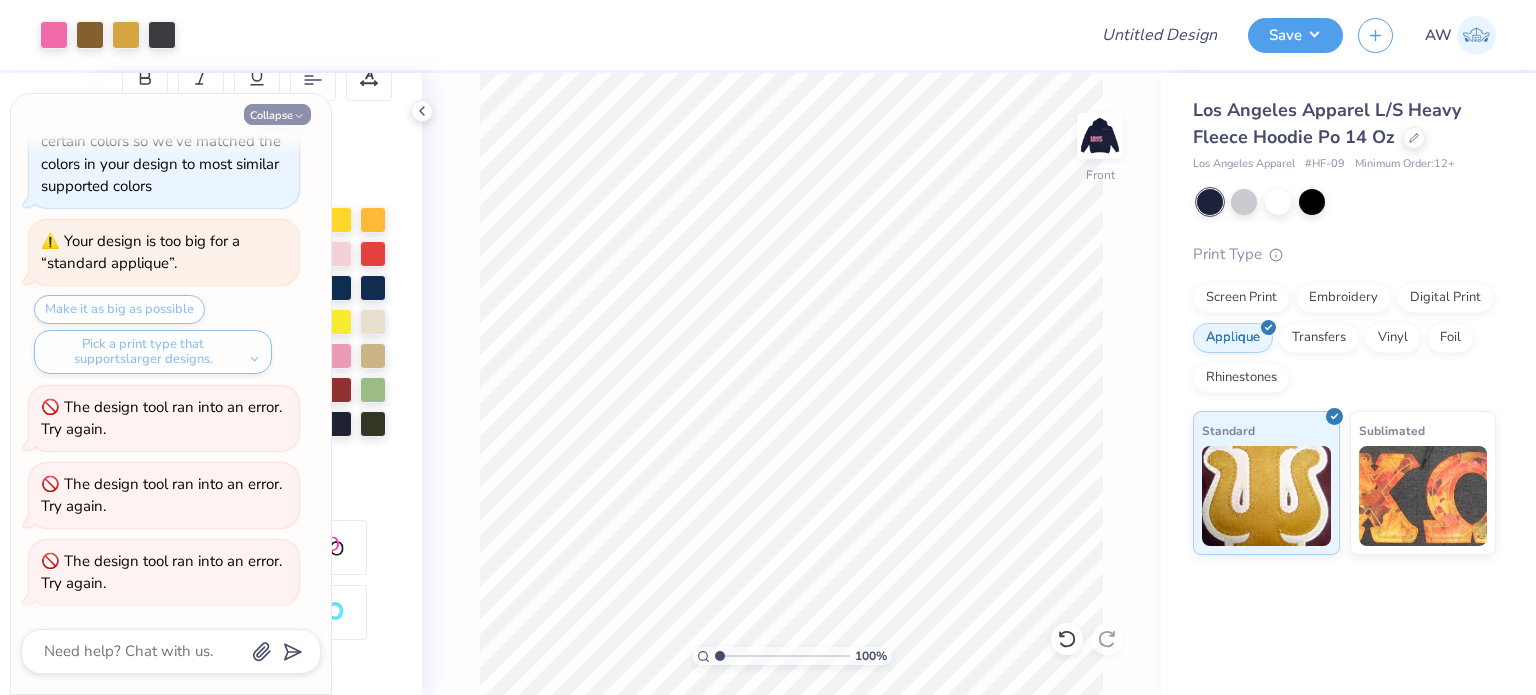 click on "Collapse" at bounding box center [277, 114] 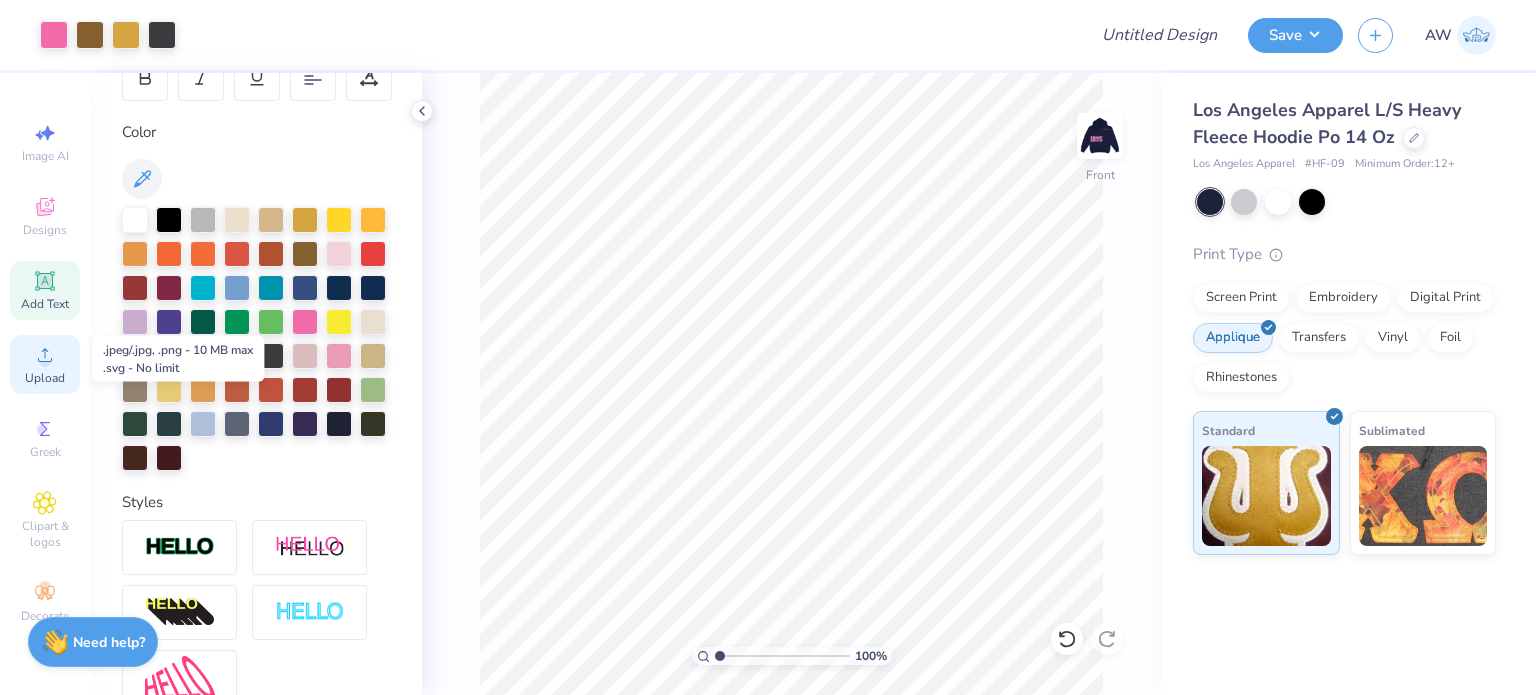 click on "Upload" at bounding box center [45, 364] 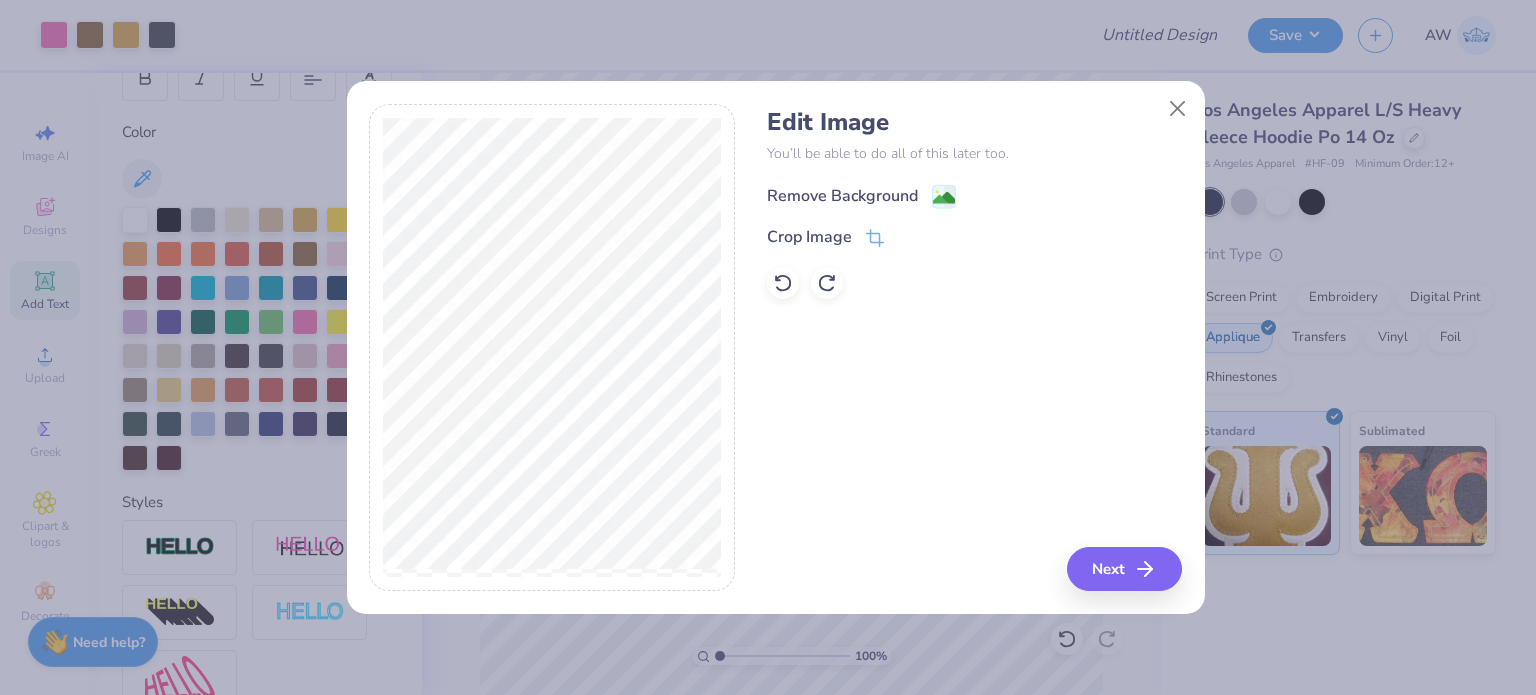 click on "Remove Background" at bounding box center [842, 196] 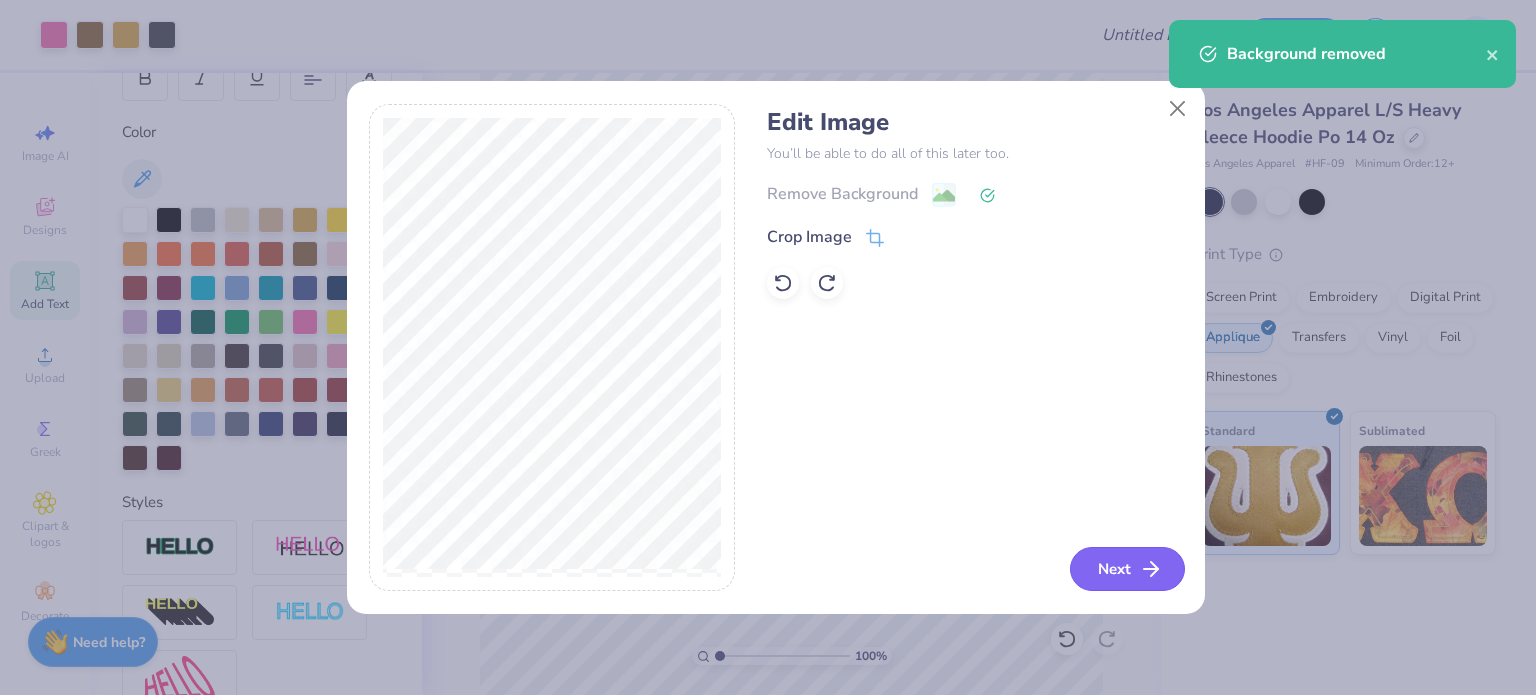click on "Next" at bounding box center (1127, 569) 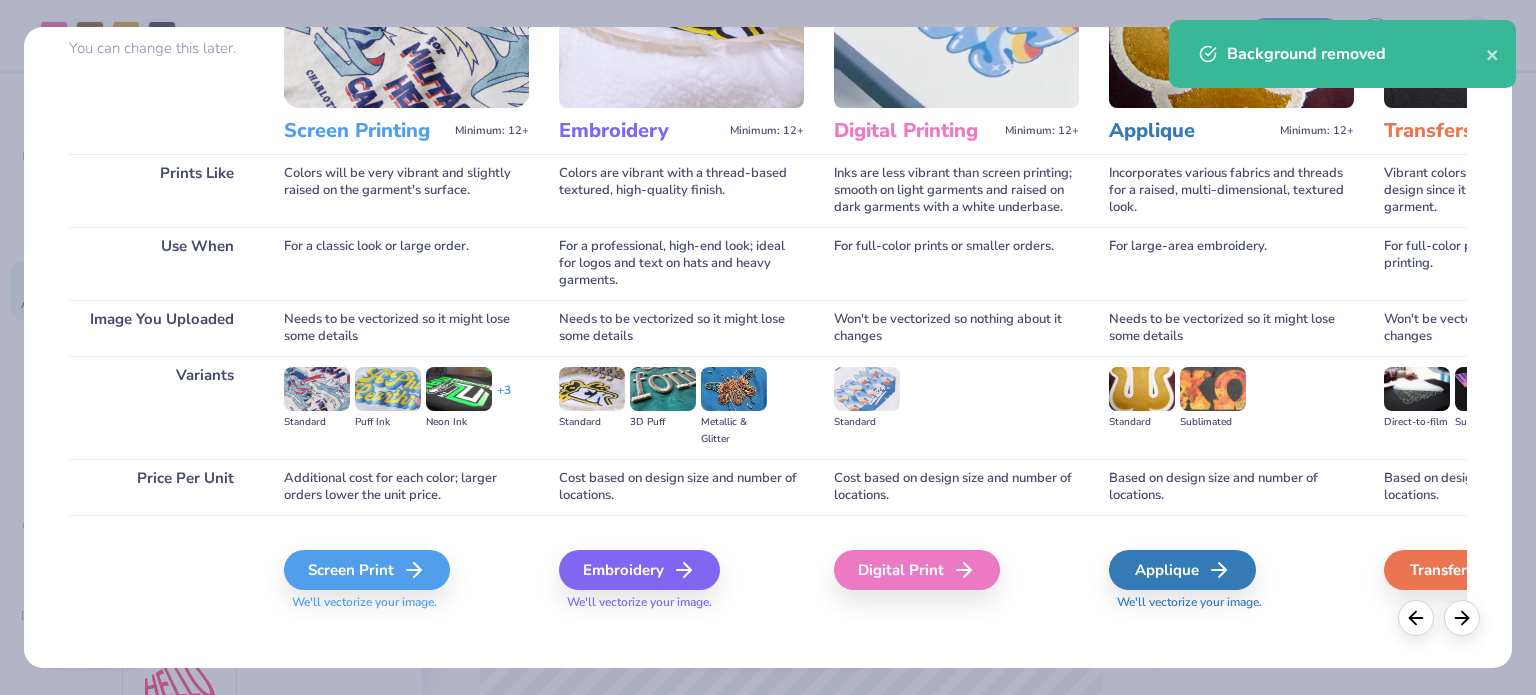 scroll, scrollTop: 201, scrollLeft: 0, axis: vertical 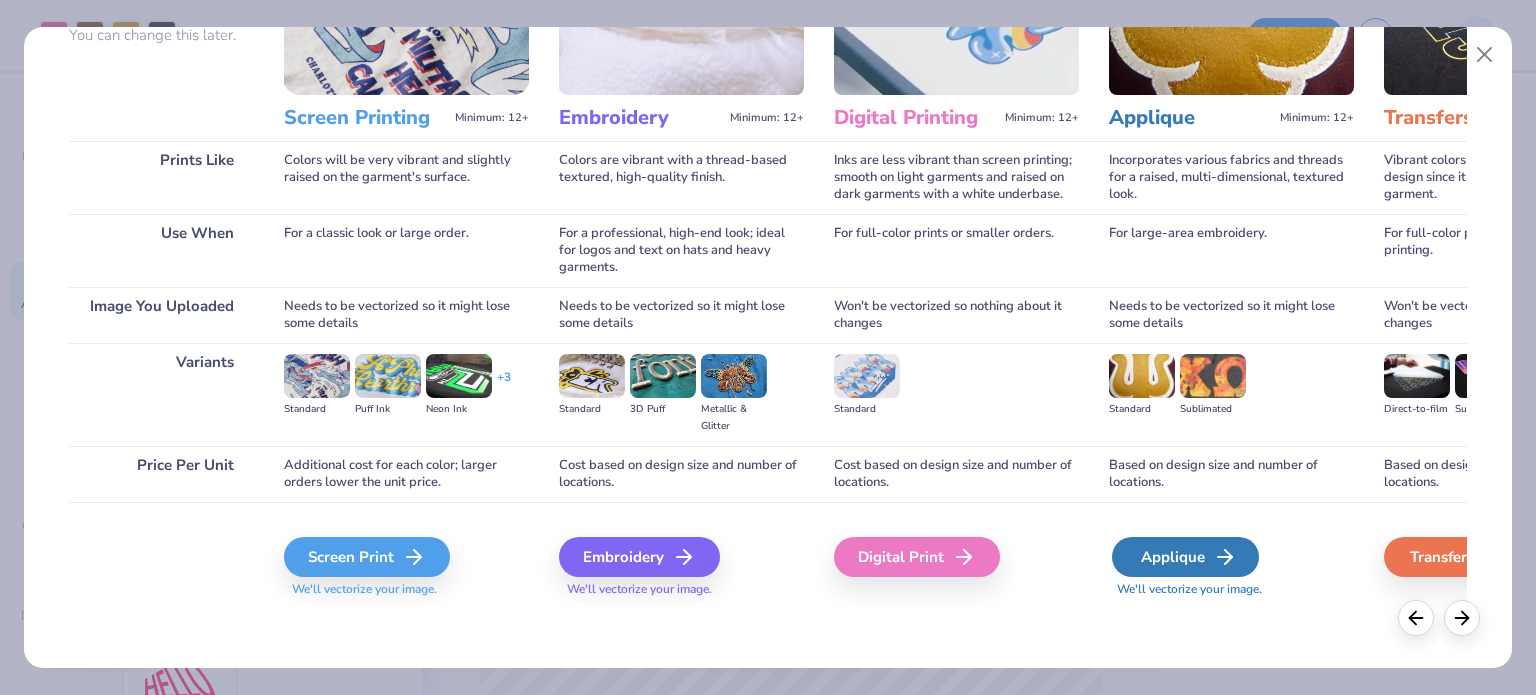 click on "Applique" at bounding box center (1185, 557) 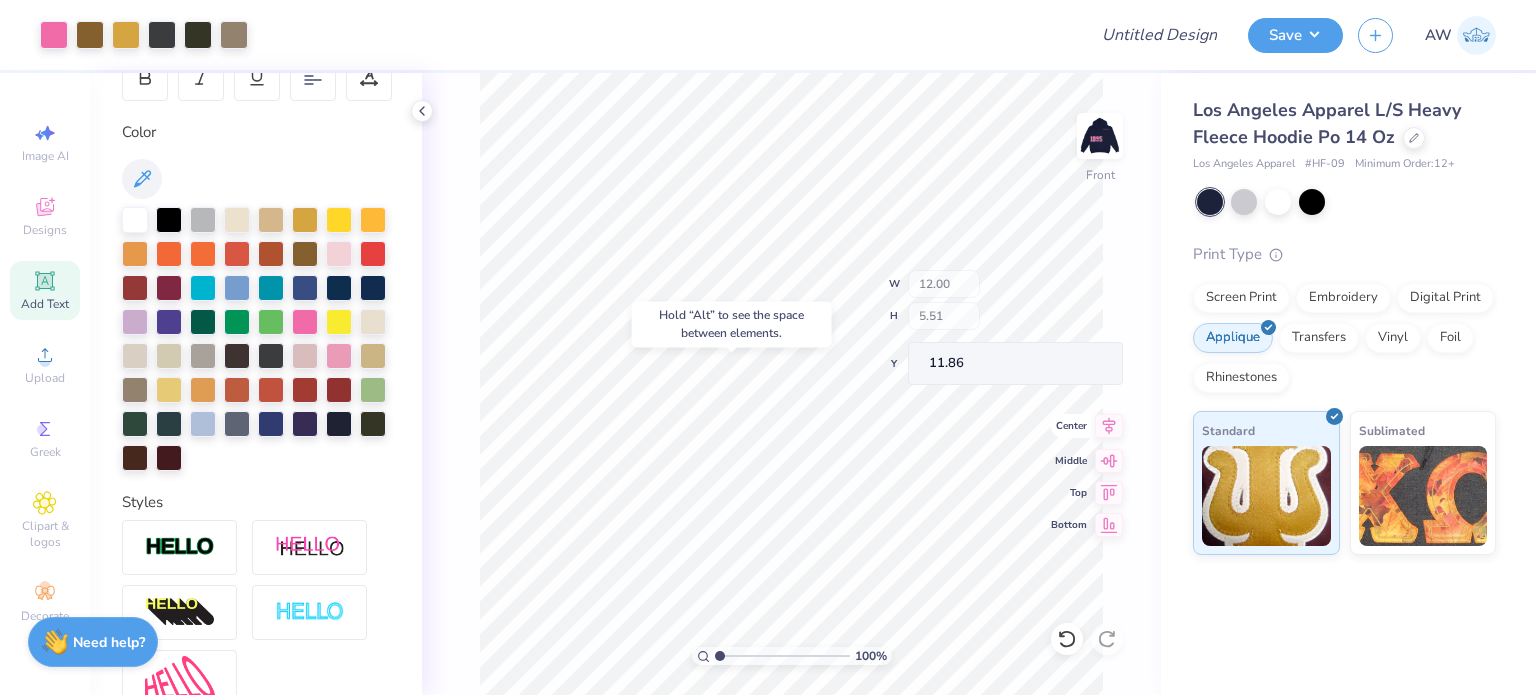 type on "11.86" 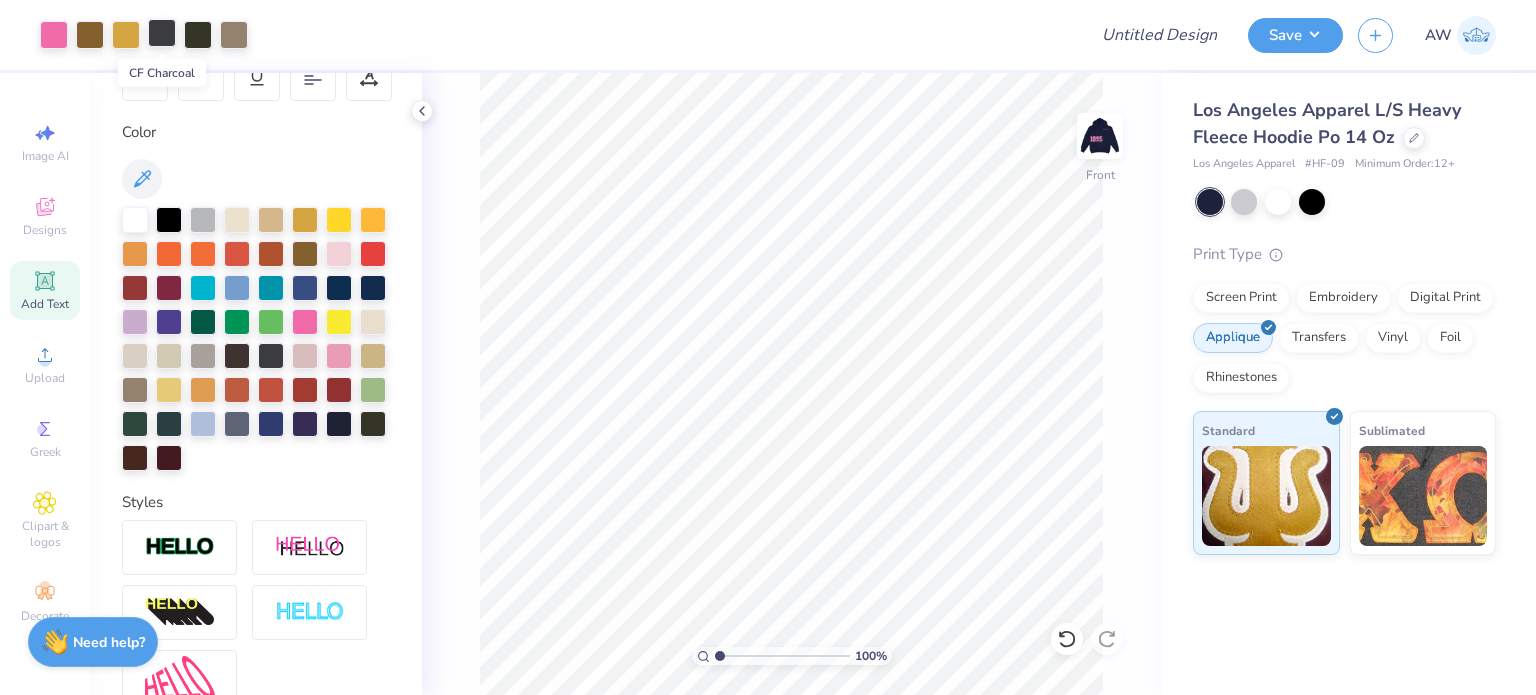 click at bounding box center (162, 33) 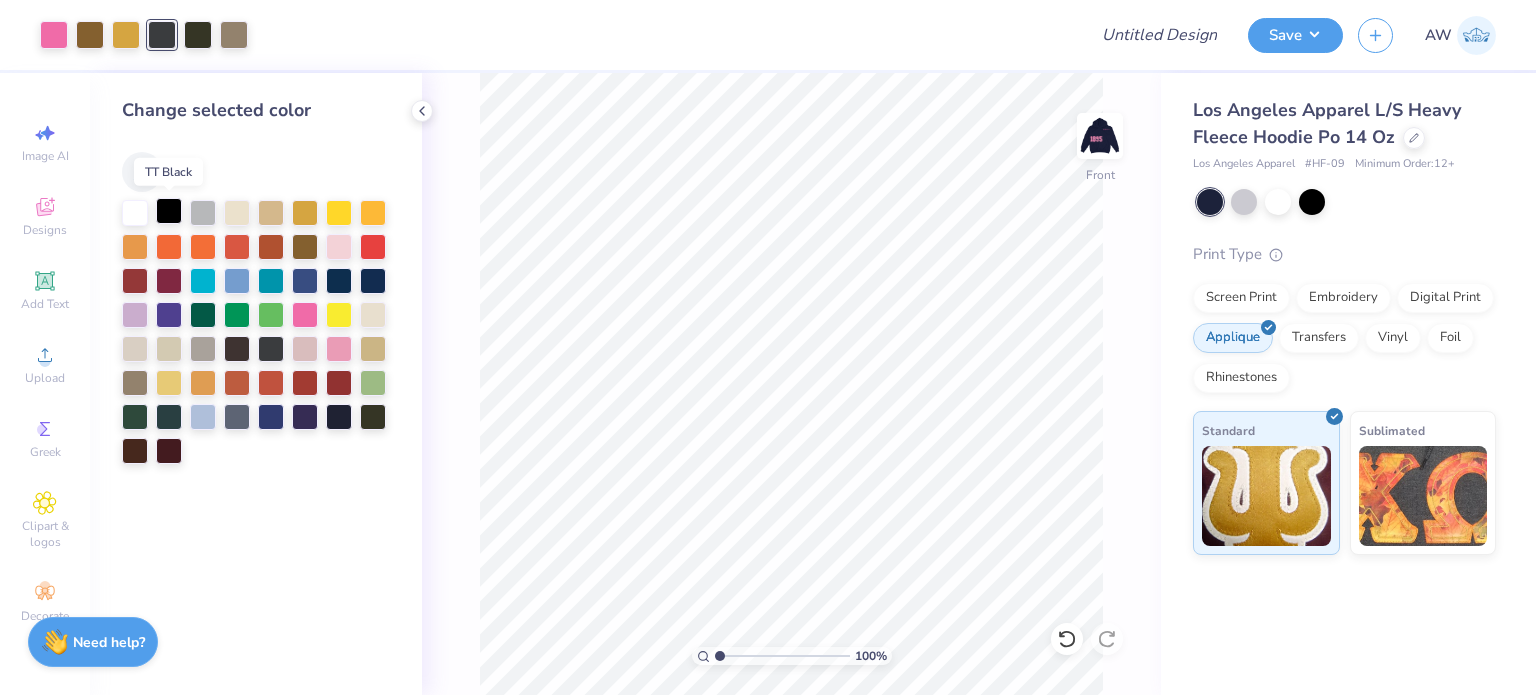click at bounding box center (169, 211) 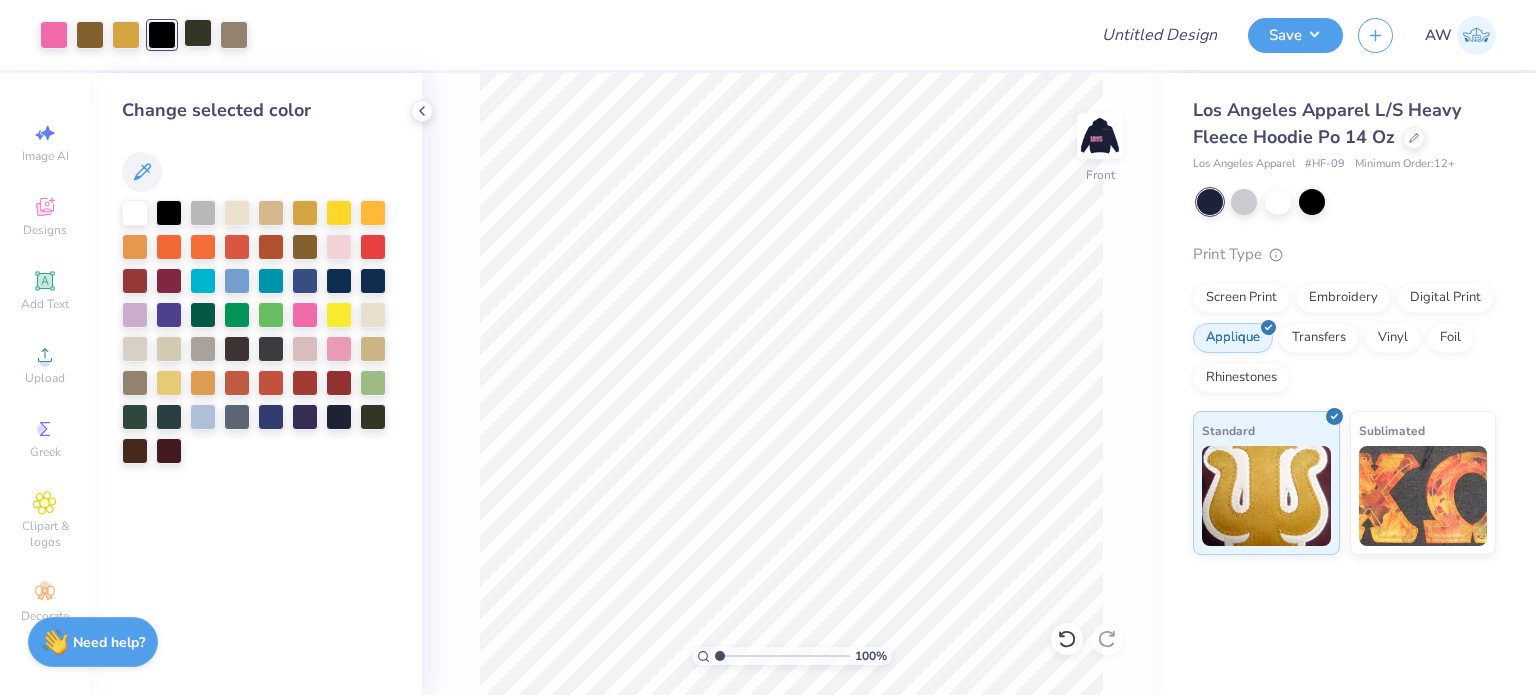 click at bounding box center [198, 33] 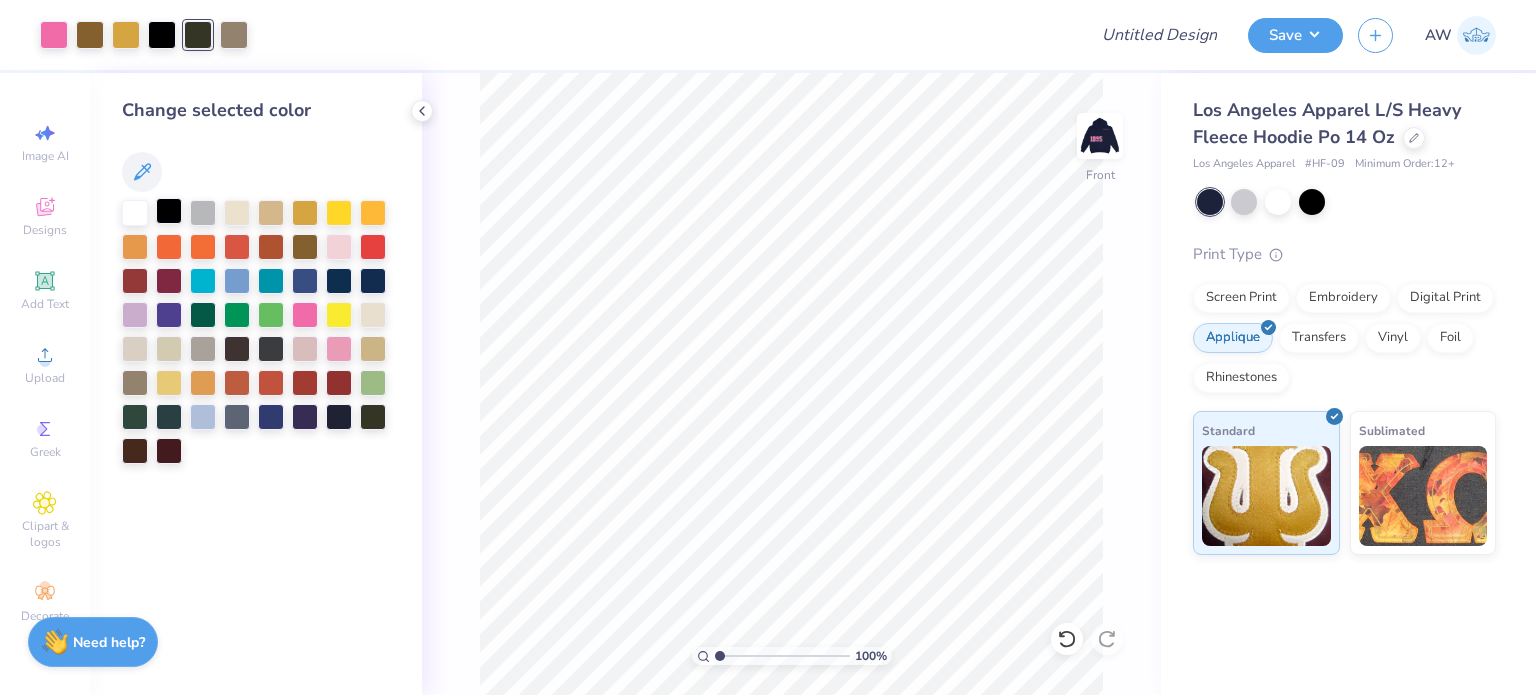 click at bounding box center (169, 211) 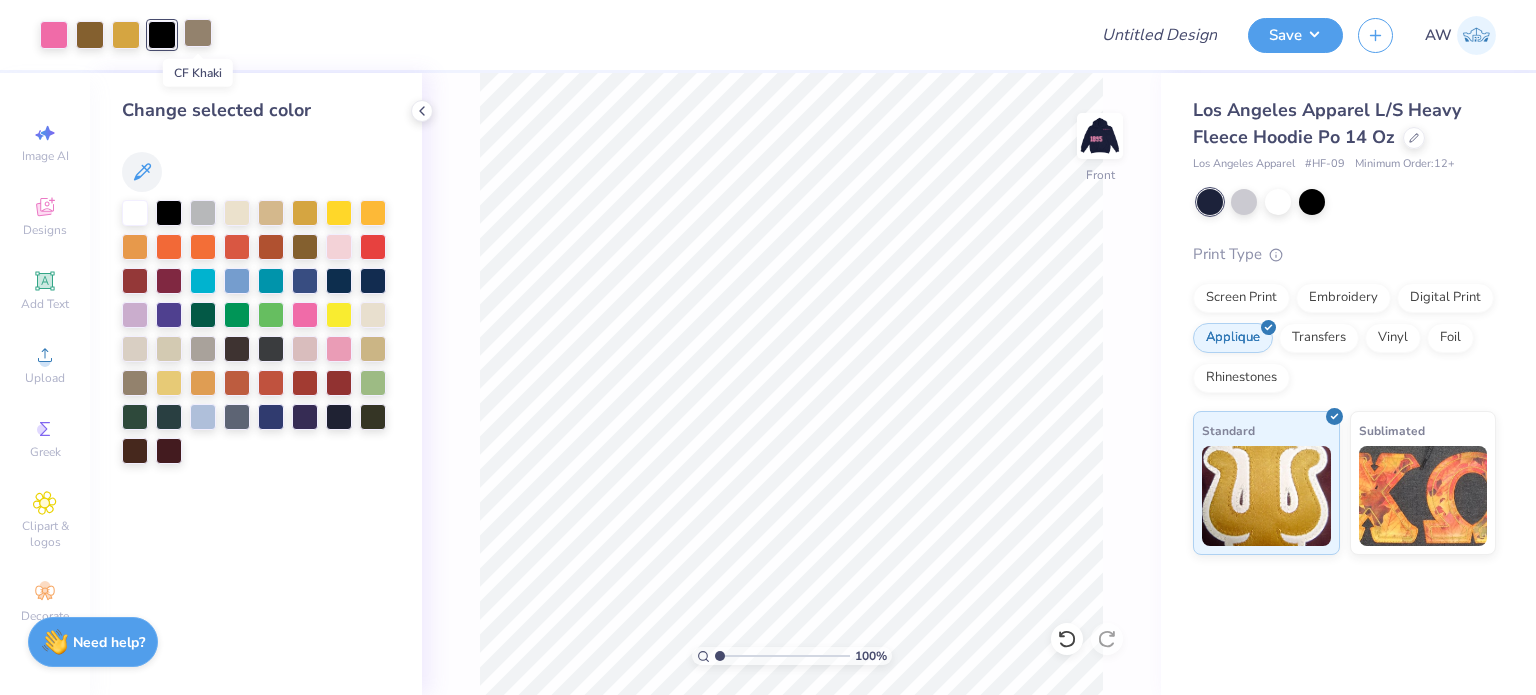 click at bounding box center (198, 33) 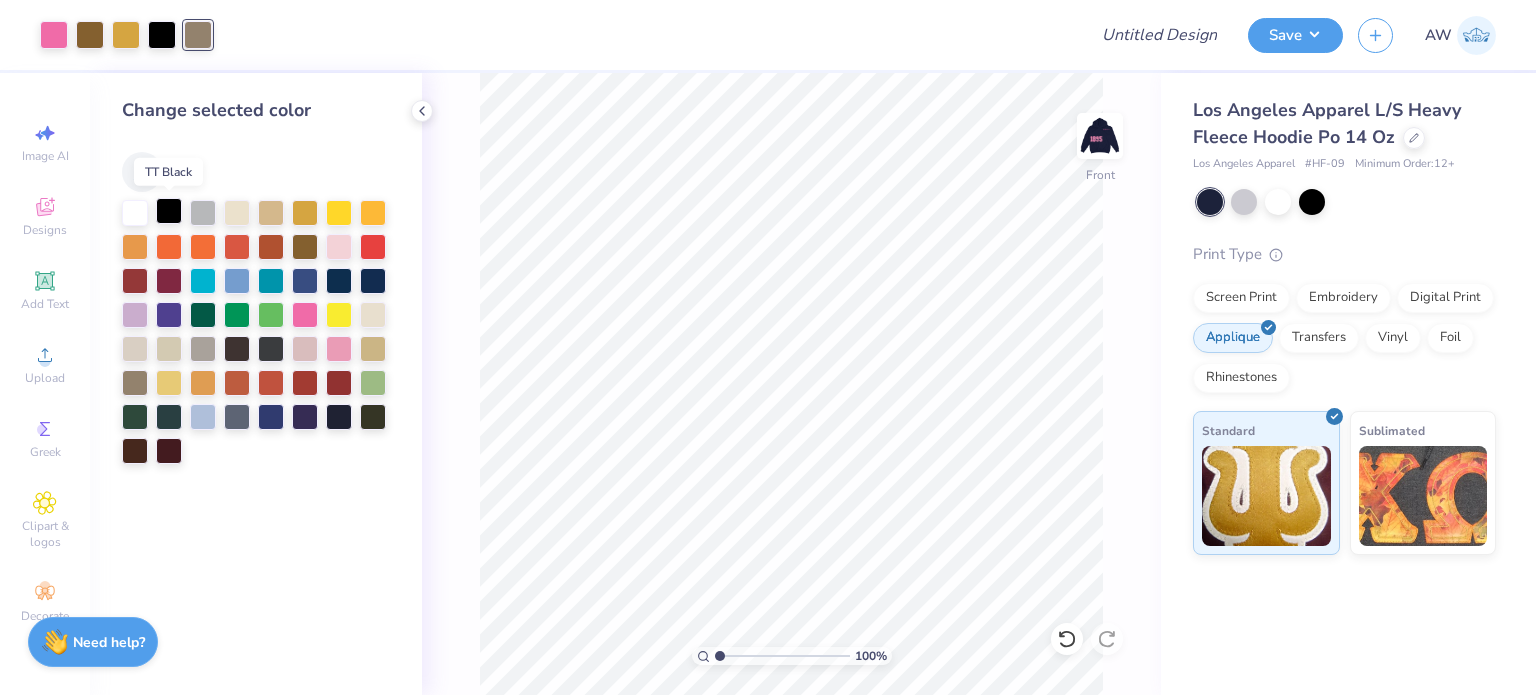 click at bounding box center (169, 211) 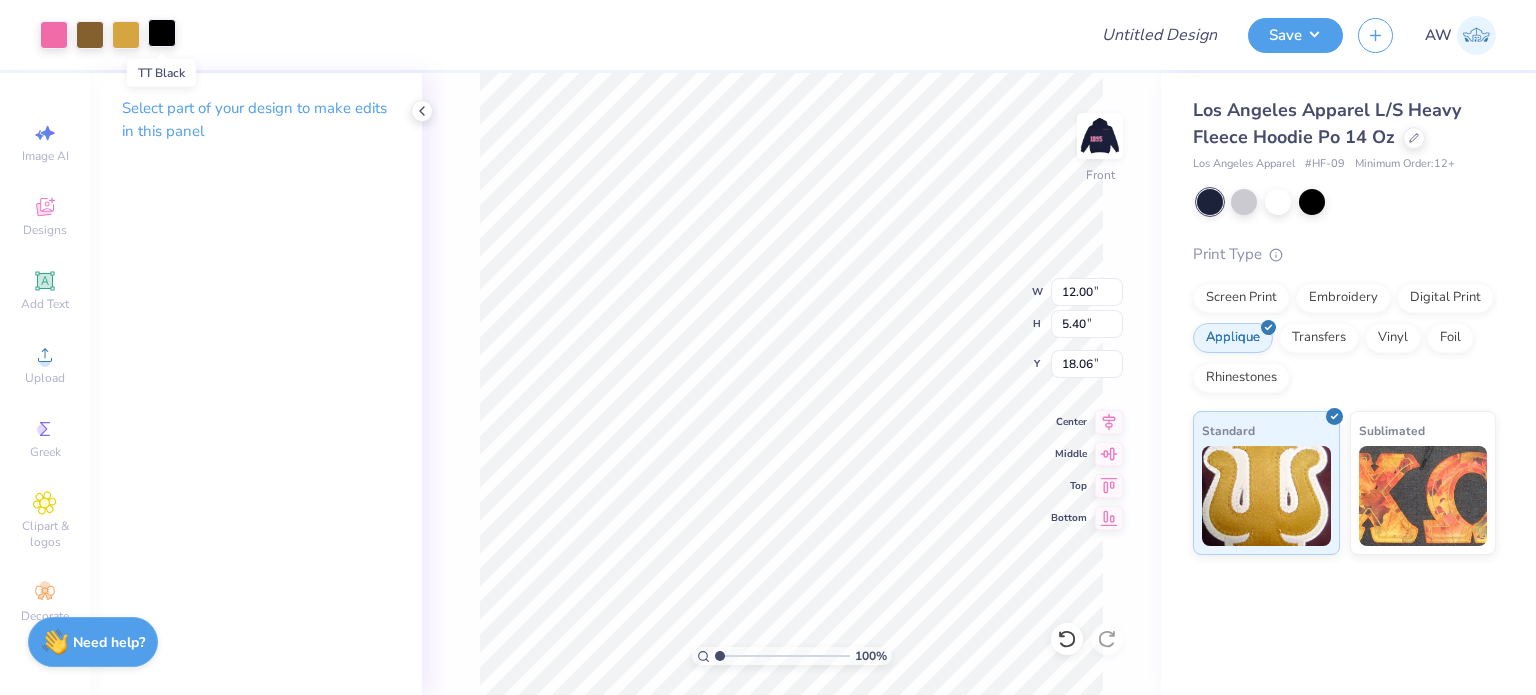 click at bounding box center (162, 33) 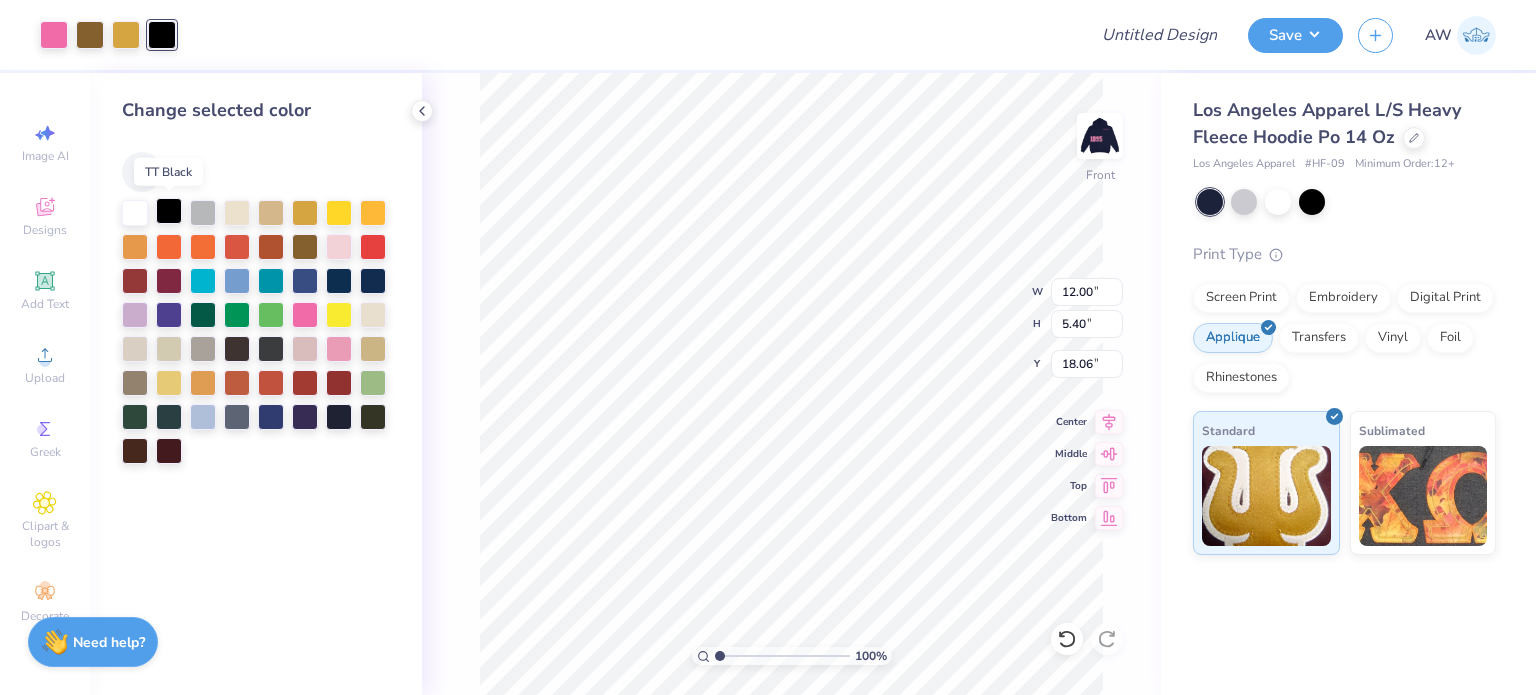 click at bounding box center [169, 211] 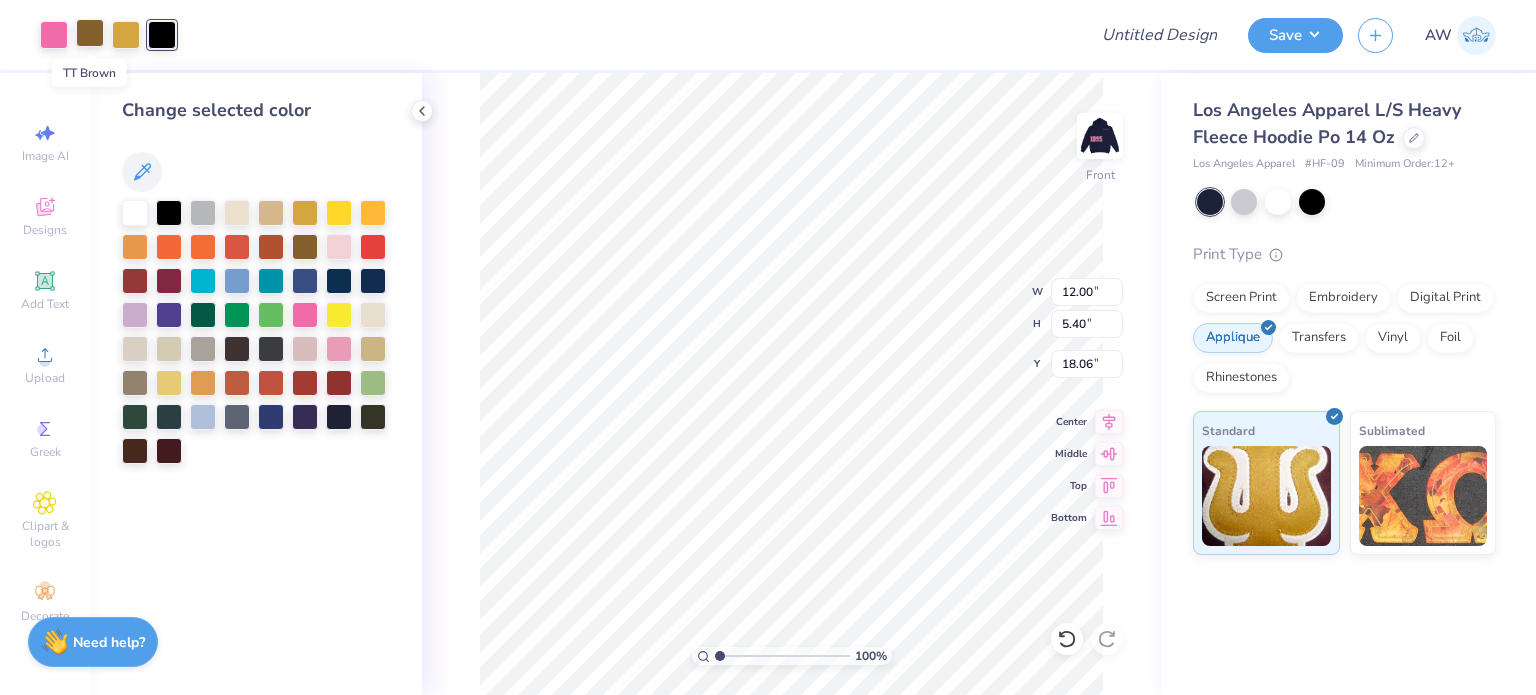 click at bounding box center [90, 33] 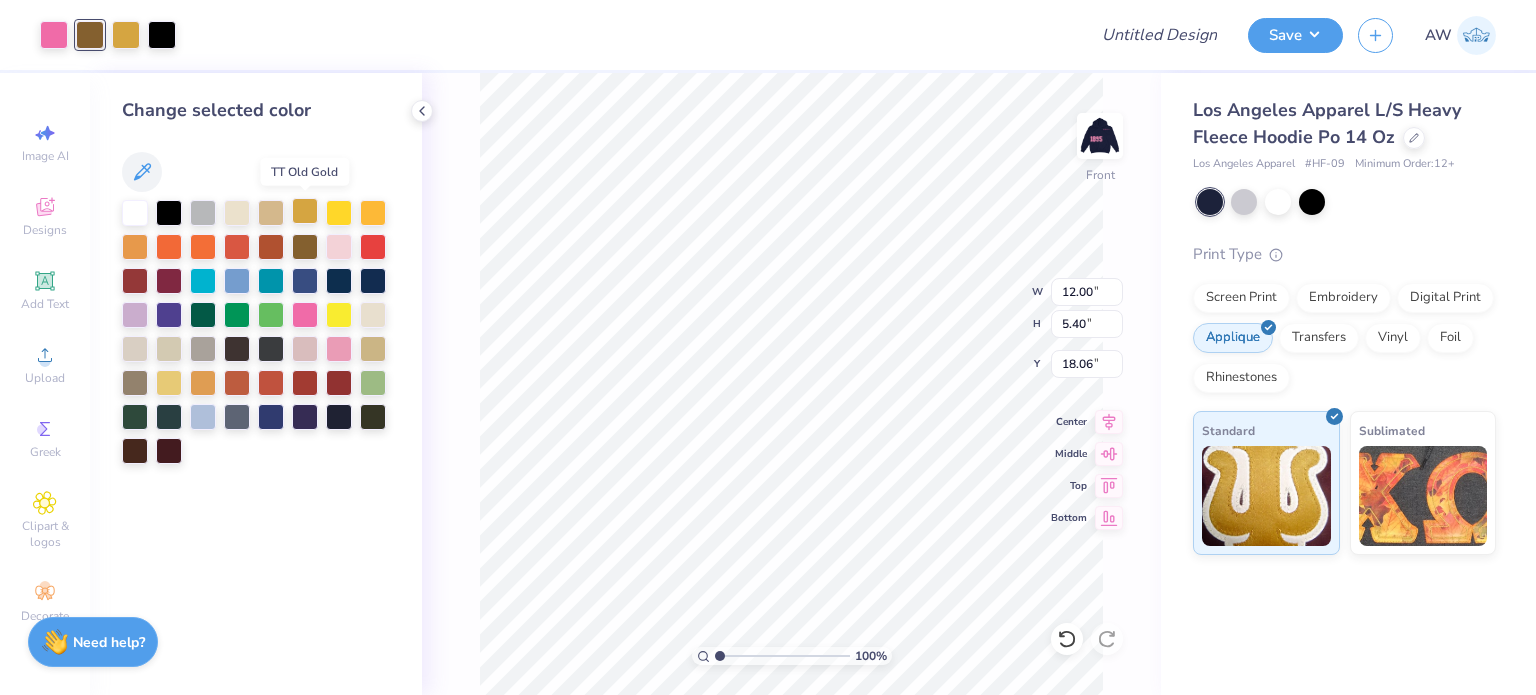 click at bounding box center (305, 211) 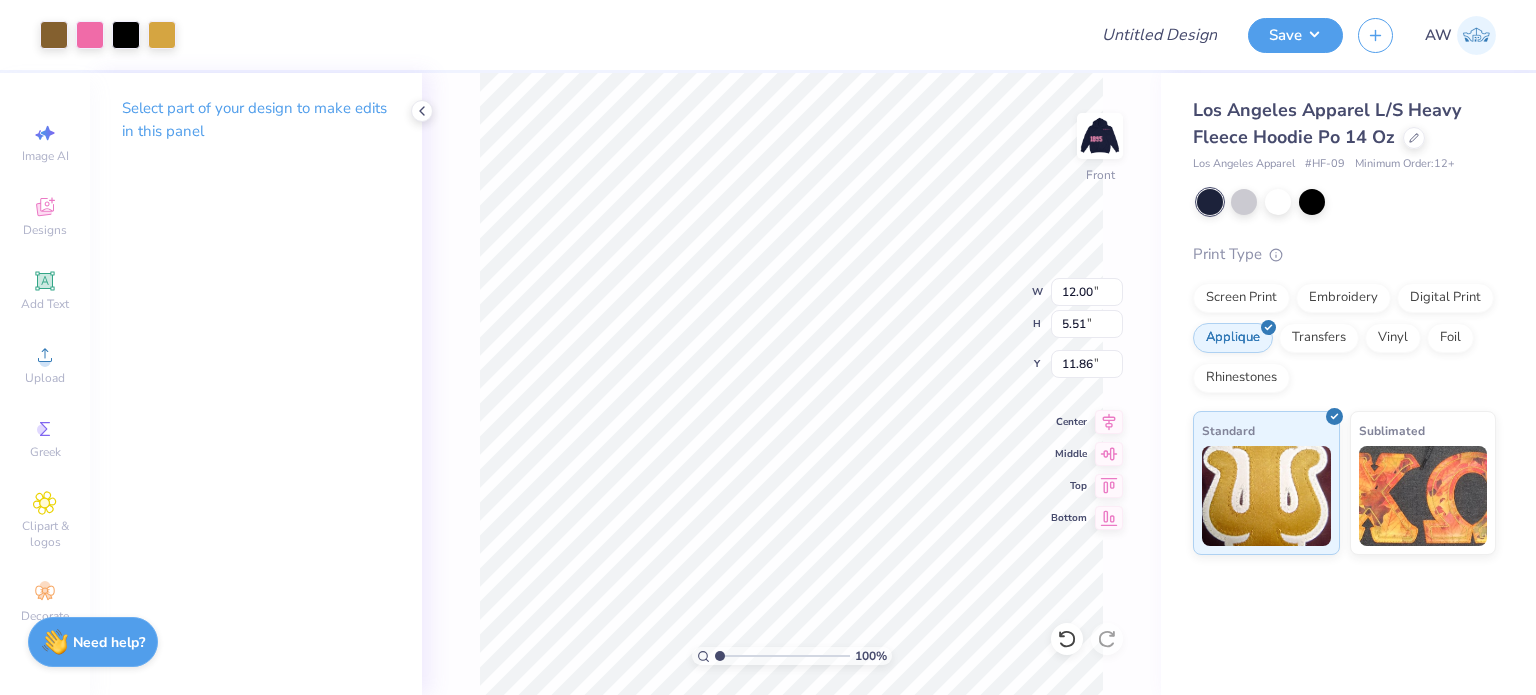 type on "5.51" 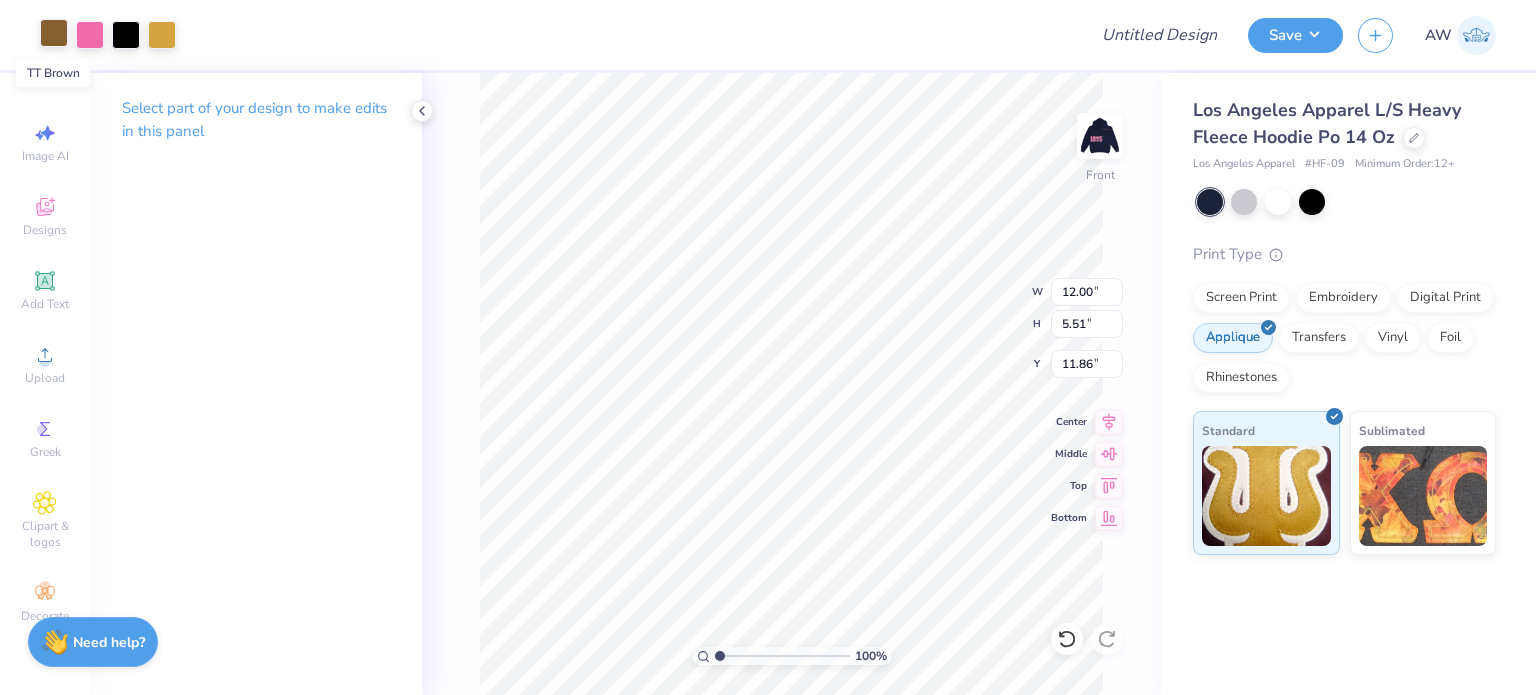 click at bounding box center (54, 33) 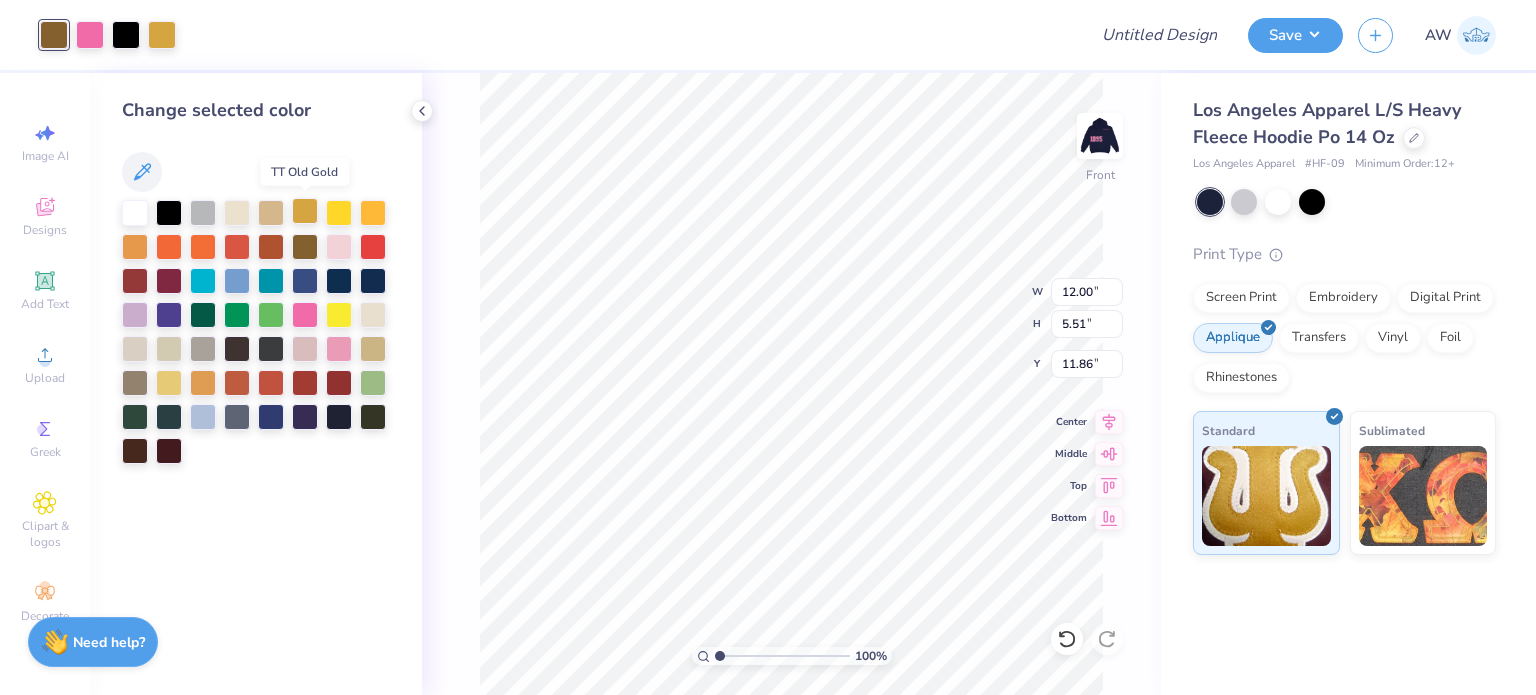 click at bounding box center [305, 211] 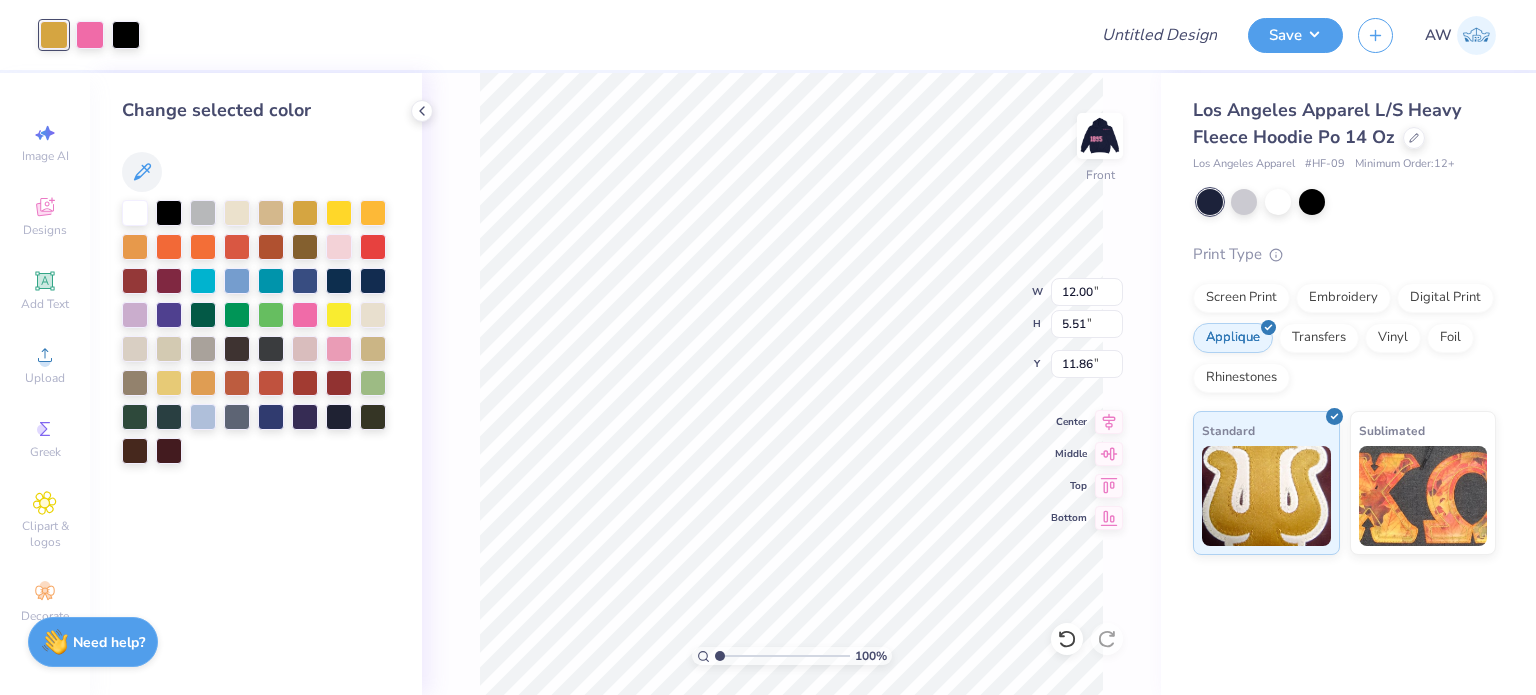click on "100  % Front W 12.00 12.00 " H 5.51 5.51 " Y 11.86 11.86 " Center Middle Top Bottom" at bounding box center [791, 384] 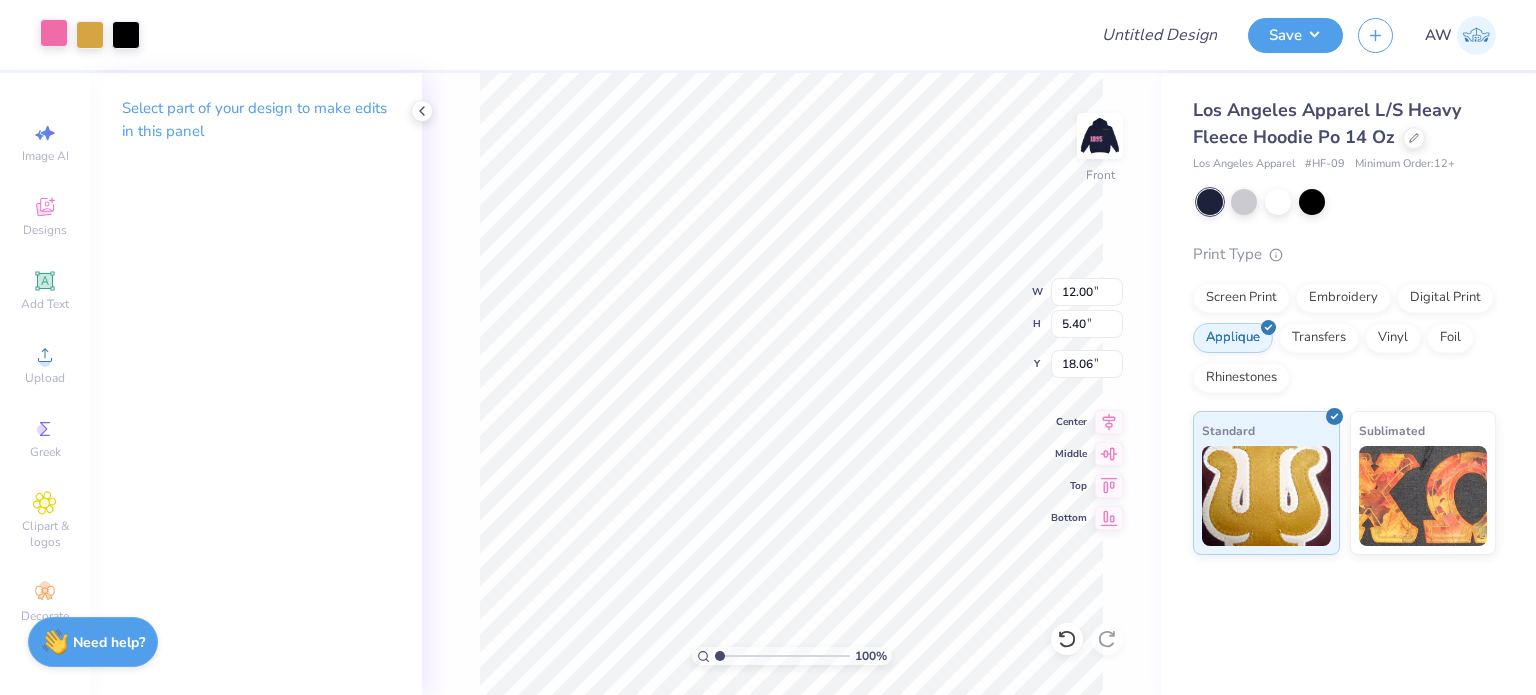 click at bounding box center (54, 33) 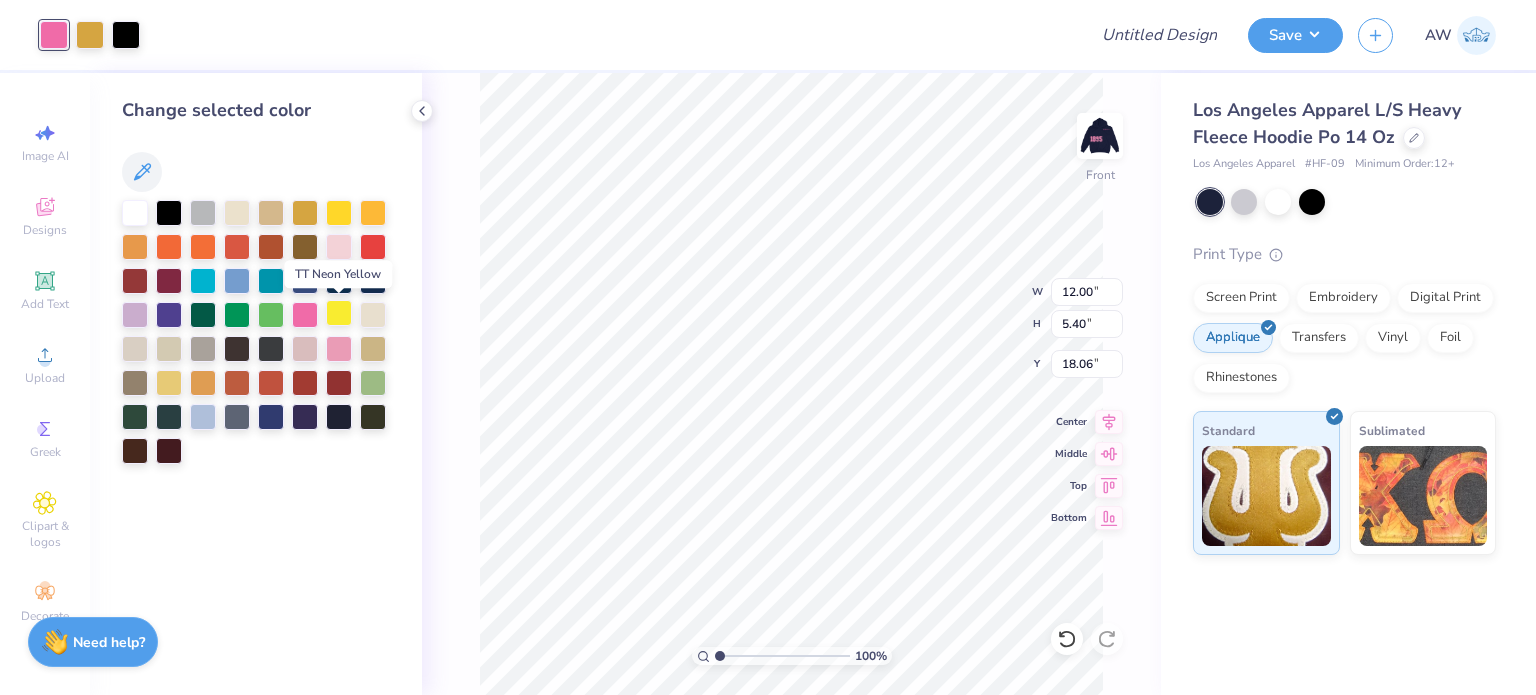 click at bounding box center (339, 313) 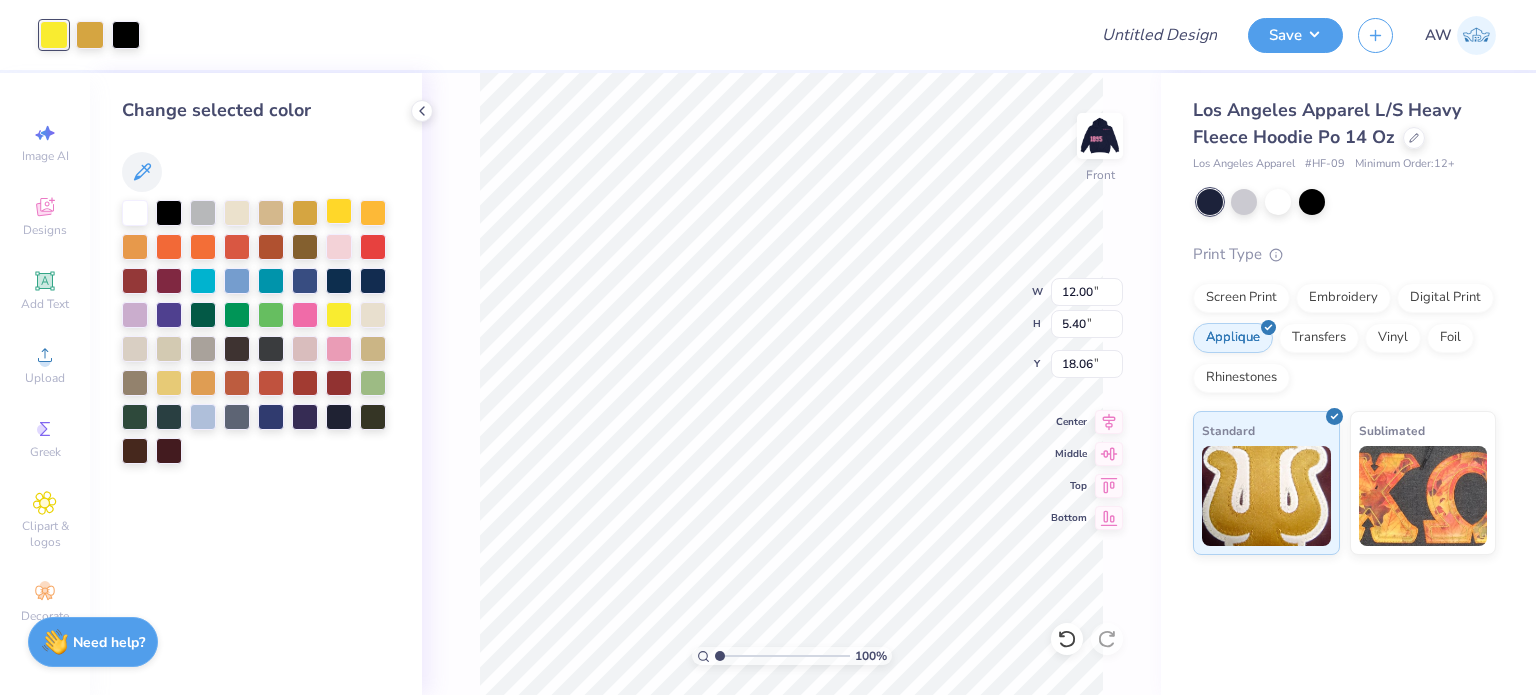 click at bounding box center (339, 211) 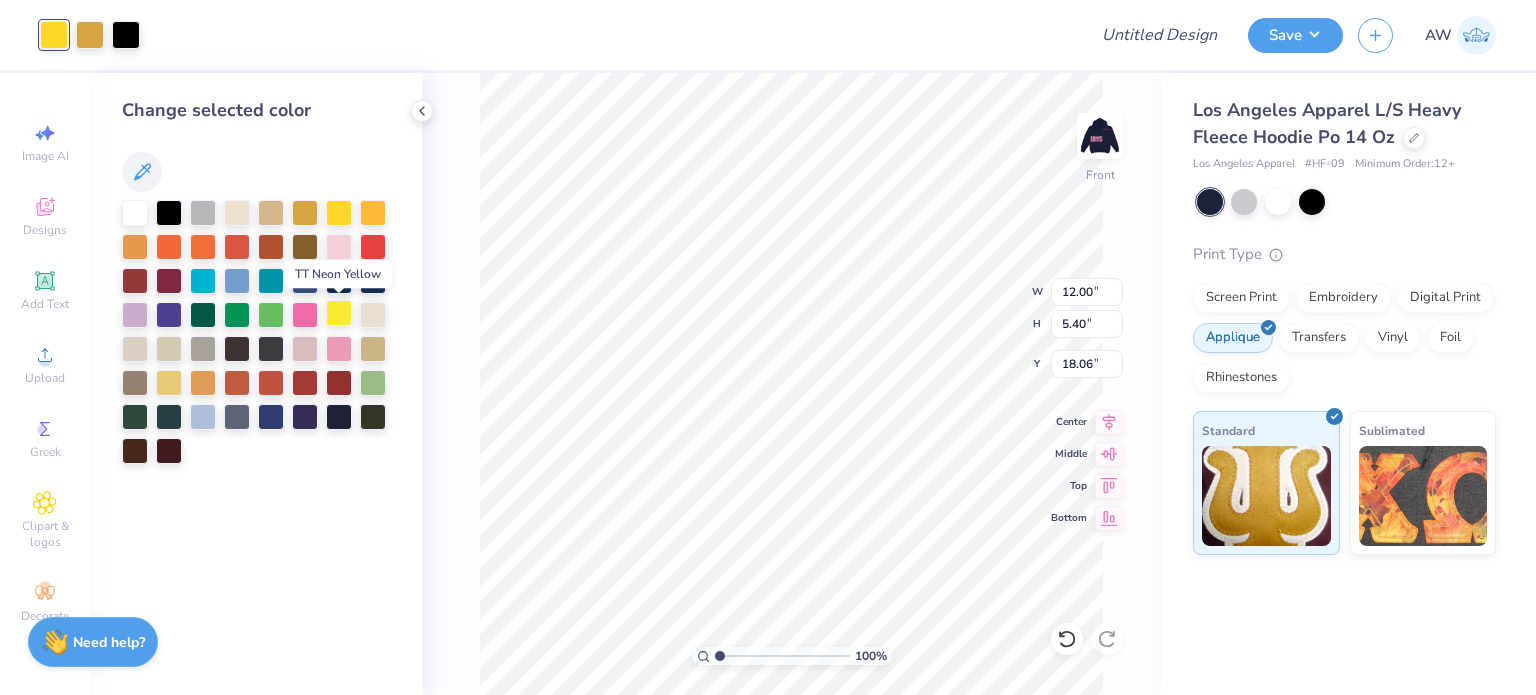 click at bounding box center [339, 313] 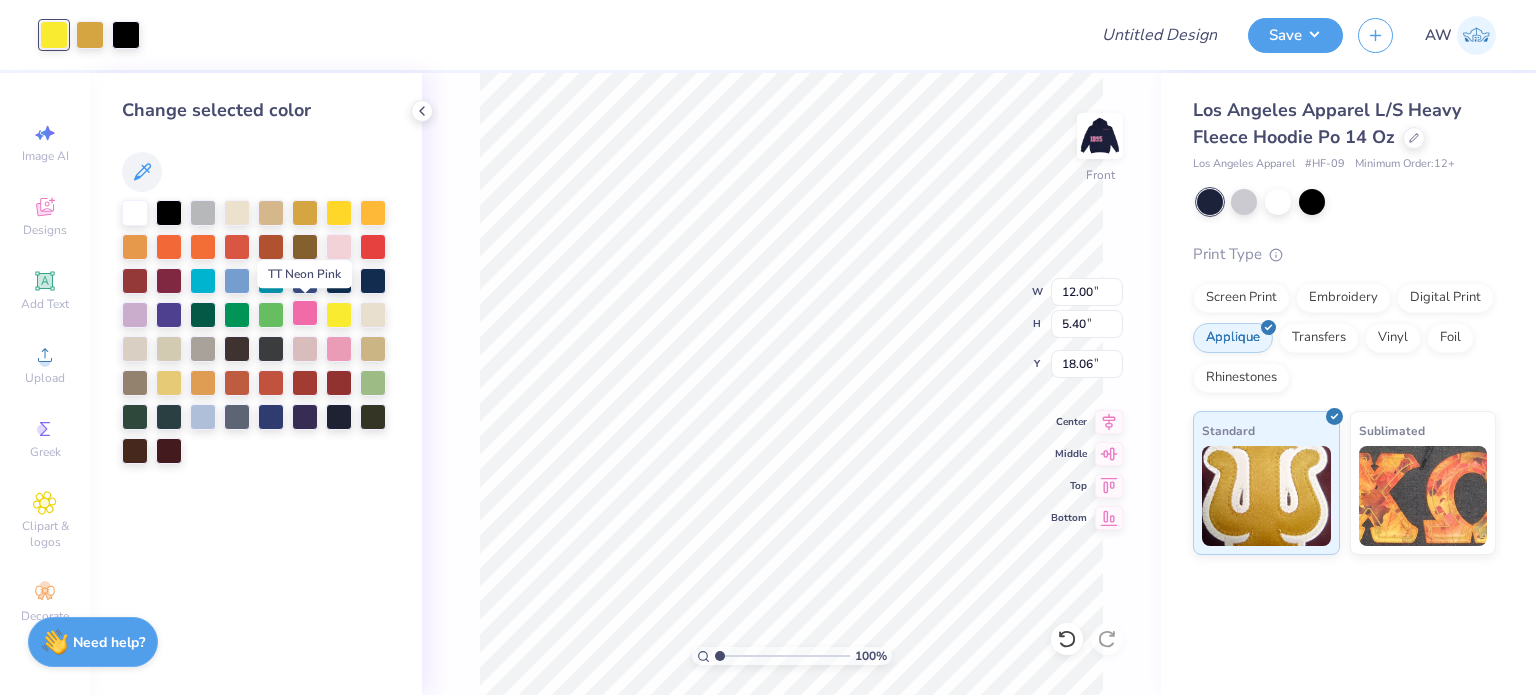 click at bounding box center [305, 313] 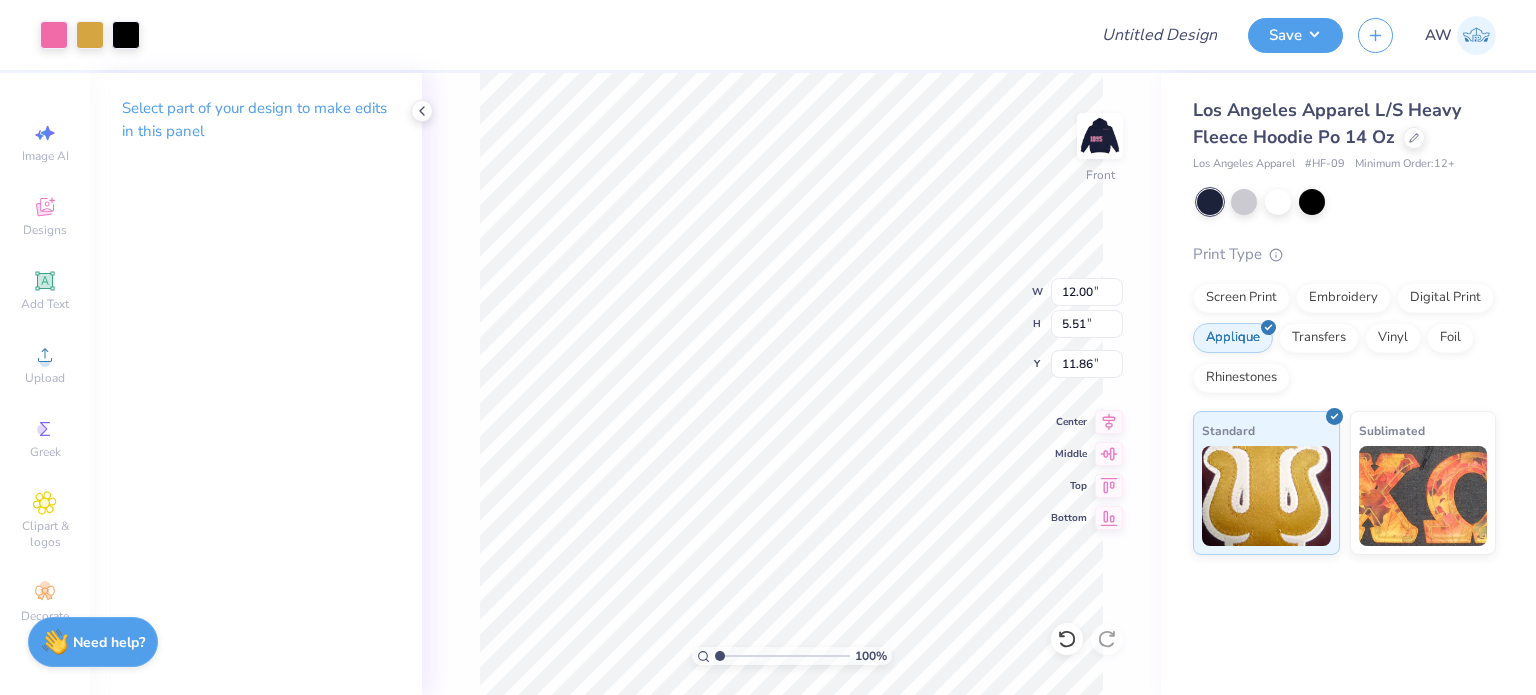 type on "5.40" 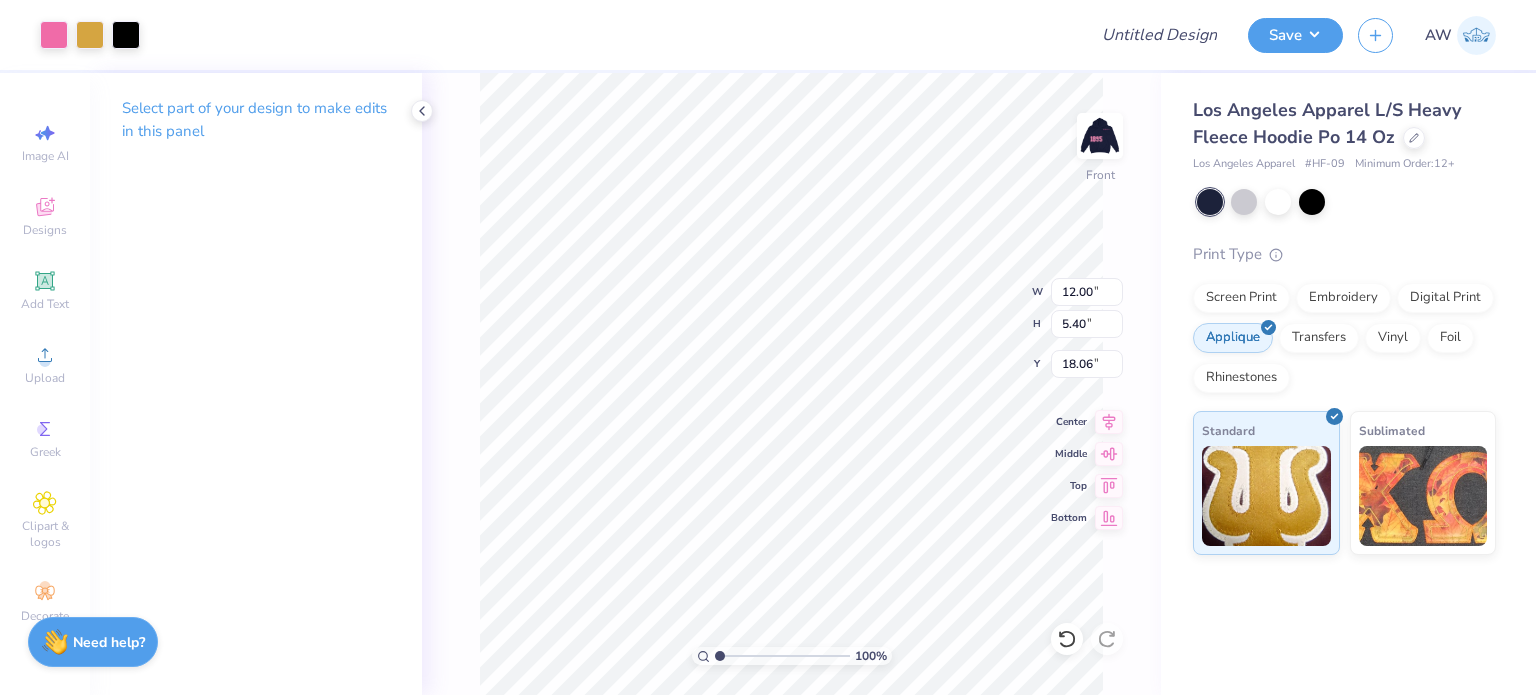 click on "100  % Front W 12.00 12.00 " H 5.40 5.40 " Y 18.06 18.06 " Center Middle Top Bottom" at bounding box center (791, 384) 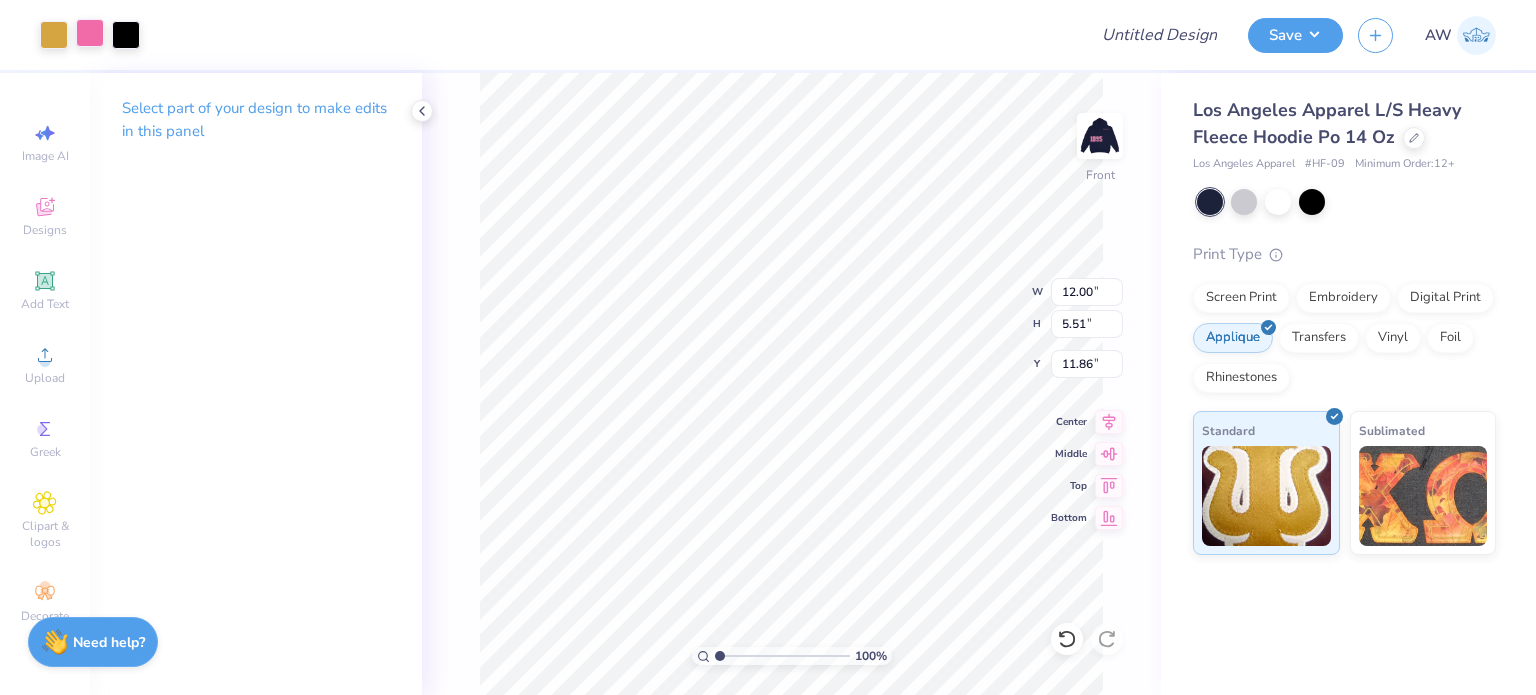 click at bounding box center [90, 33] 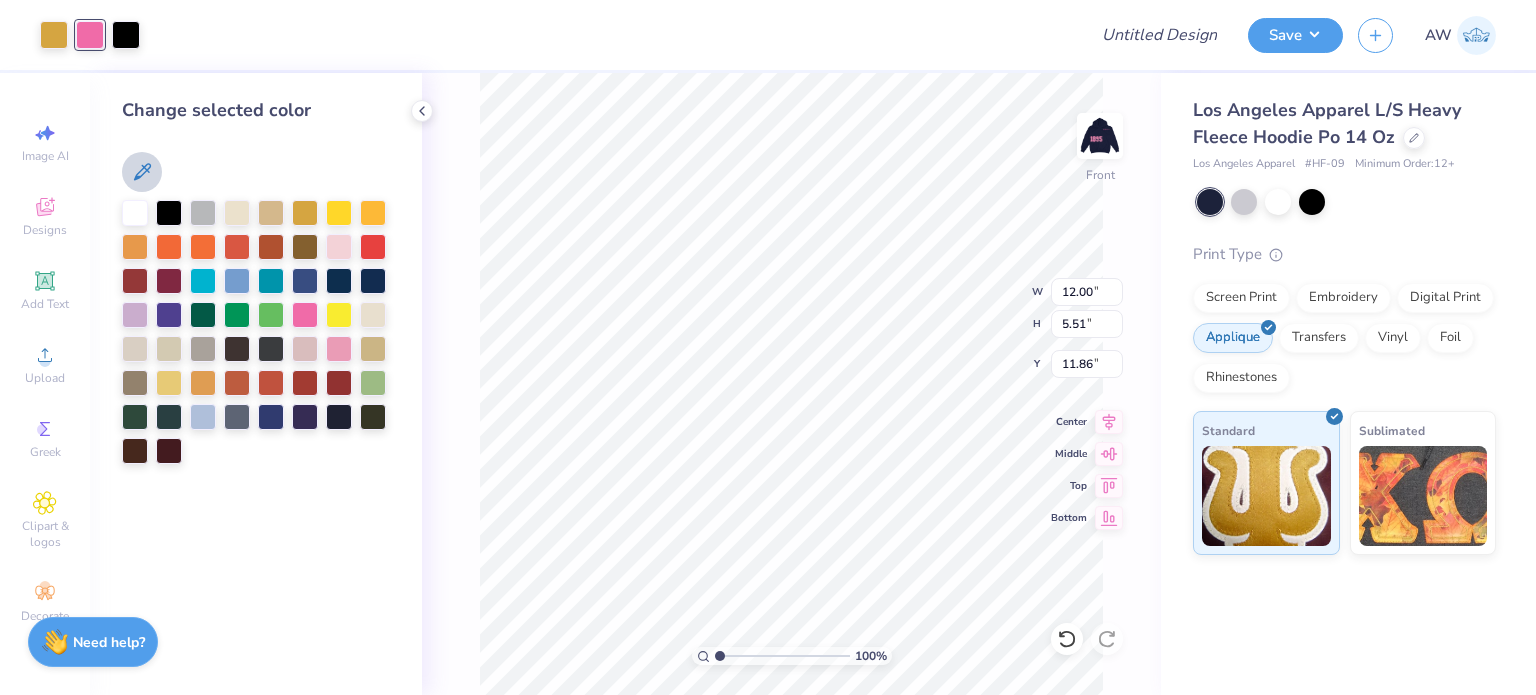click 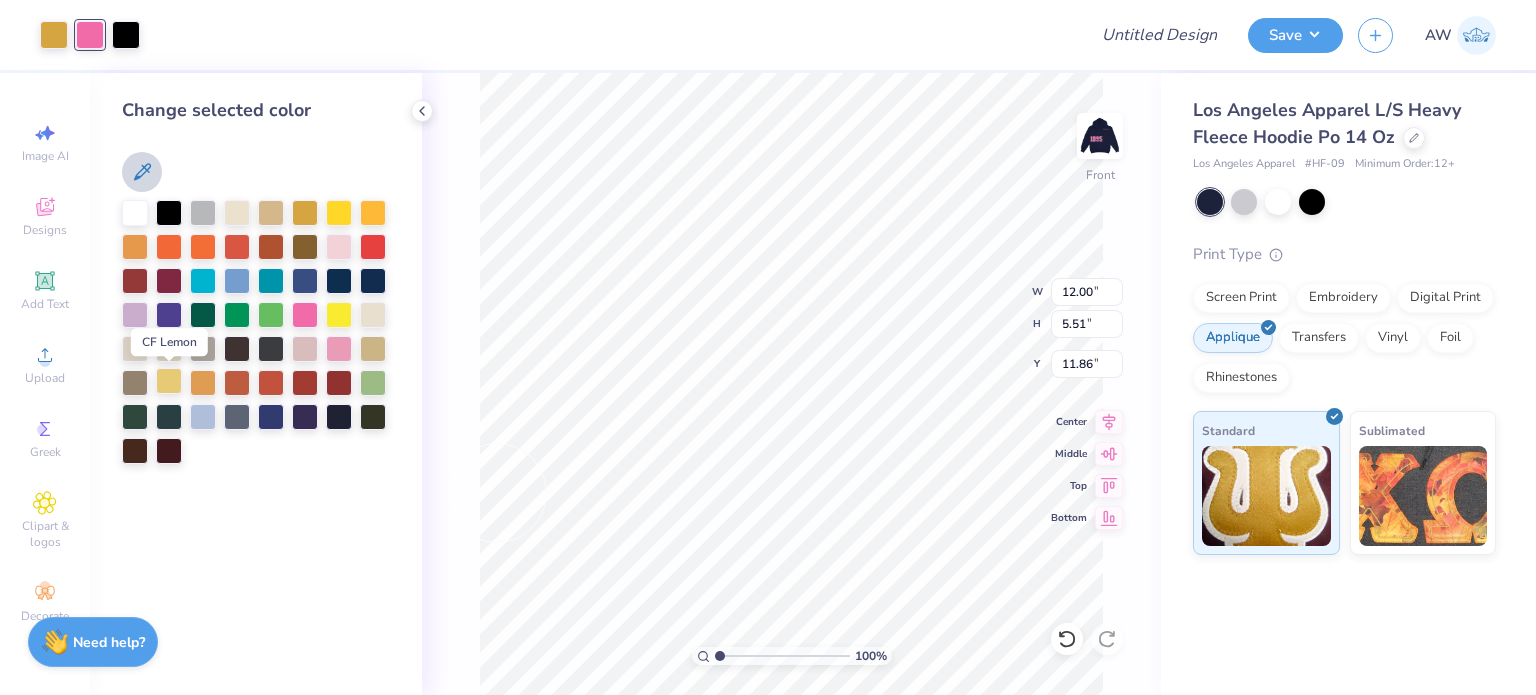 click at bounding box center (169, 381) 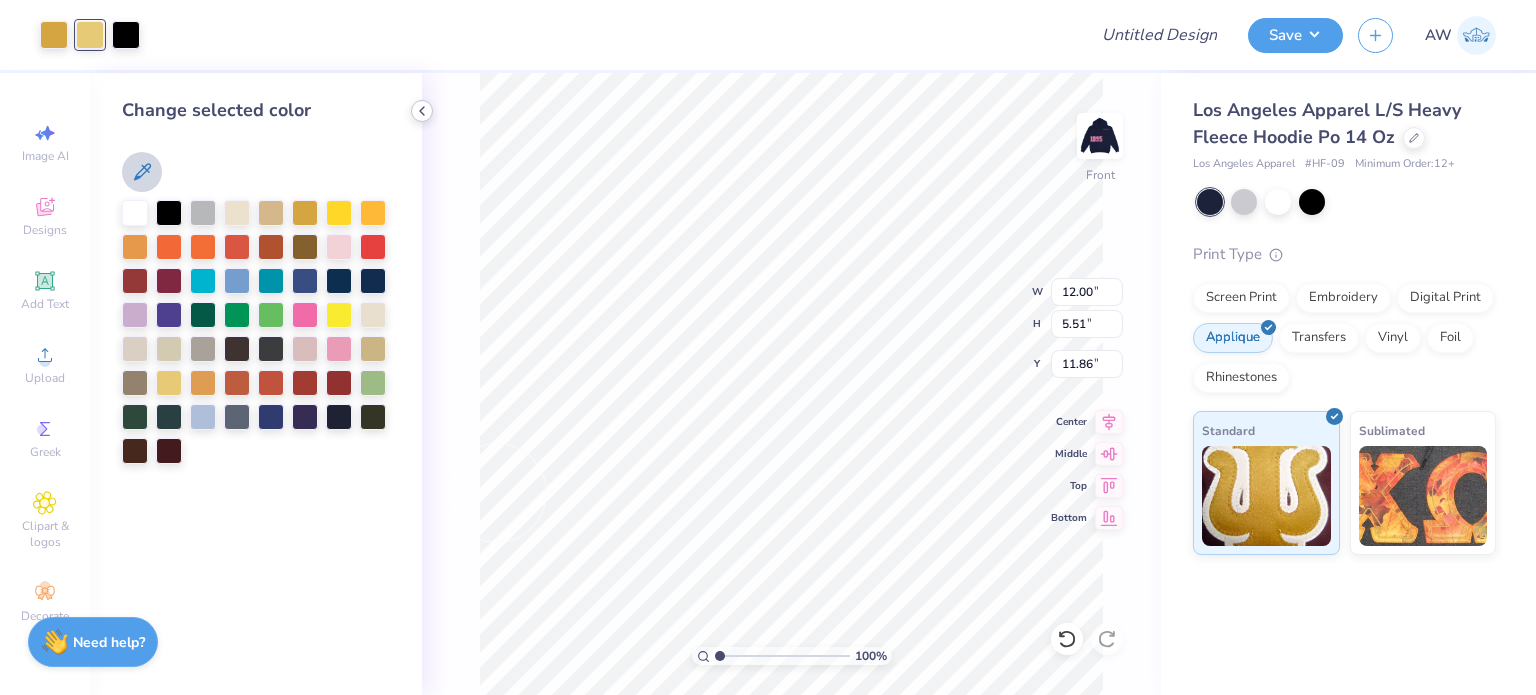 click 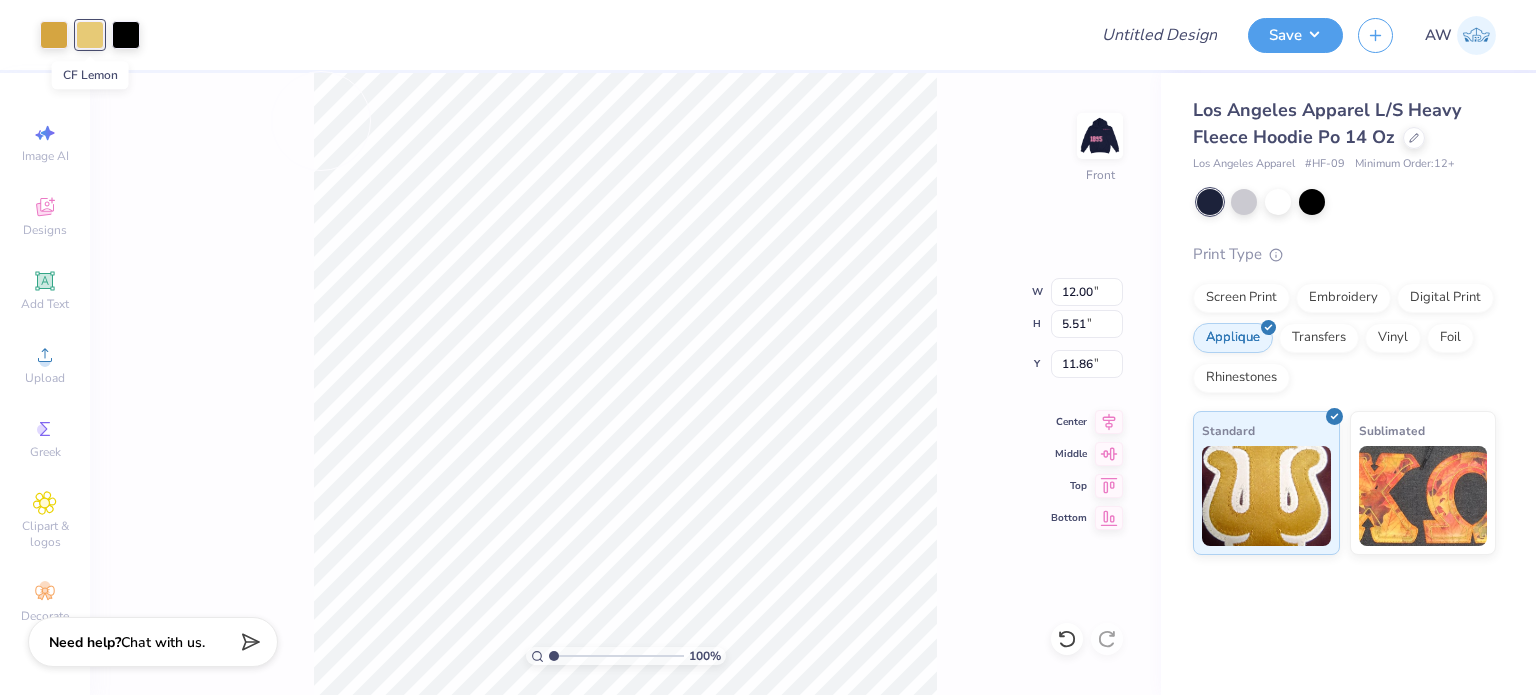 click at bounding box center [90, 35] 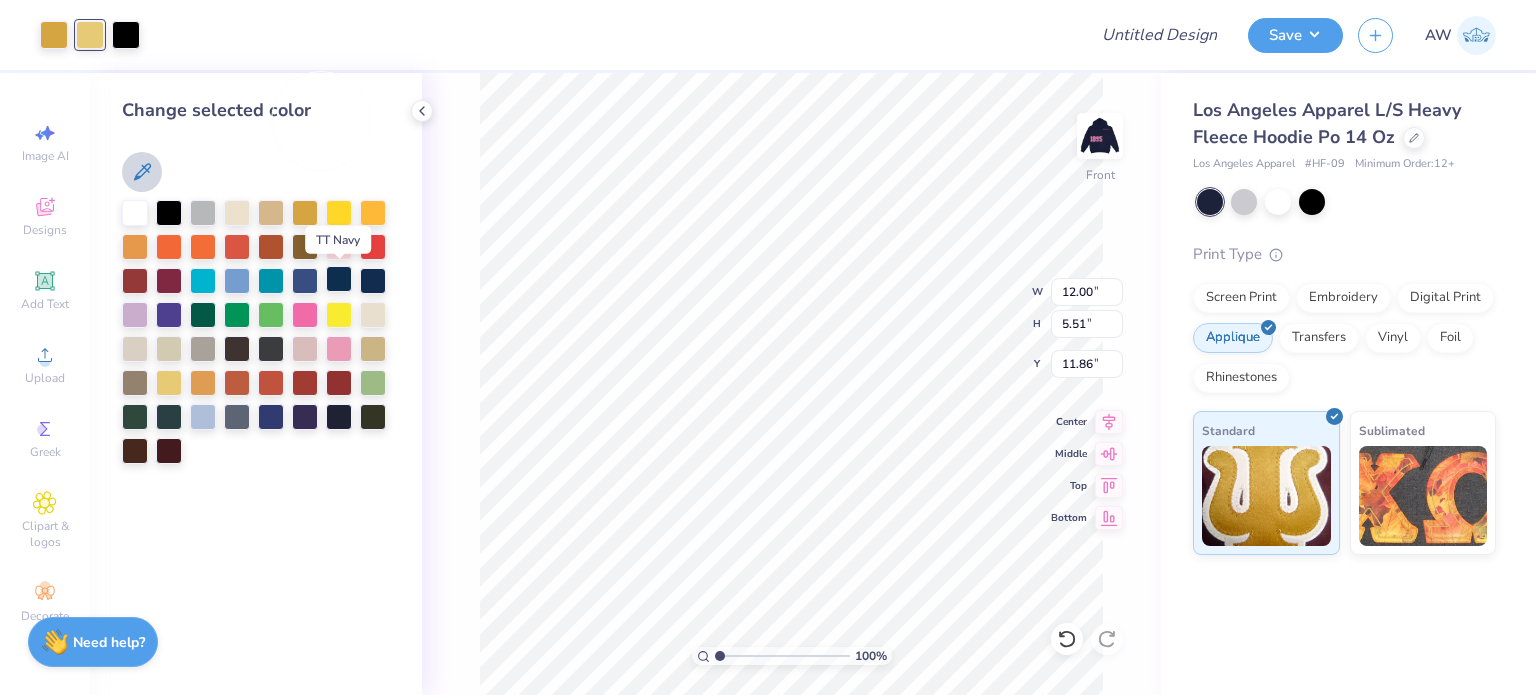 click at bounding box center [339, 279] 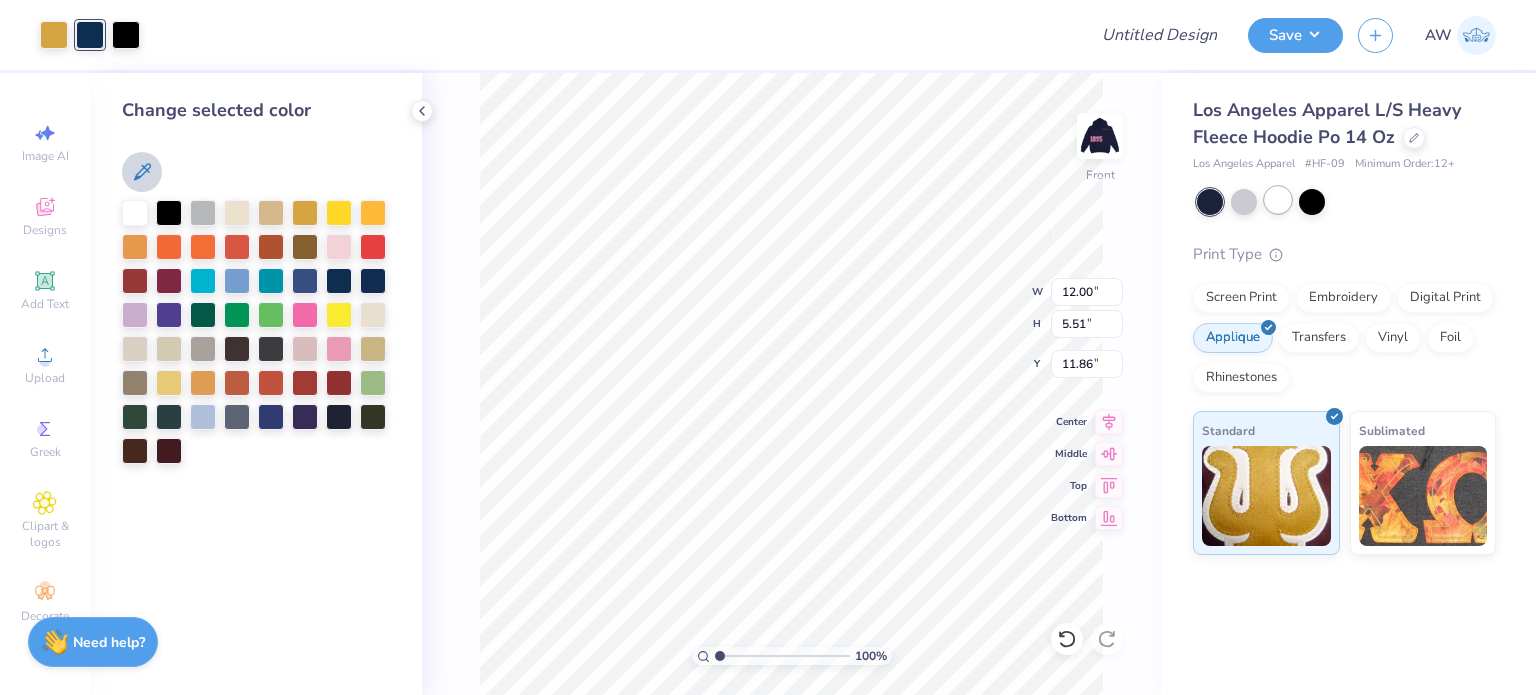click at bounding box center (1278, 200) 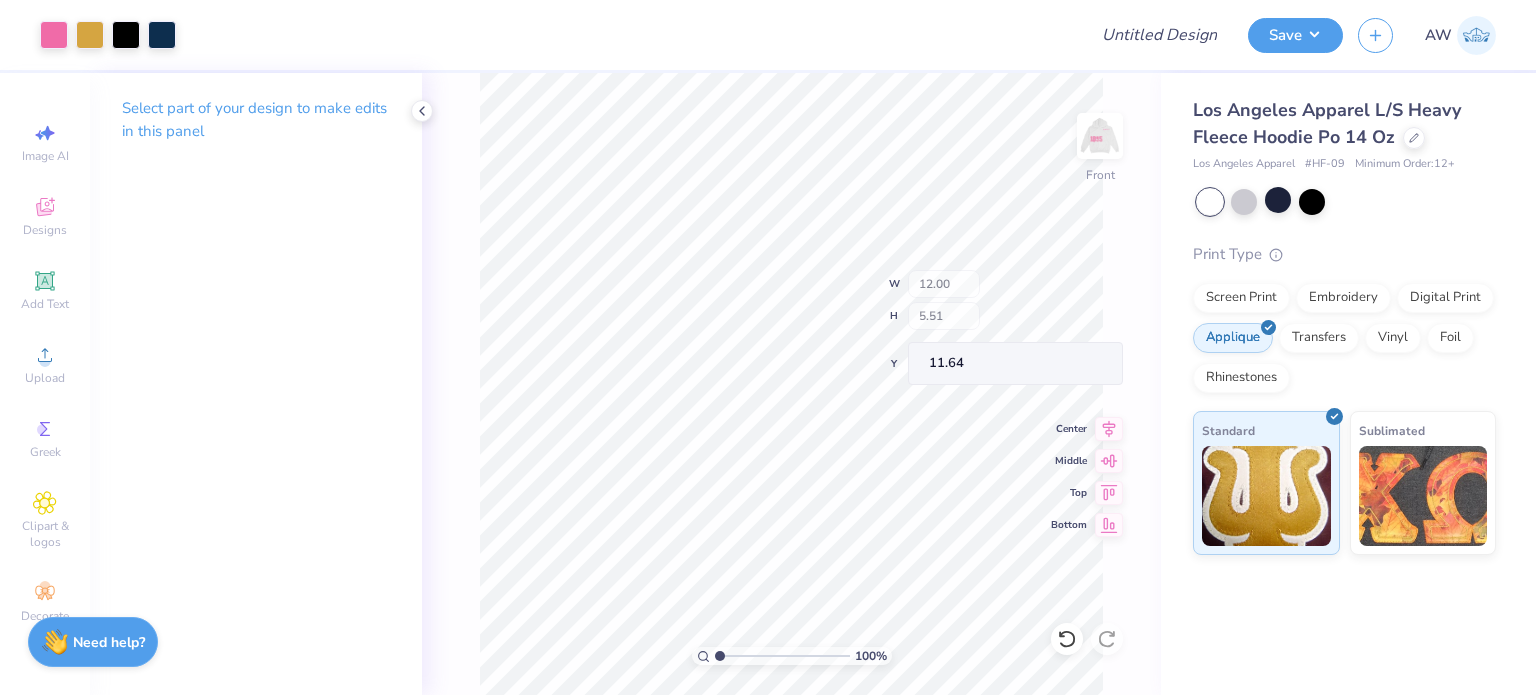 type on "11.64" 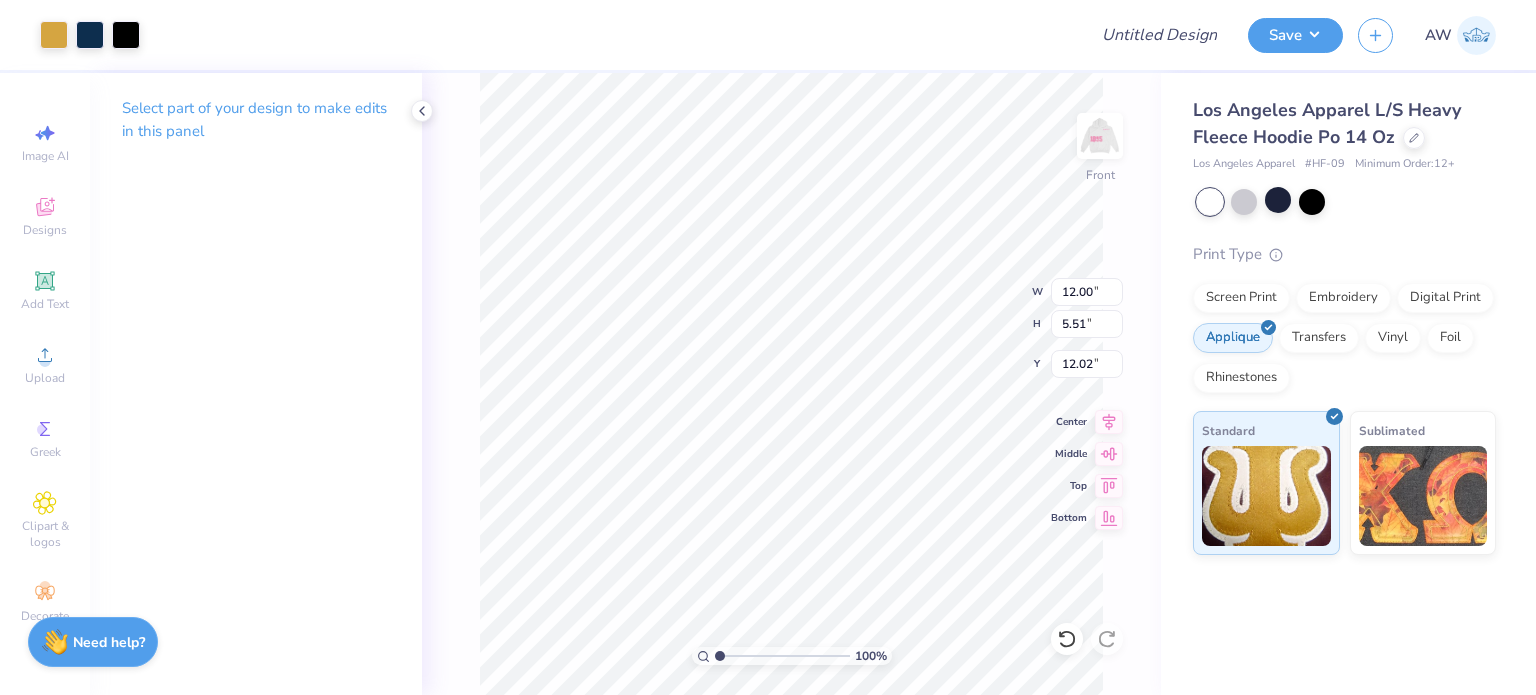 type on "12.02" 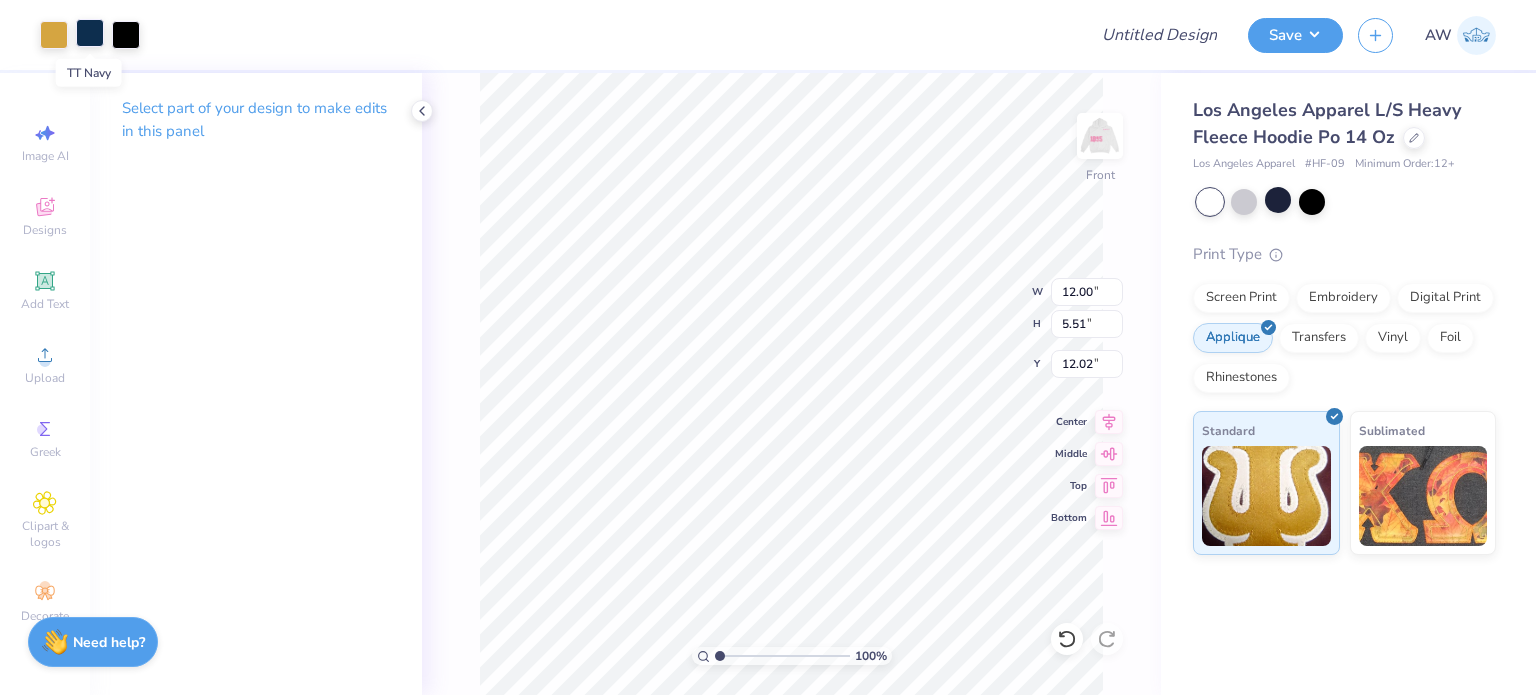 click at bounding box center (90, 33) 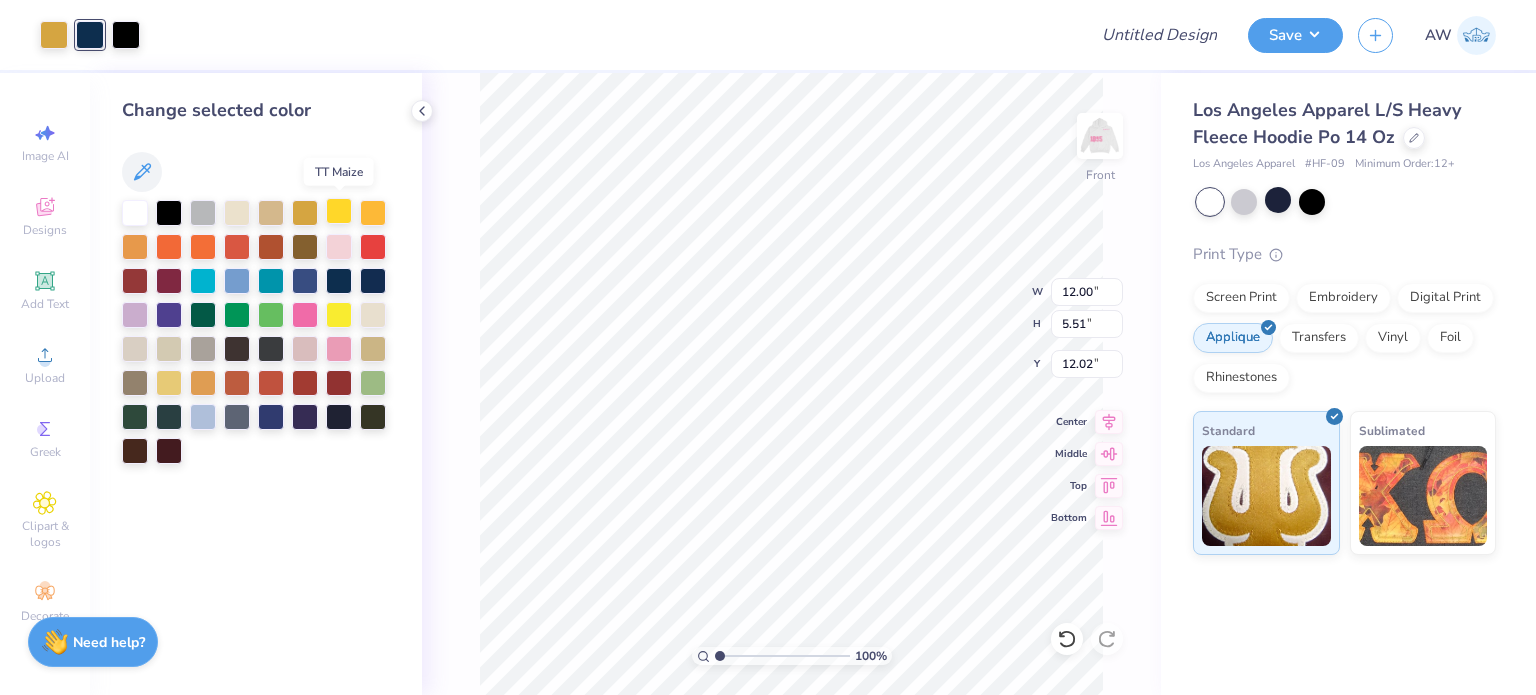 click at bounding box center (339, 211) 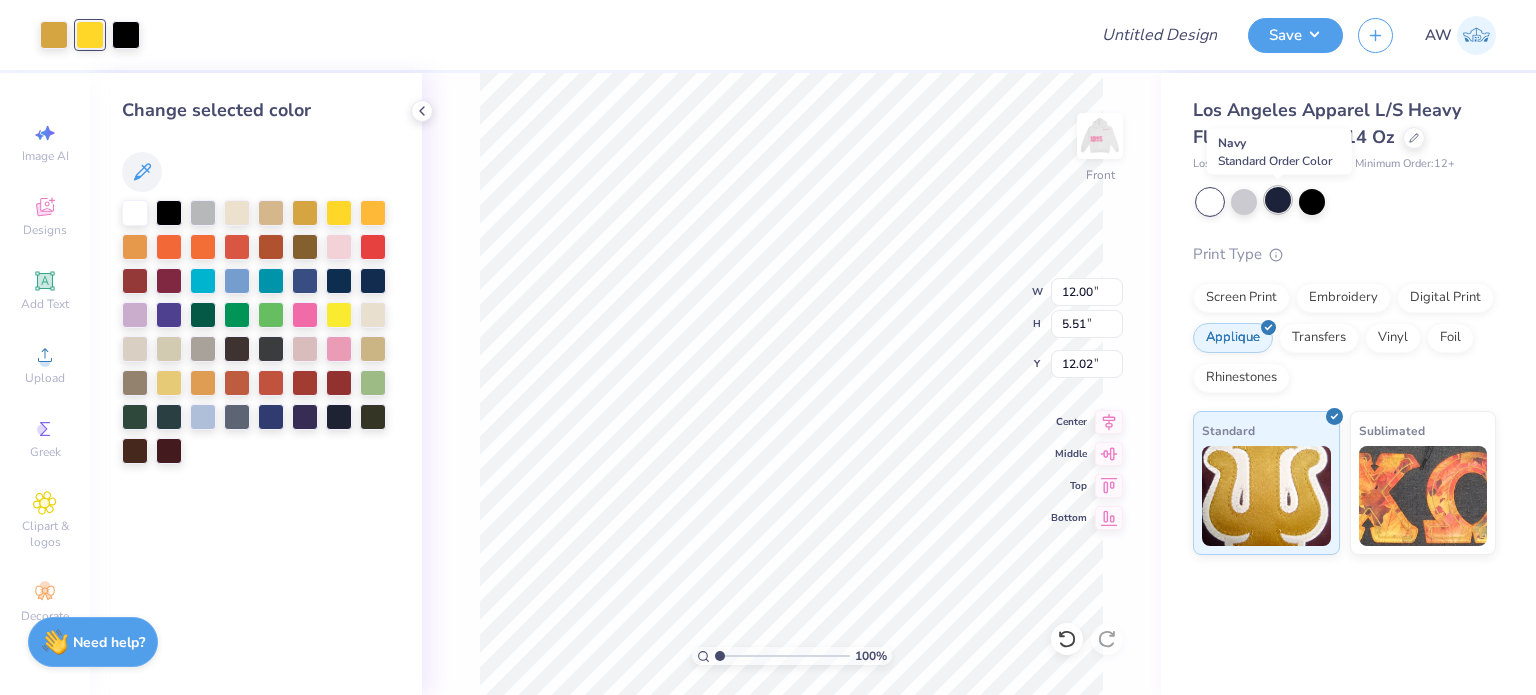 click at bounding box center (1278, 200) 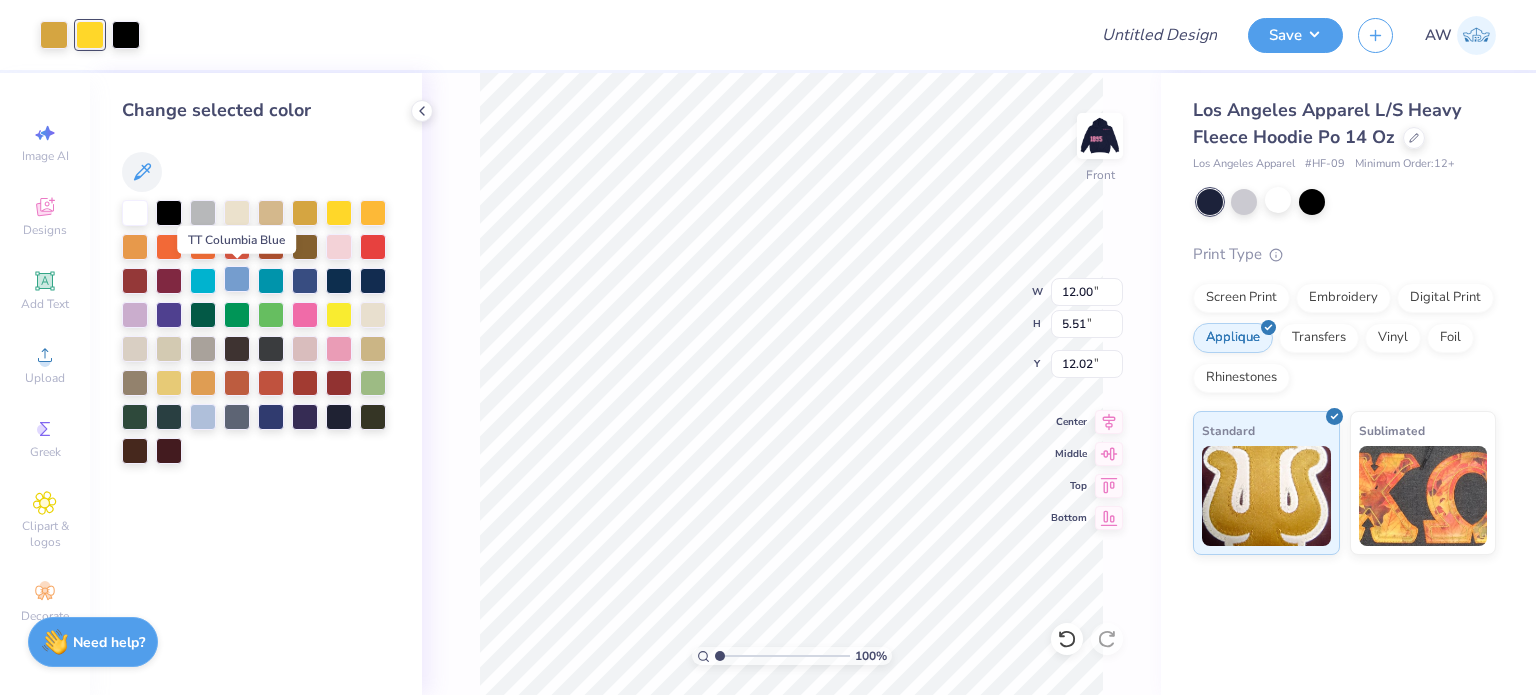 click at bounding box center [237, 279] 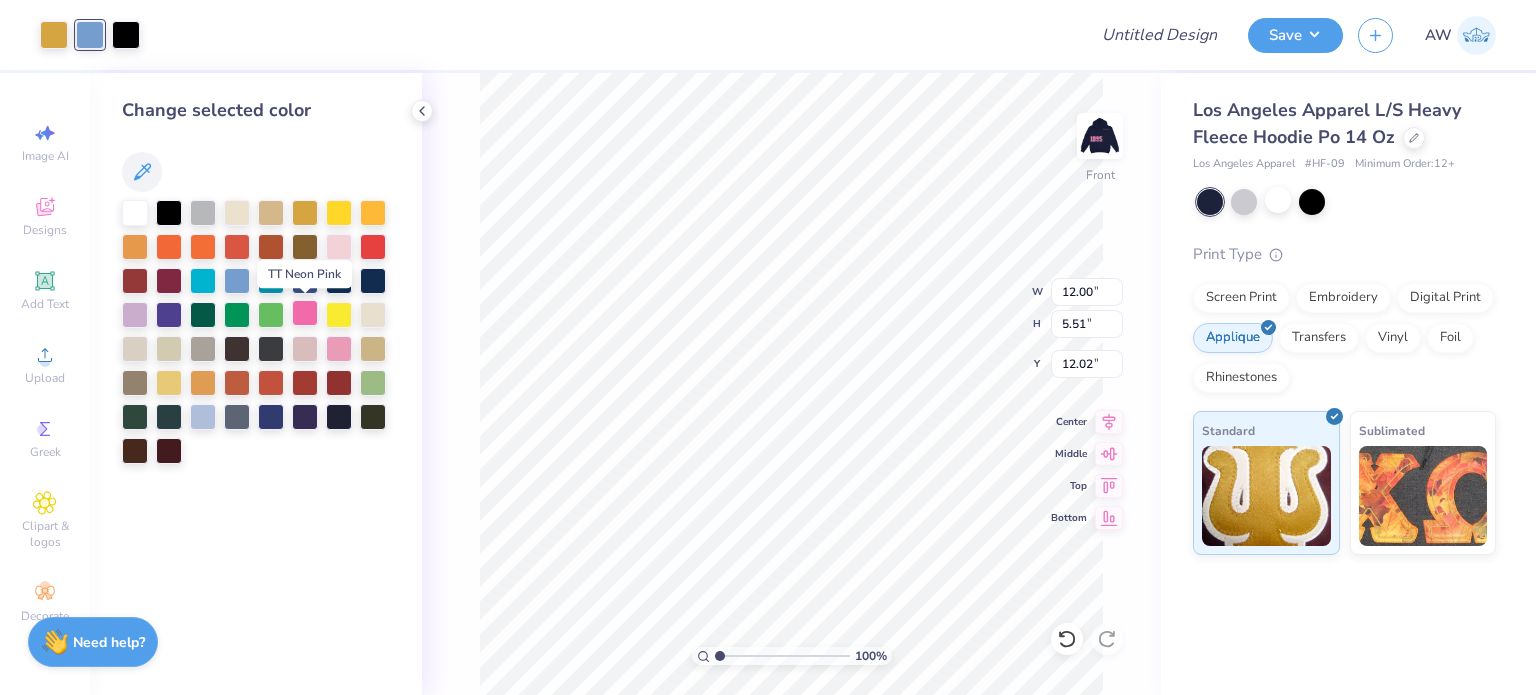 click at bounding box center (305, 313) 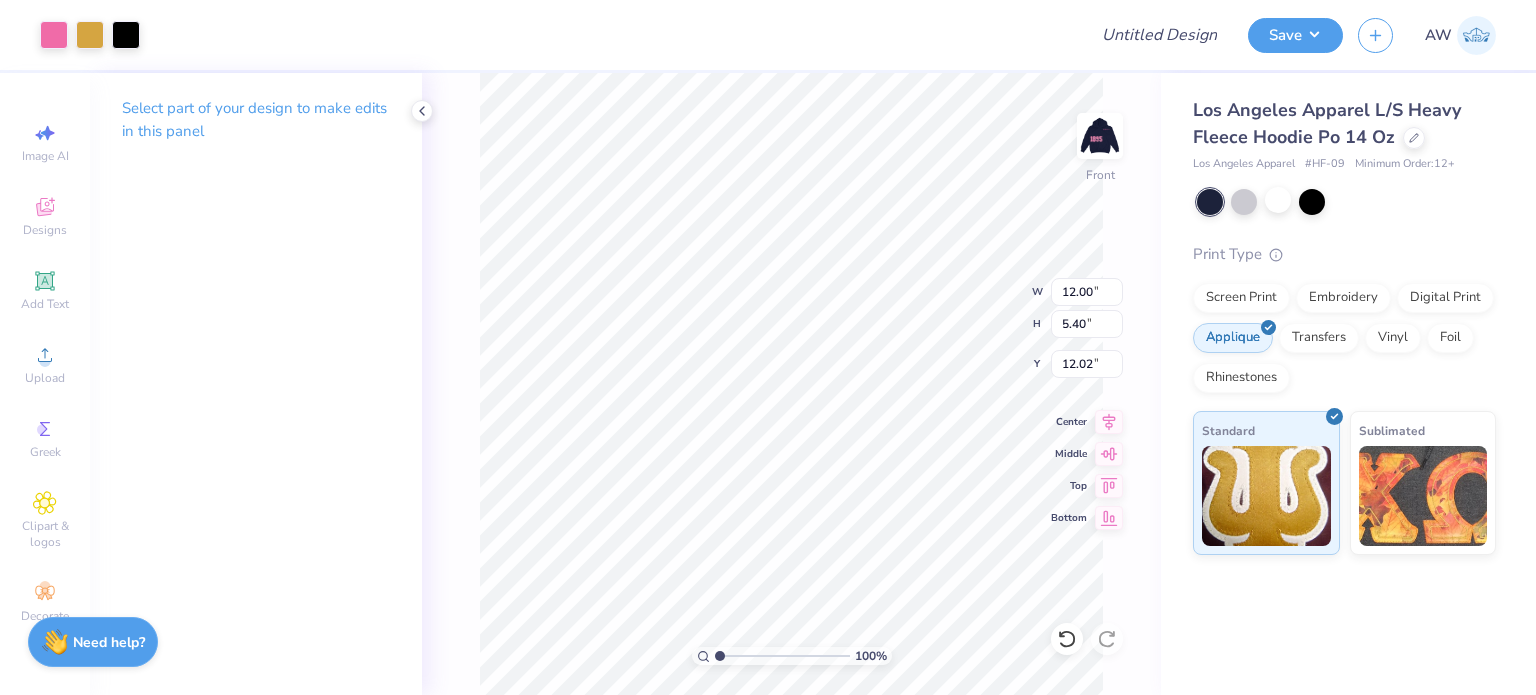type on "5.40" 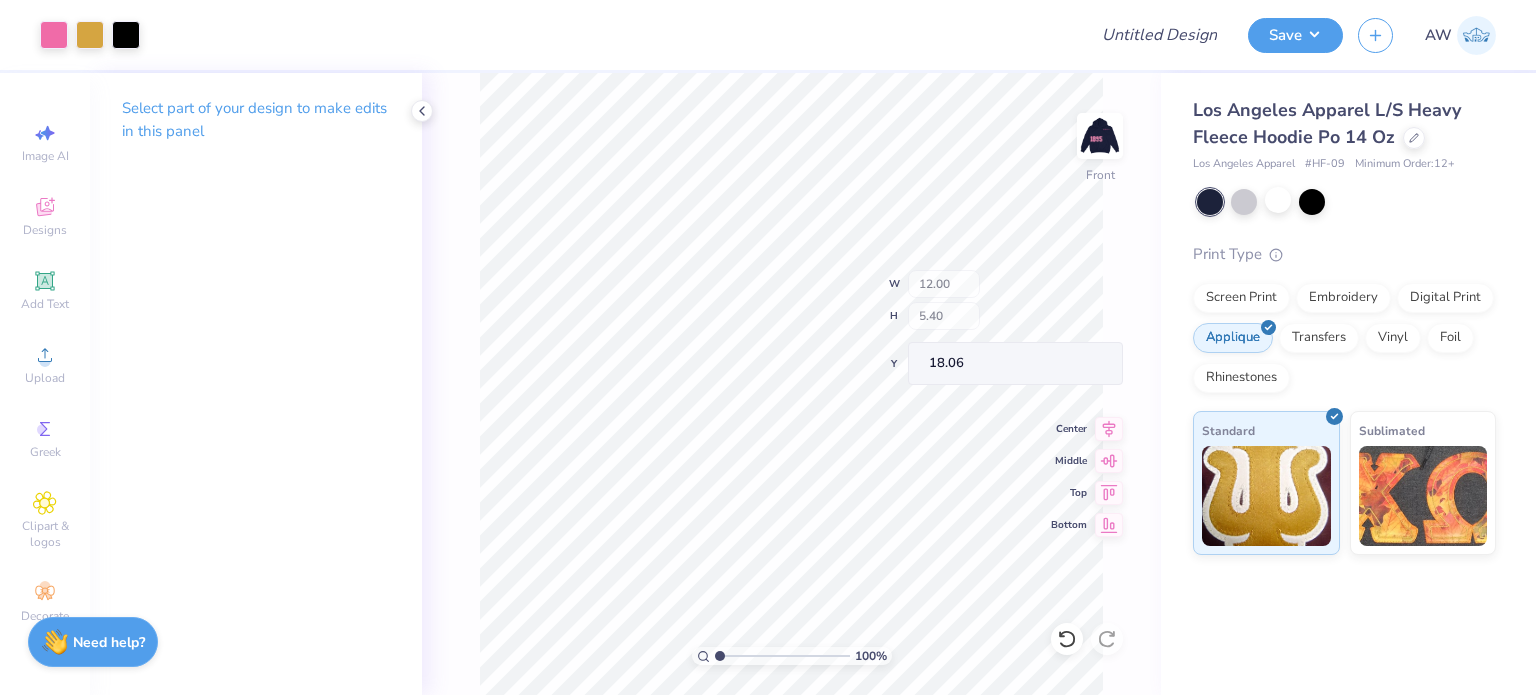 type on "18.43" 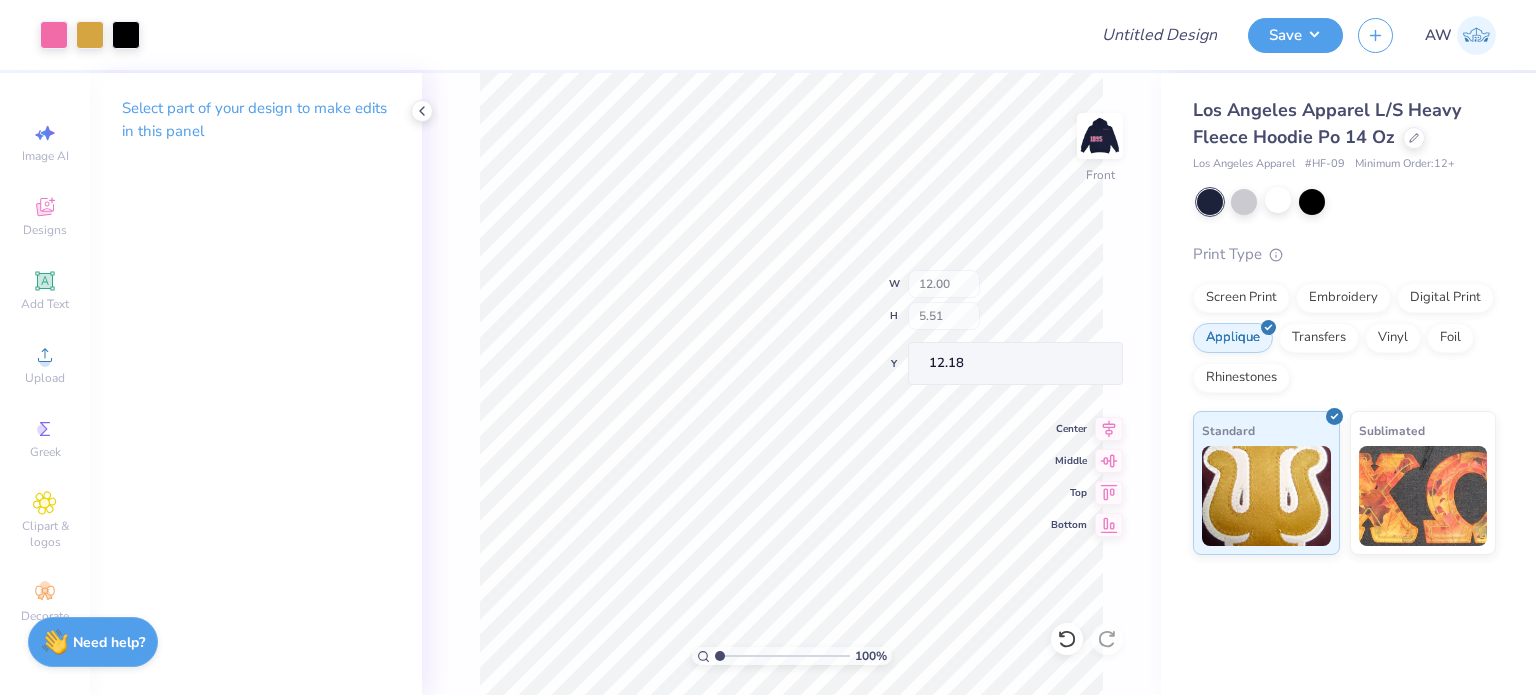 type on "12.18" 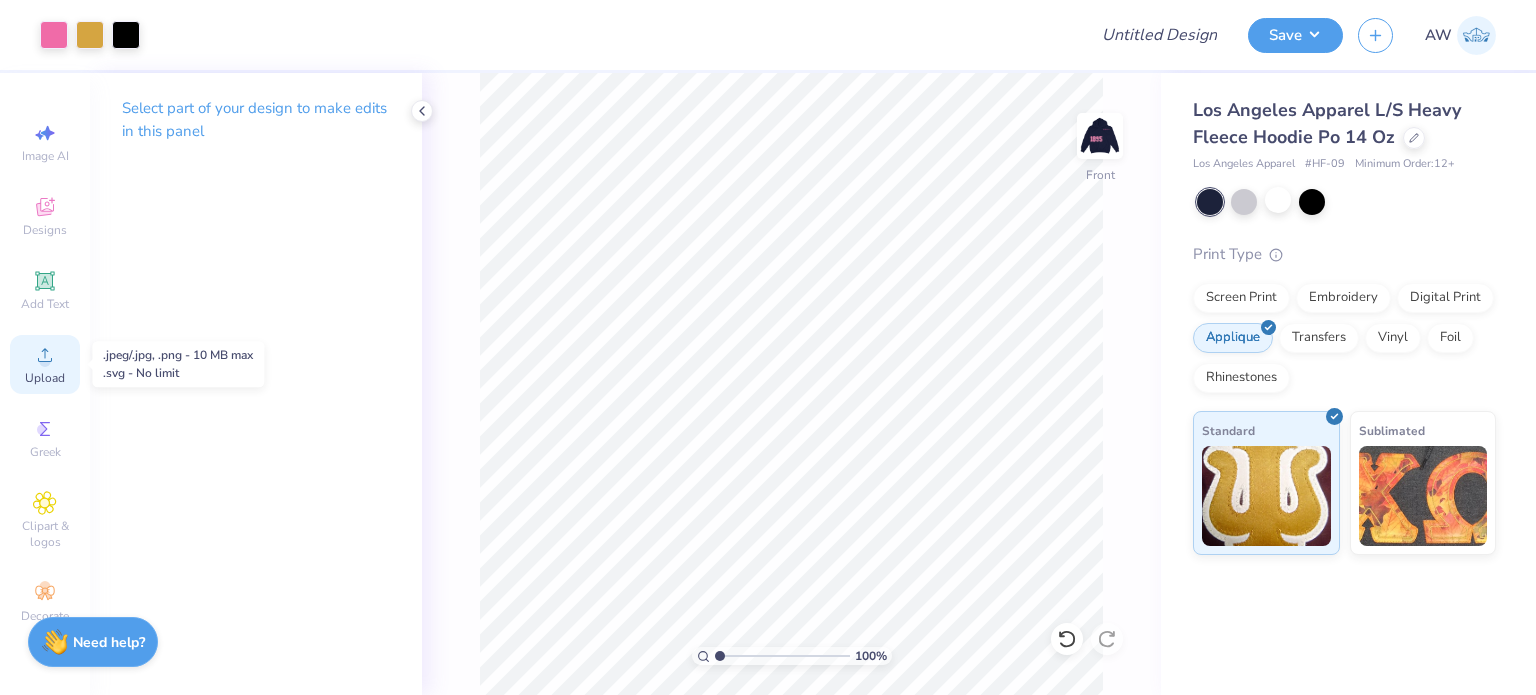click 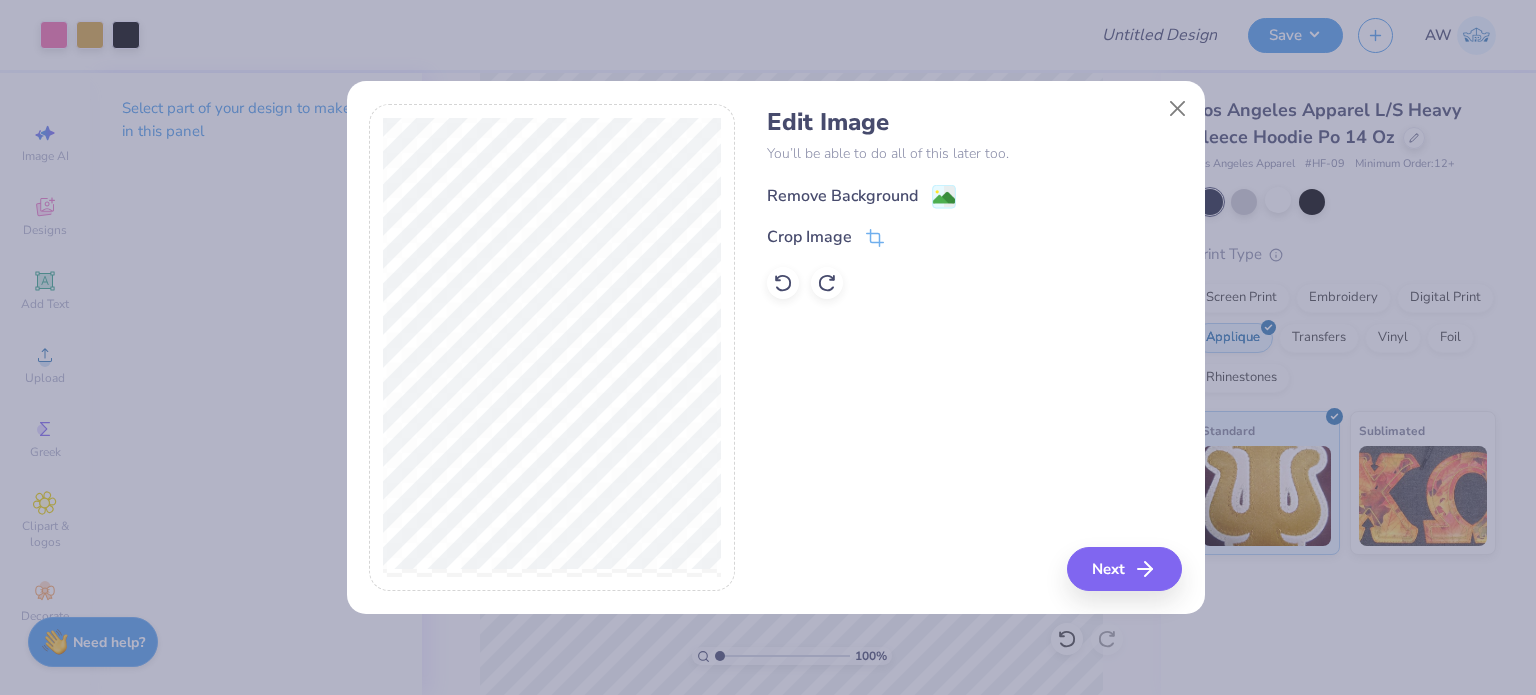 click on "Remove Background" at bounding box center [842, 196] 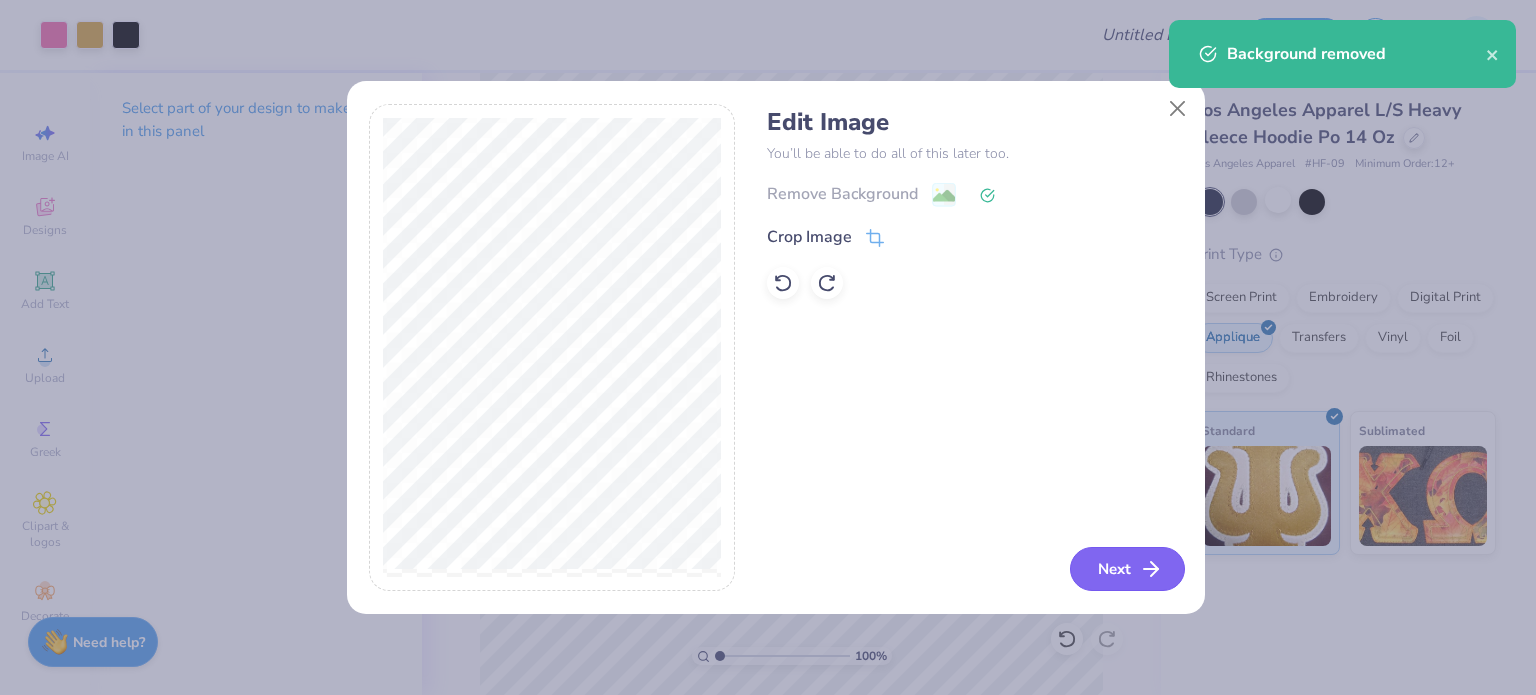 click on "Next" at bounding box center [1127, 569] 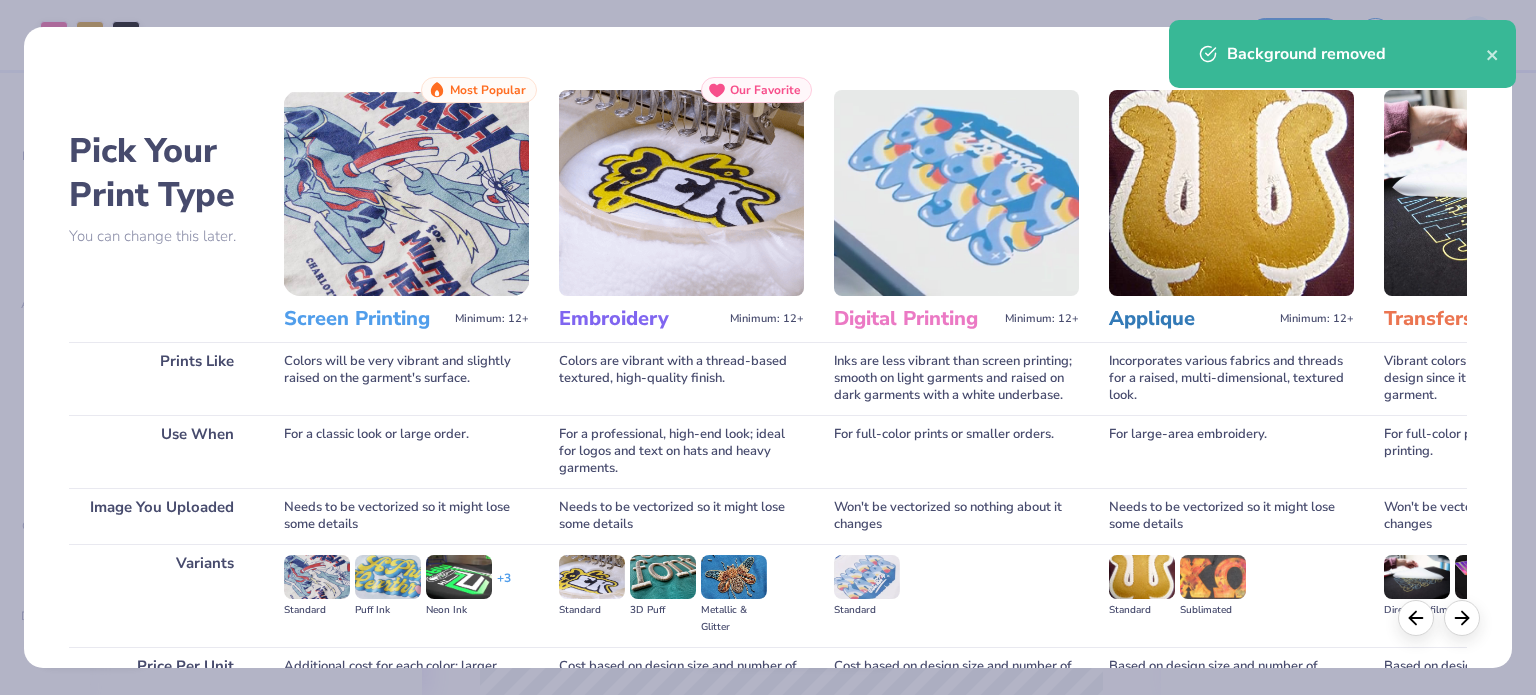 scroll, scrollTop: 201, scrollLeft: 0, axis: vertical 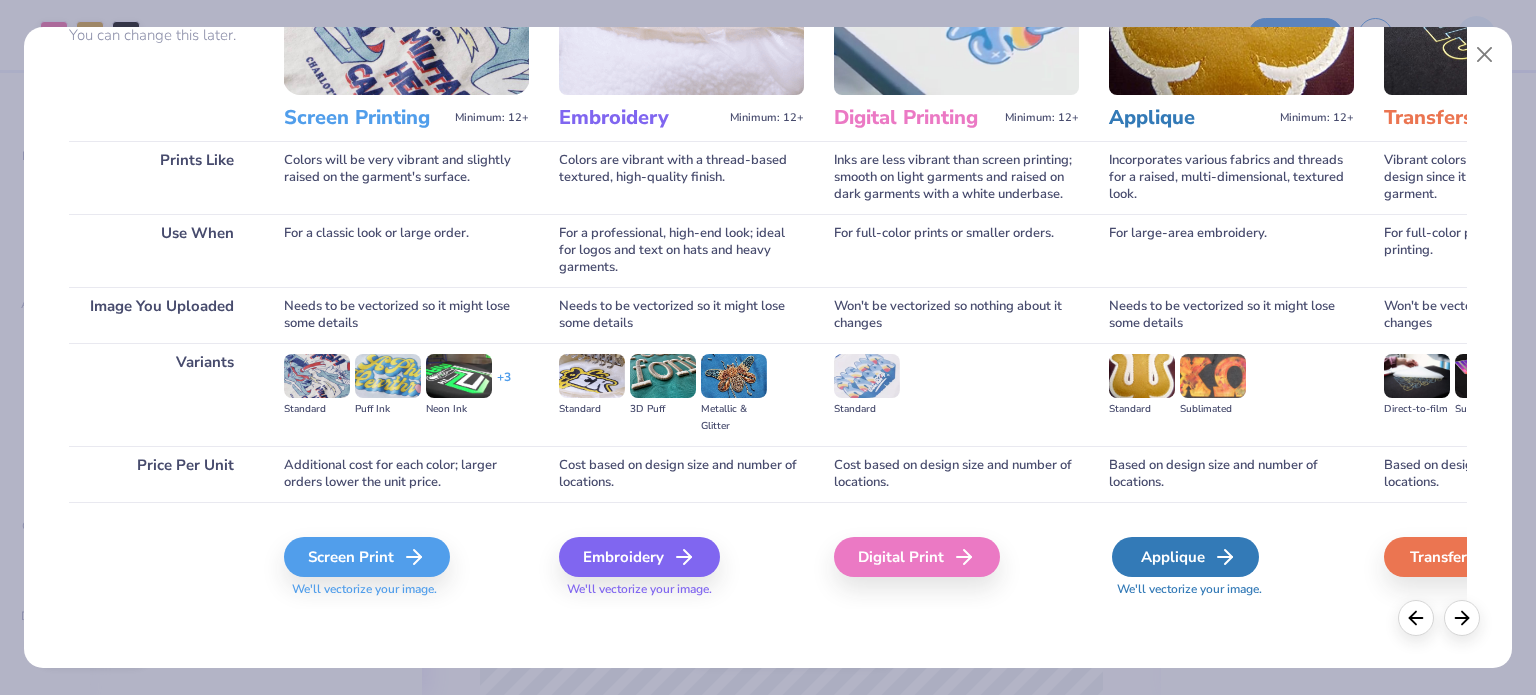 click 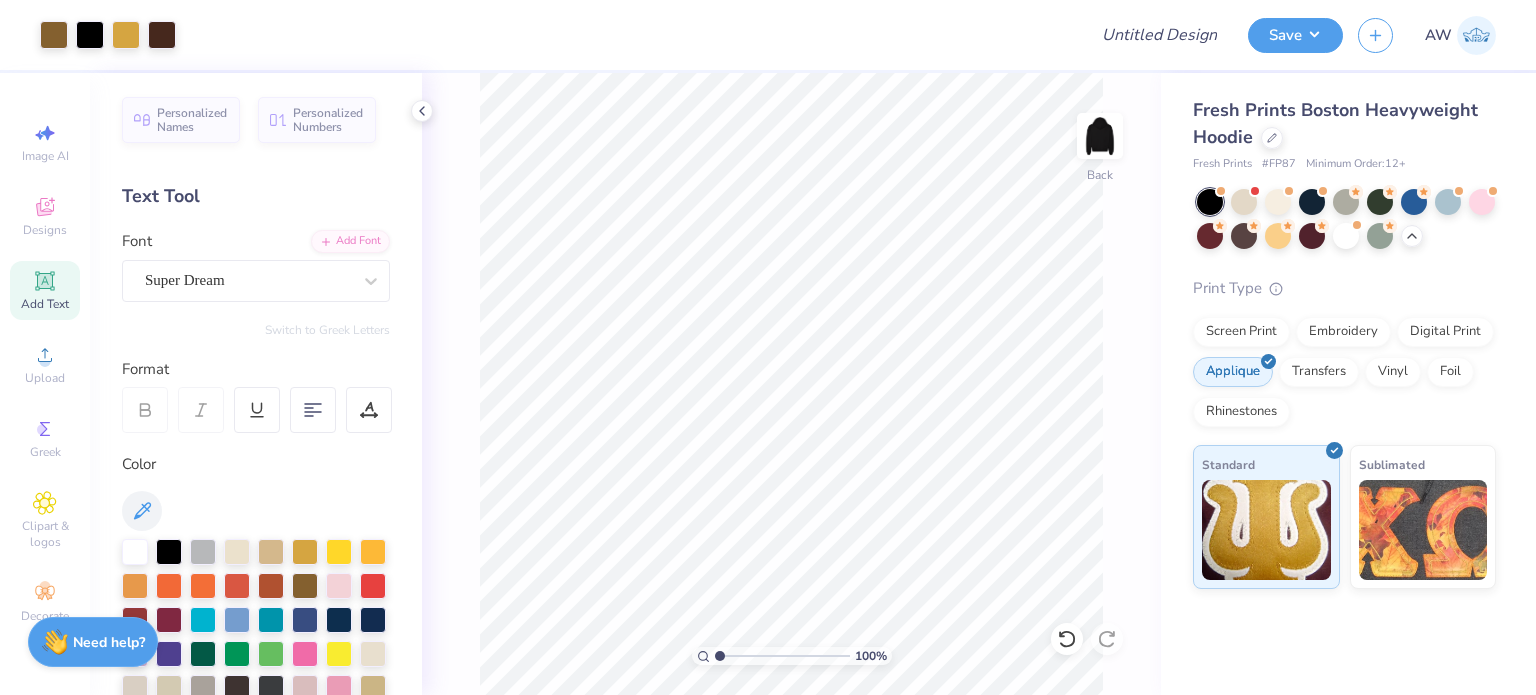 scroll, scrollTop: 0, scrollLeft: 0, axis: both 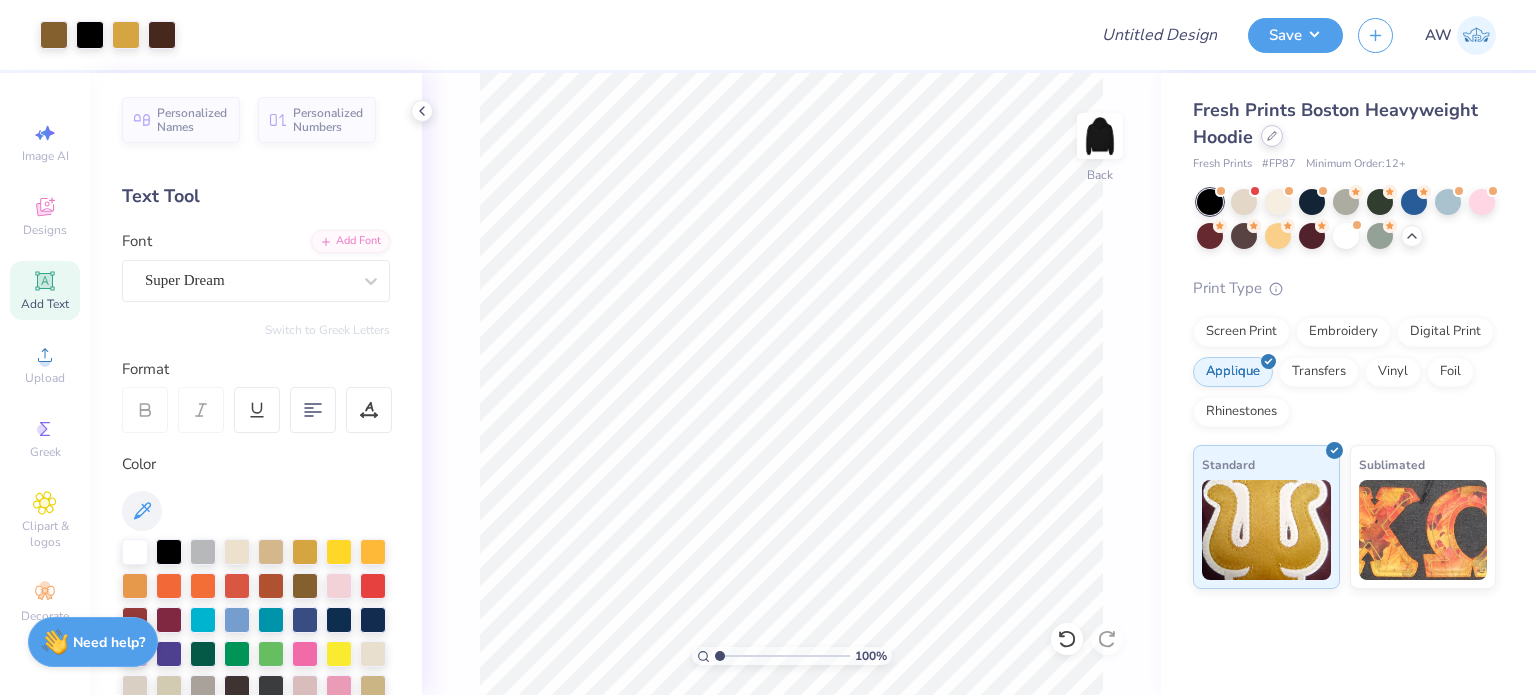 click at bounding box center [1272, 136] 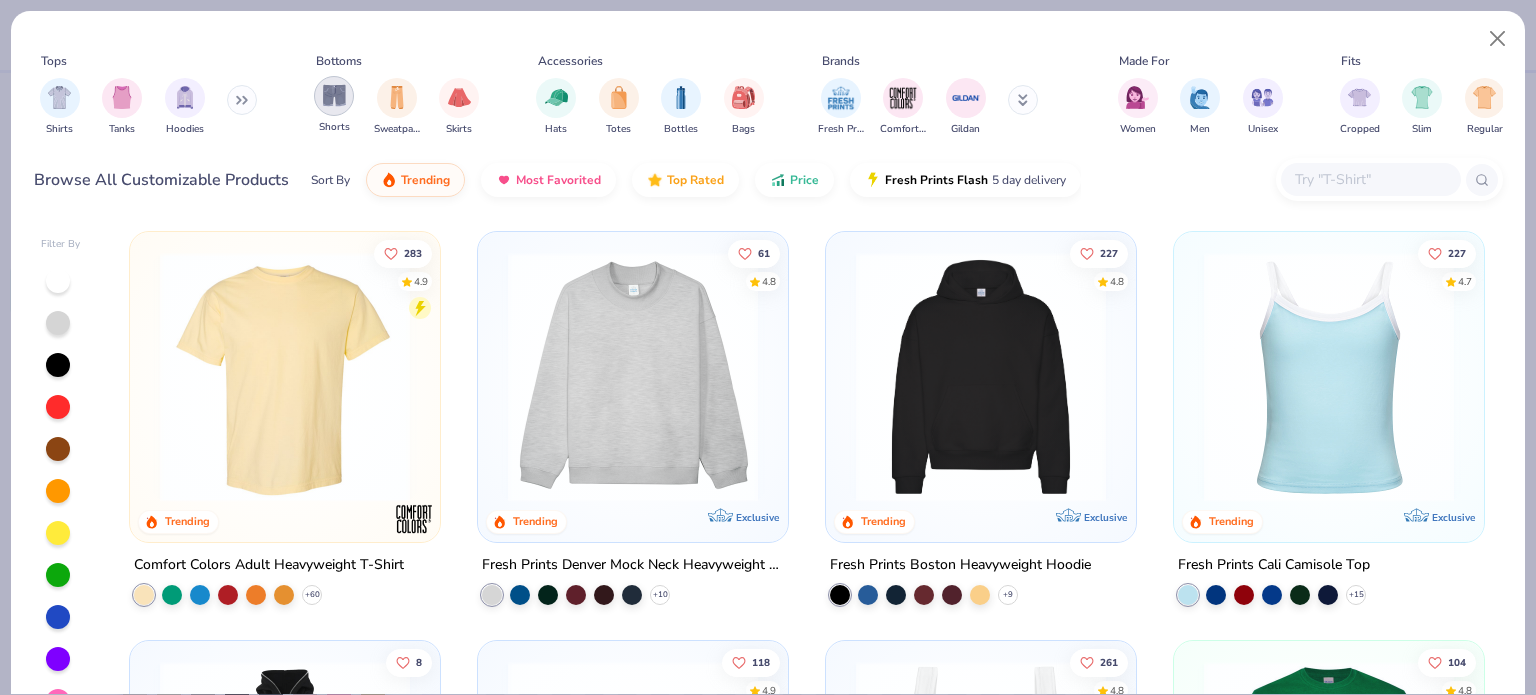 click at bounding box center (334, 95) 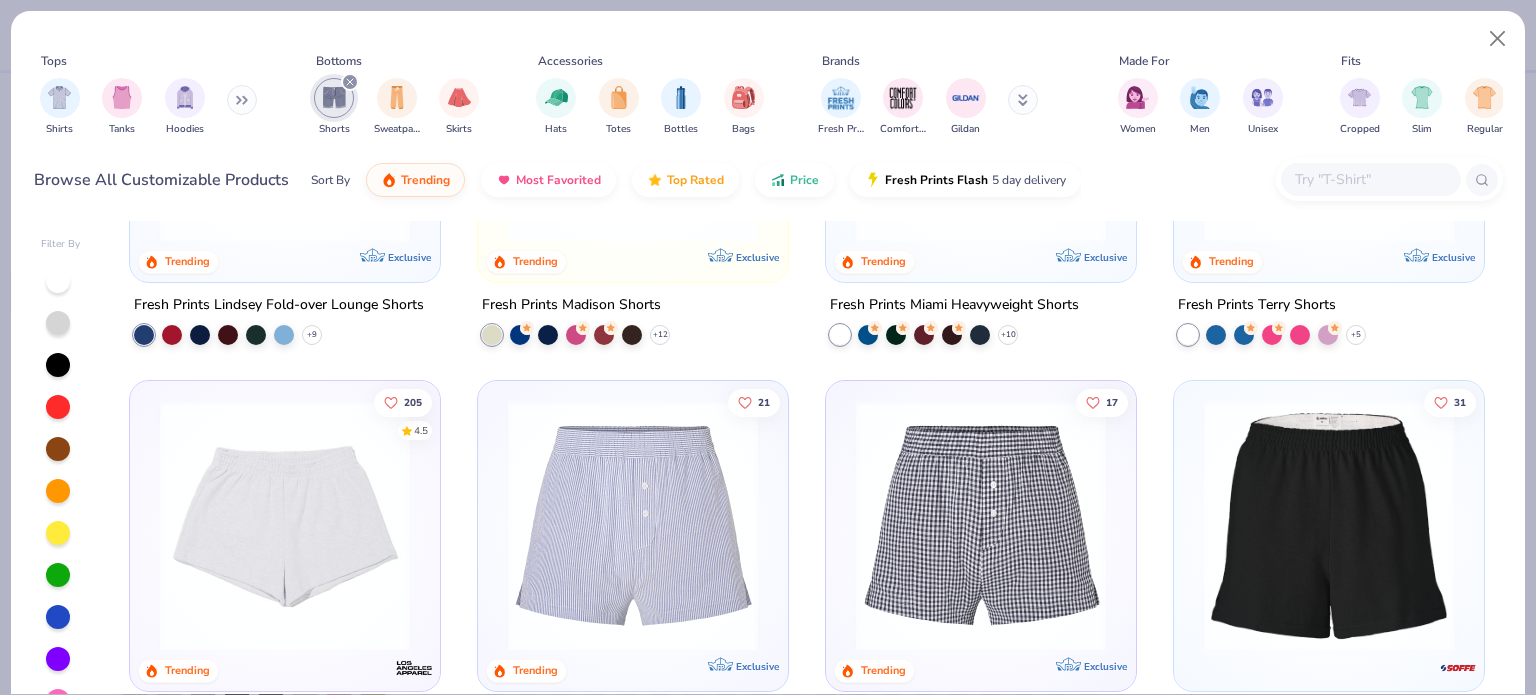 scroll, scrollTop: 444, scrollLeft: 0, axis: vertical 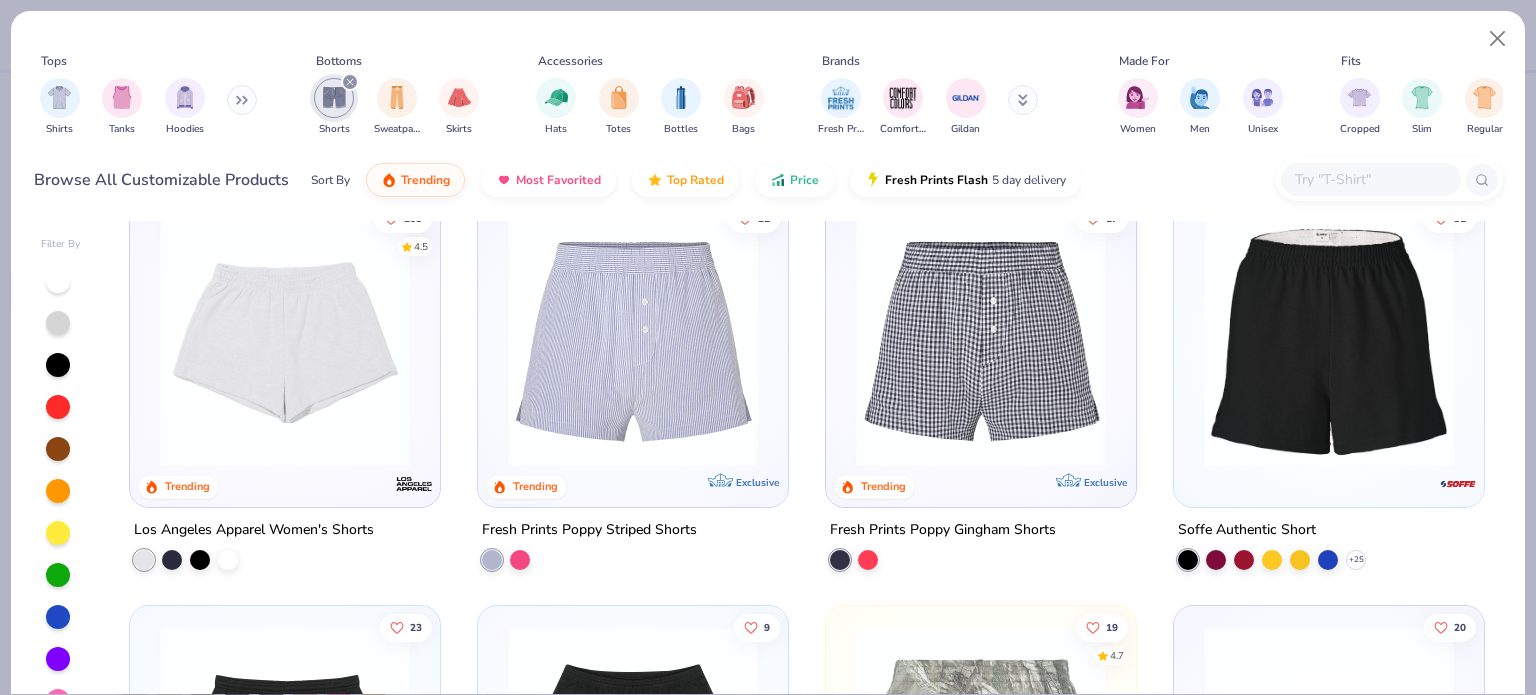 click at bounding box center (285, 342) 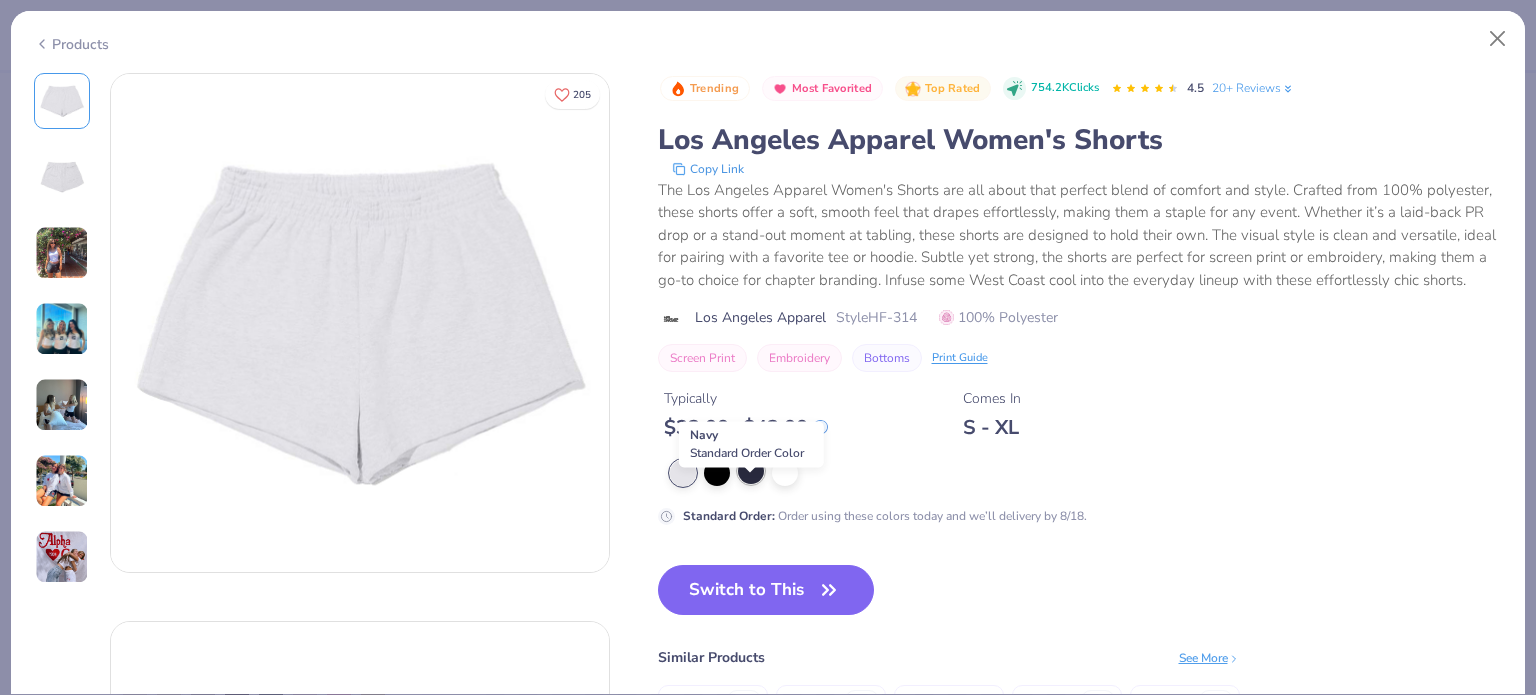 click at bounding box center (751, 471) 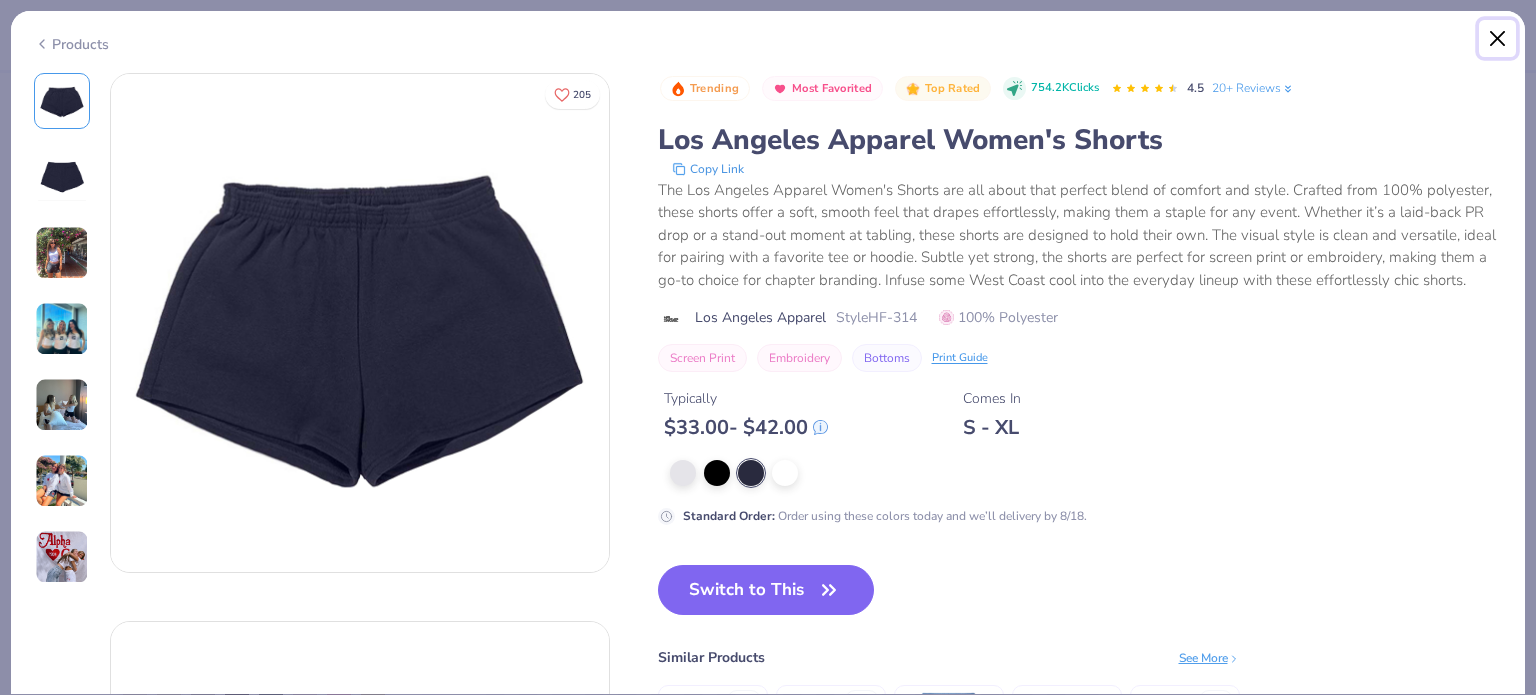 click at bounding box center (1498, 39) 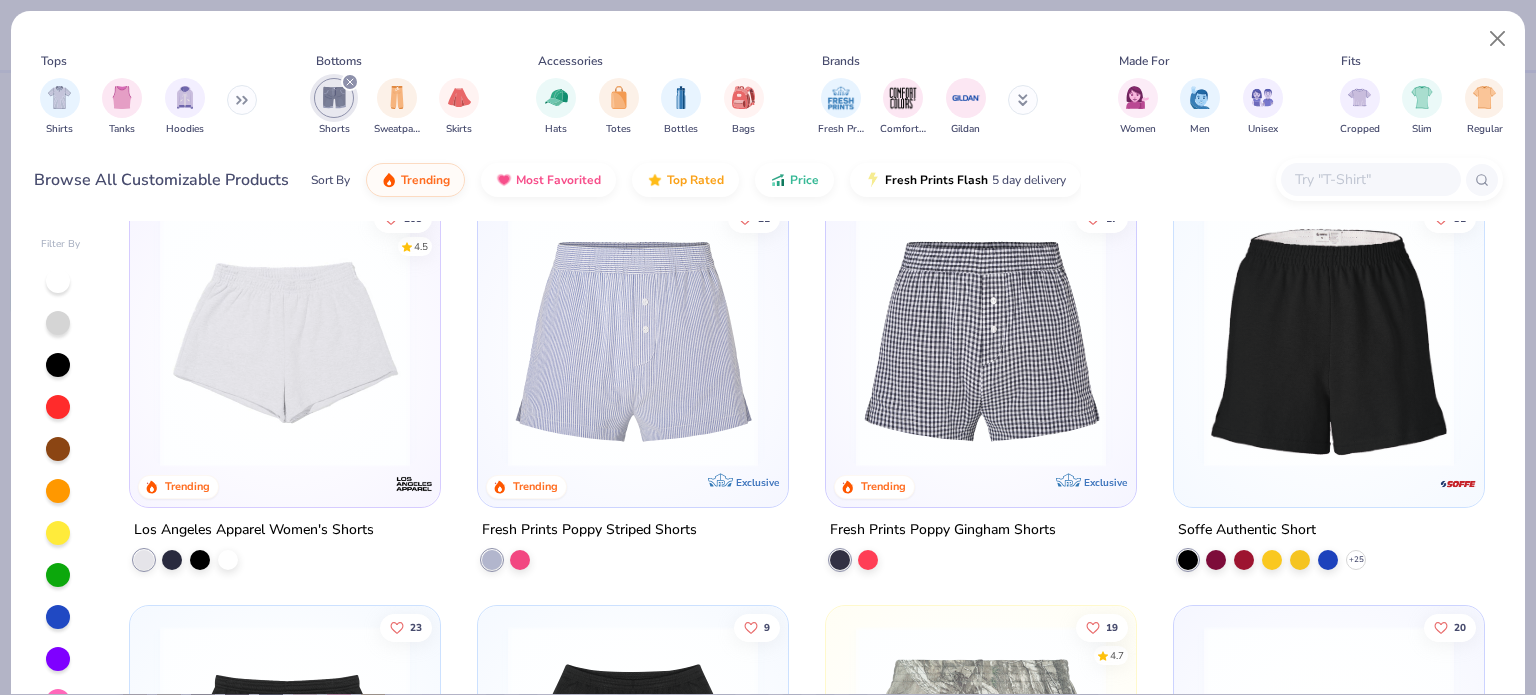 scroll, scrollTop: 0, scrollLeft: 0, axis: both 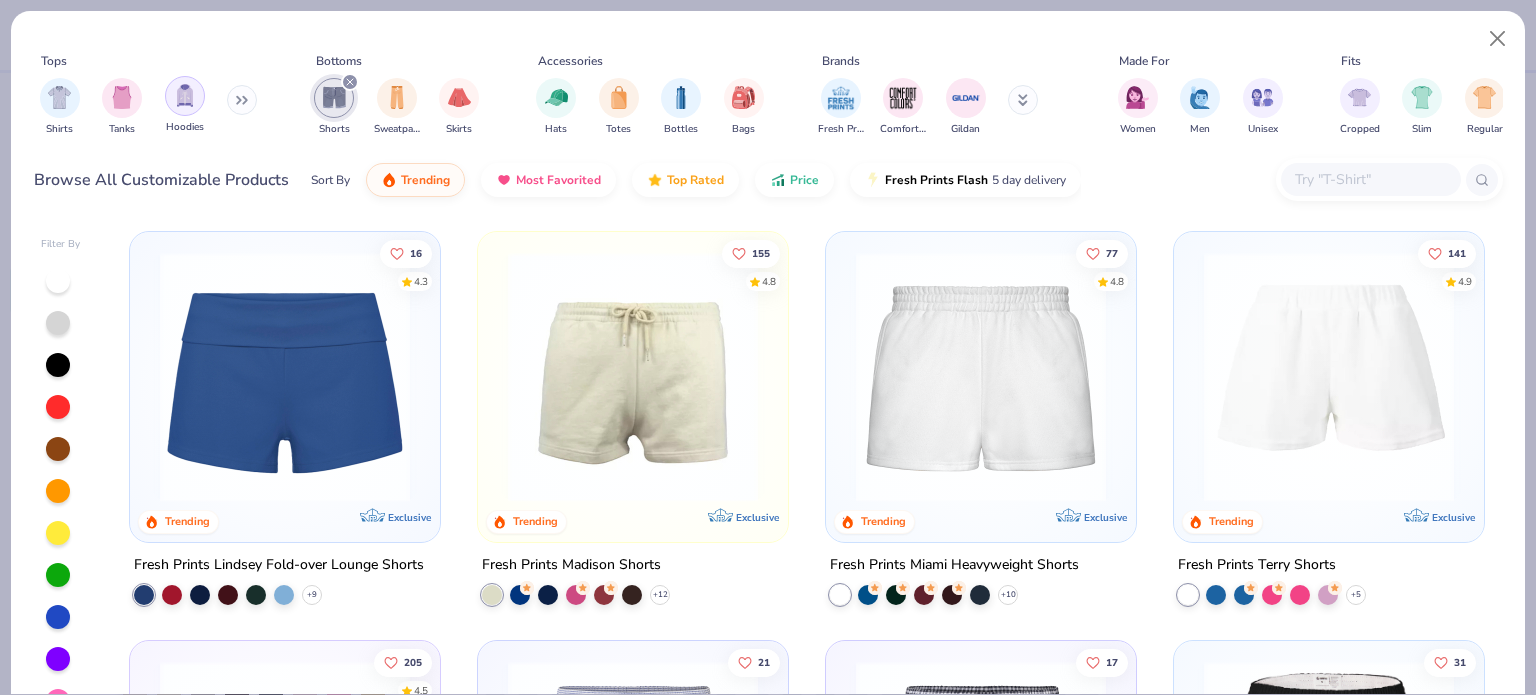 click at bounding box center [185, 95] 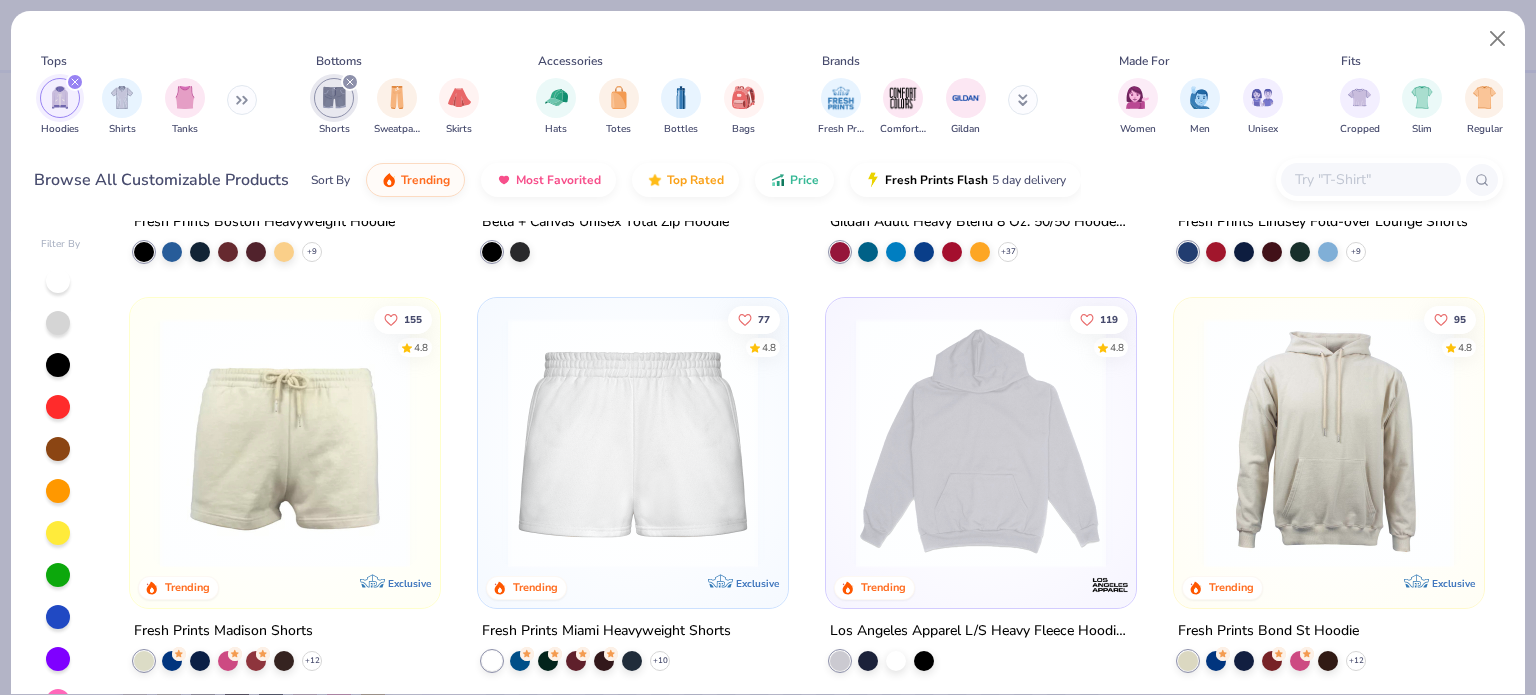 scroll, scrollTop: 344, scrollLeft: 0, axis: vertical 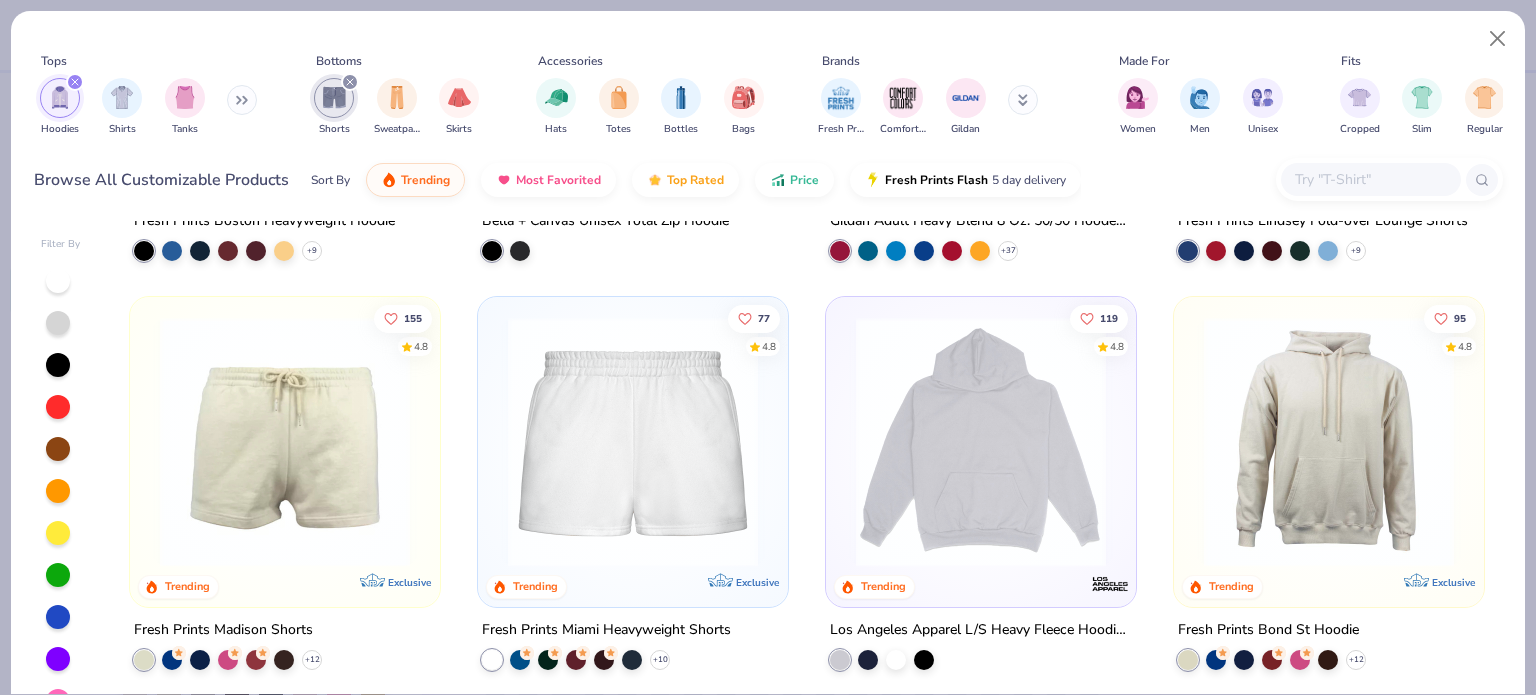 click 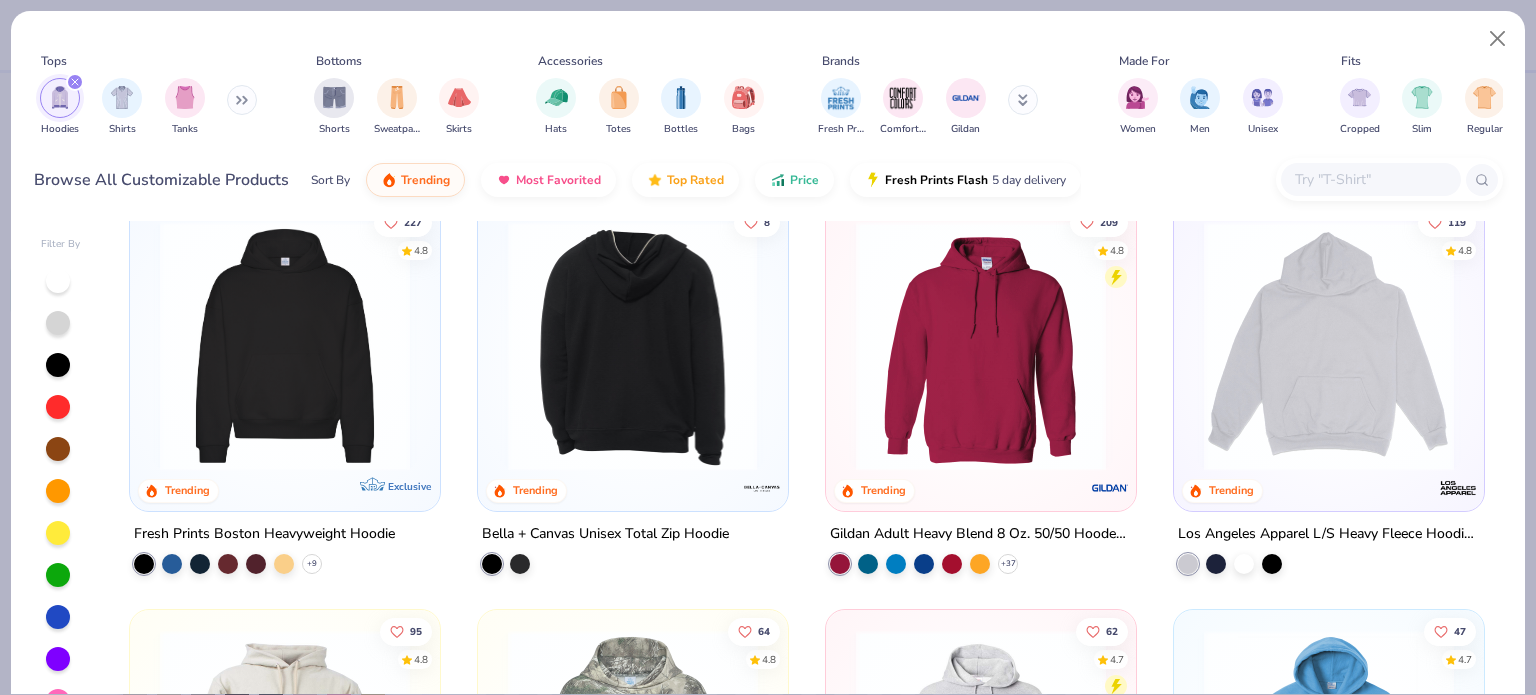 scroll, scrollTop: 28, scrollLeft: 0, axis: vertical 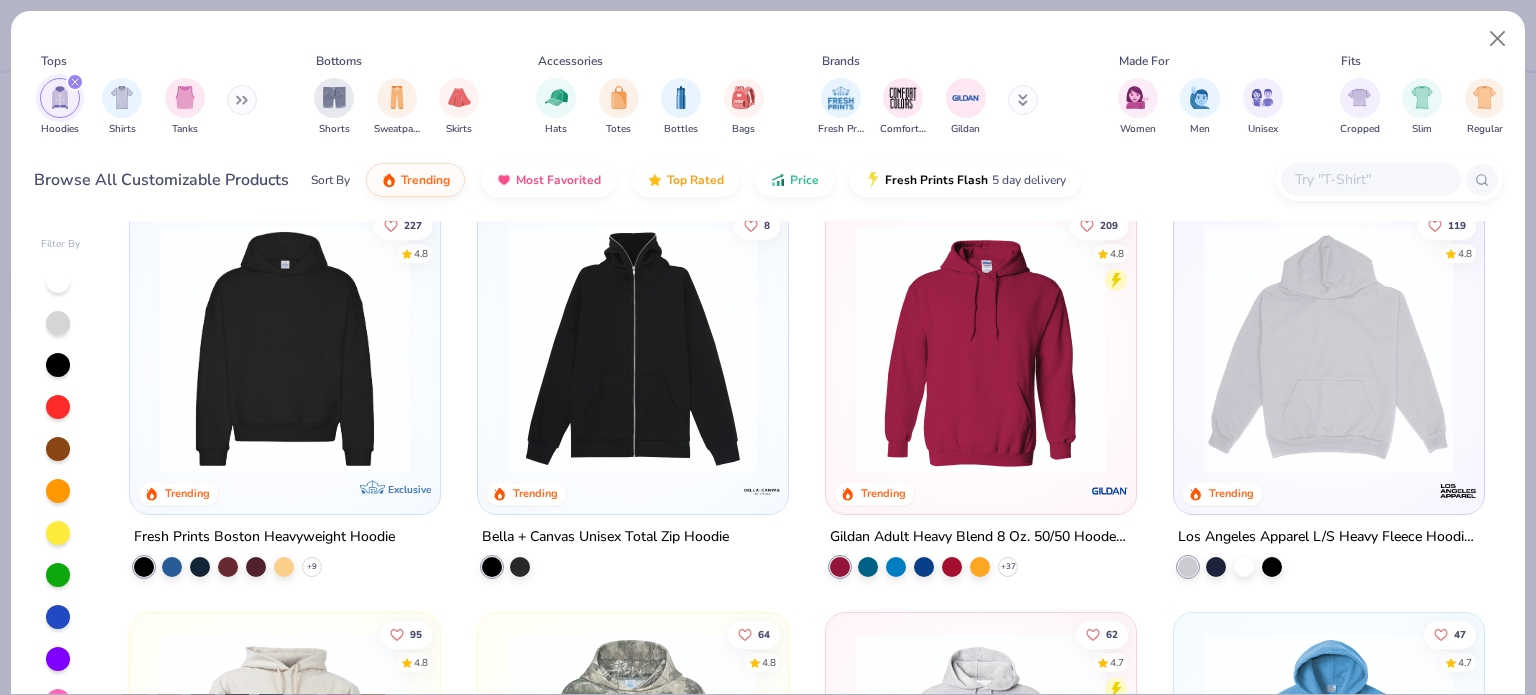 click at bounding box center (1329, 349) 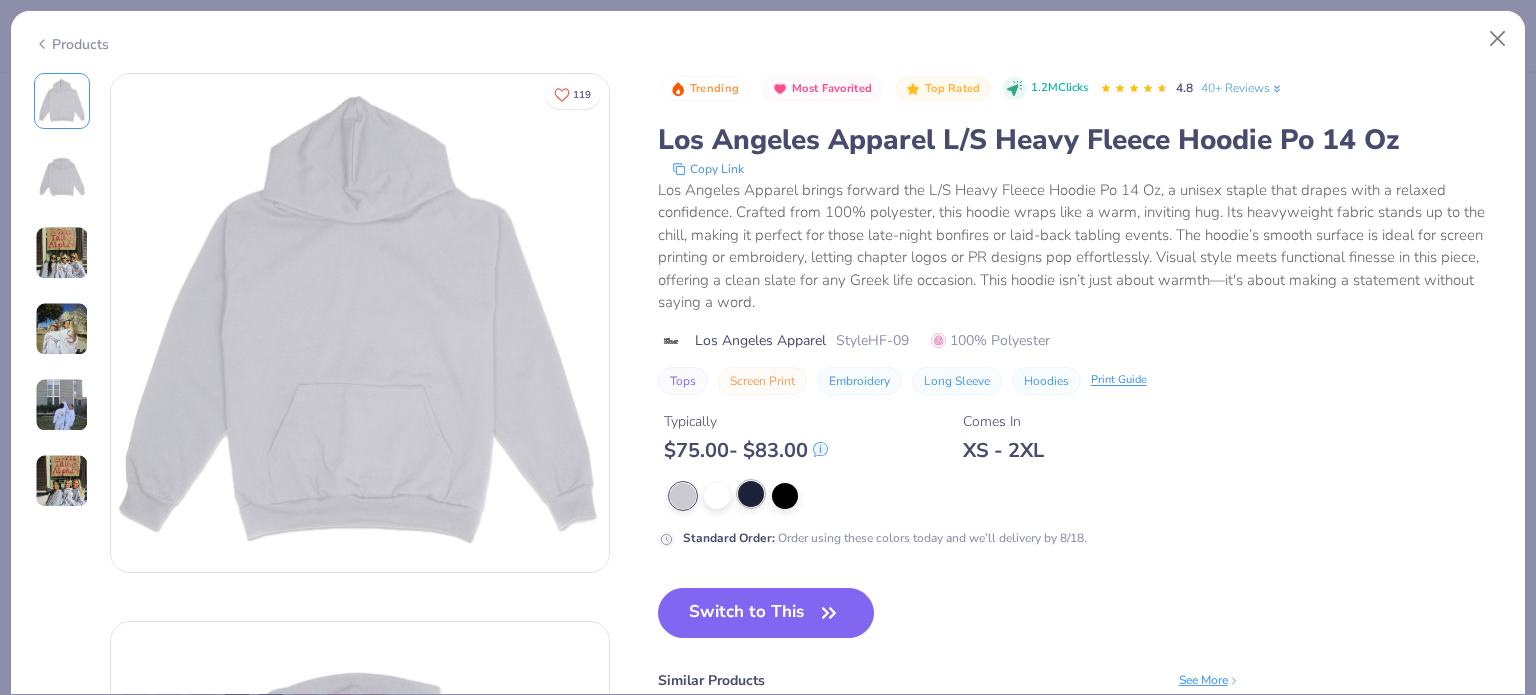 click at bounding box center [751, 494] 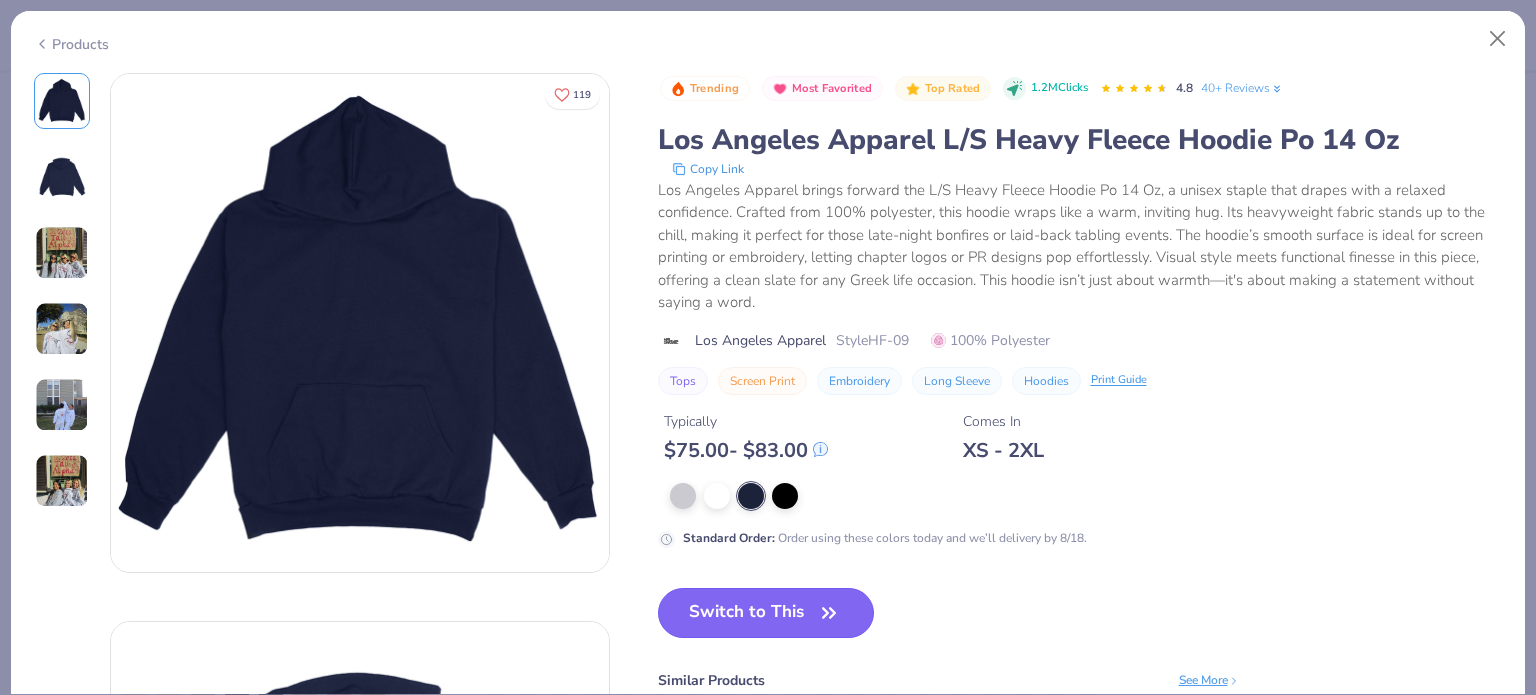 click on "Switch to This" at bounding box center (766, 613) 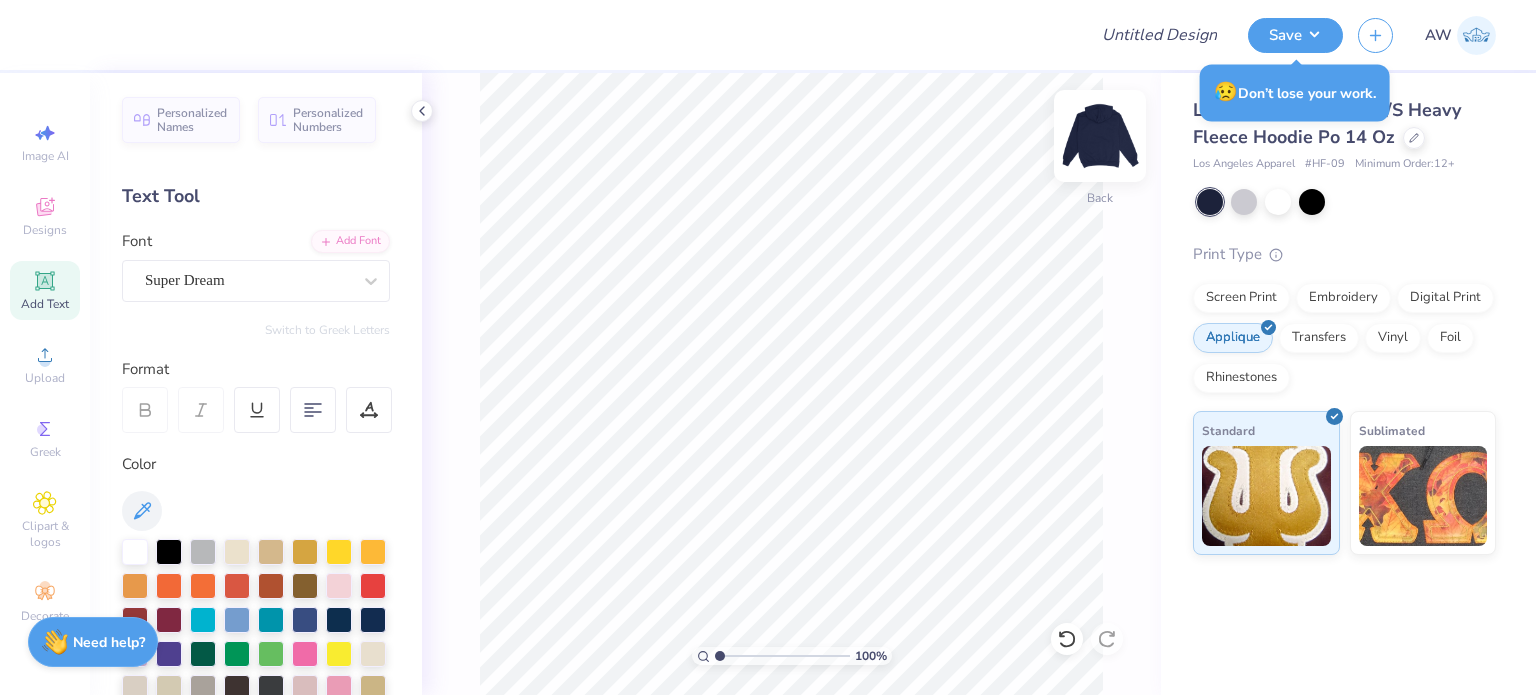 click at bounding box center [1100, 136] 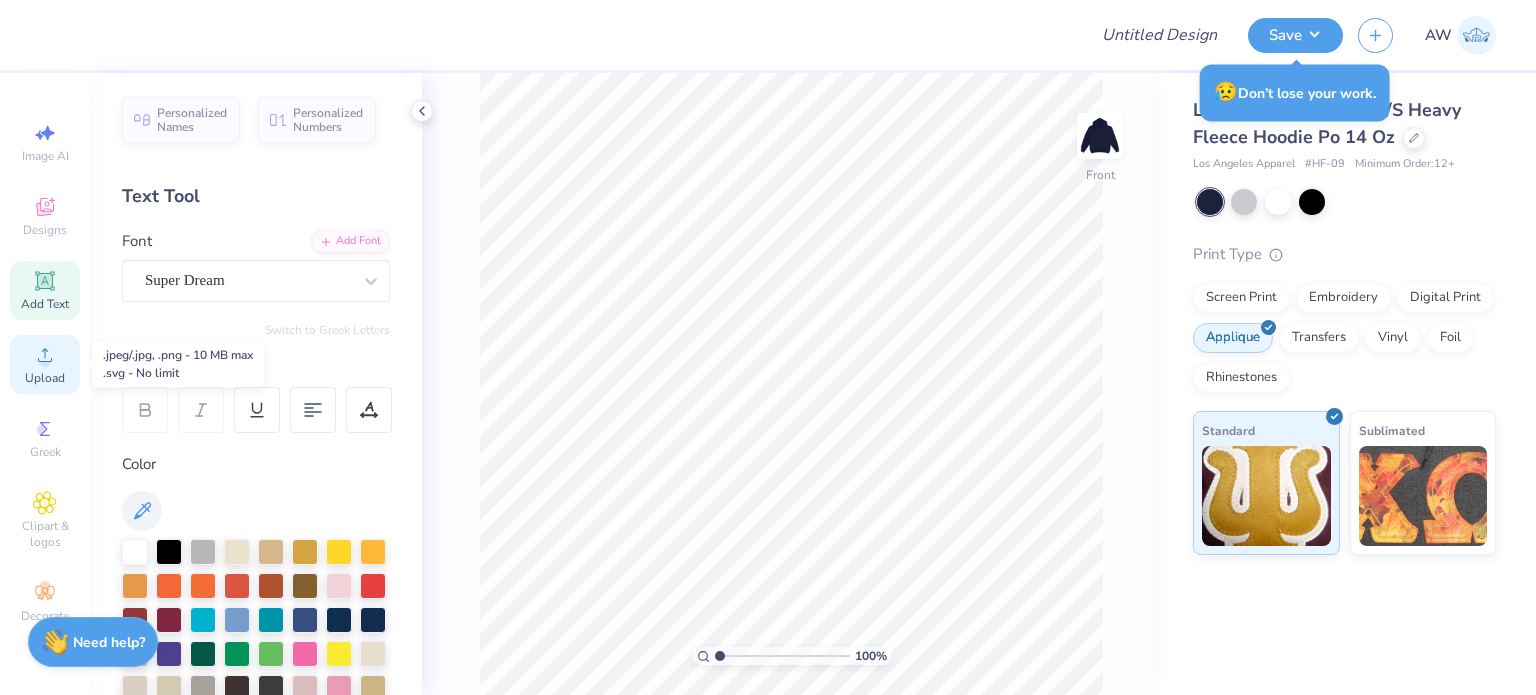 click 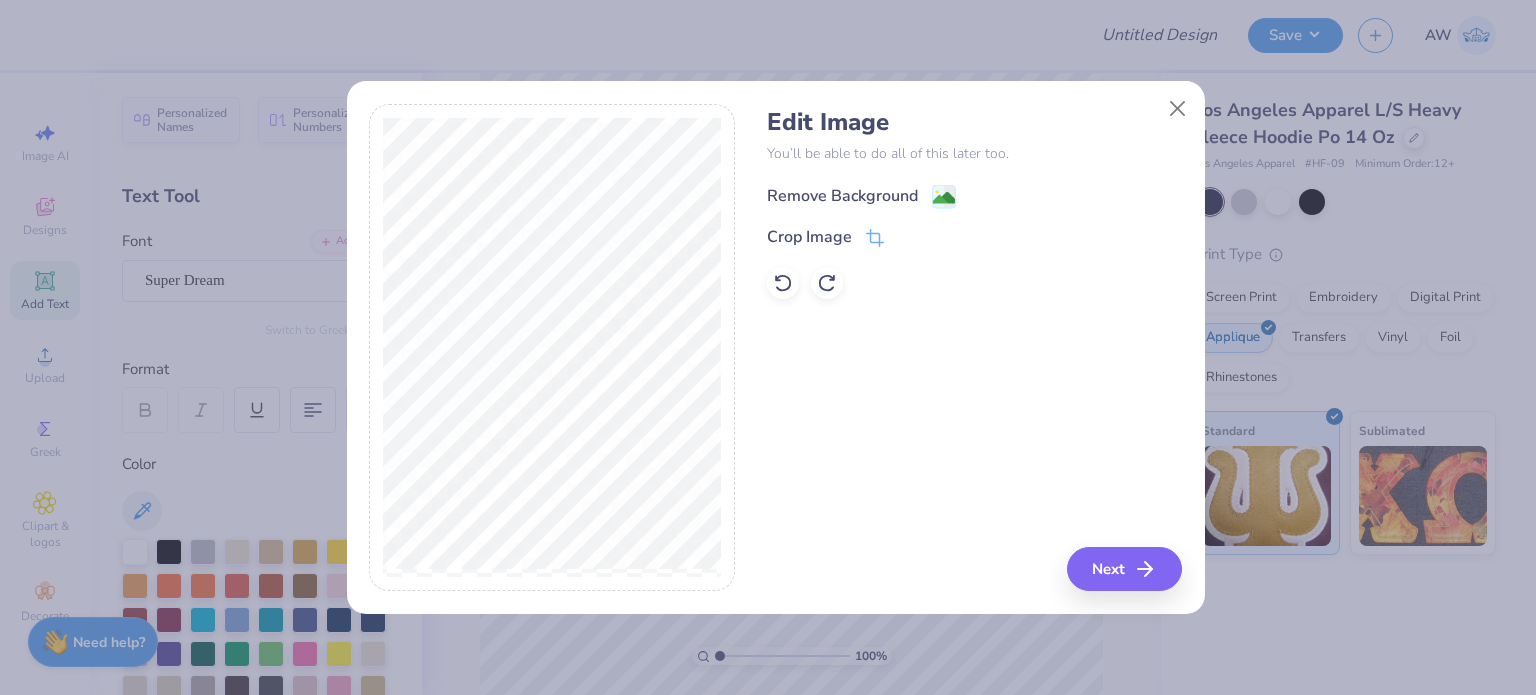 click on "Remove Background" at bounding box center [842, 196] 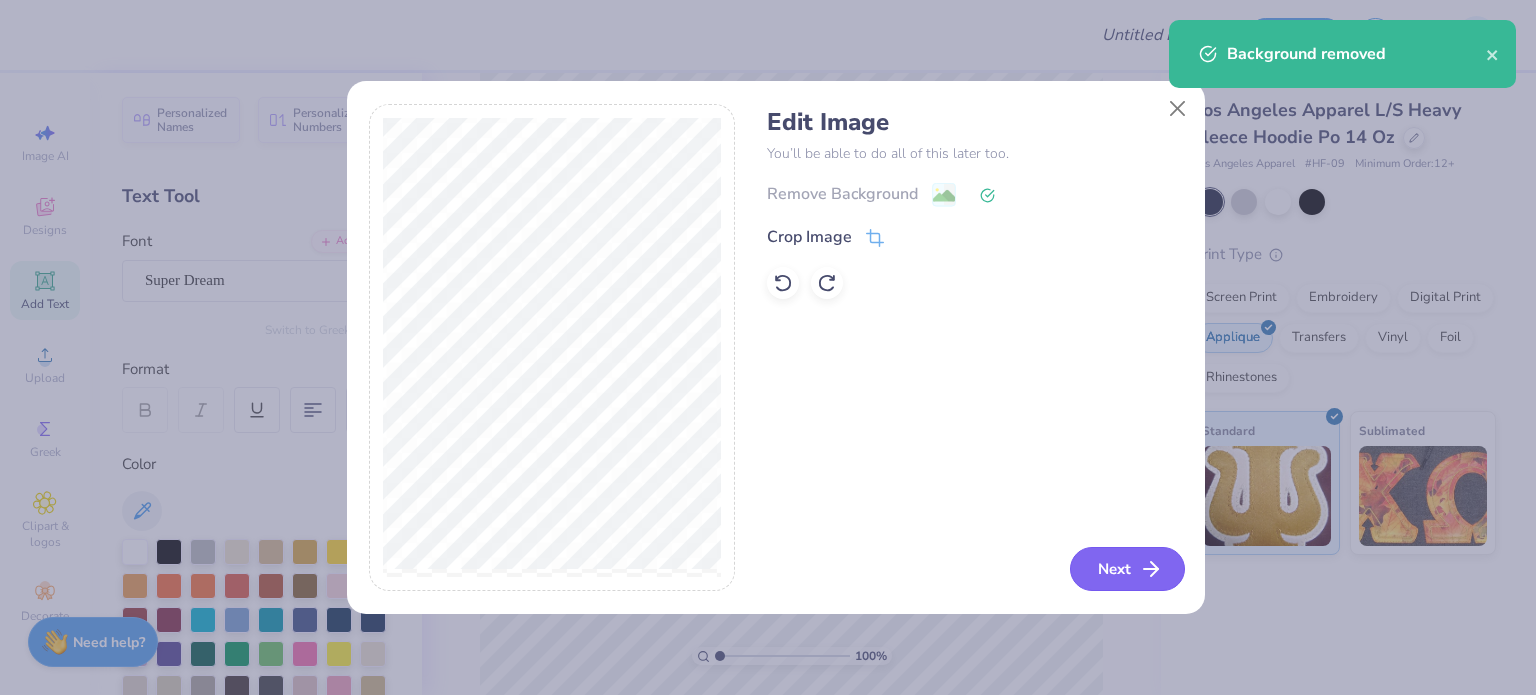 click on "Next" at bounding box center (1127, 569) 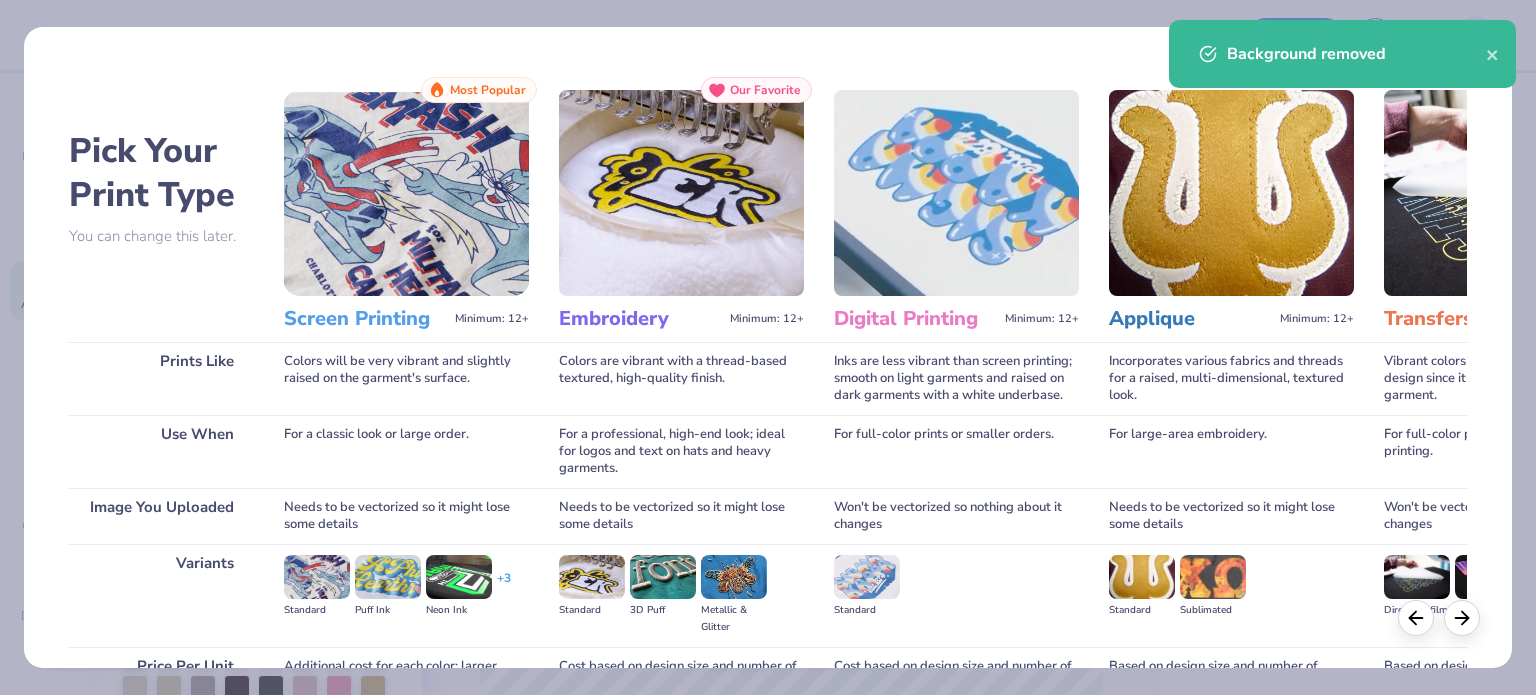 scroll, scrollTop: 201, scrollLeft: 0, axis: vertical 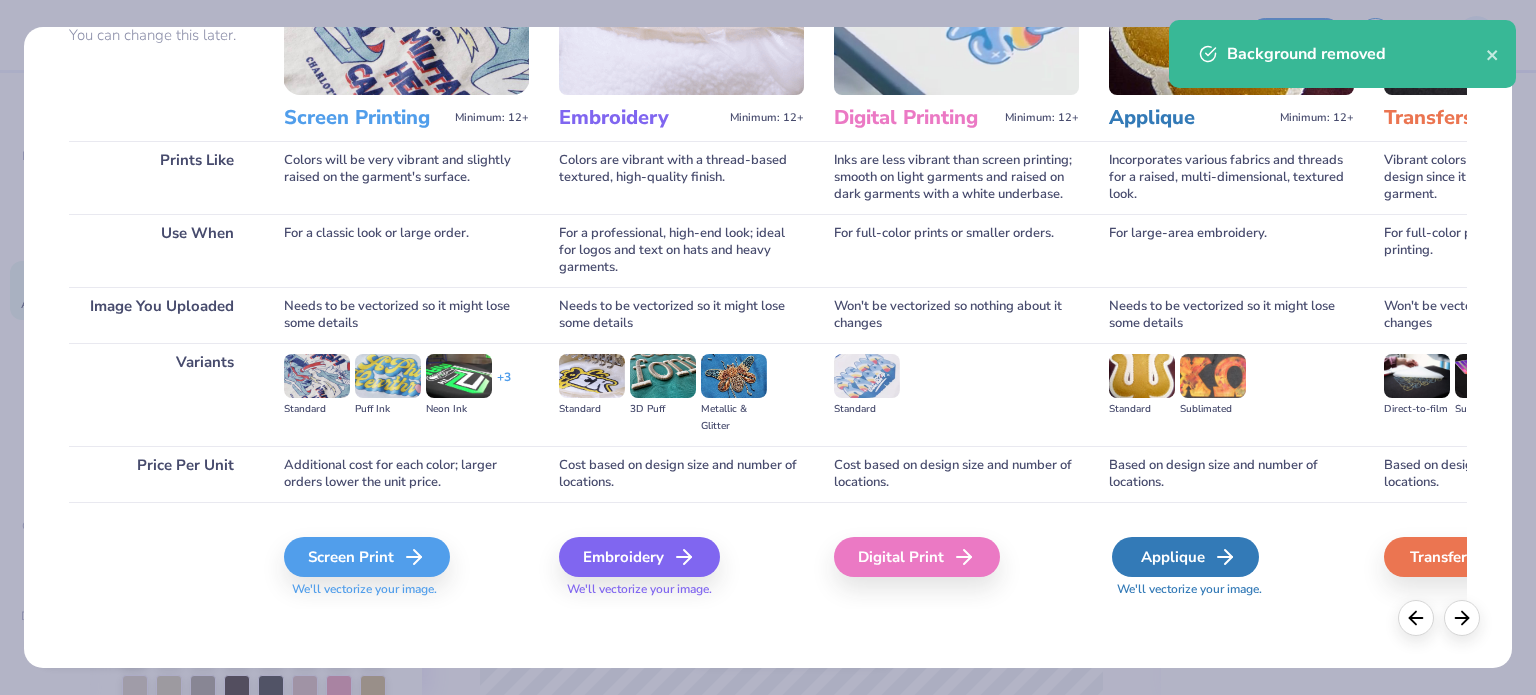 click on "Applique" at bounding box center (1185, 557) 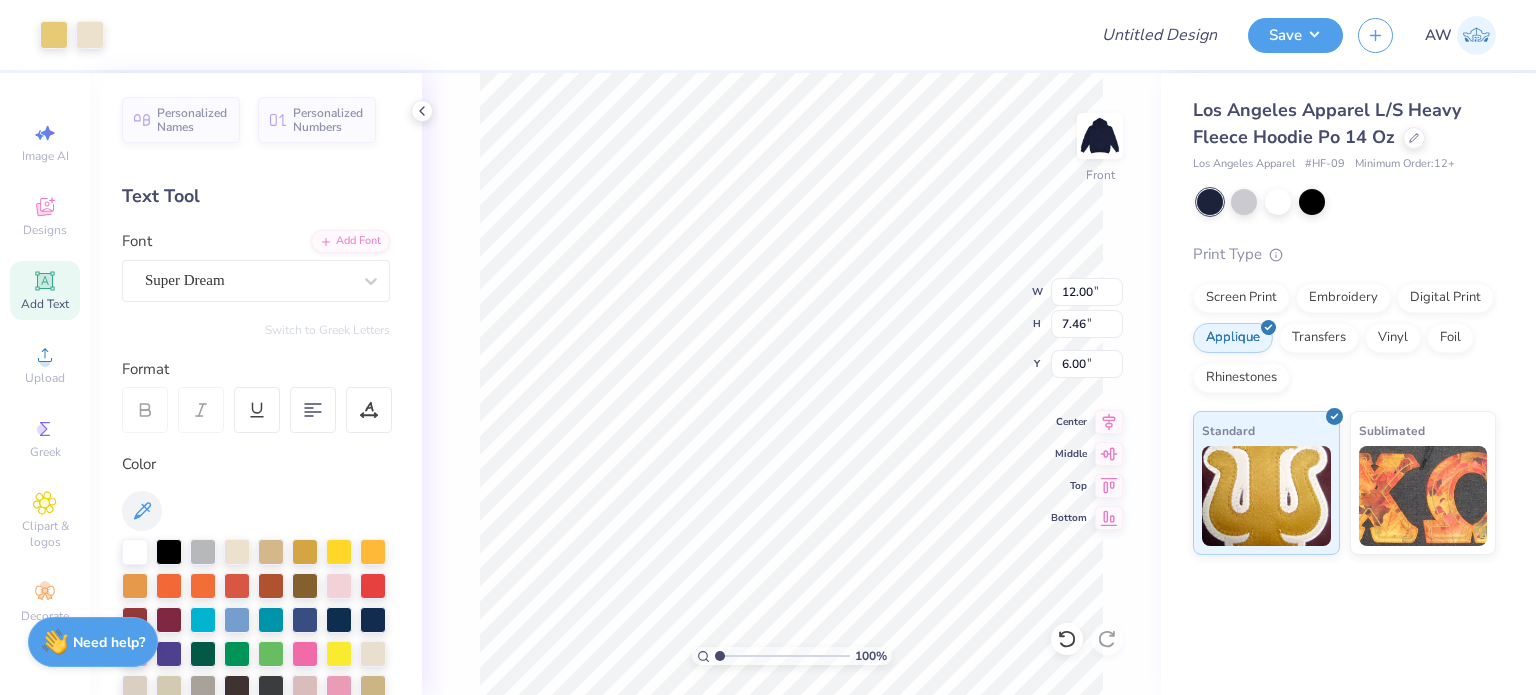 type on "6.00" 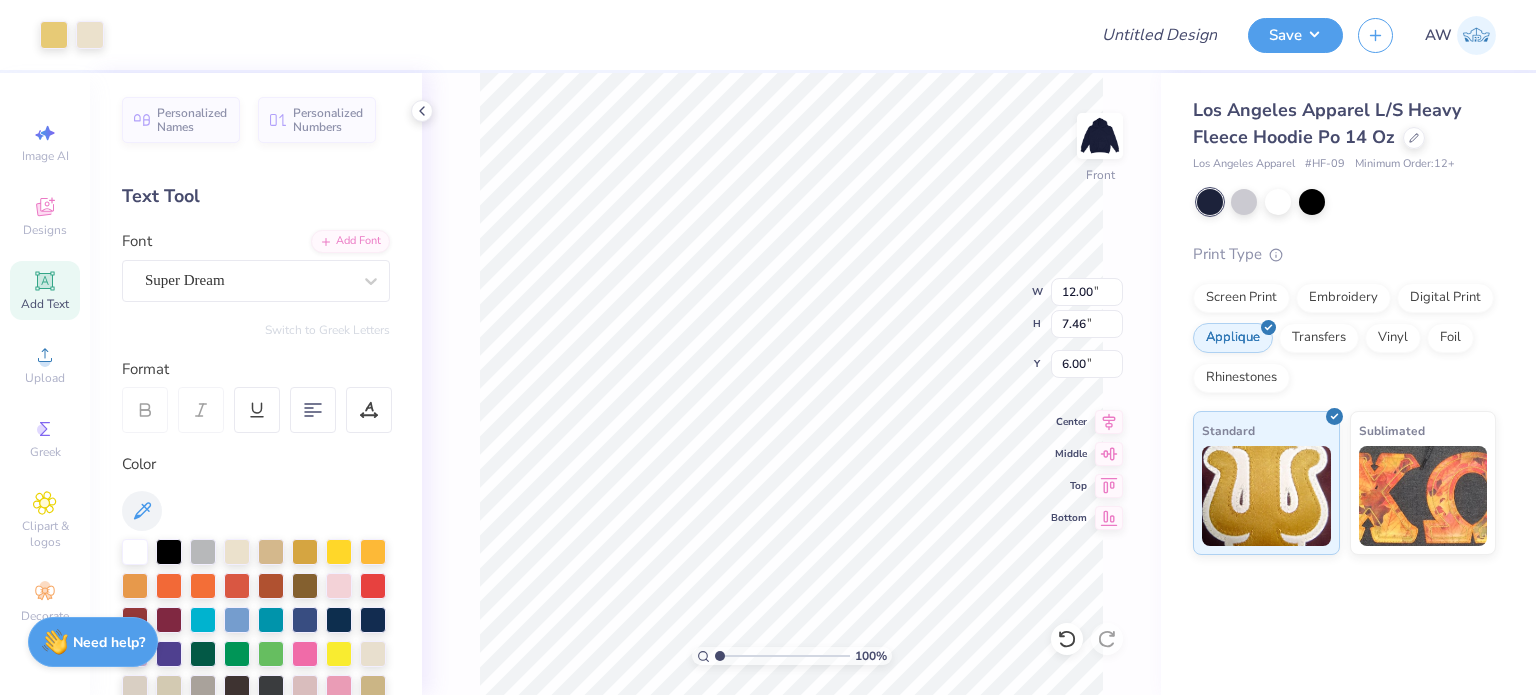drag, startPoint x: 720, startPoint y: 653, endPoint x: 699, endPoint y: 639, distance: 25.23886 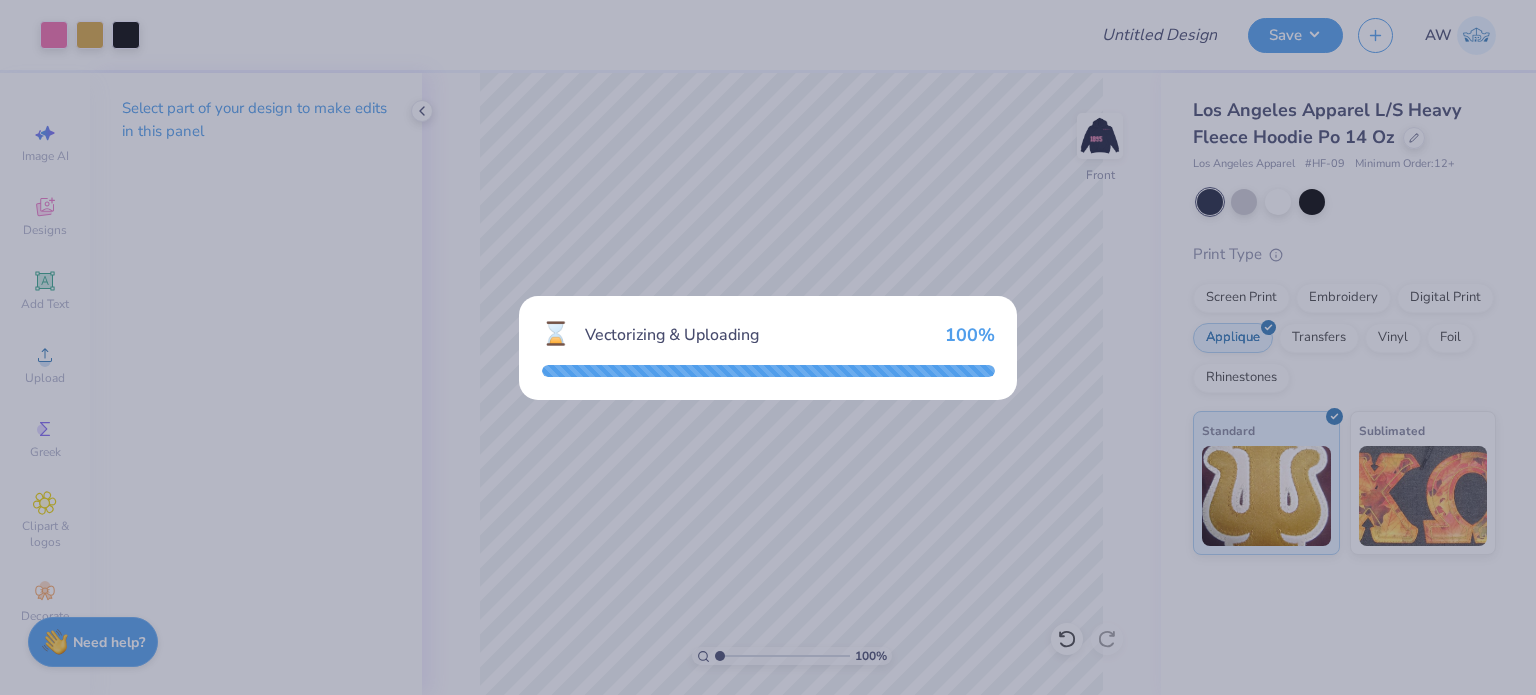 scroll, scrollTop: 0, scrollLeft: 0, axis: both 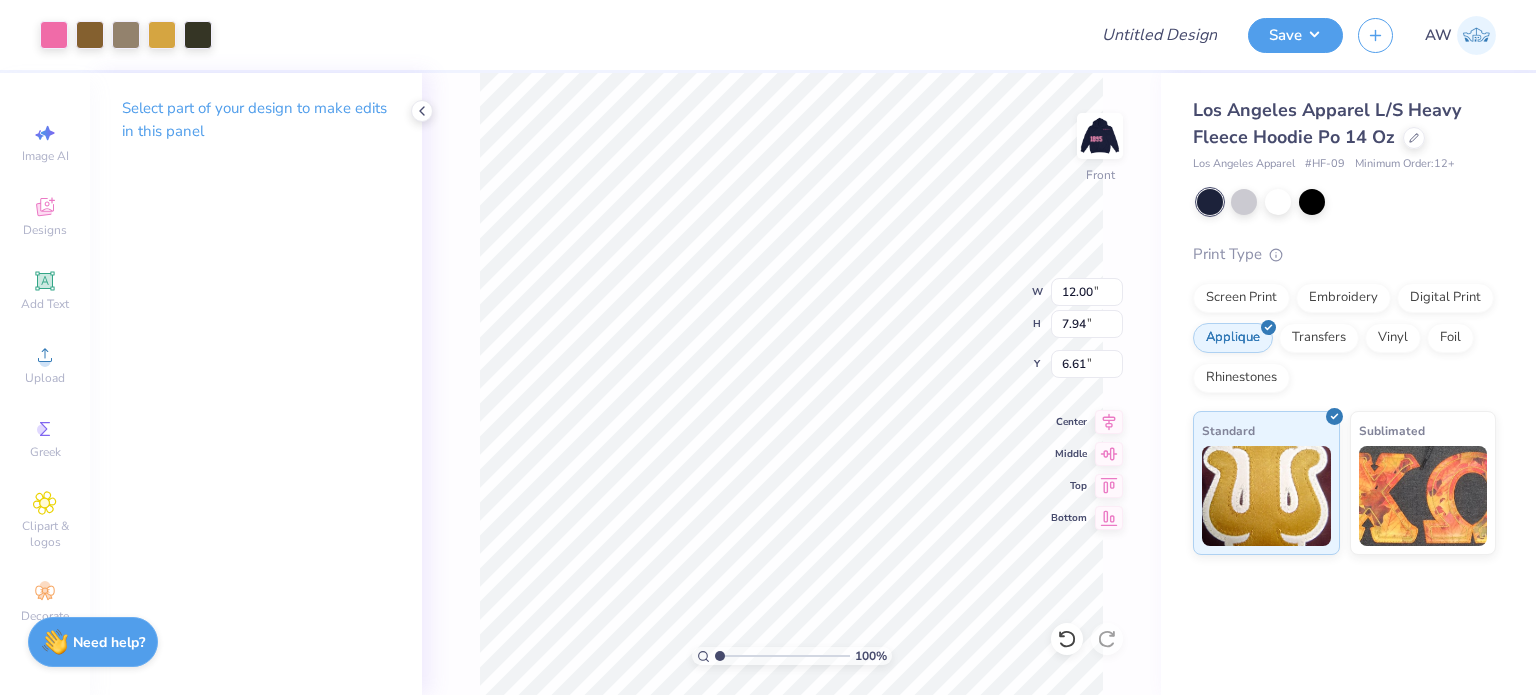 type on "6.61" 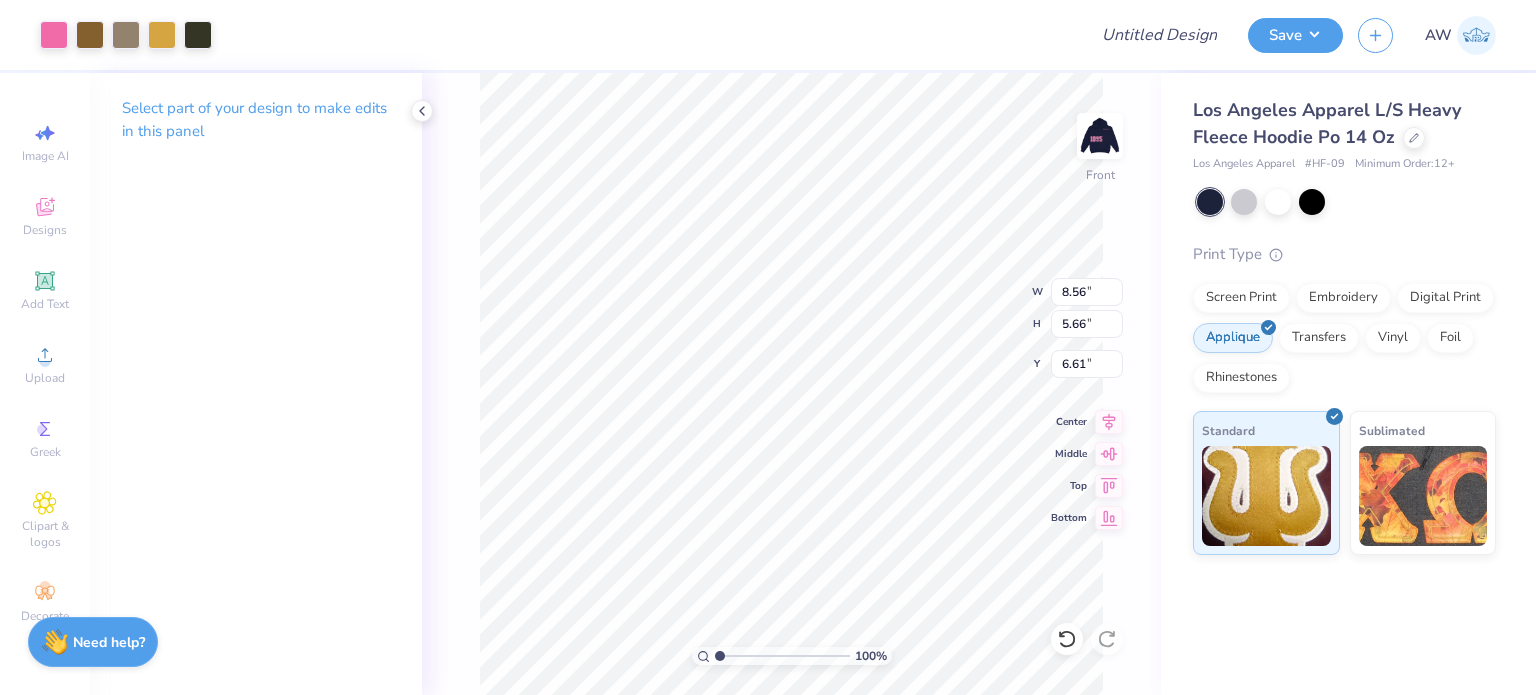 type on "8.56" 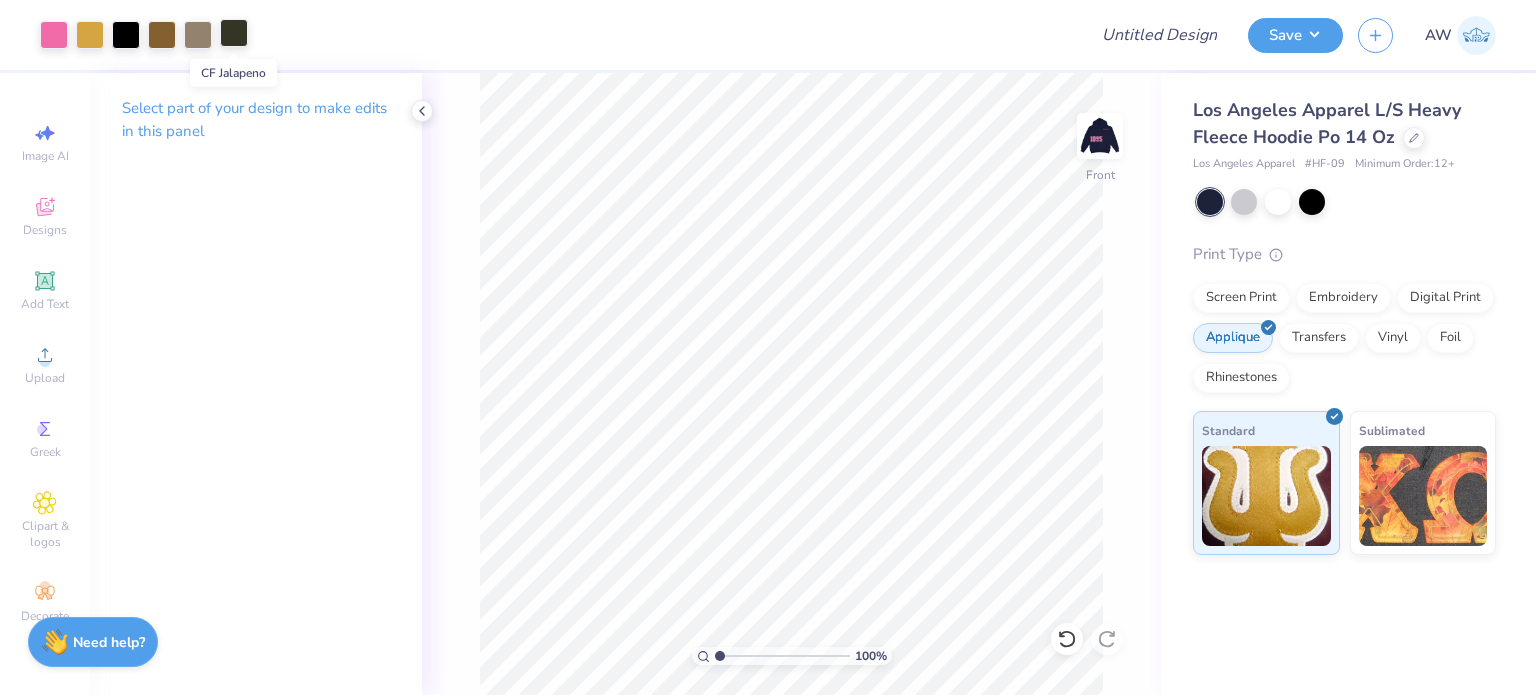 click at bounding box center [234, 33] 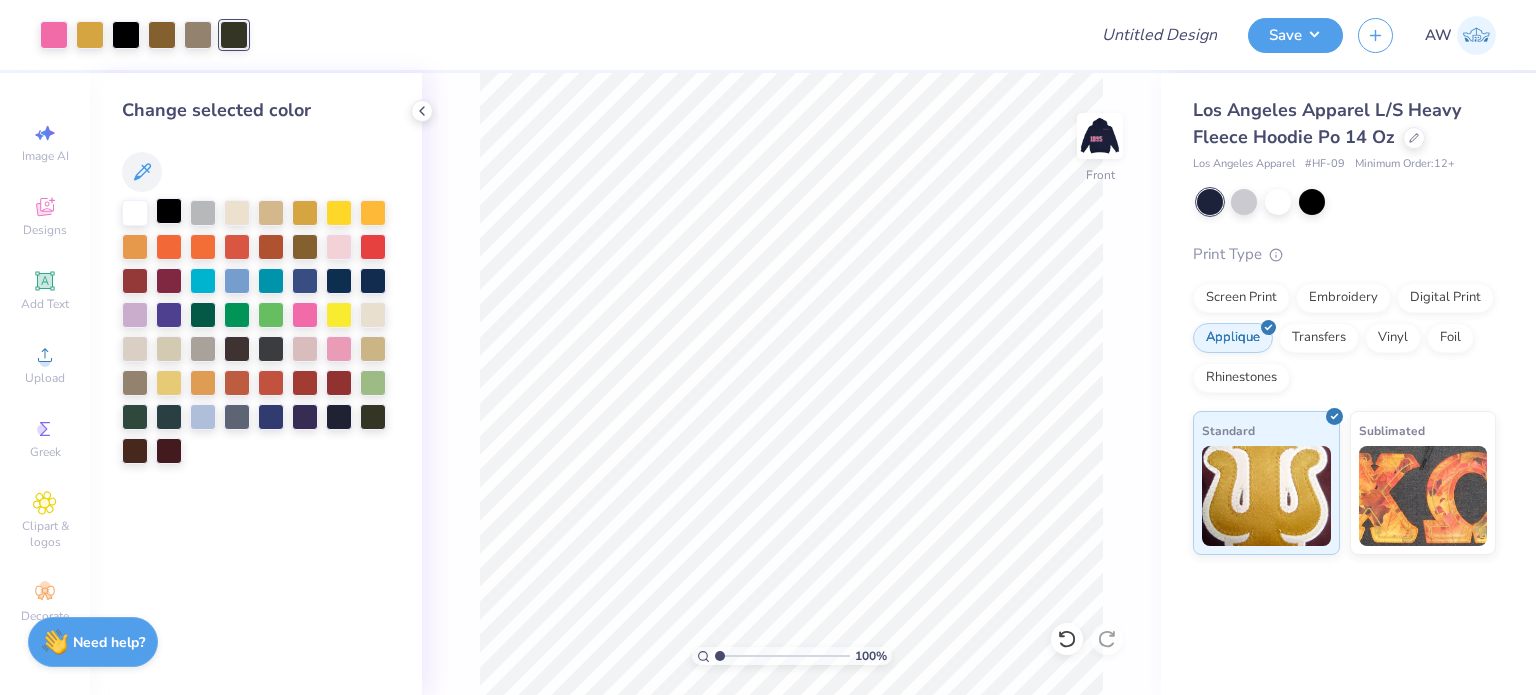 click at bounding box center (169, 211) 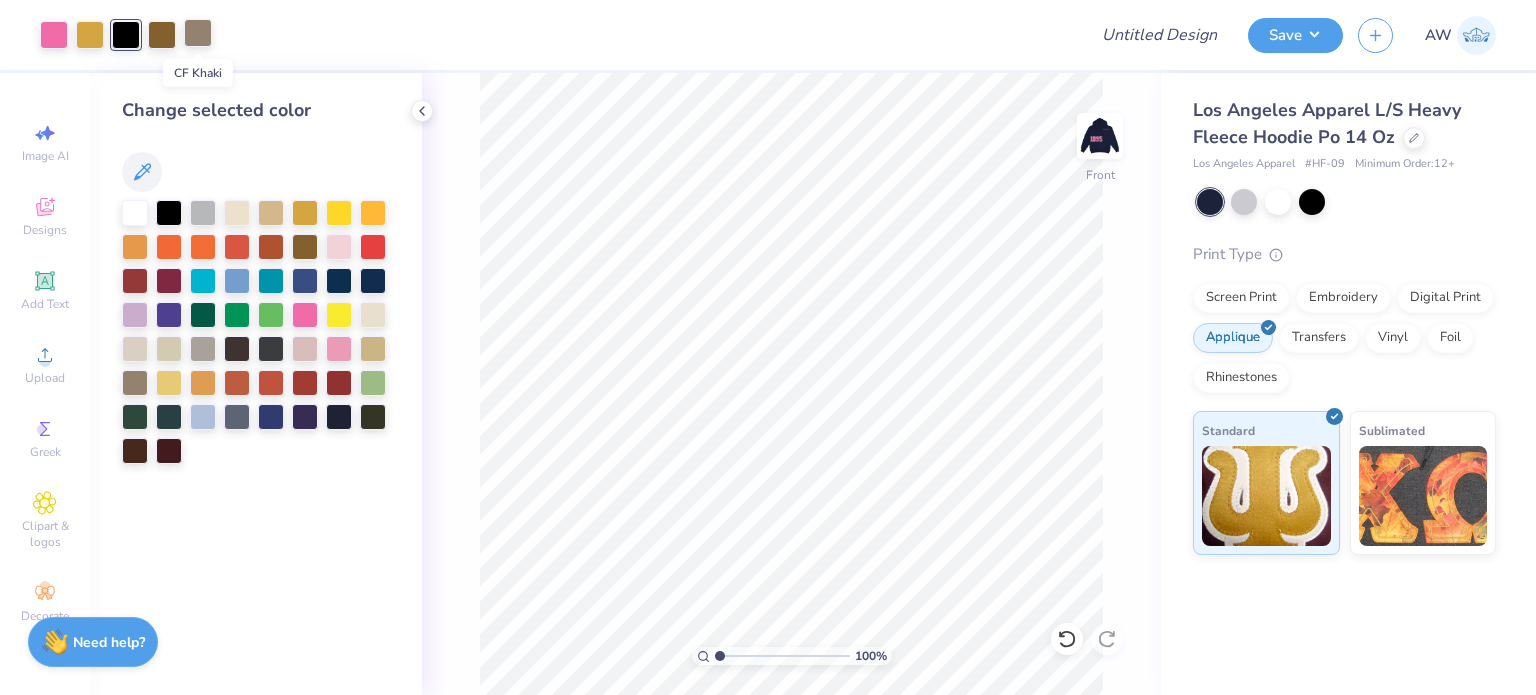 click at bounding box center [198, 33] 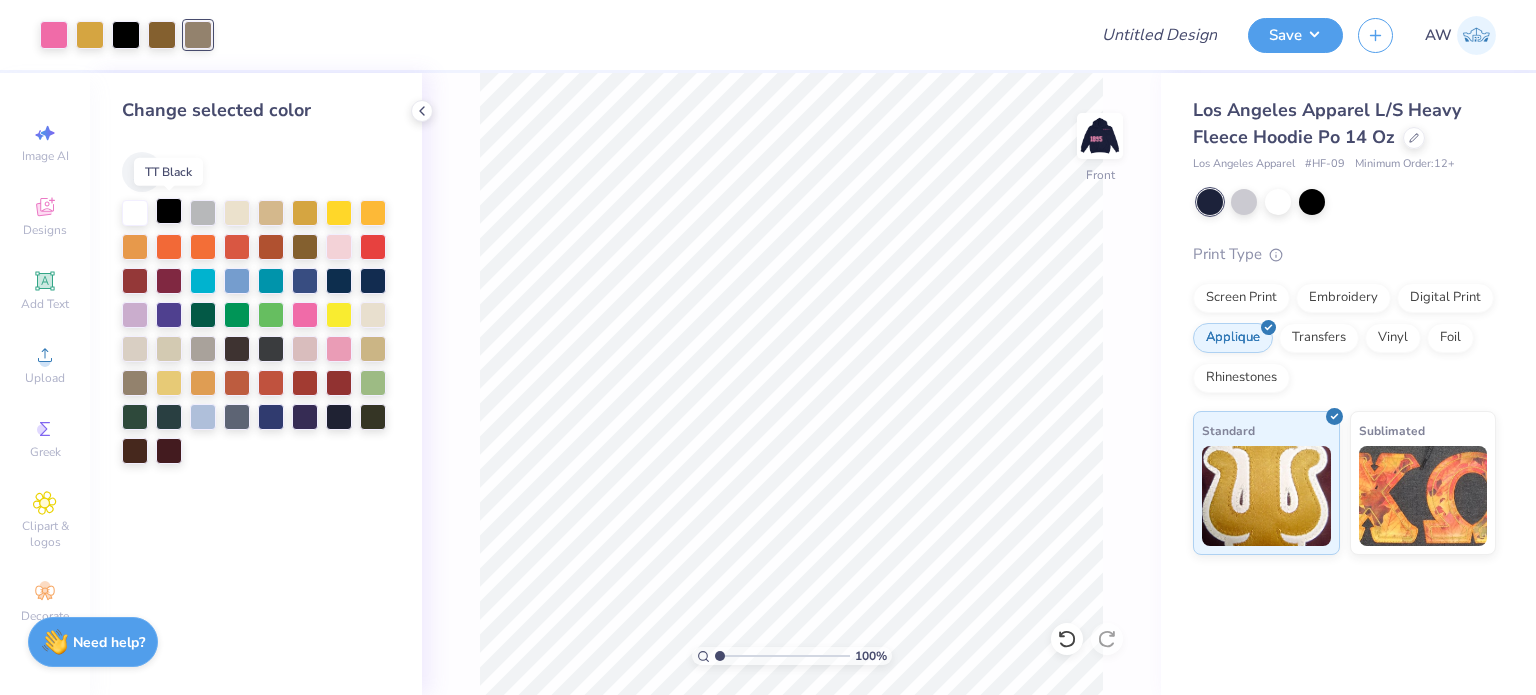 click at bounding box center (169, 211) 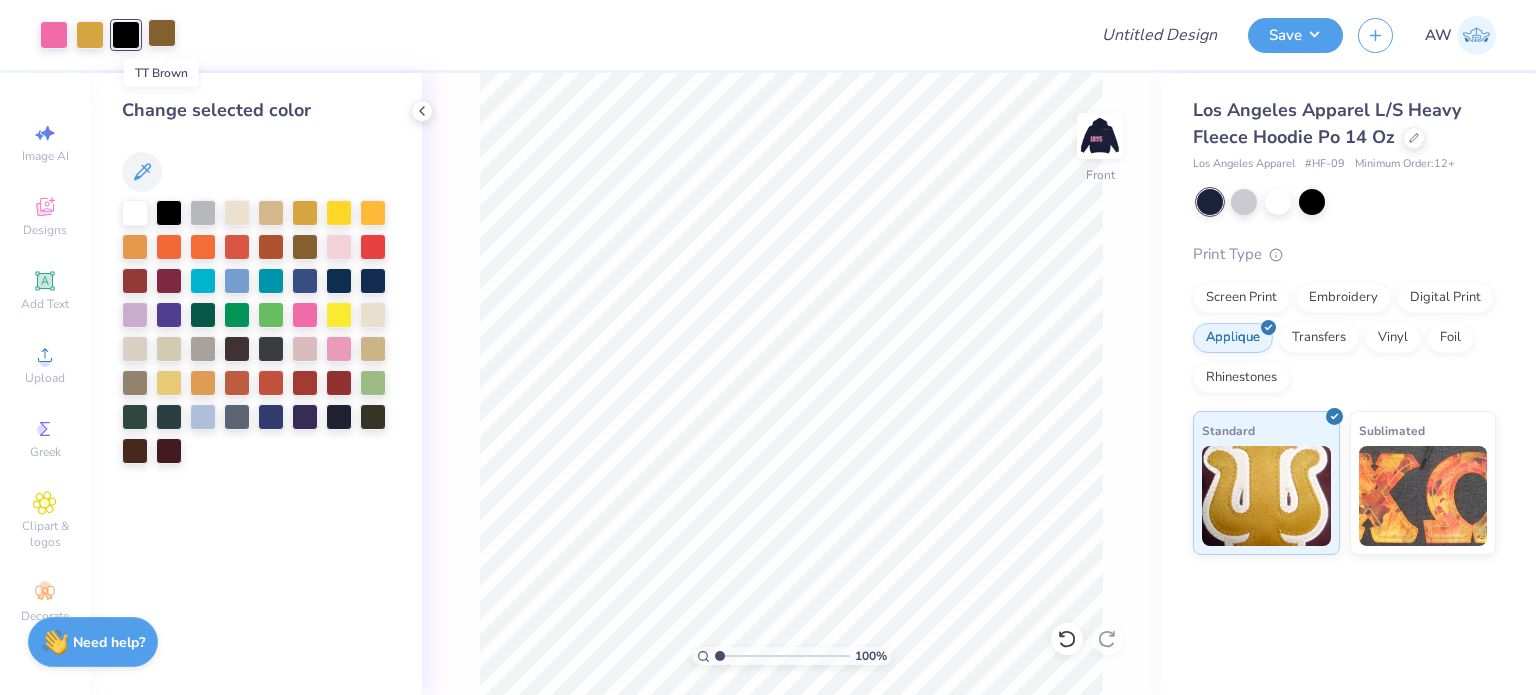 click at bounding box center [162, 33] 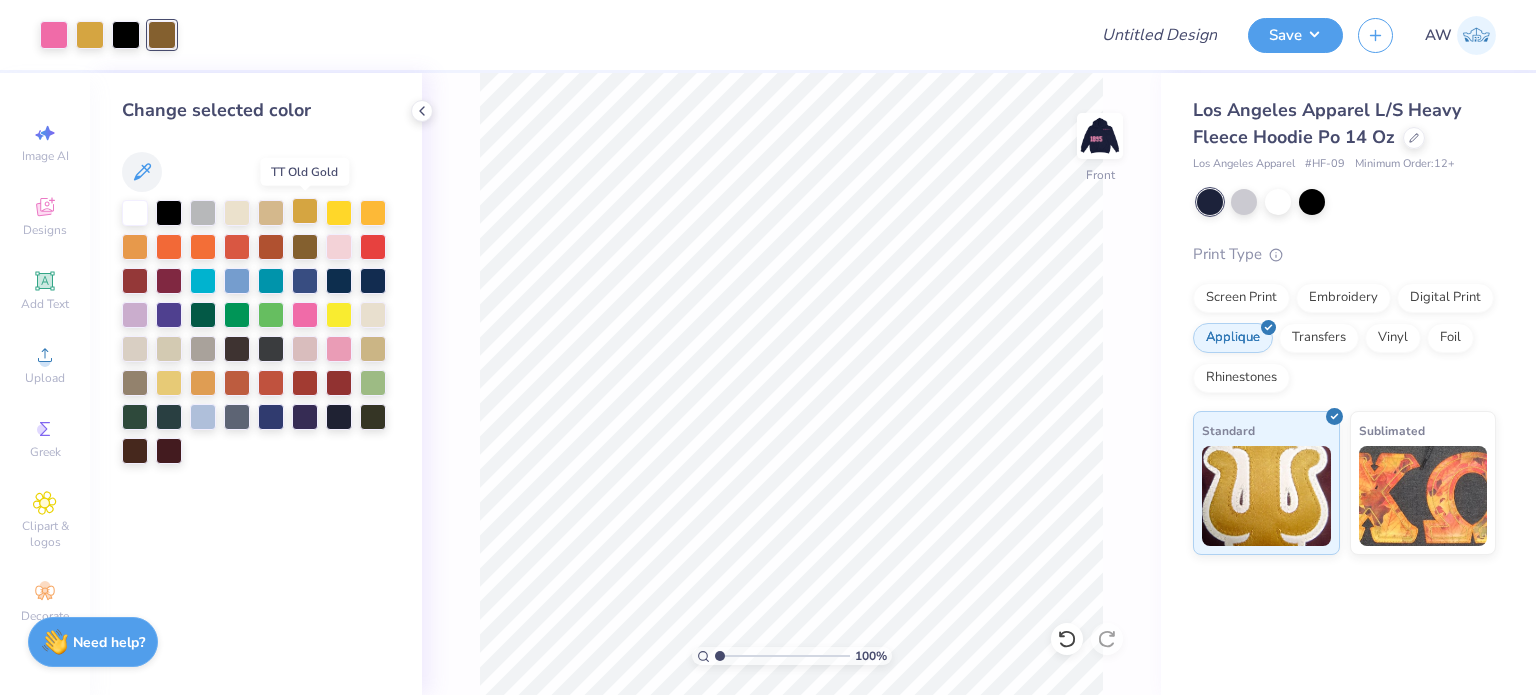 click at bounding box center (305, 211) 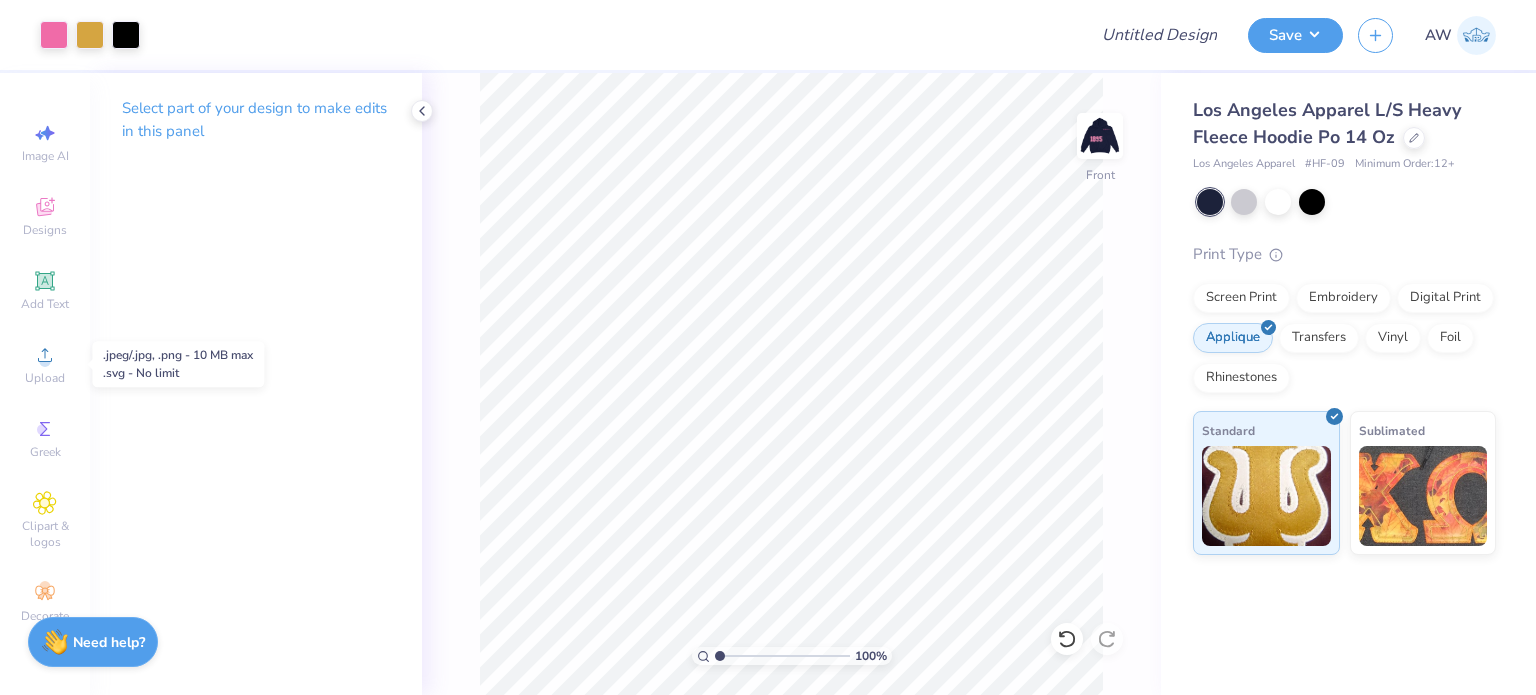 scroll, scrollTop: 0, scrollLeft: 0, axis: both 